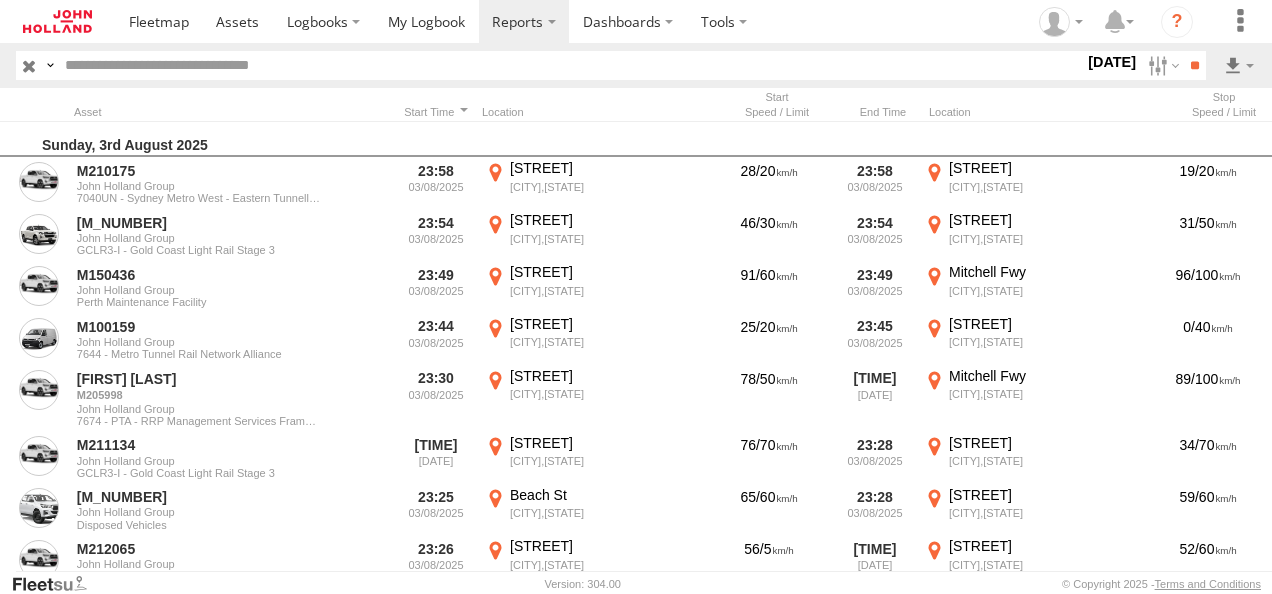 scroll, scrollTop: 0, scrollLeft: 0, axis: both 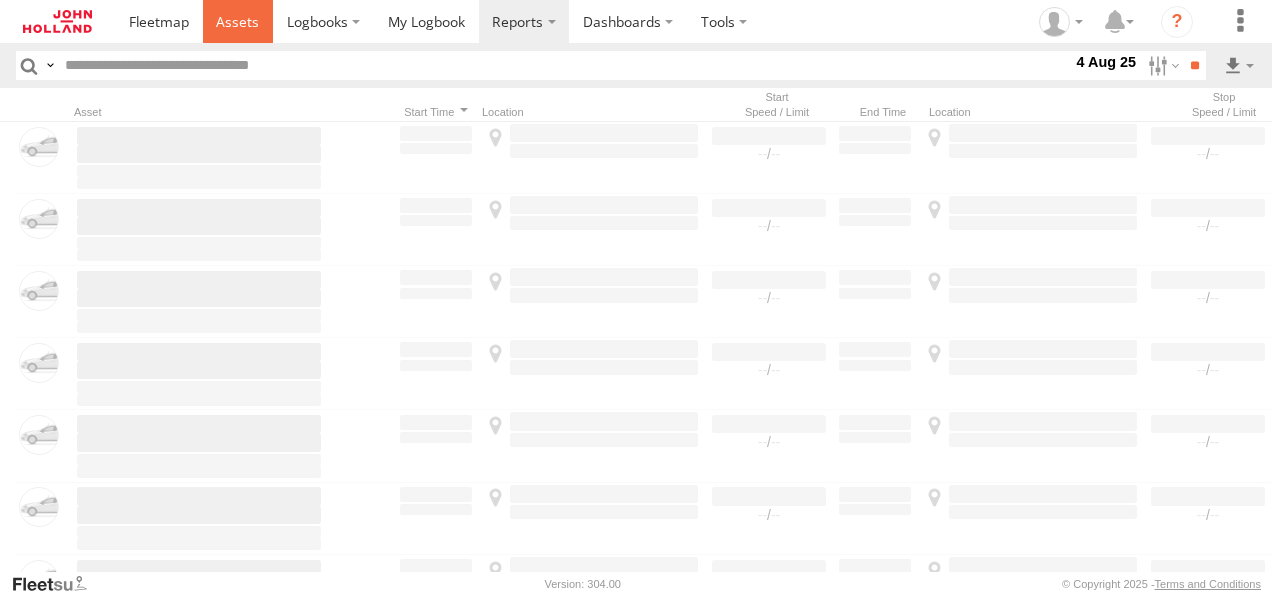 click at bounding box center [237, 21] 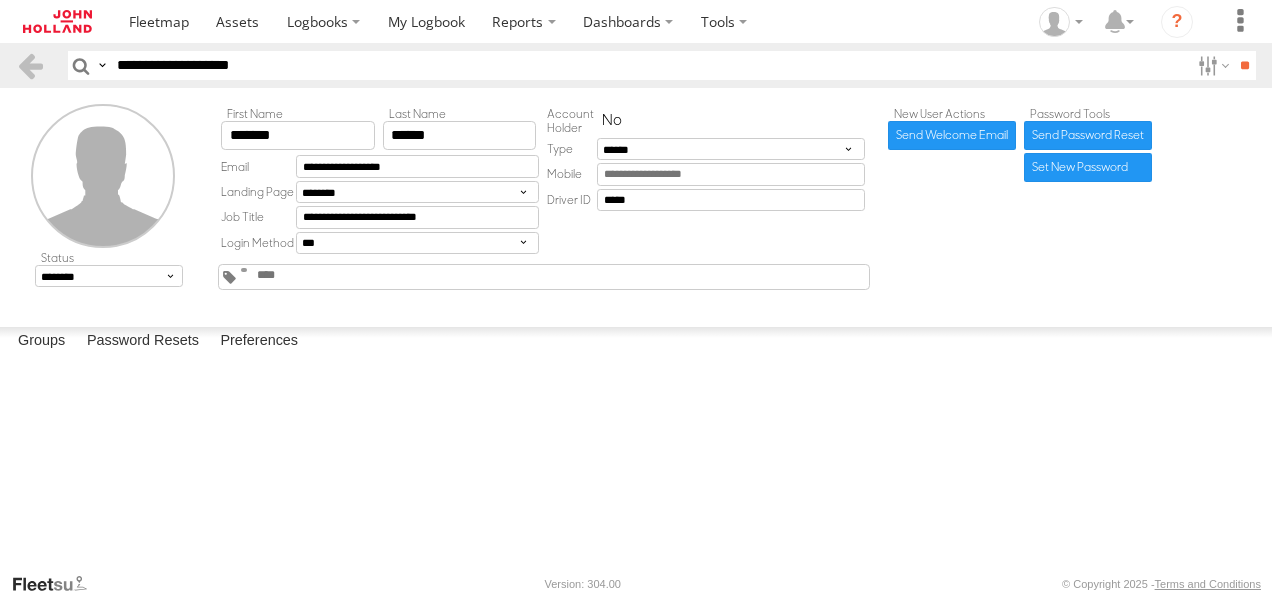 scroll, scrollTop: 0, scrollLeft: 0, axis: both 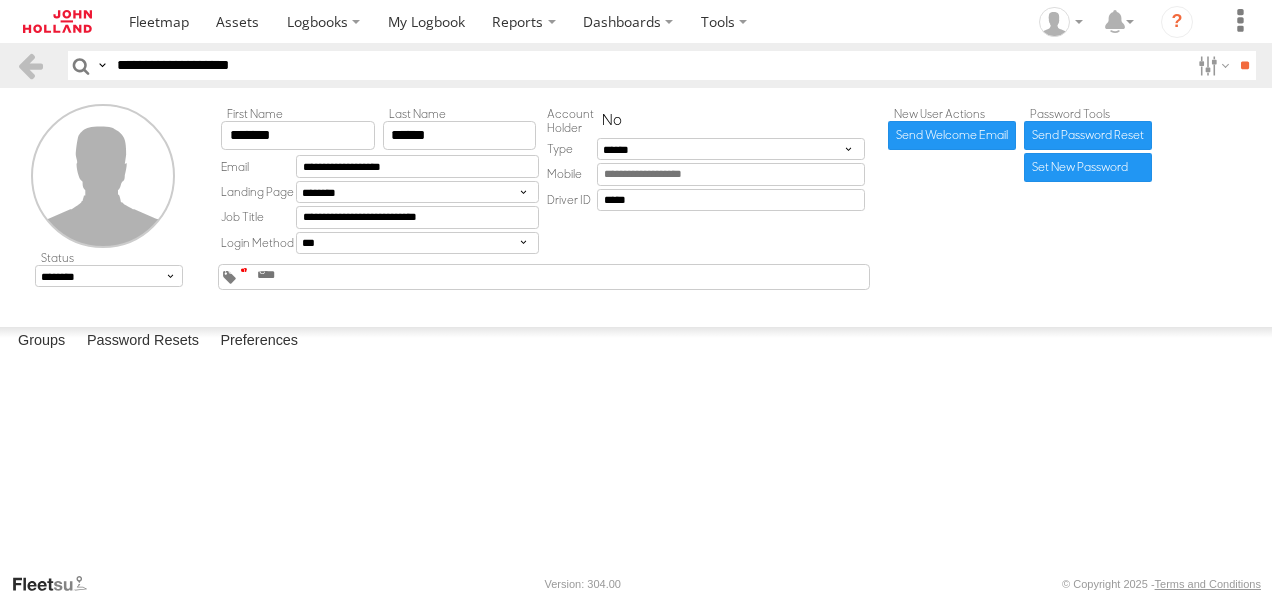 click at bounding box center [244, 270] 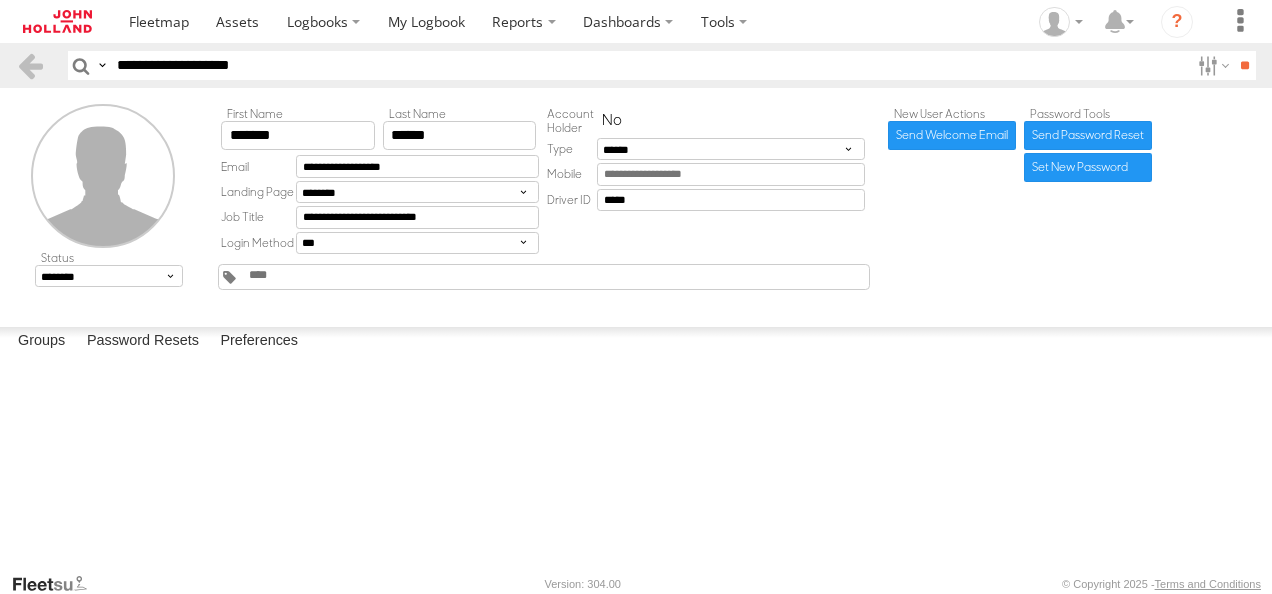click at bounding box center [0, 0] 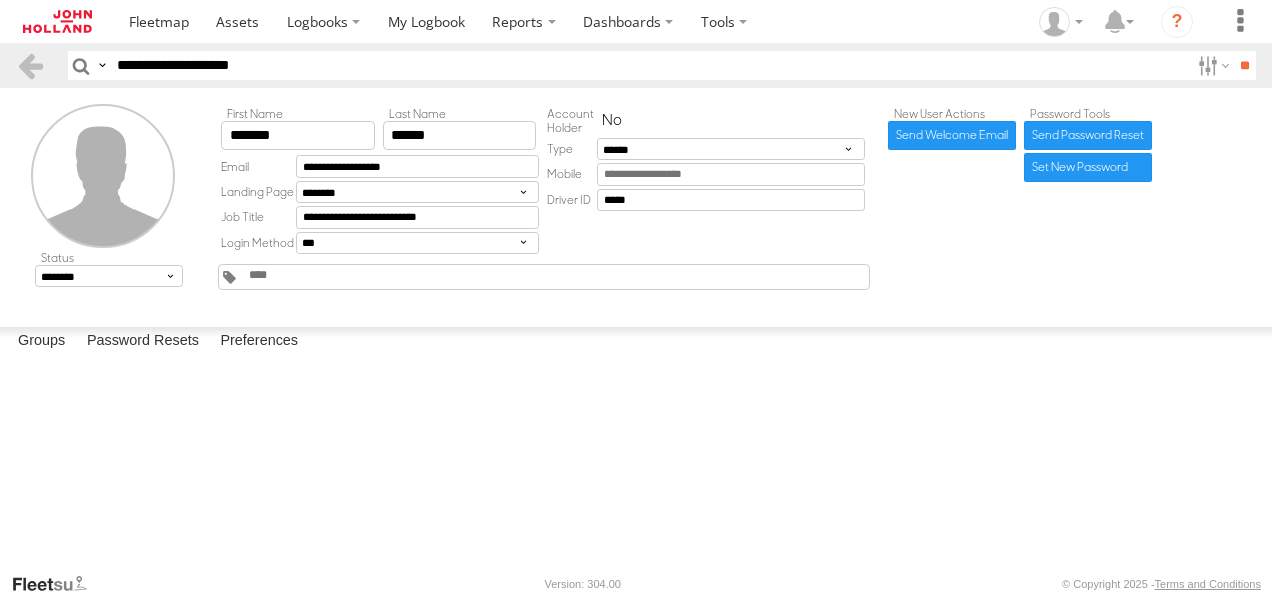scroll, scrollTop: 100, scrollLeft: 0, axis: vertical 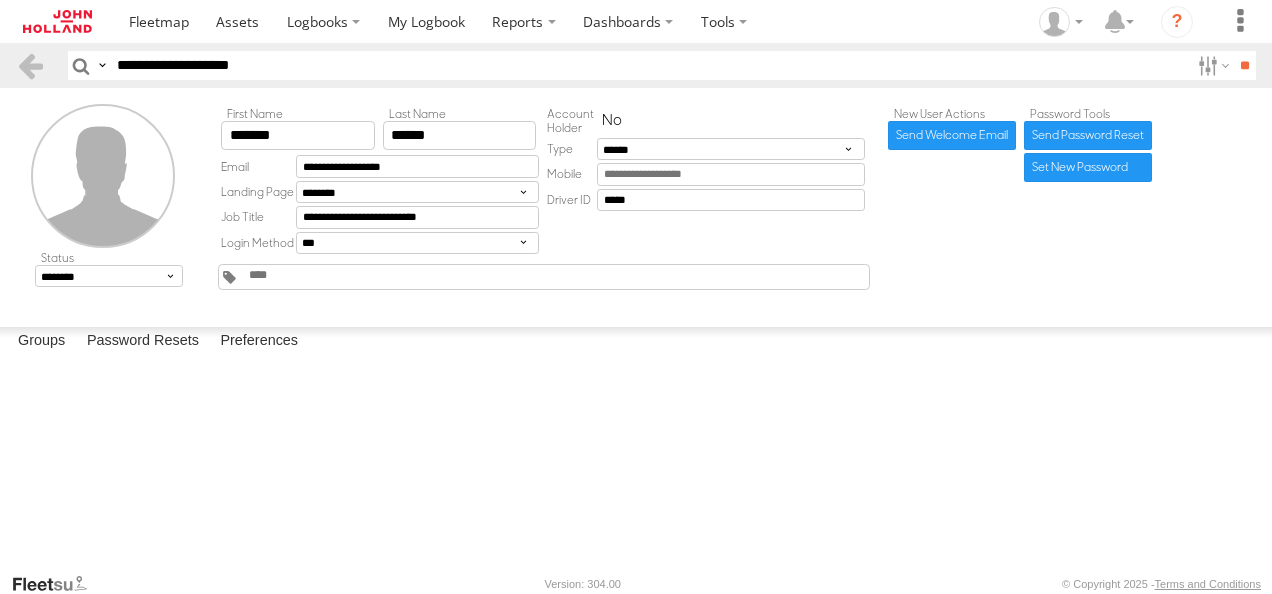 click on "COMGL - Group Legal" at bounding box center (0, 0) 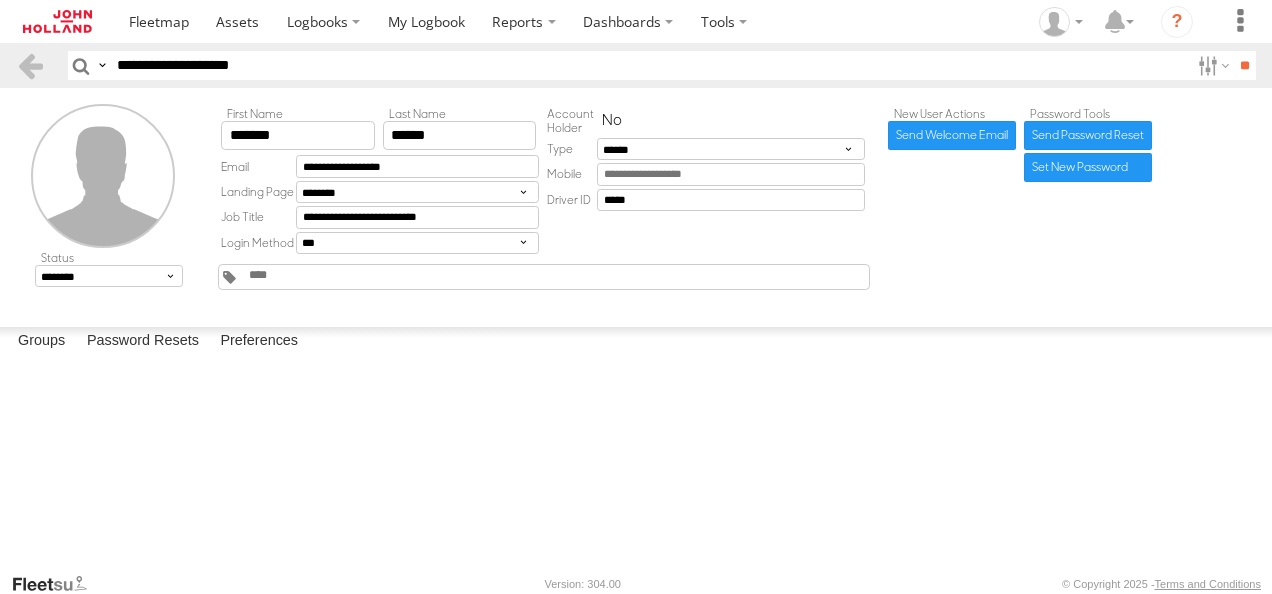 drag, startPoint x: 289, startPoint y: 60, endPoint x: 0, endPoint y: 48, distance: 289.24902 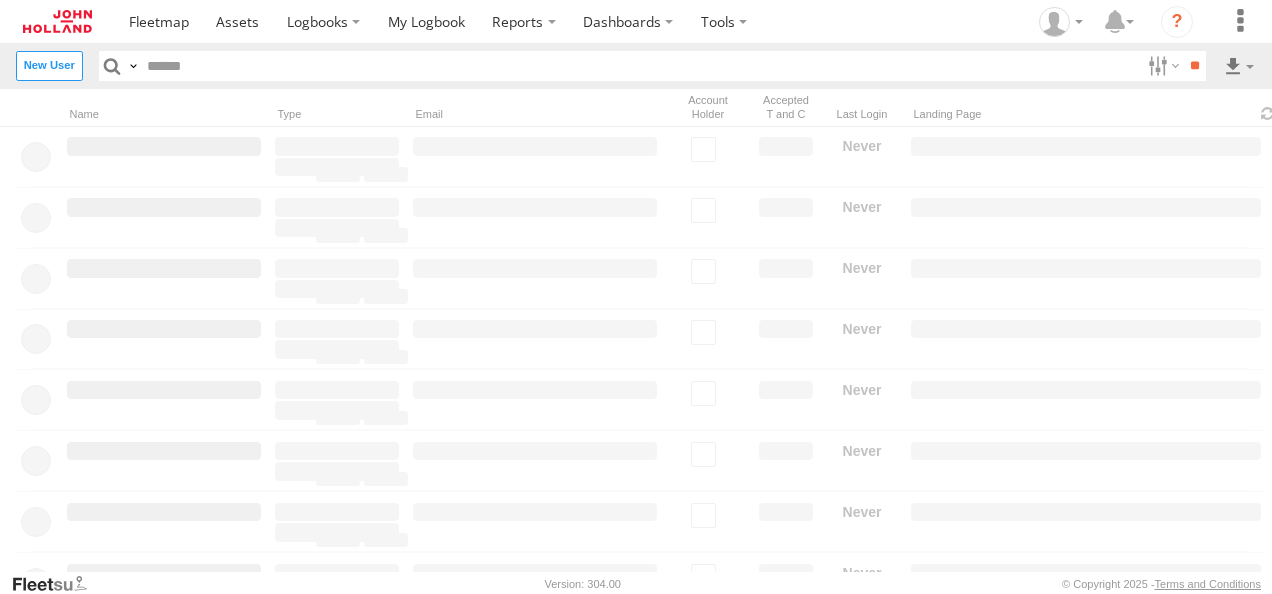 scroll, scrollTop: 0, scrollLeft: 0, axis: both 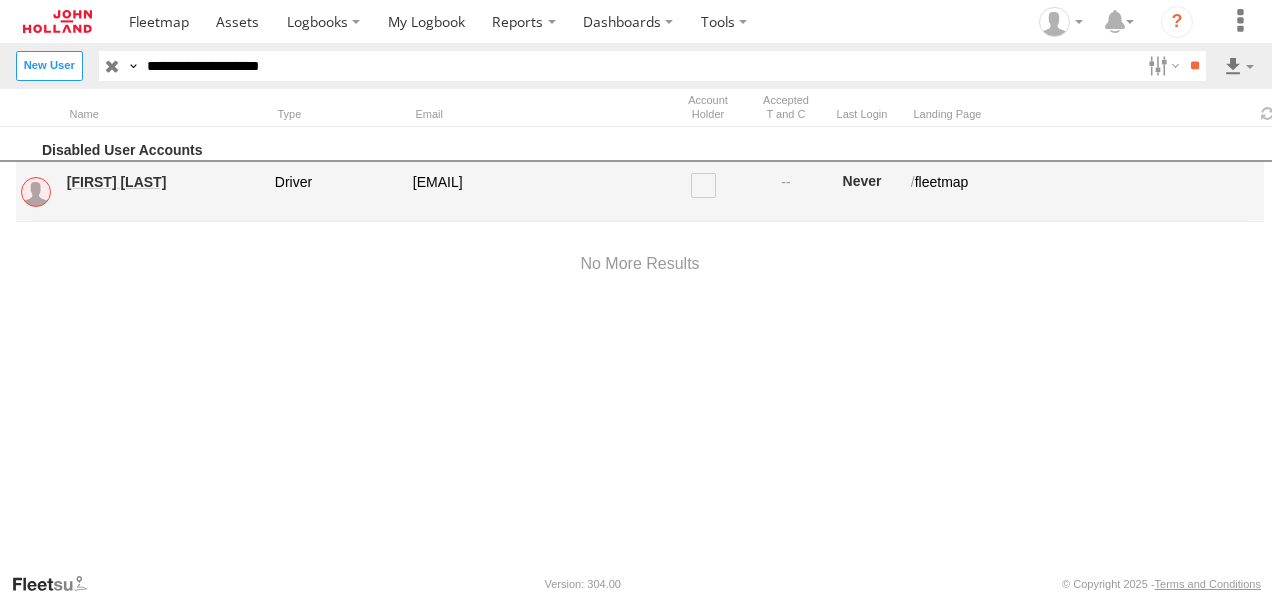 click on "Ed Wilson" at bounding box center [164, 182] 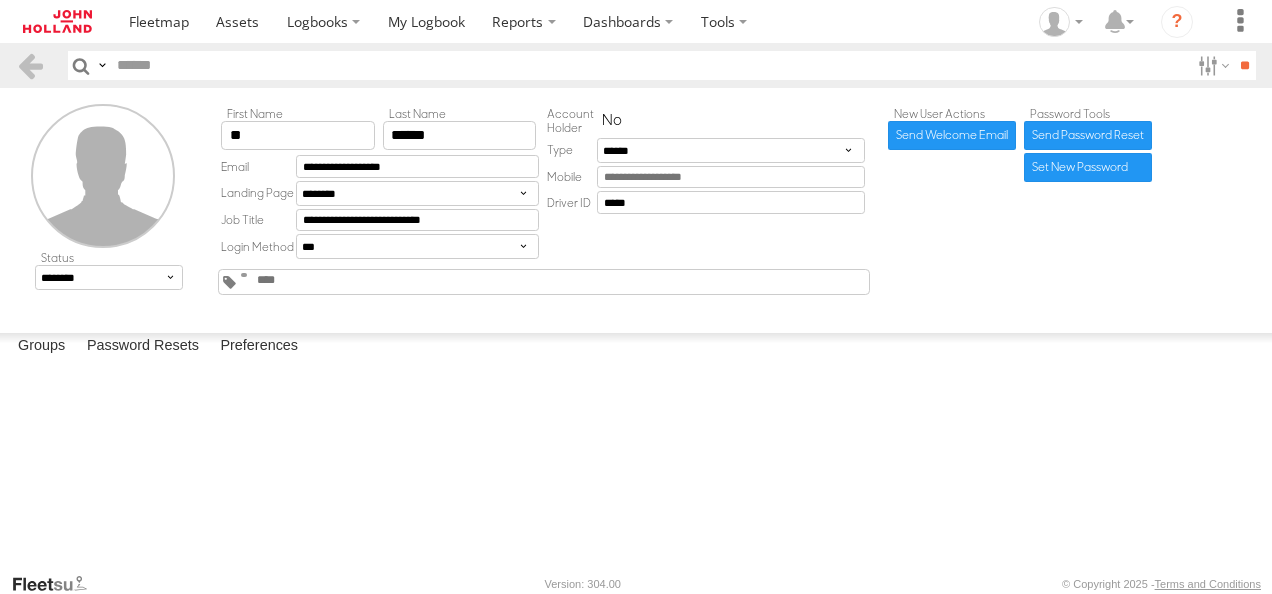 scroll, scrollTop: 0, scrollLeft: 0, axis: both 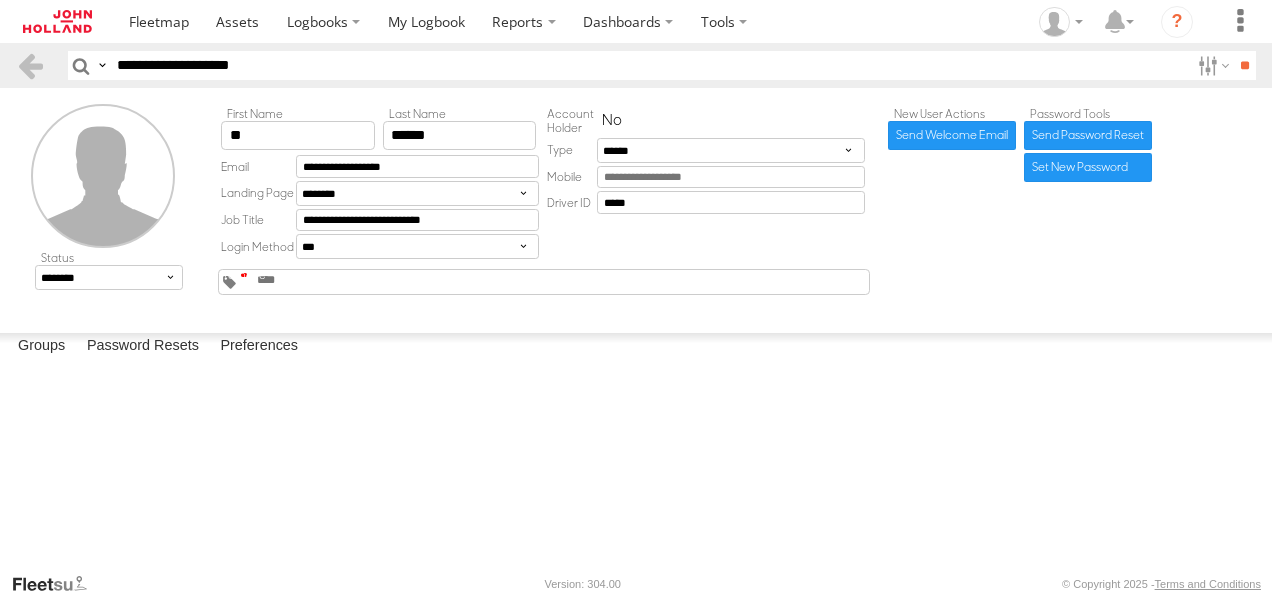 click at bounding box center (244, 275) 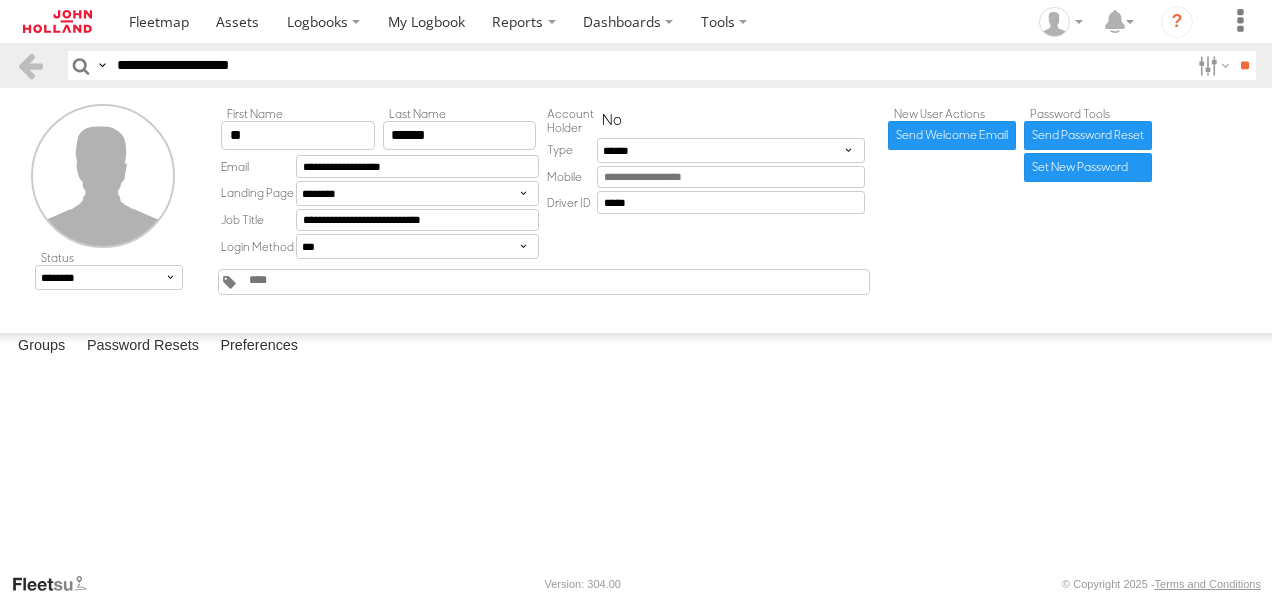 click at bounding box center [0, 0] 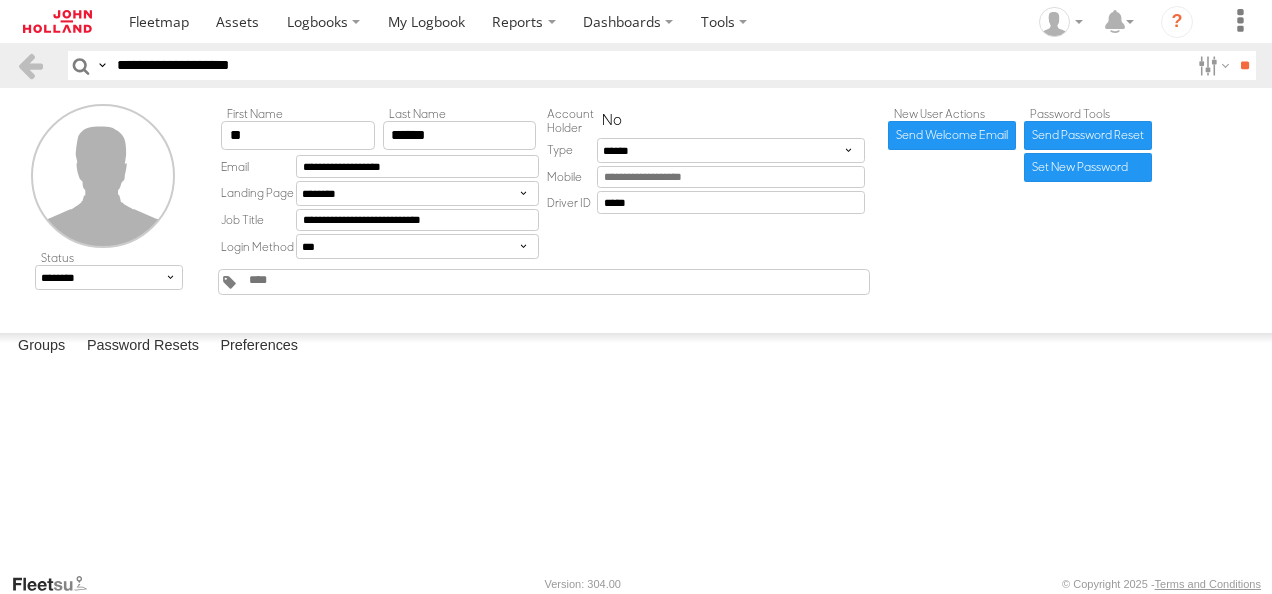 scroll, scrollTop: 2200, scrollLeft: 0, axis: vertical 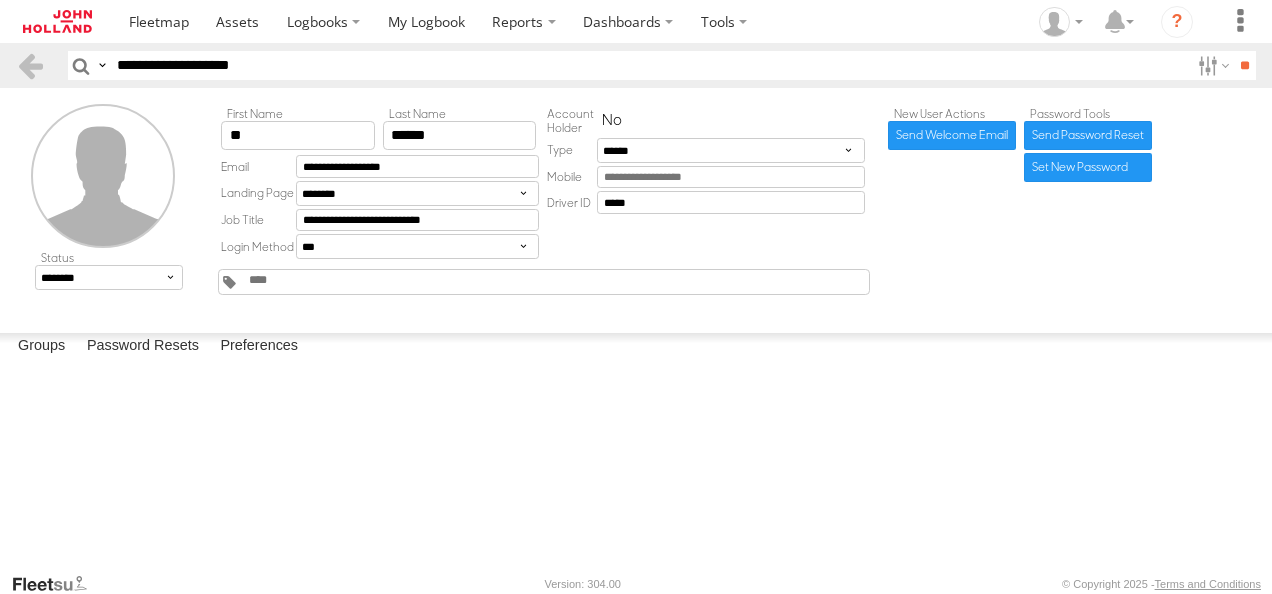 click on "COOCS - Construction Engineering" at bounding box center (0, 0) 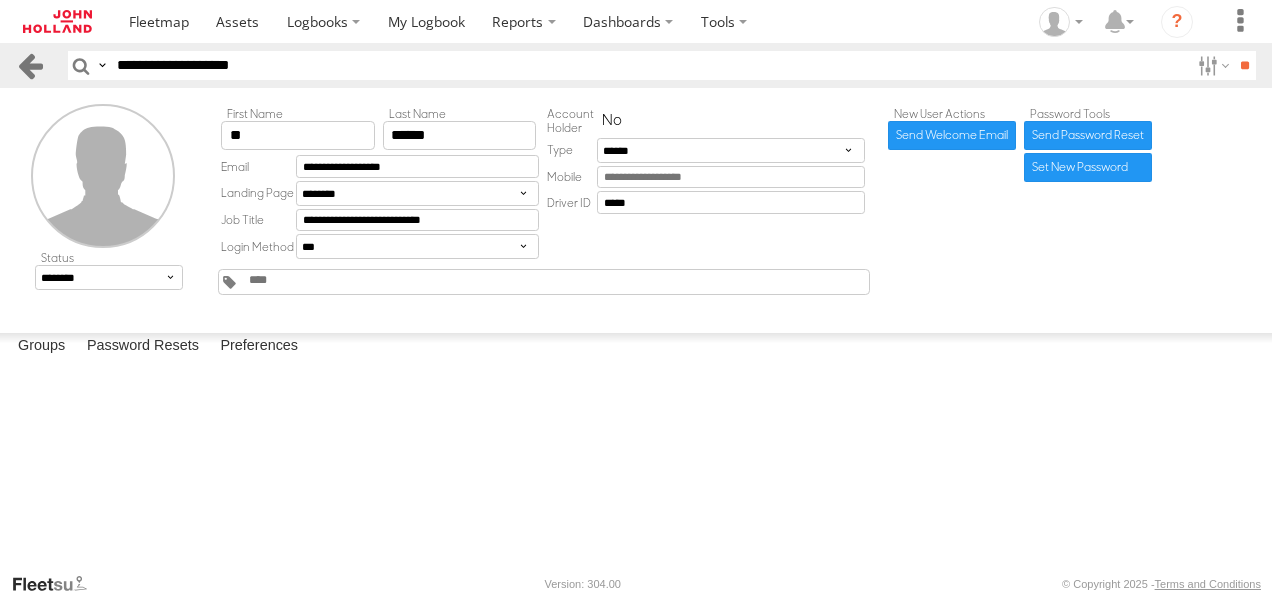 drag, startPoint x: 286, startPoint y: 72, endPoint x: 0, endPoint y: 58, distance: 286.34244 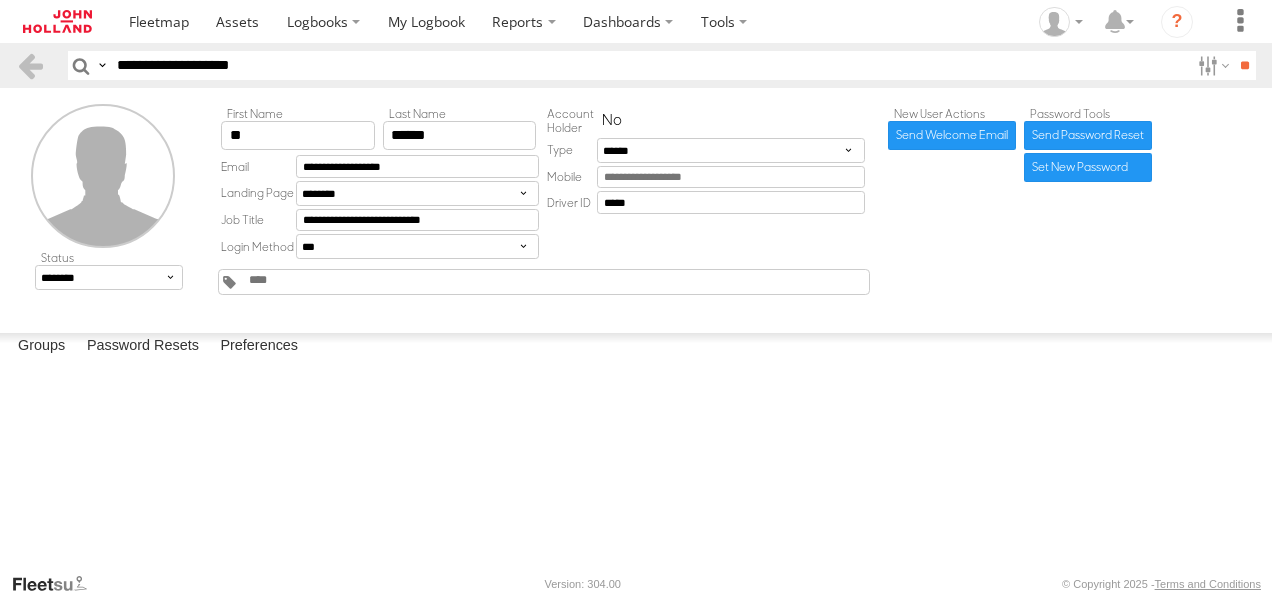click 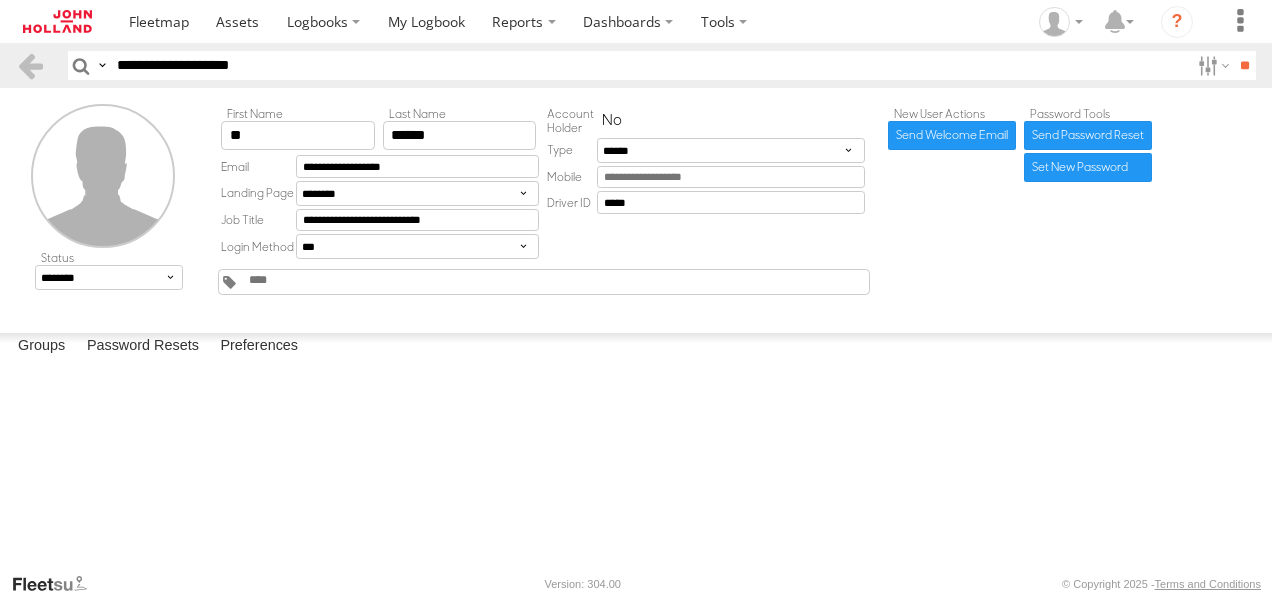 paste on "***" 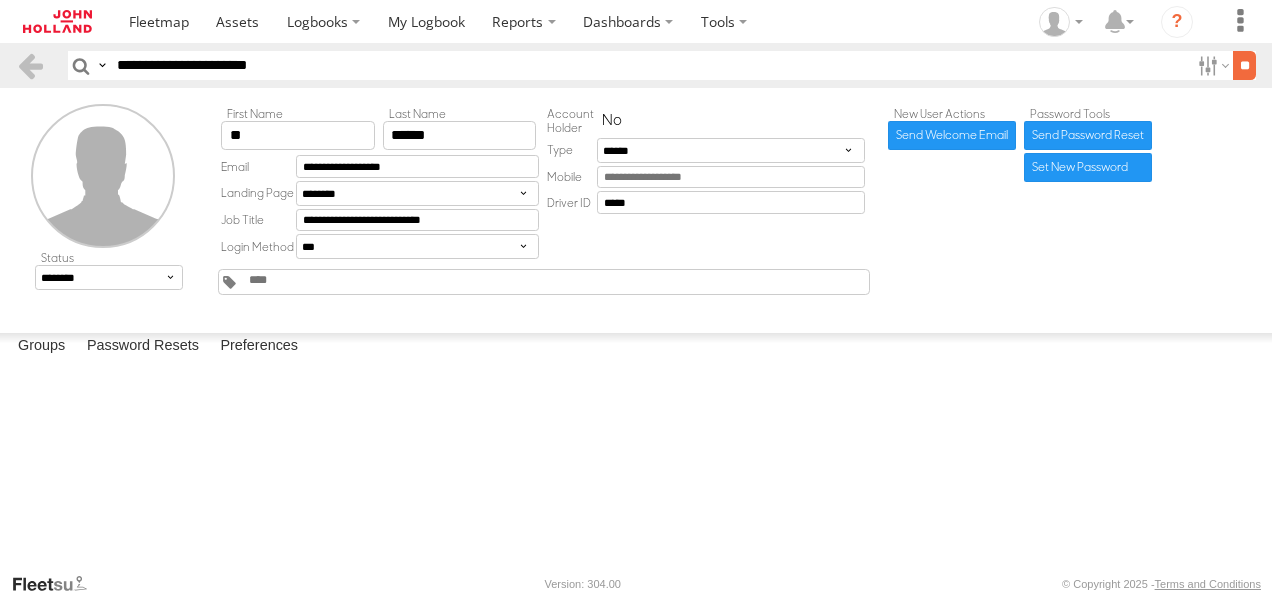type on "**********" 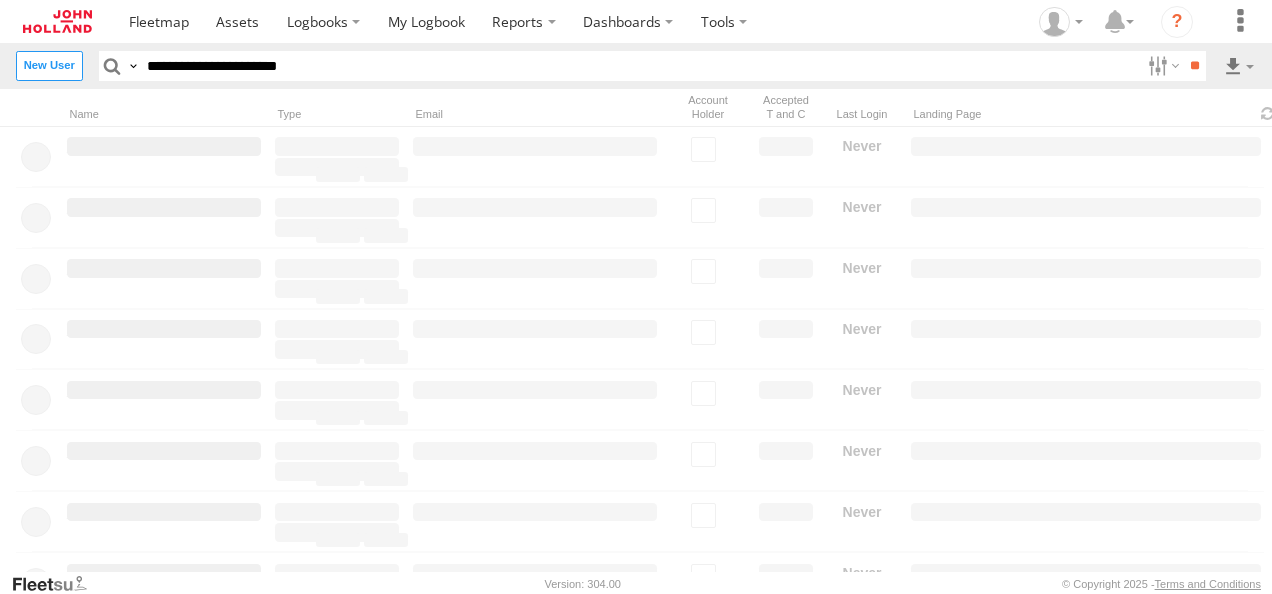 scroll, scrollTop: 0, scrollLeft: 0, axis: both 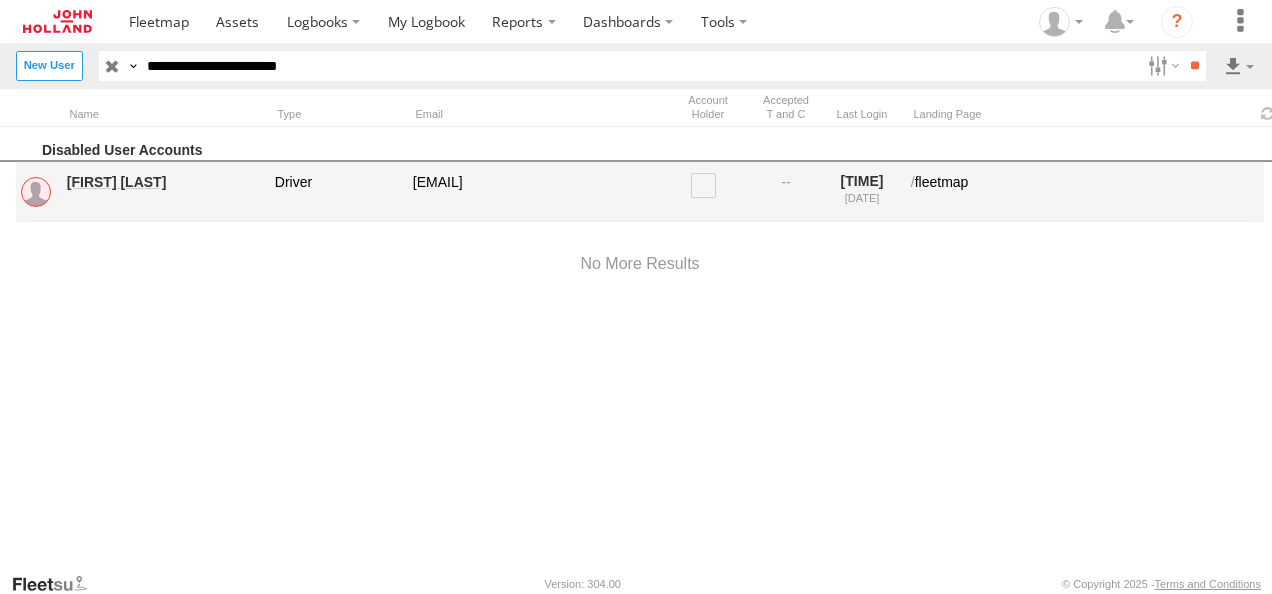 click on "Keith Weatherall" at bounding box center [164, 182] 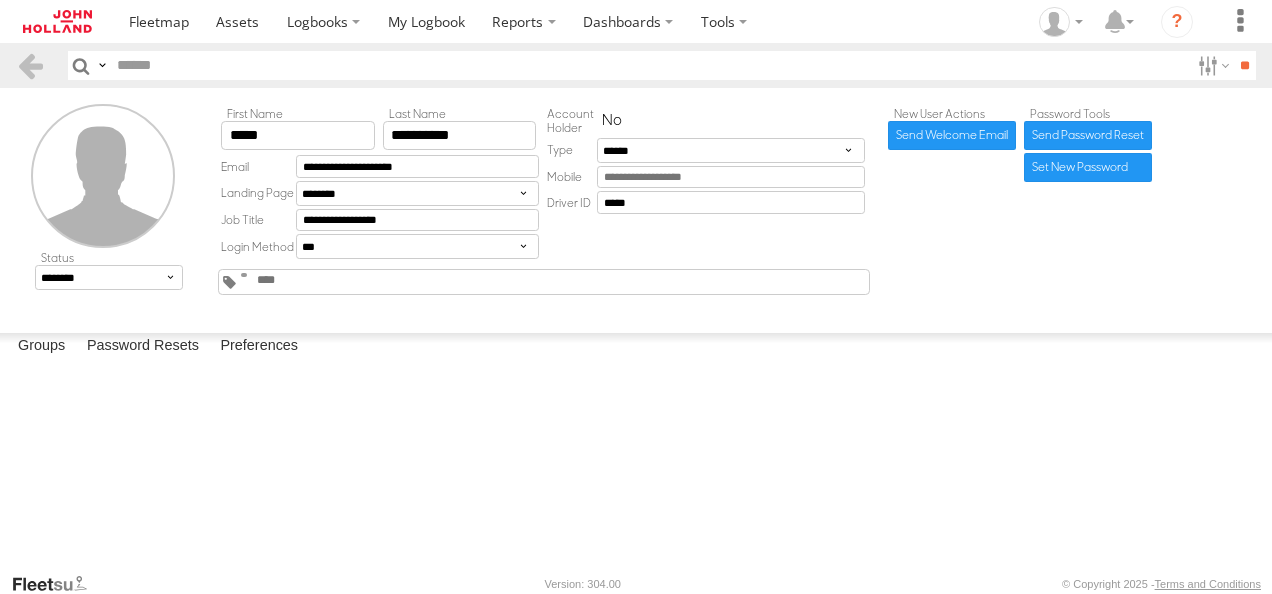 scroll, scrollTop: 0, scrollLeft: 0, axis: both 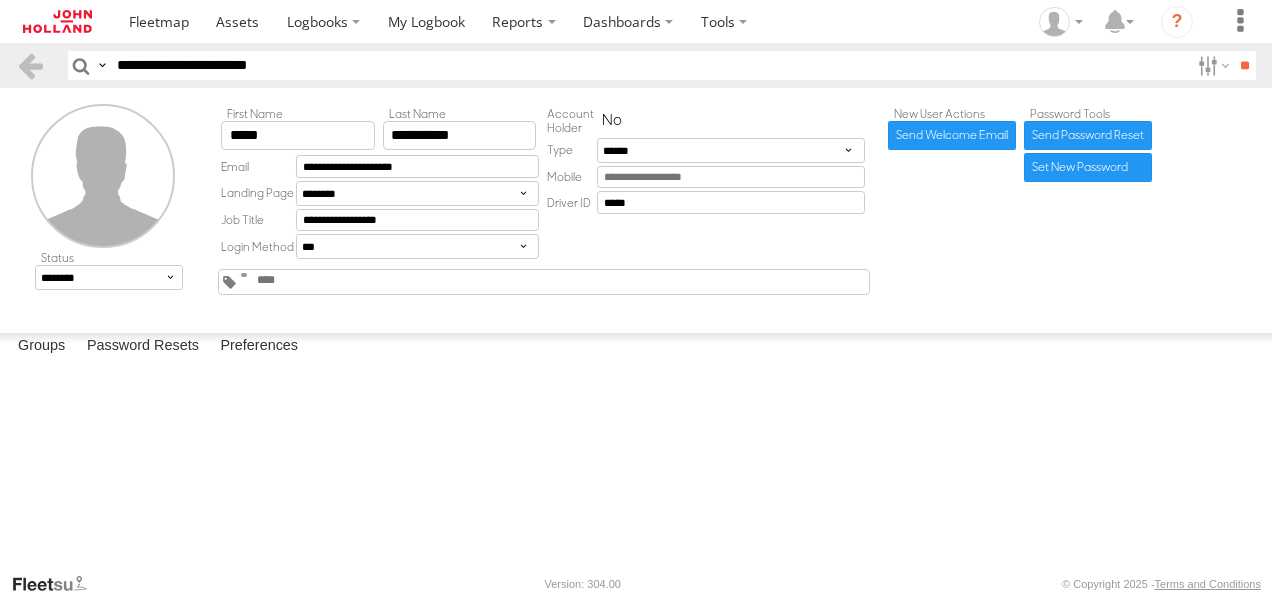 drag, startPoint x: 320, startPoint y: 69, endPoint x: -4, endPoint y: 60, distance: 324.12497 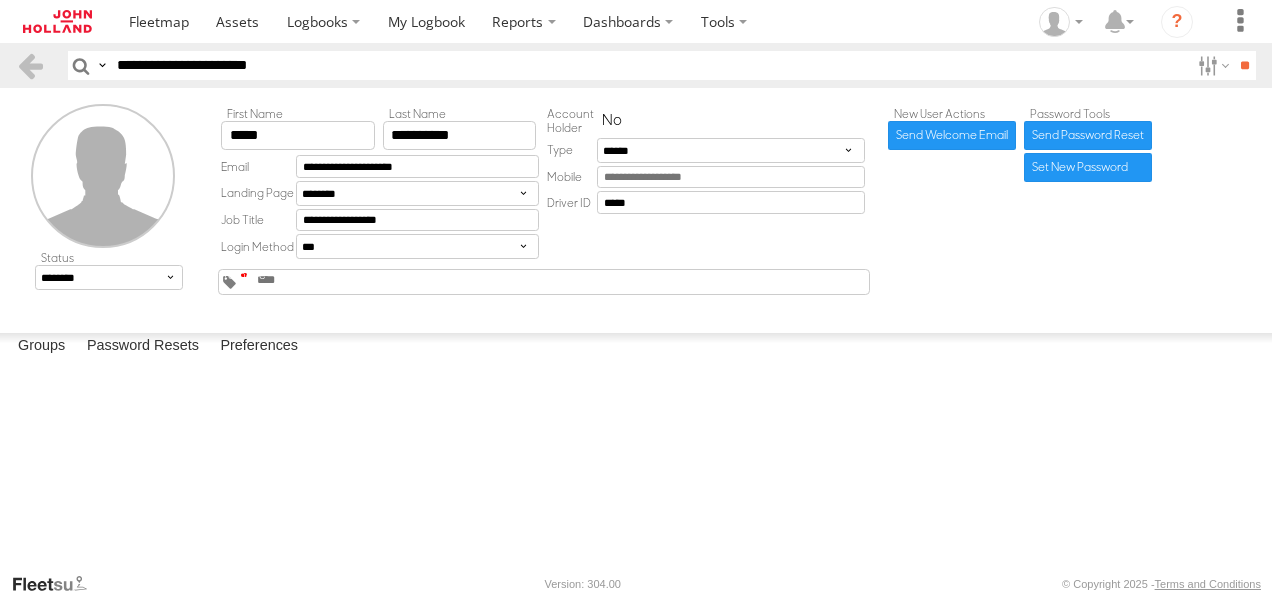 click at bounding box center [244, 275] 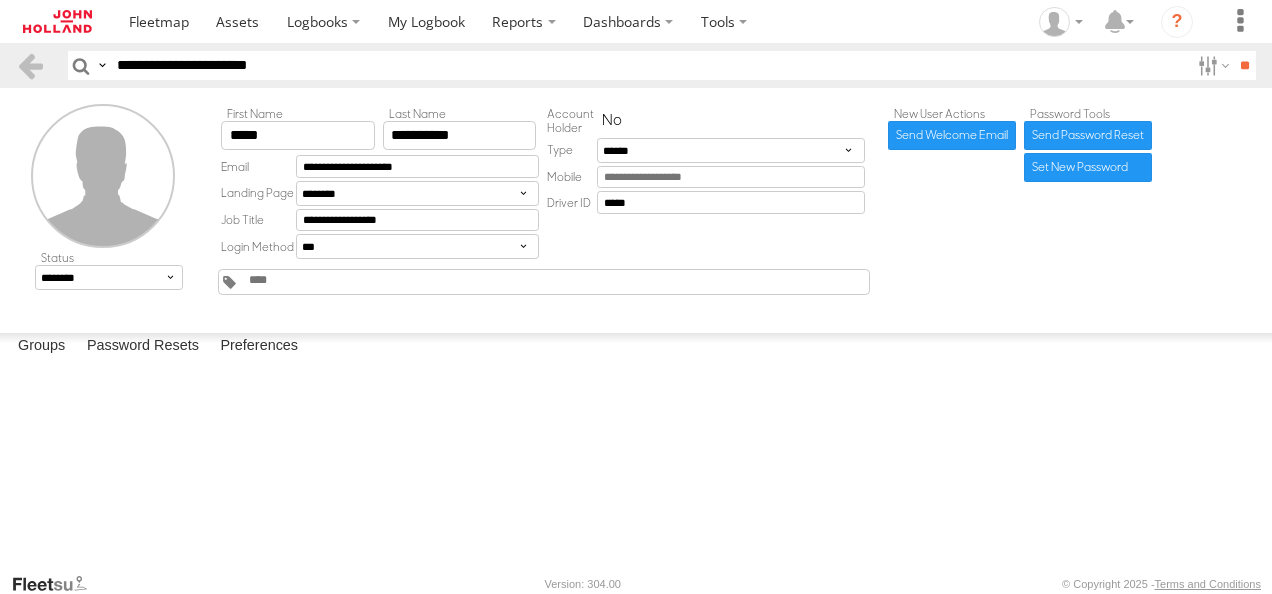 scroll, scrollTop: 400, scrollLeft: 0, axis: vertical 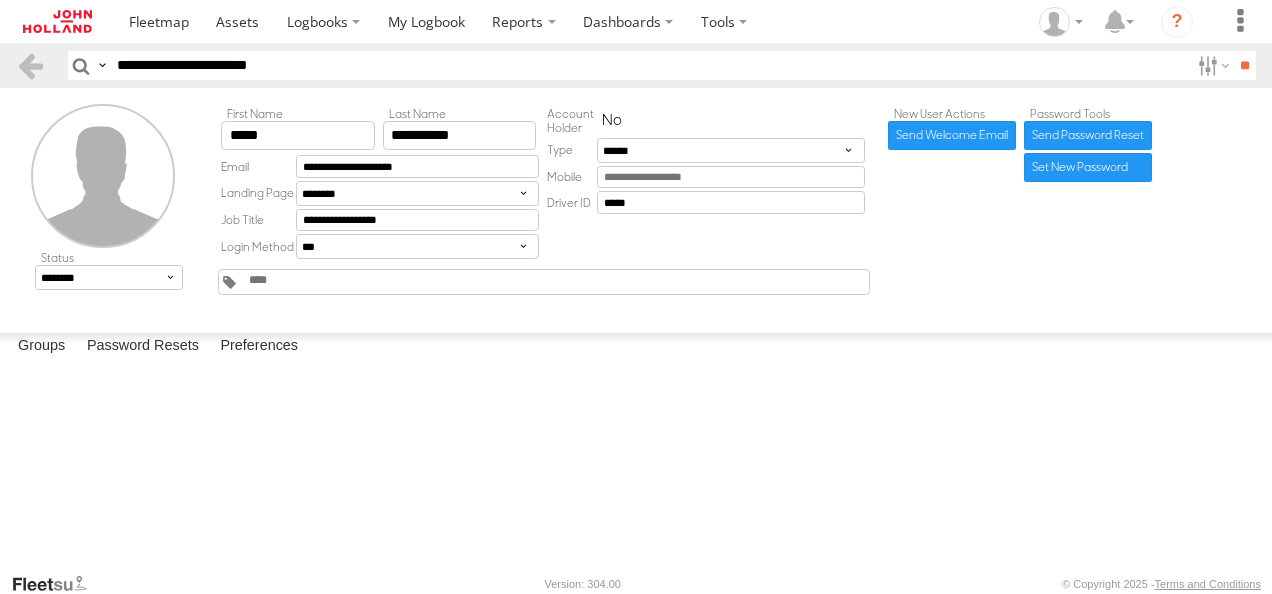 click on "7035U - Black Hill to Tomago" at bounding box center (0, 0) 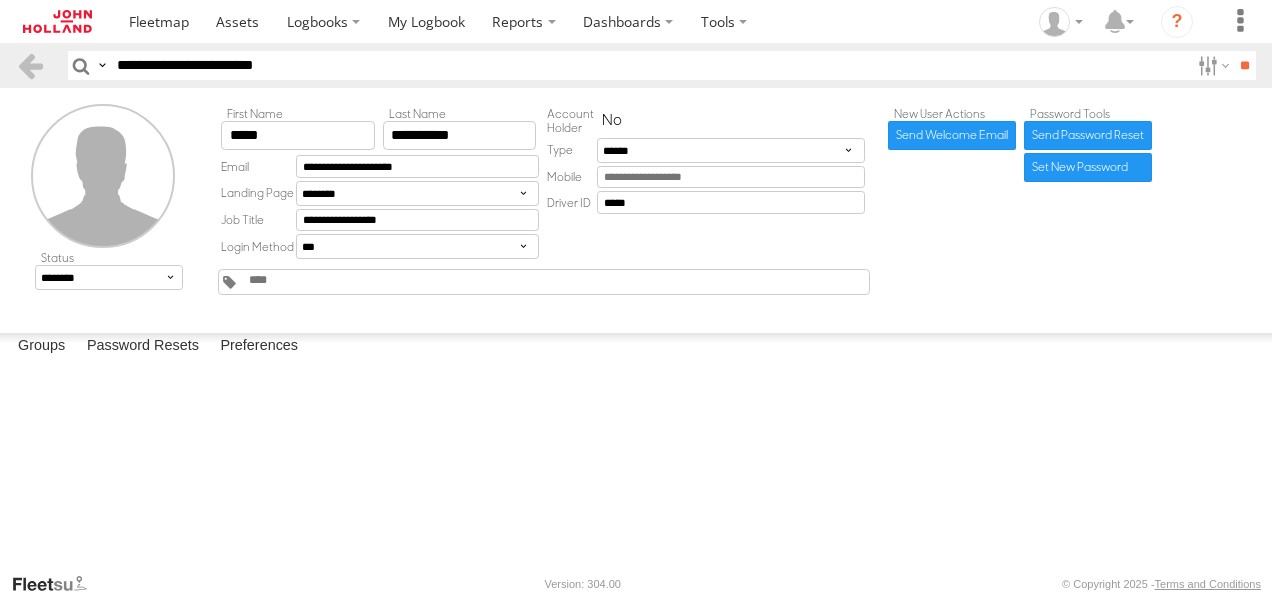 type on "**********" 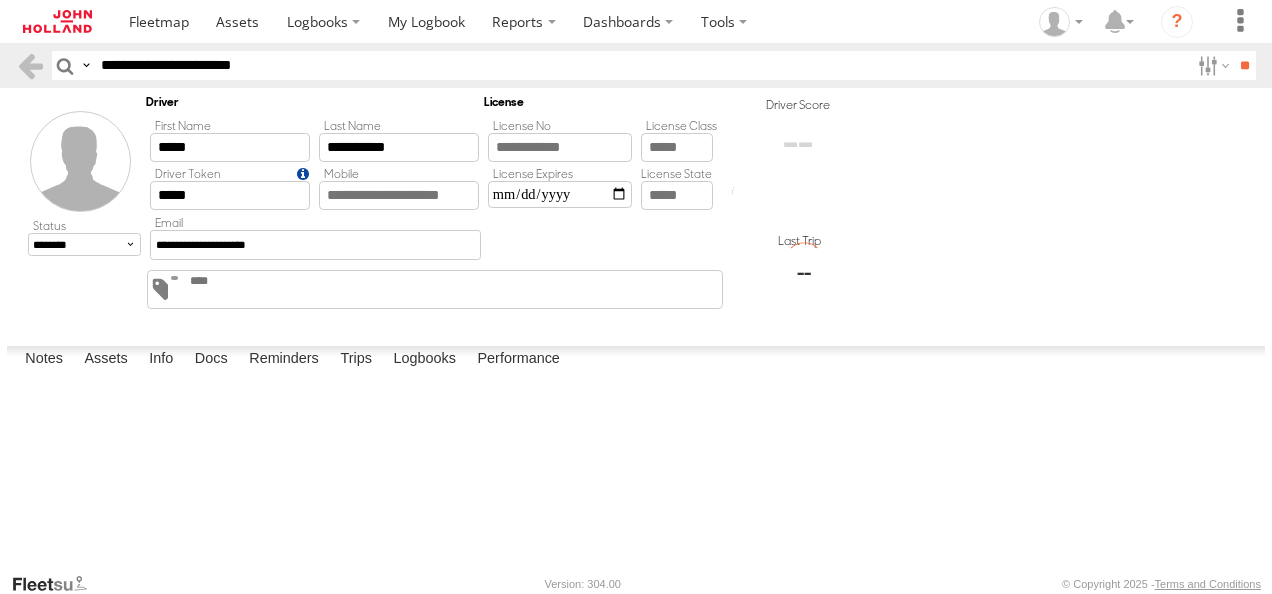 scroll, scrollTop: 0, scrollLeft: 0, axis: both 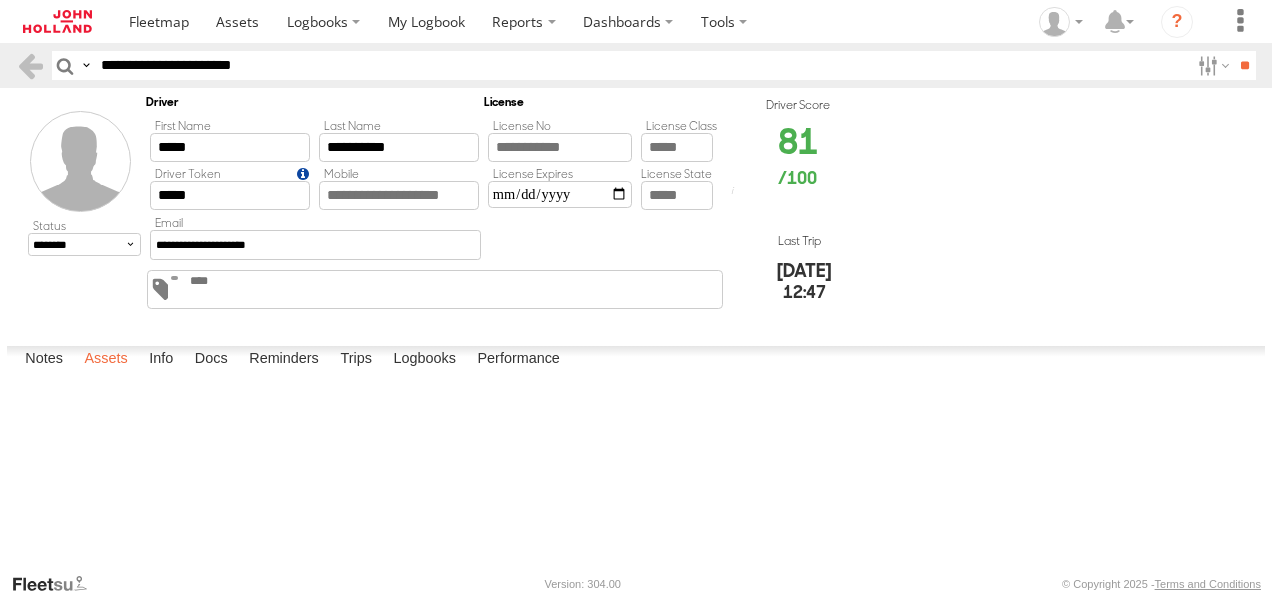 click on "Assets" at bounding box center (105, 360) 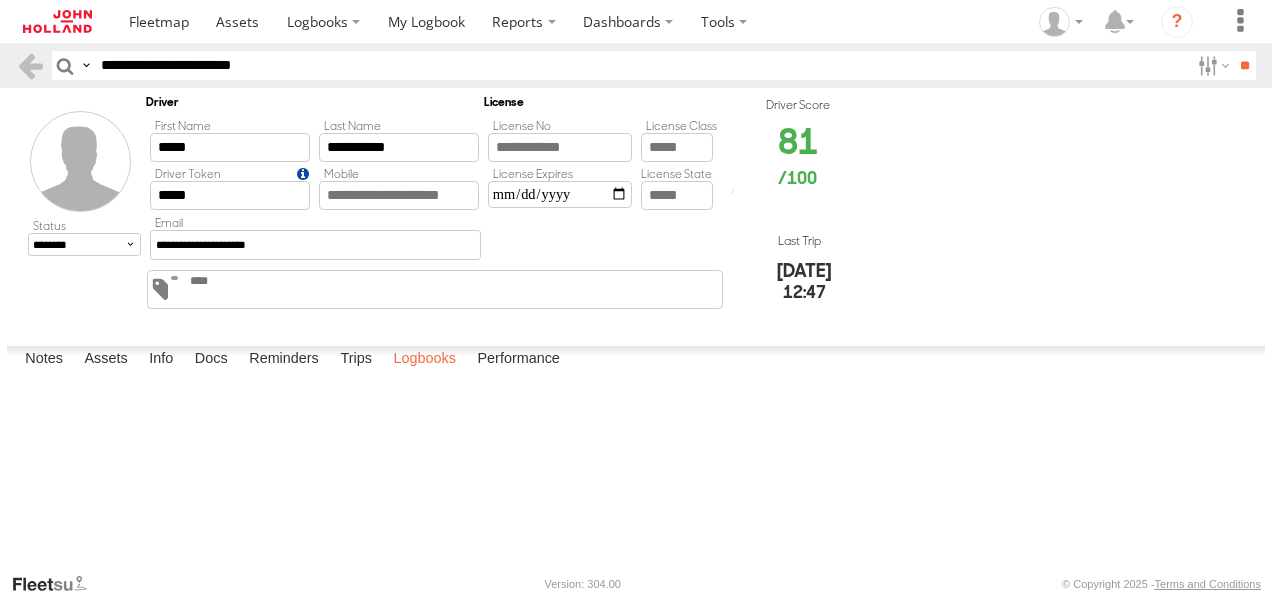 click on "Logbooks" at bounding box center (424, 360) 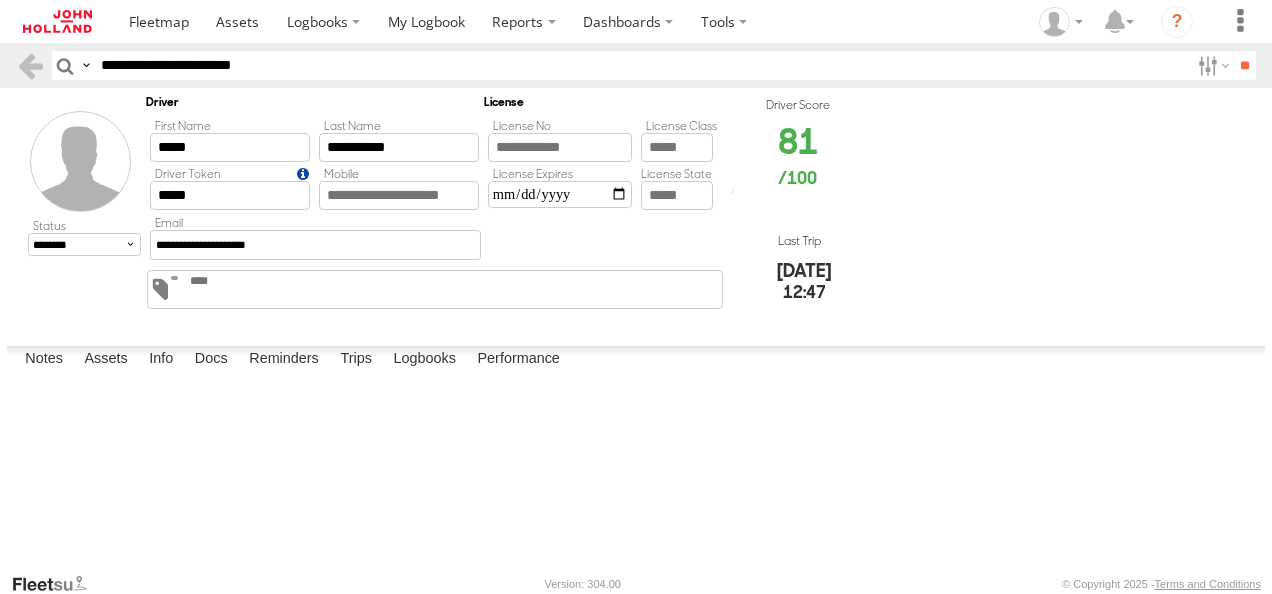 click on "[NAME] Logbook" at bounding box center (0, 0) 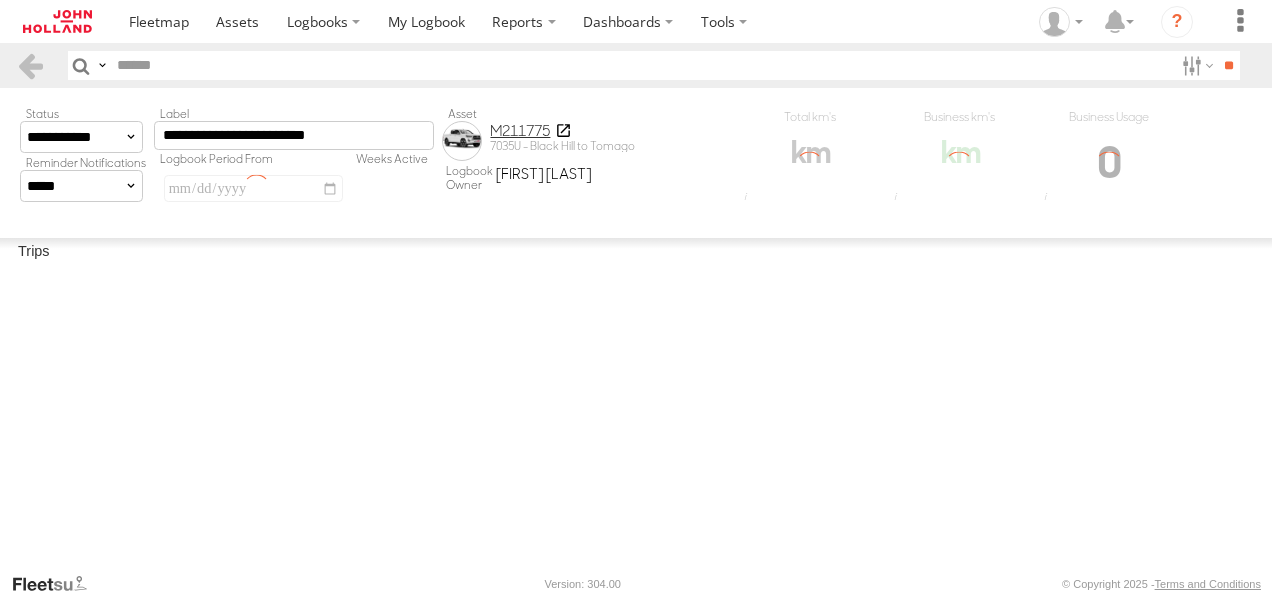 scroll, scrollTop: 0, scrollLeft: 0, axis: both 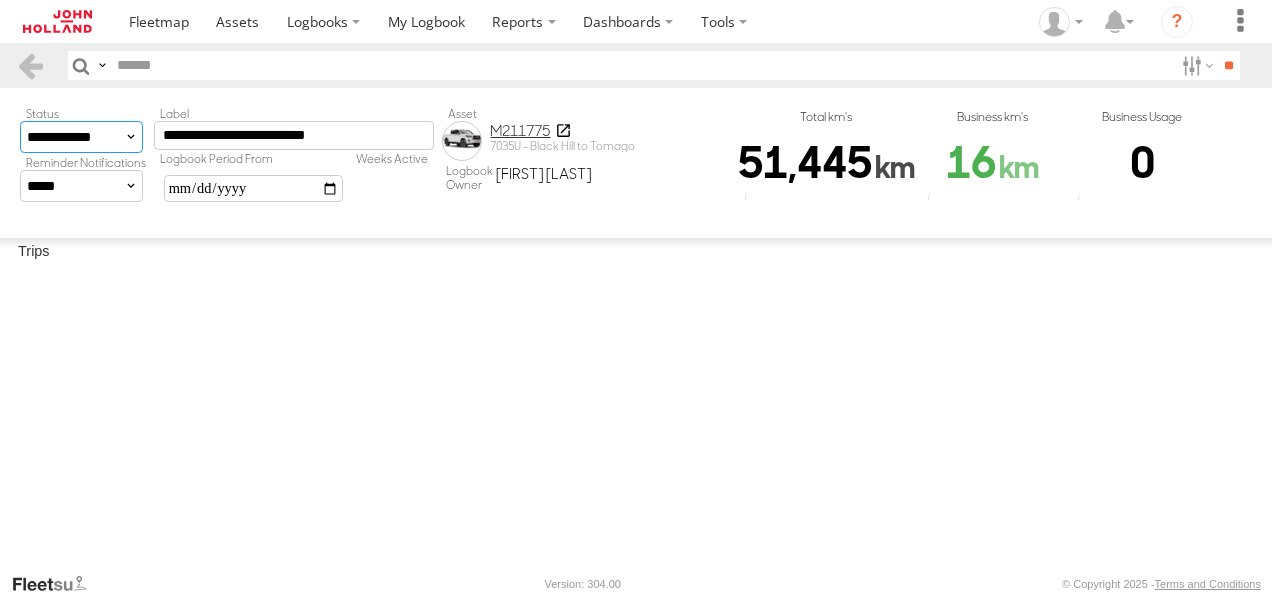 click on "**********" at bounding box center (81, 137) 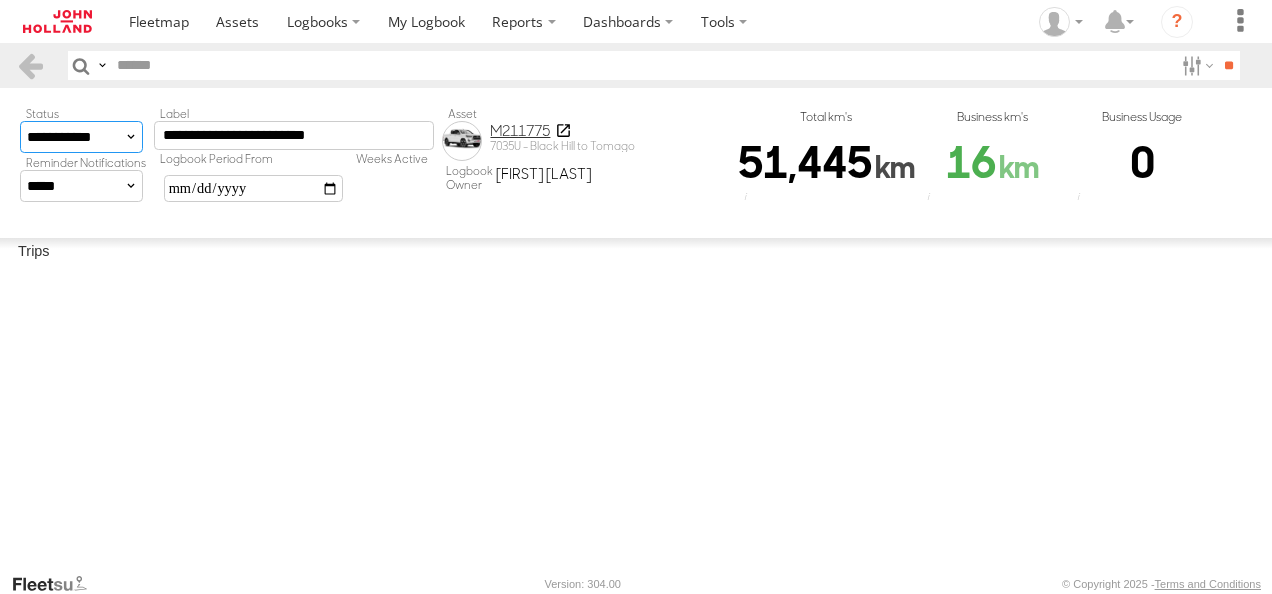 select on "*" 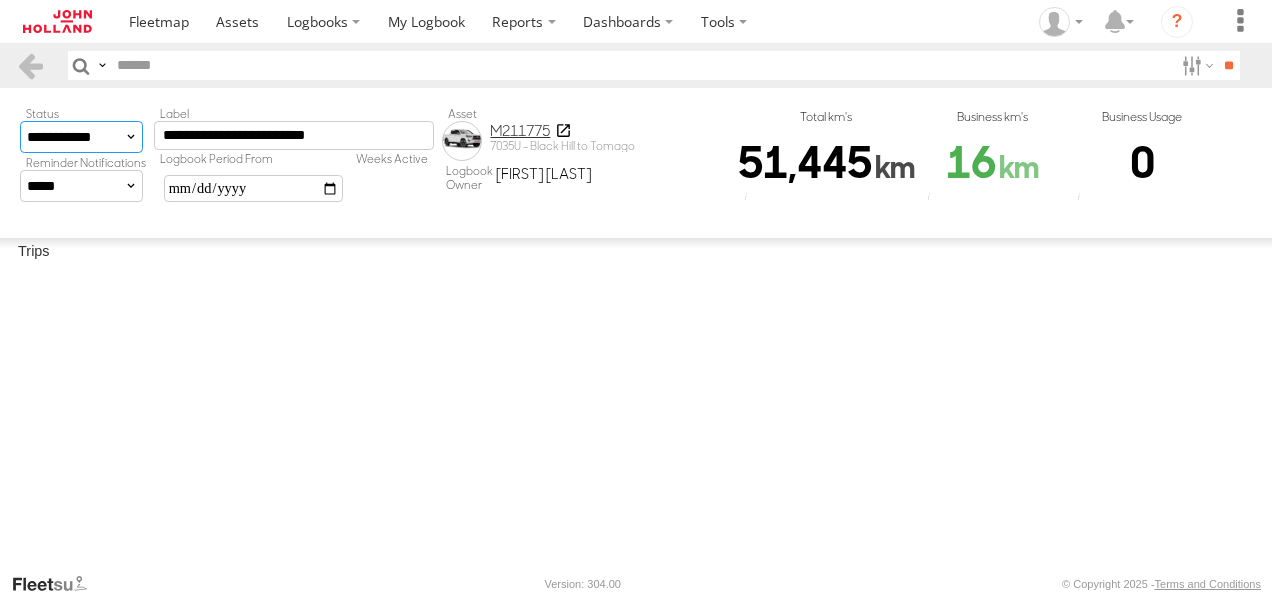 click on "**********" at bounding box center [81, 137] 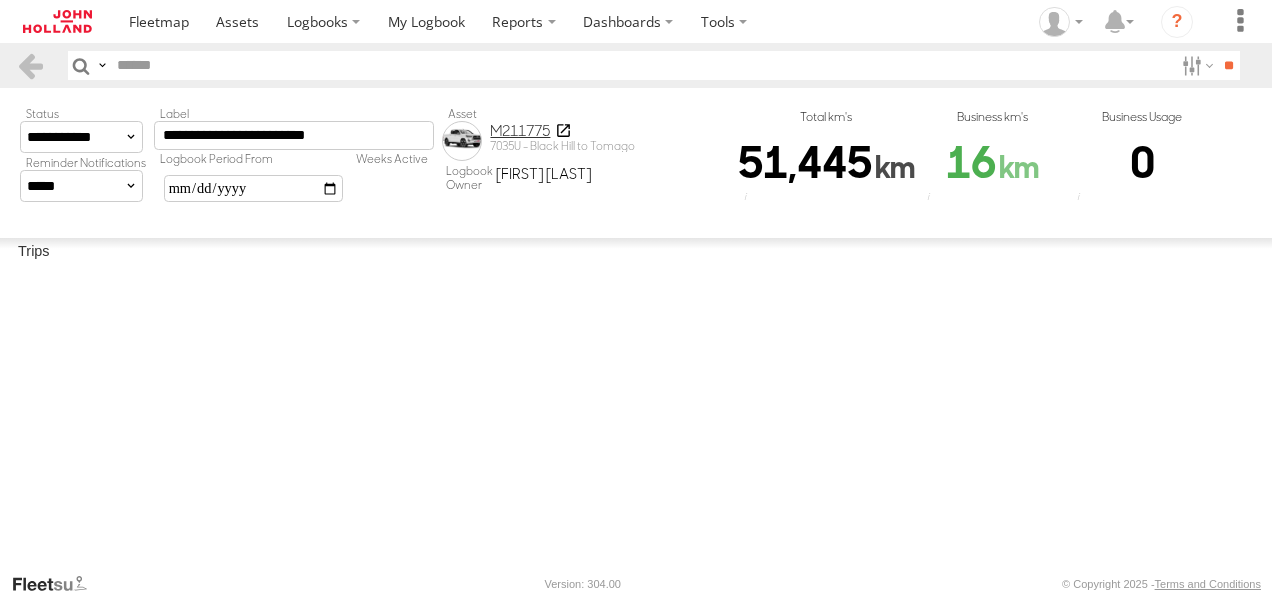 click on "**********" at bounding box center (0, 0) 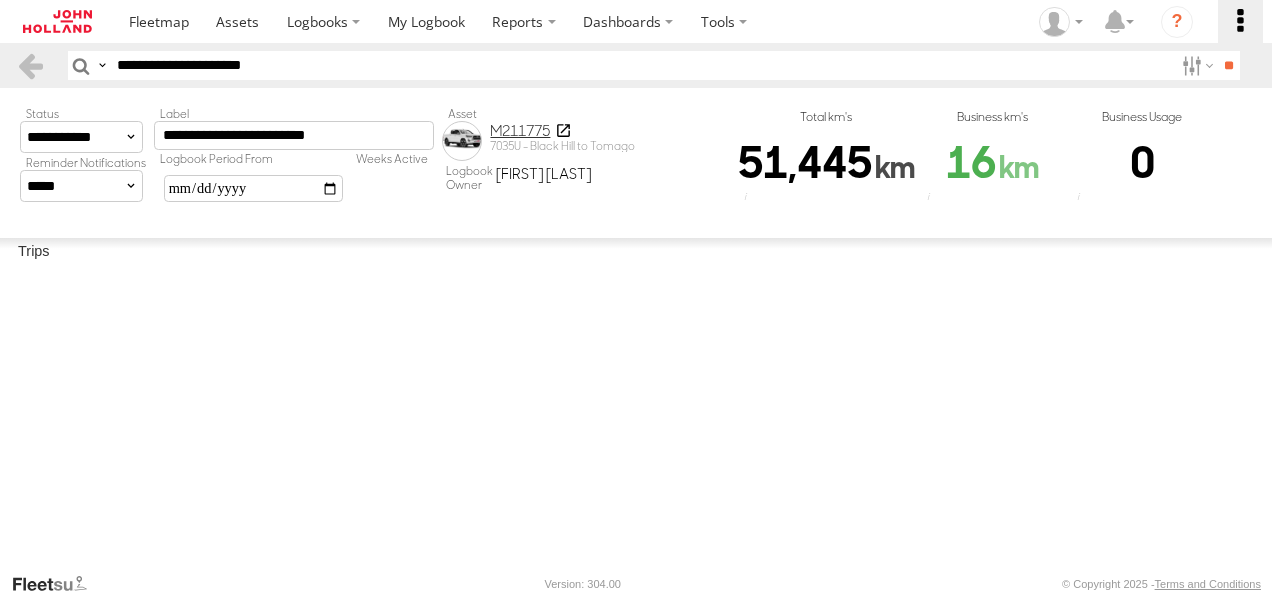 type on "**********" 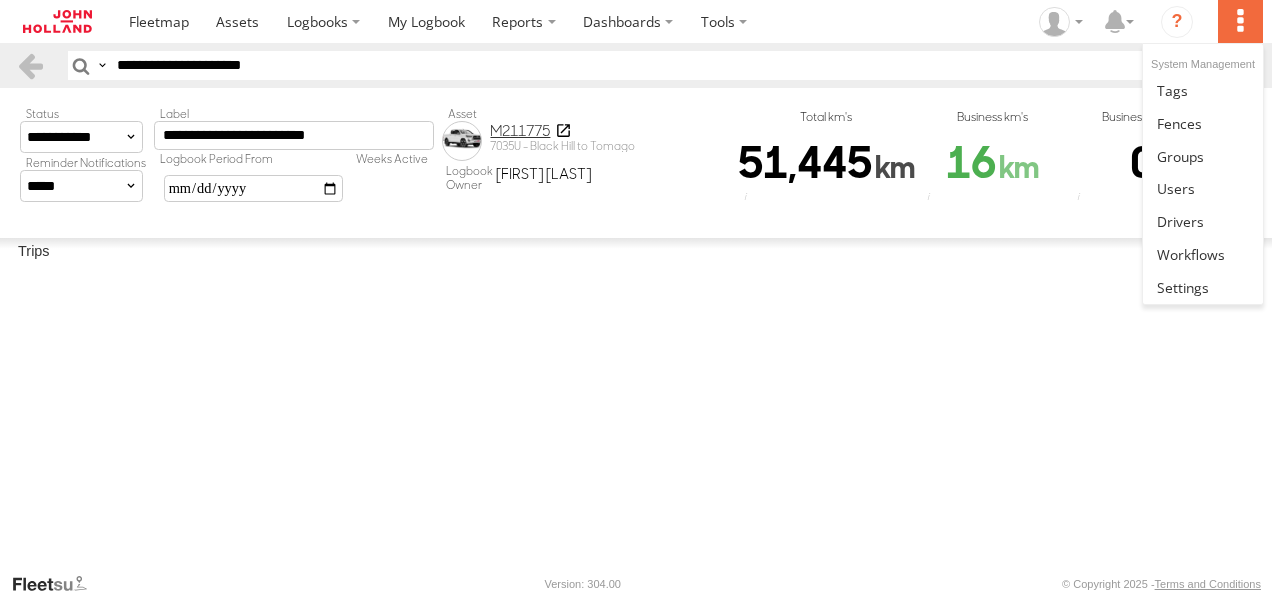click at bounding box center [1240, 21] 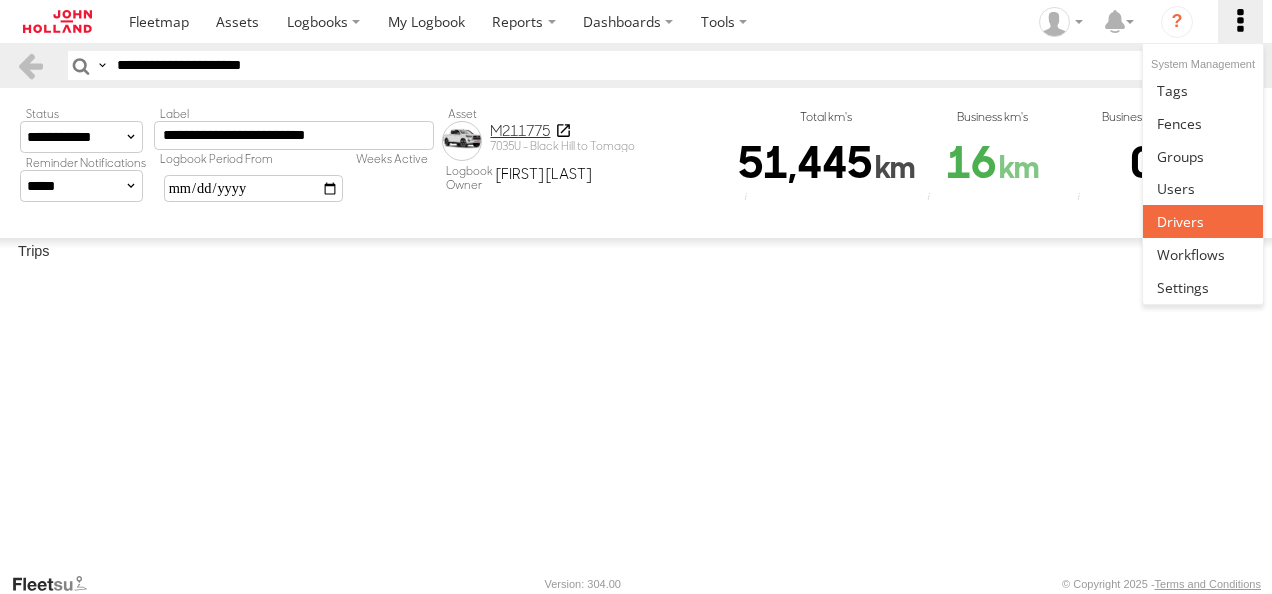 click at bounding box center (1202, 221) 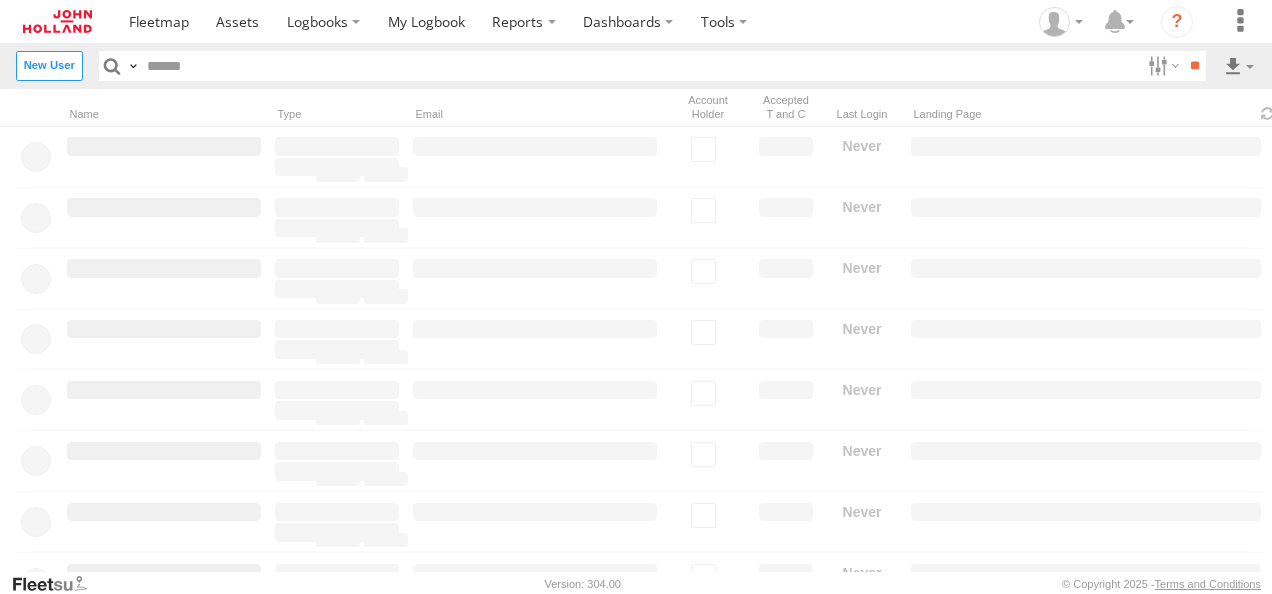 scroll, scrollTop: 0, scrollLeft: 0, axis: both 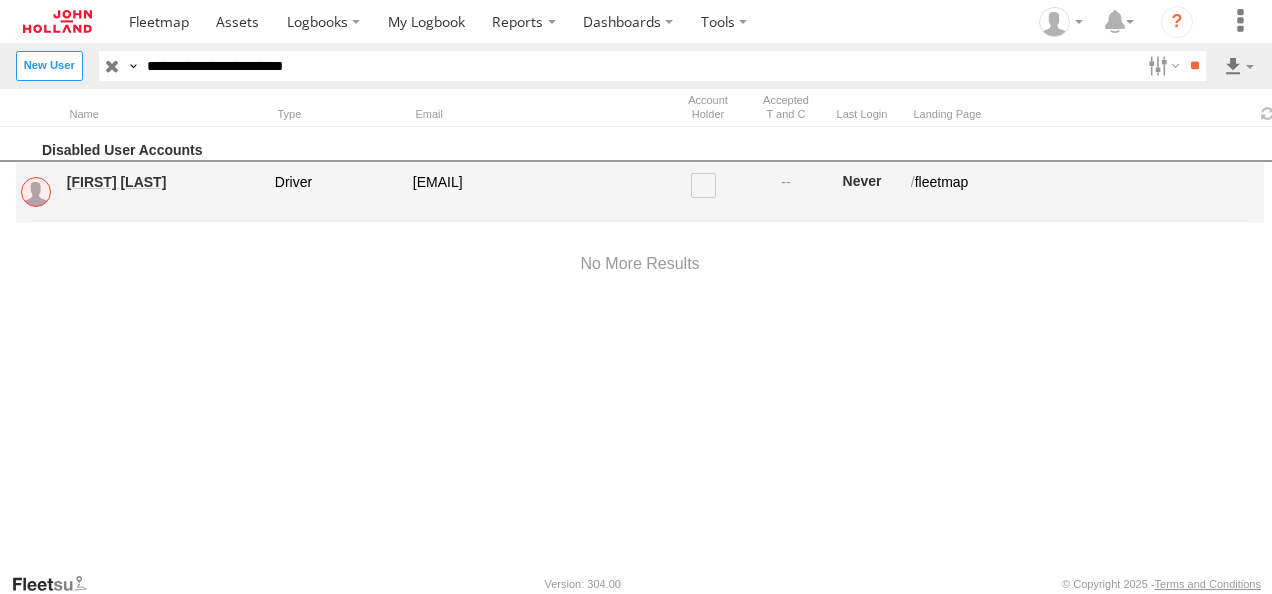 click on "[FIRST] [LAST]" at bounding box center [164, 182] 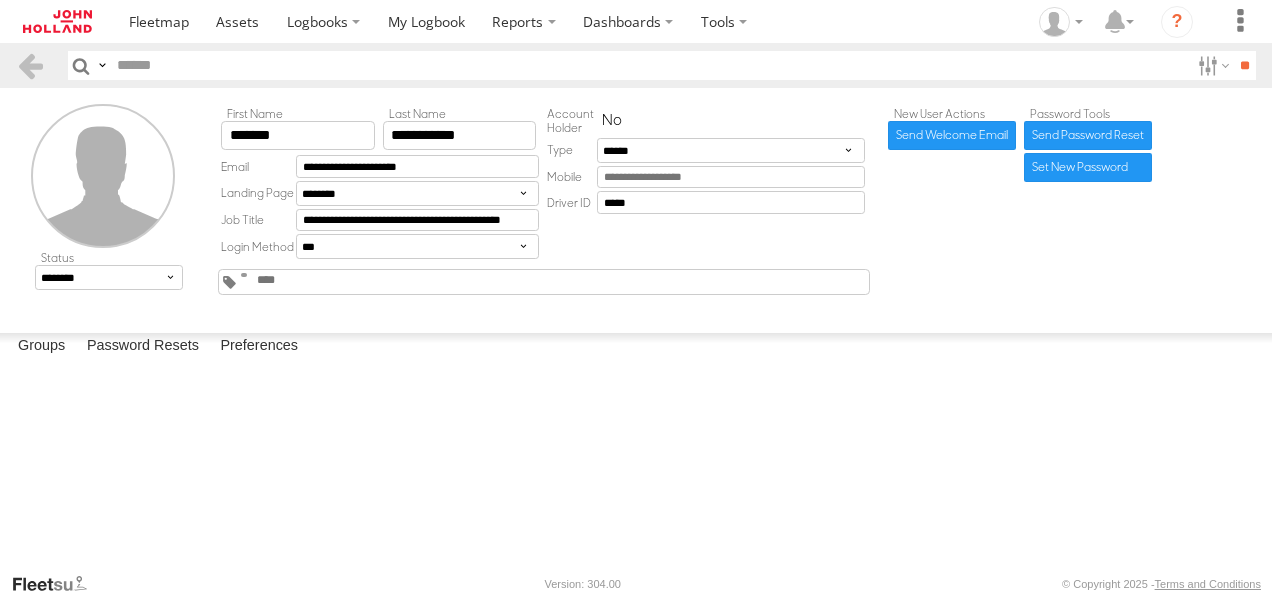 scroll, scrollTop: 0, scrollLeft: 0, axis: both 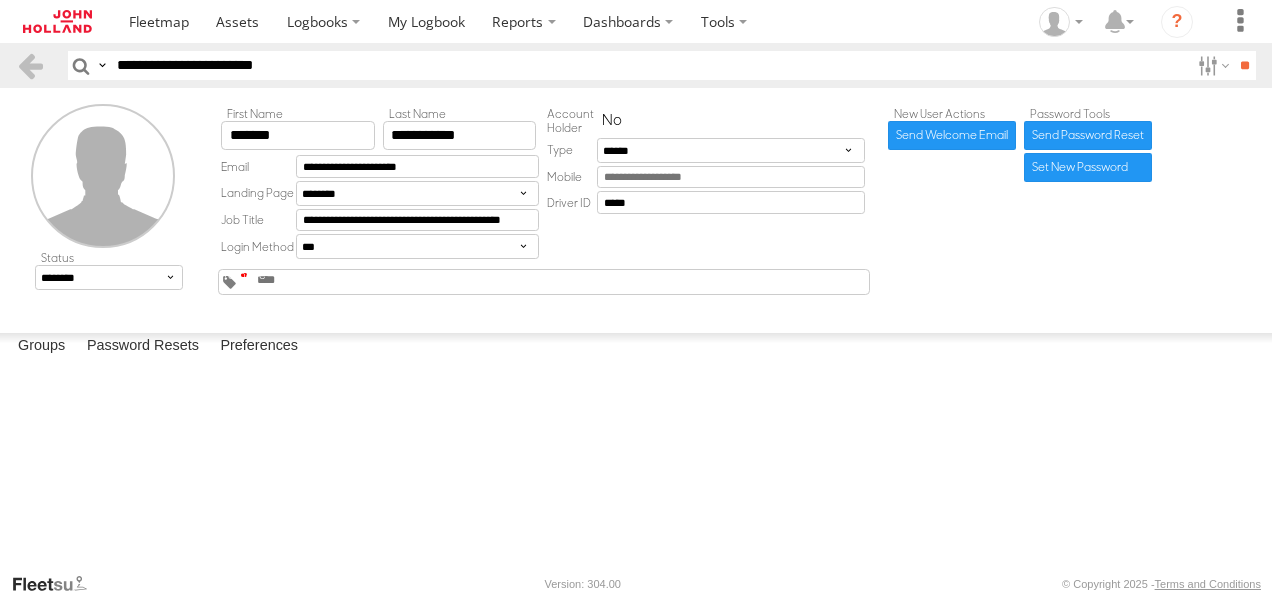 click at bounding box center (244, 275) 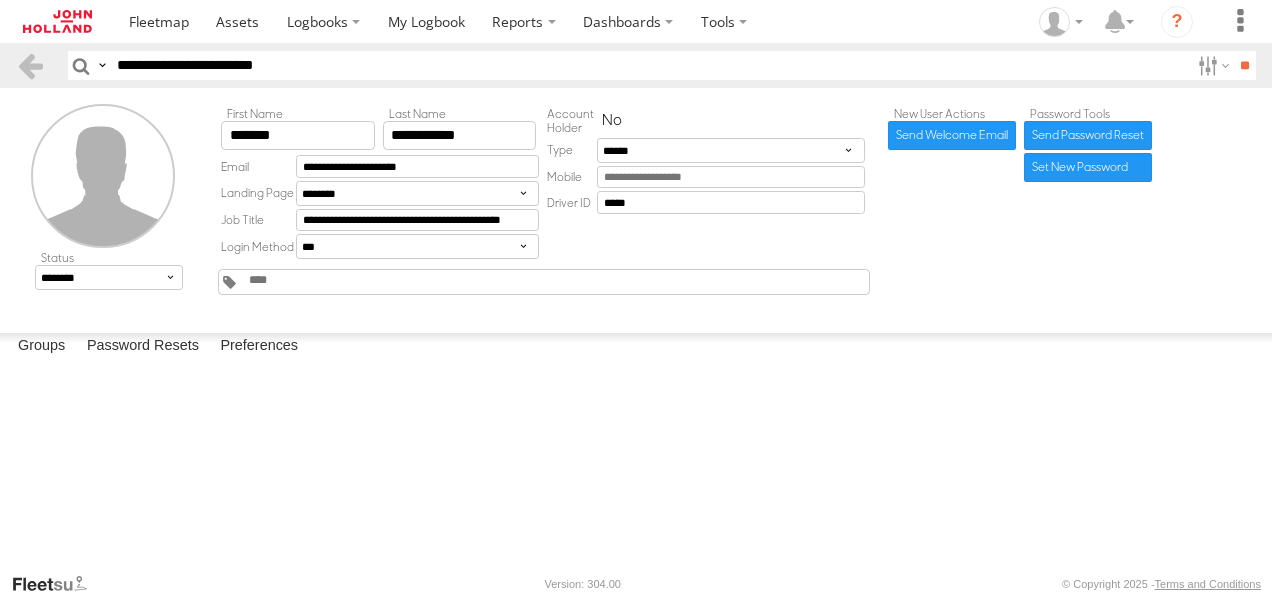 click at bounding box center [0, 0] 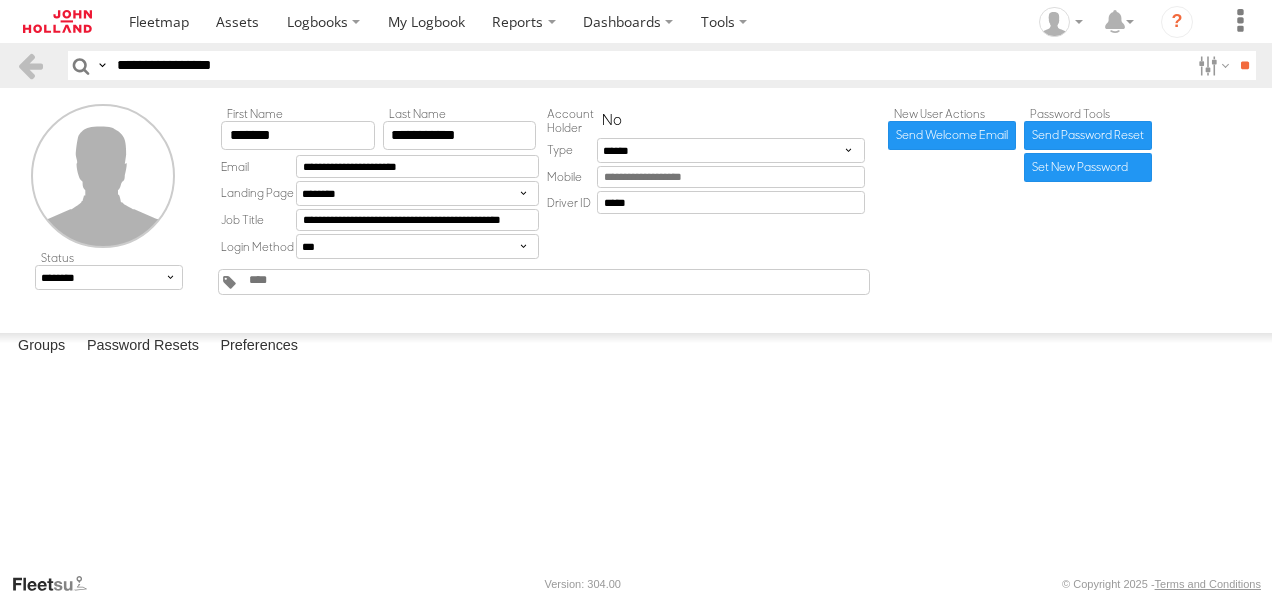 type on "**********" 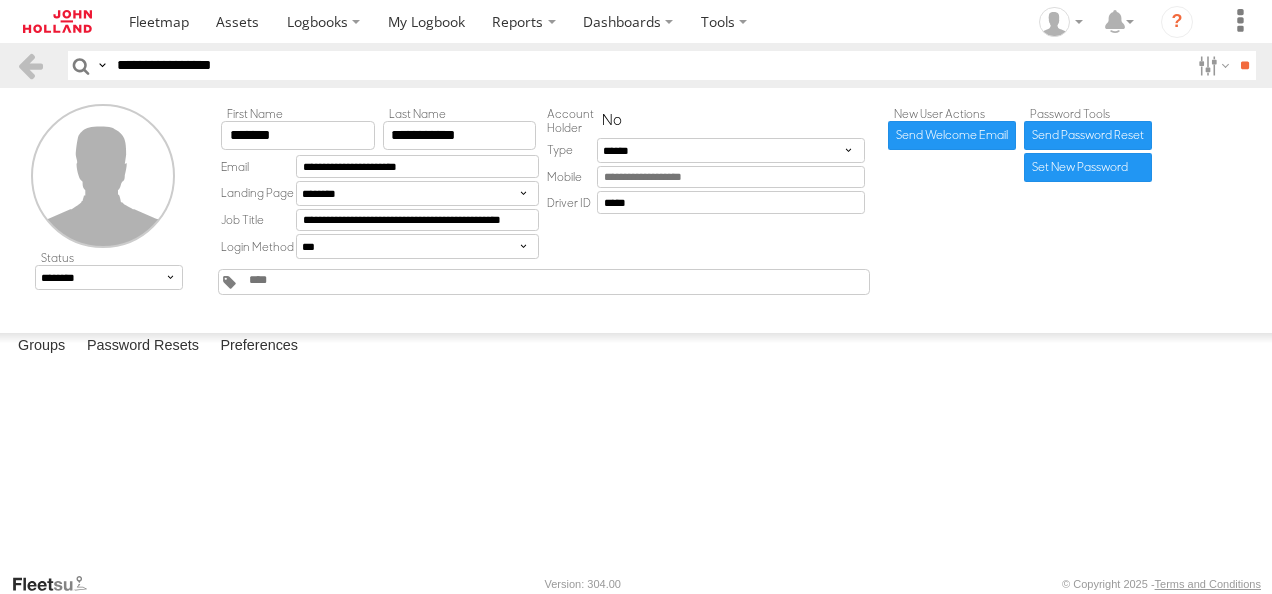 click on "**" at bounding box center [1244, 65] 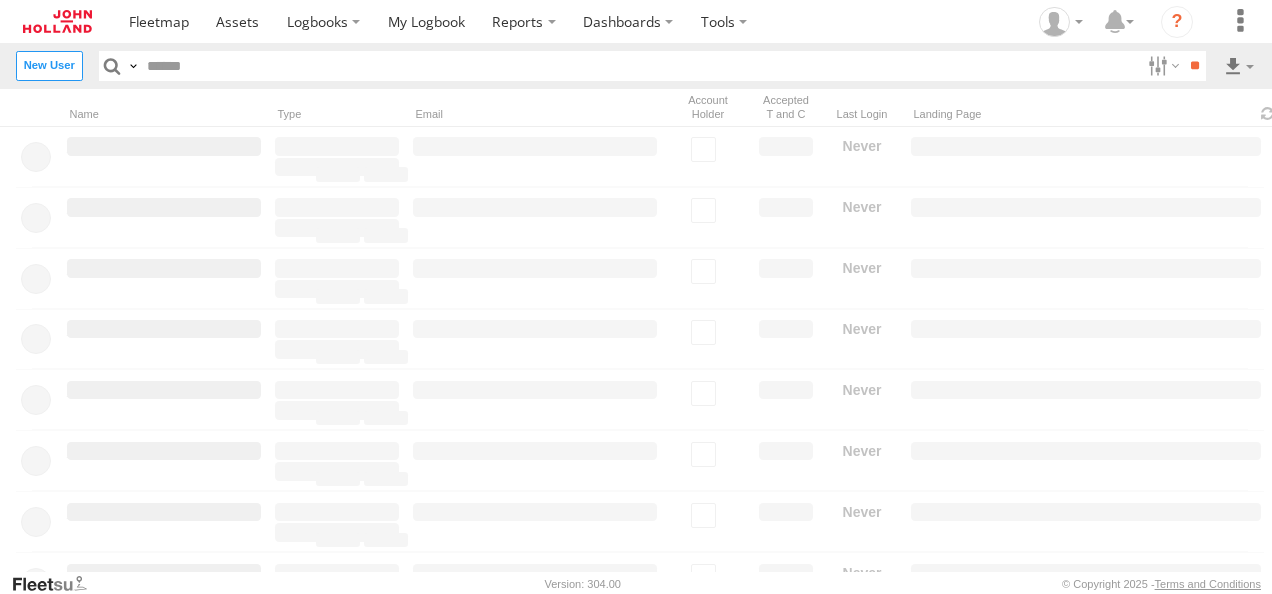 scroll, scrollTop: 0, scrollLeft: 0, axis: both 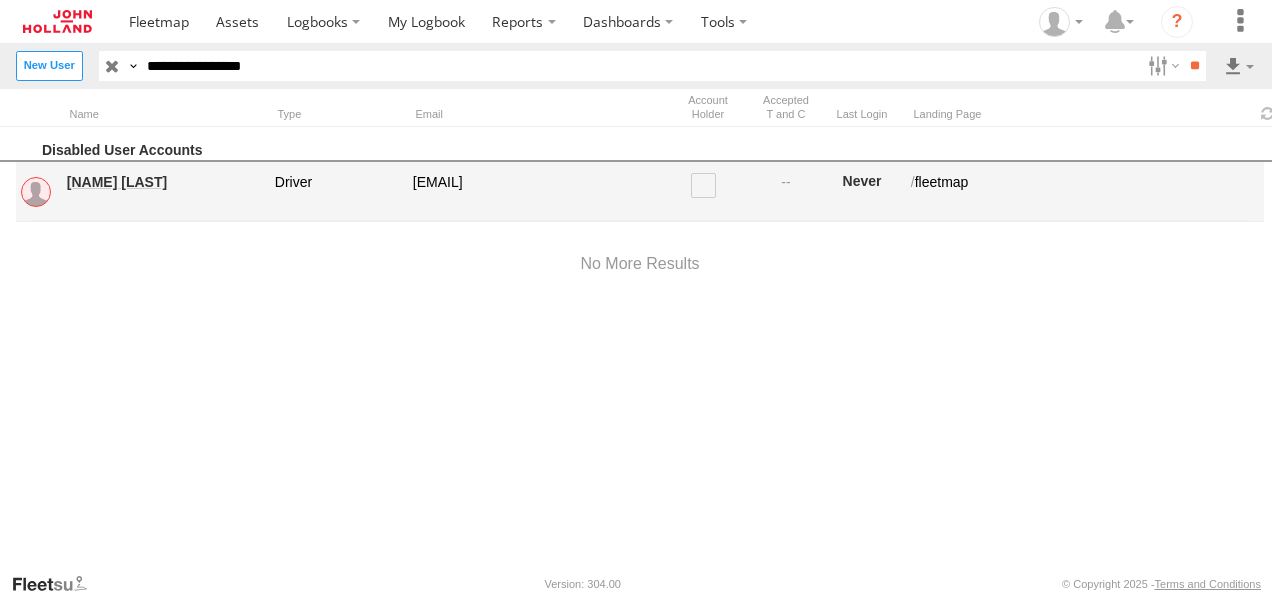 click on "[NAME] [LAST]" at bounding box center [164, 182] 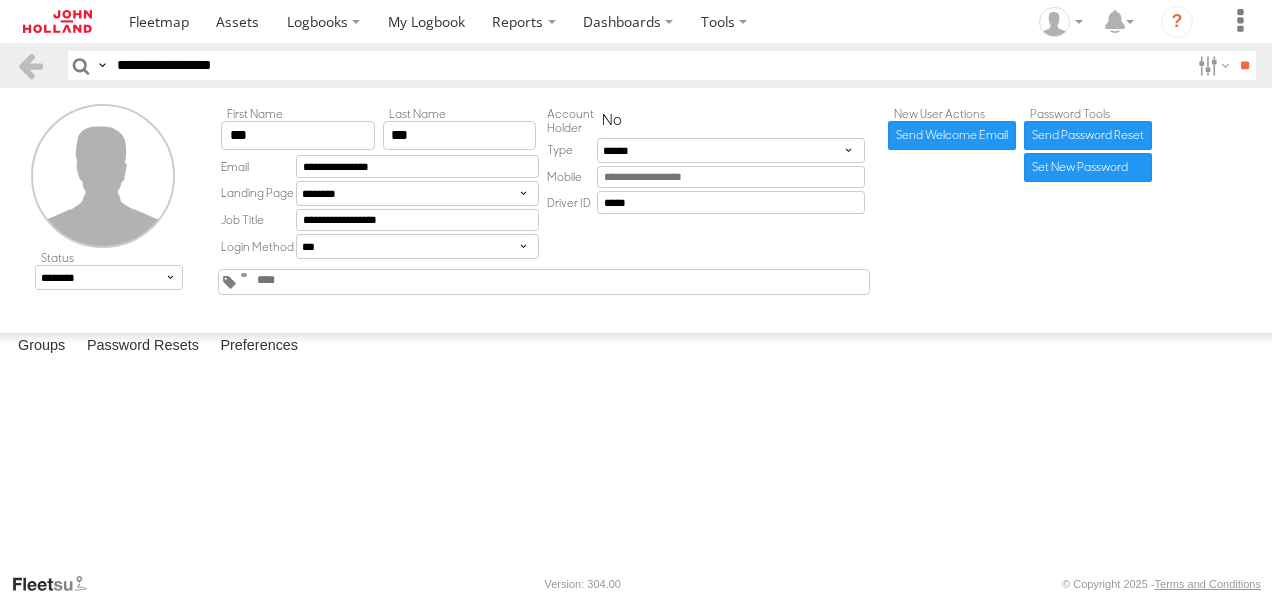 scroll, scrollTop: 0, scrollLeft: 0, axis: both 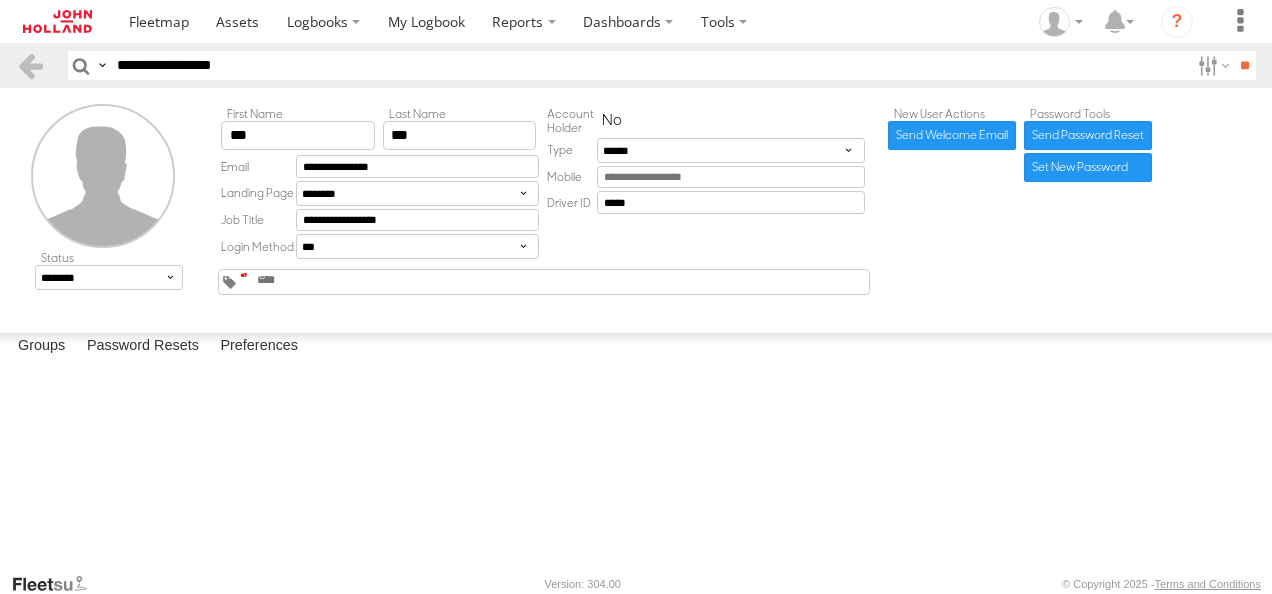 click at bounding box center (244, 275) 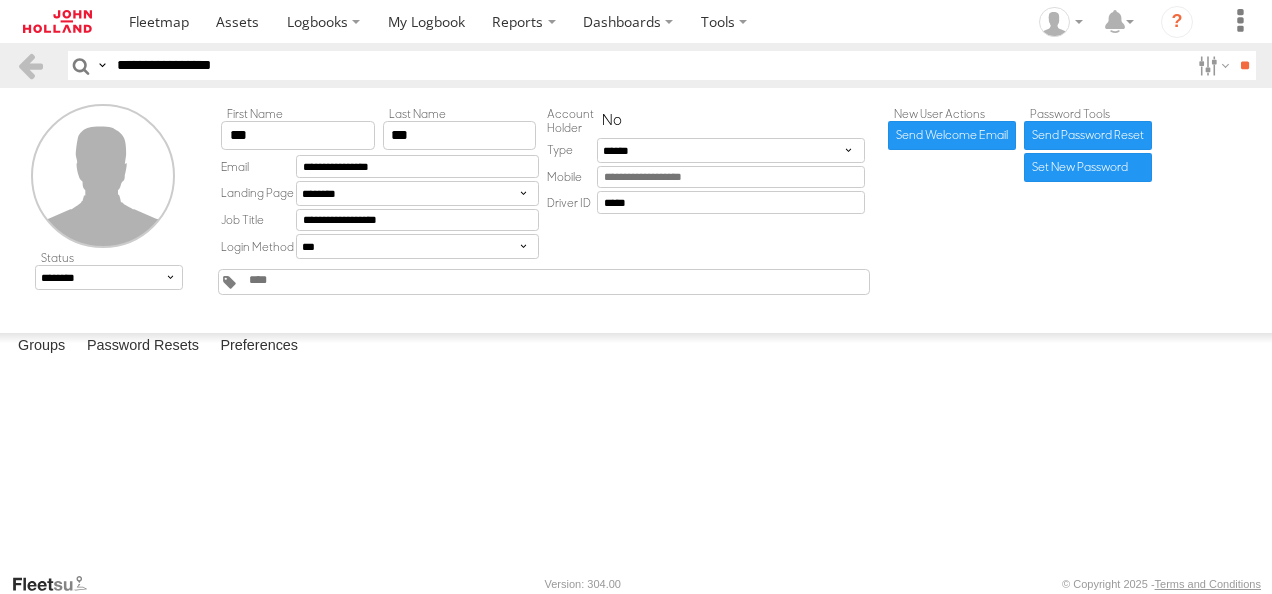 click on "All Assets
330 - Royal Hobart Hospital
40005 - Building People Overheads
40020 - Building HSE Overheads
40035 - Building Precontracts Overheads
7023B - Waterloo ISD - Station D&C - Building (702" at bounding box center (0, 0) 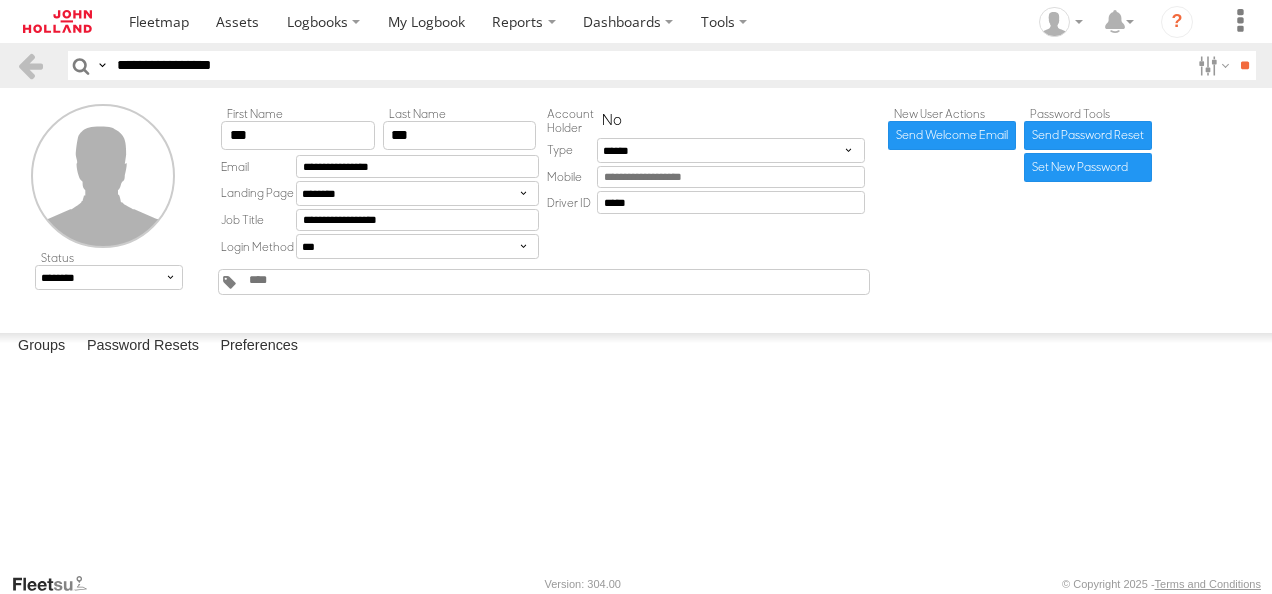 scroll, scrollTop: 1200, scrollLeft: 0, axis: vertical 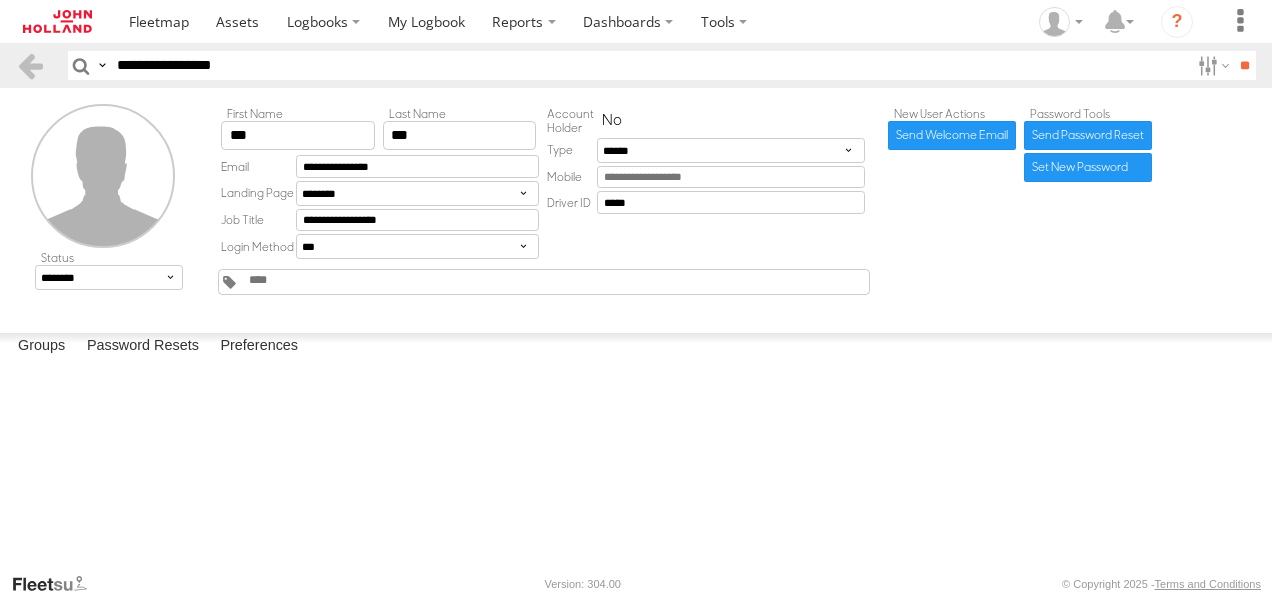 click on "GCLR3-I - Gold Coast Light Rail Stage 3" at bounding box center [0, 0] 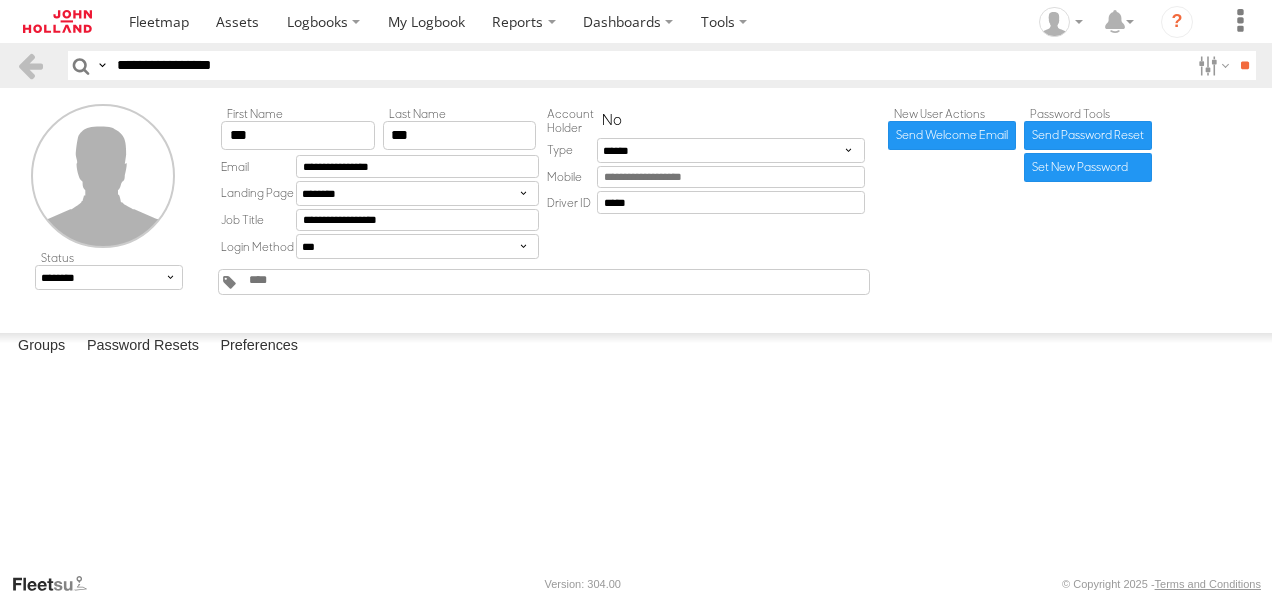 paste on "***" 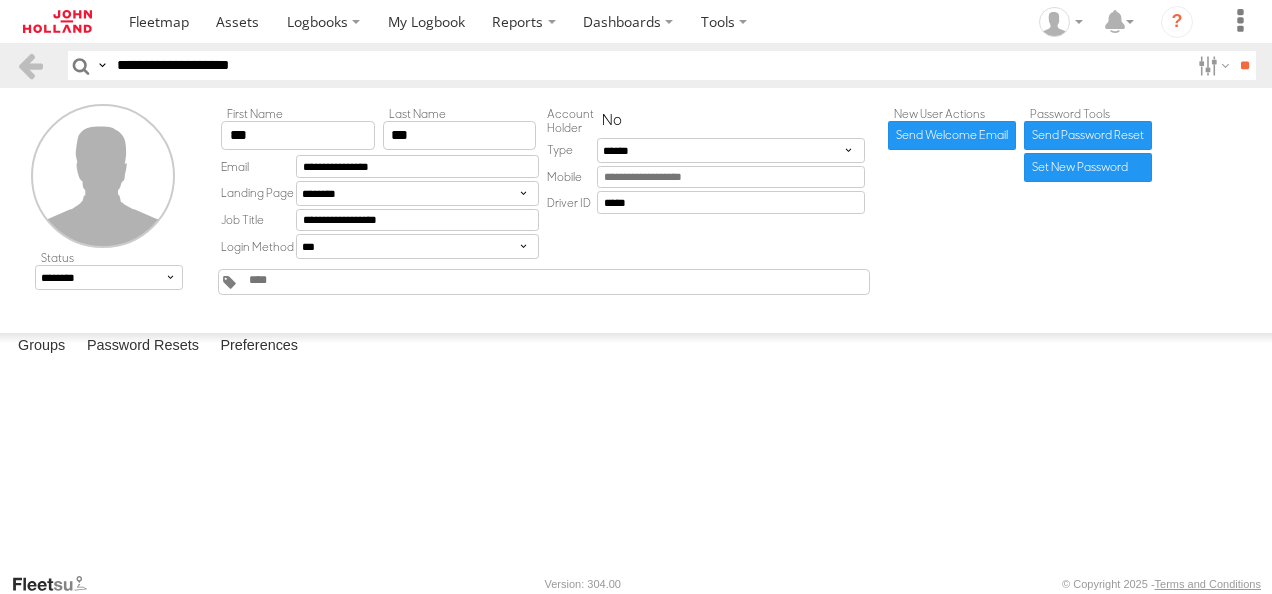 type on "**********" 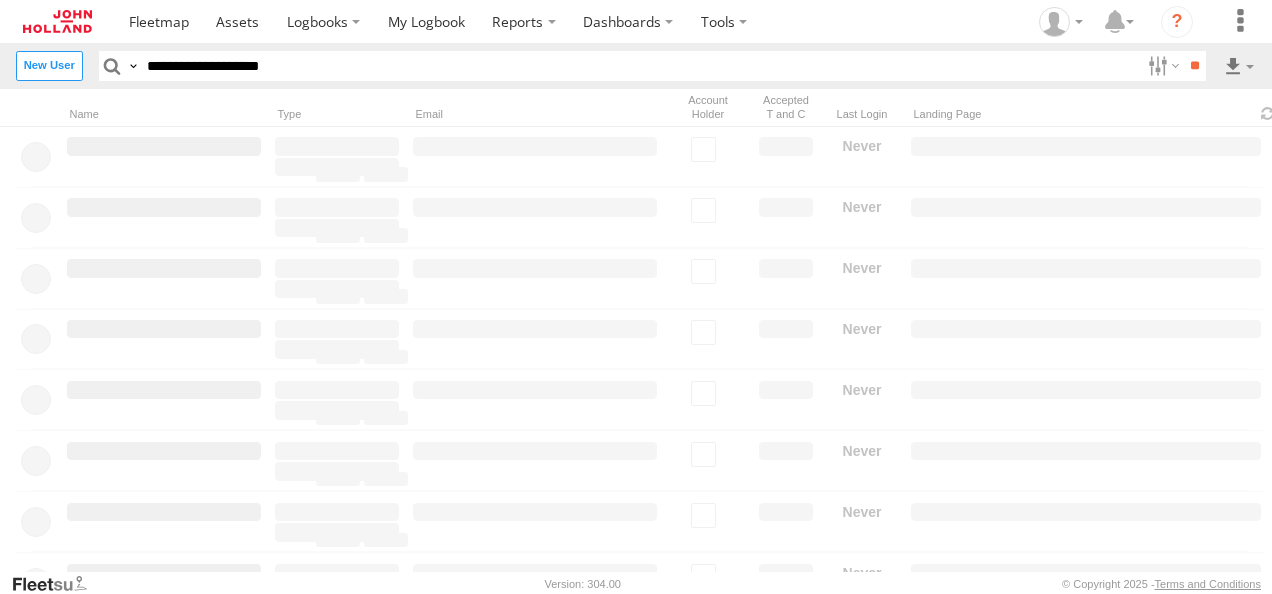 scroll, scrollTop: 0, scrollLeft: 0, axis: both 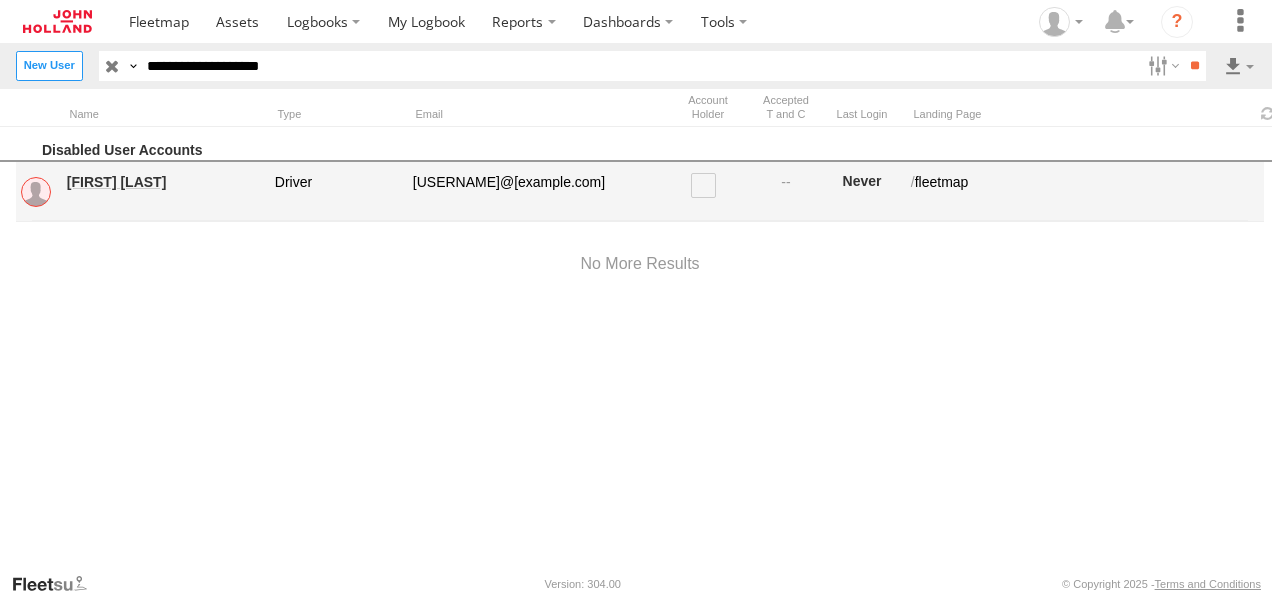 click on "[FIRST] [LAST]" at bounding box center (164, 182) 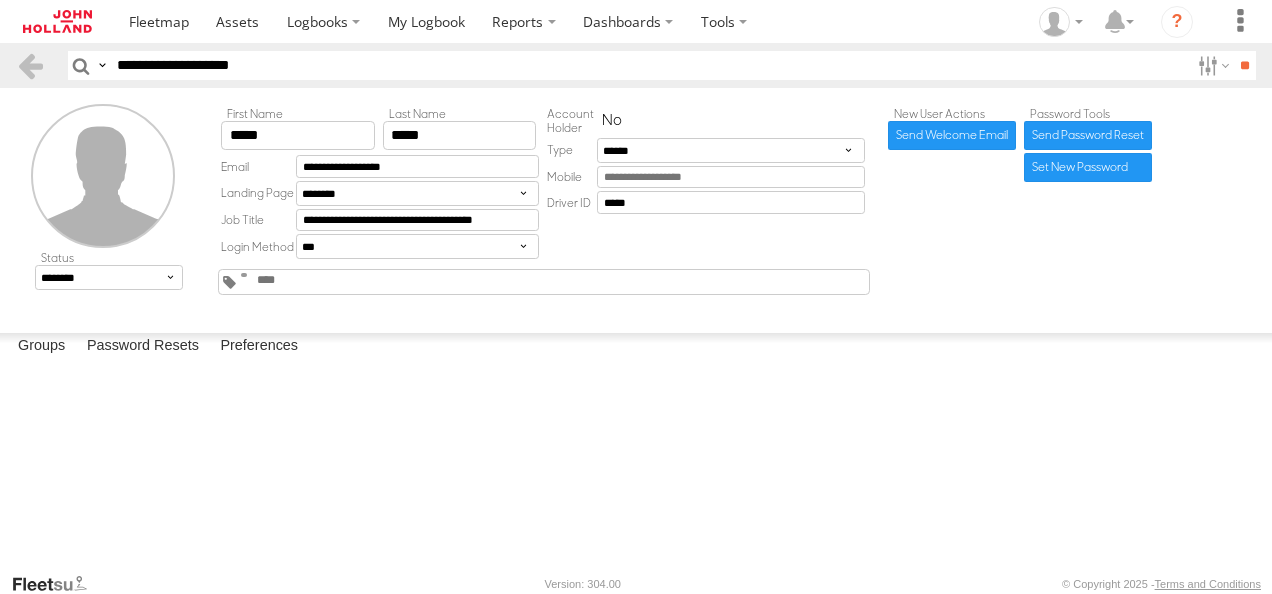 scroll, scrollTop: 0, scrollLeft: 0, axis: both 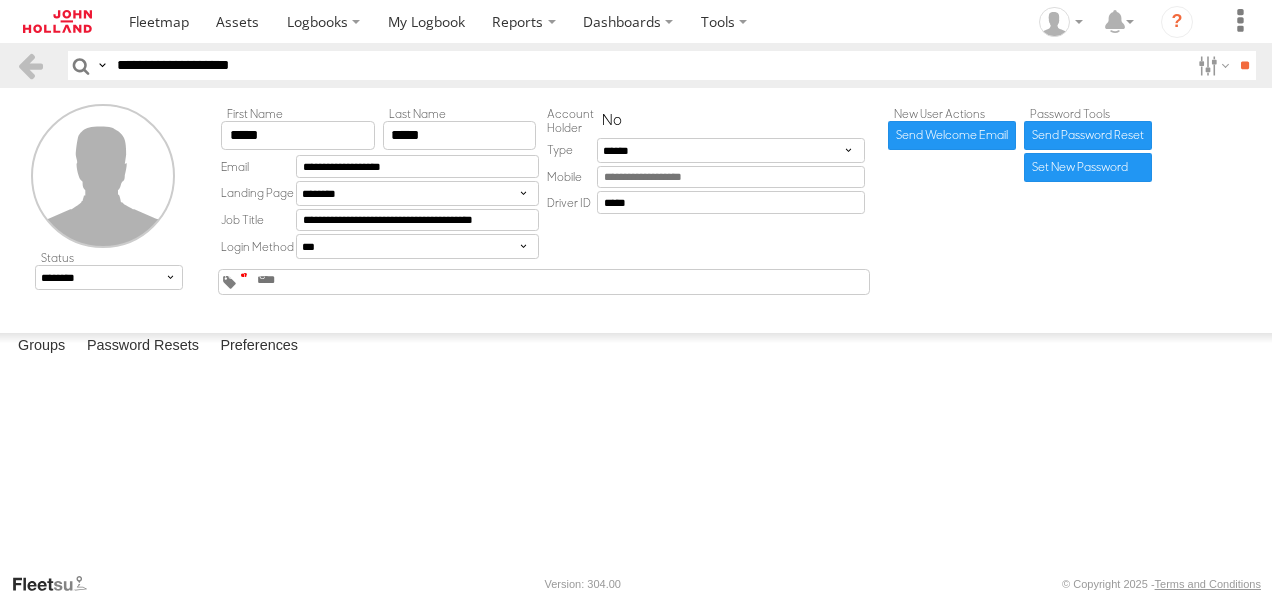 click at bounding box center [244, 275] 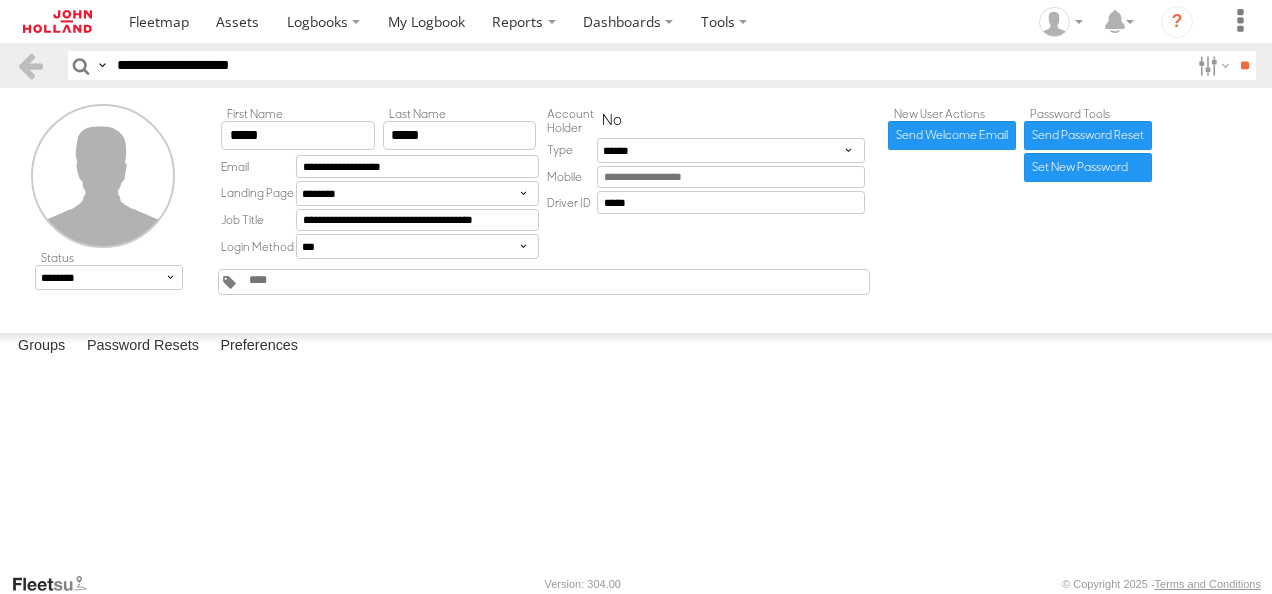 click at bounding box center (0, 0) 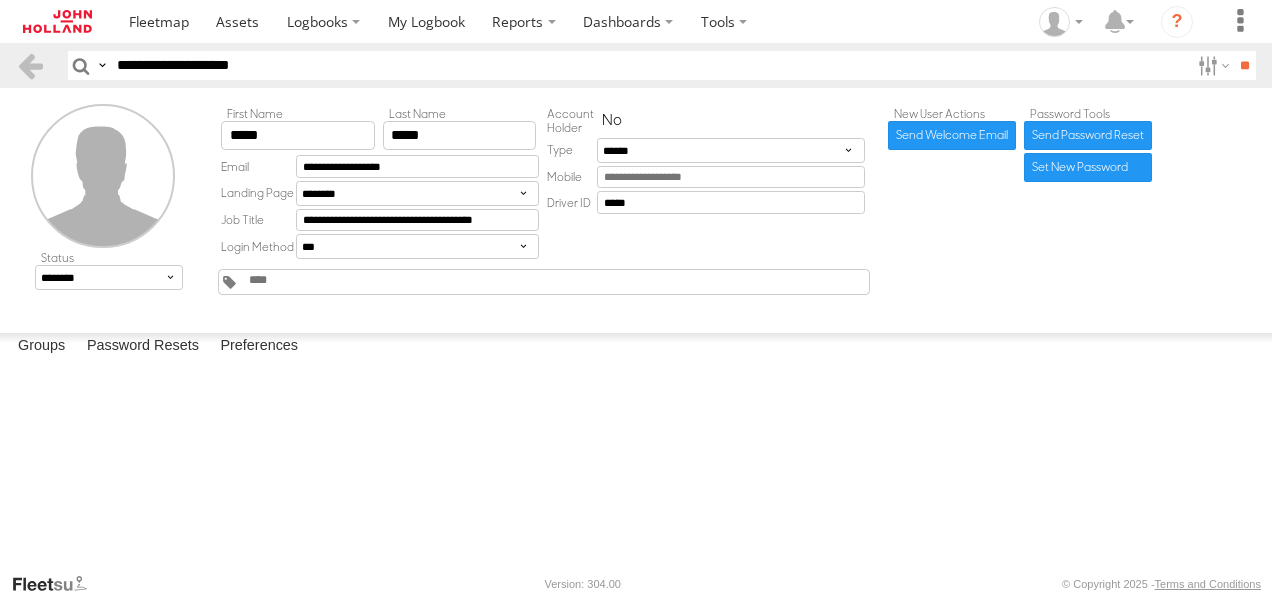 scroll, scrollTop: 400, scrollLeft: 0, axis: vertical 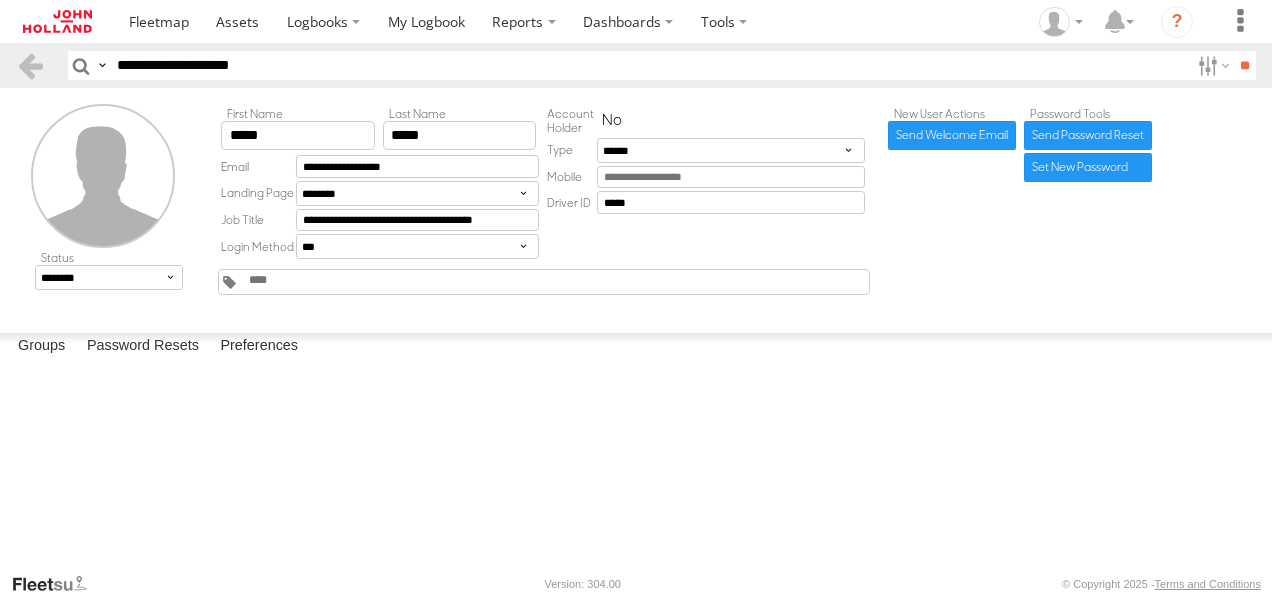 click on "7035U - Black Hill to Tomago" at bounding box center [0, 0] 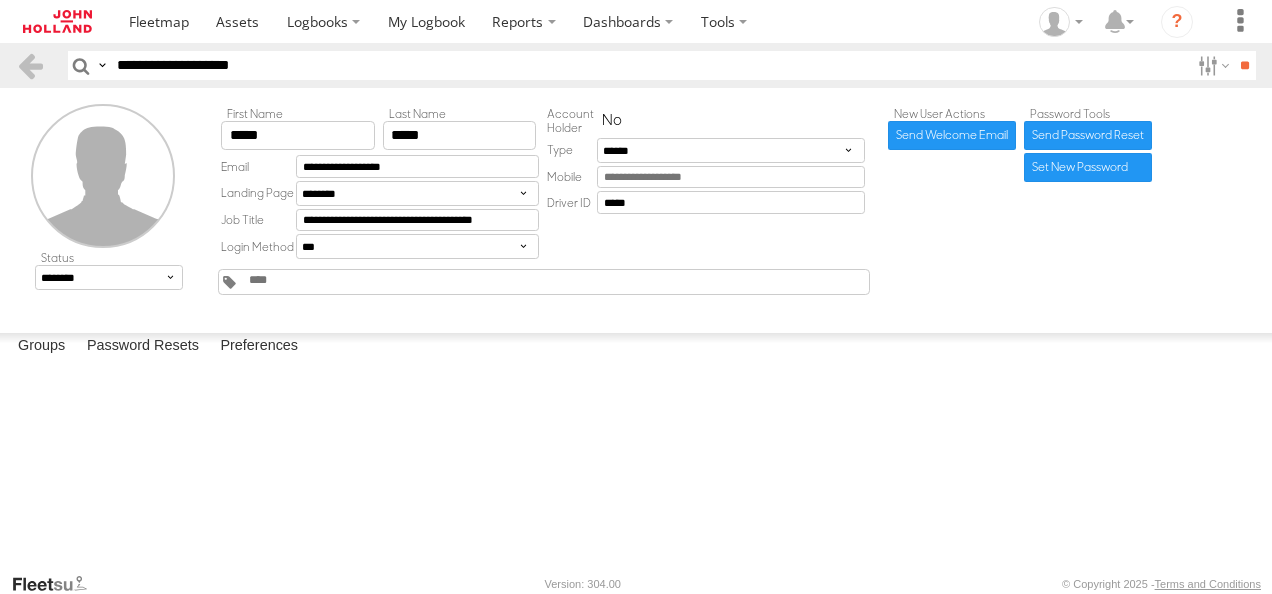 scroll, scrollTop: 500, scrollLeft: 0, axis: vertical 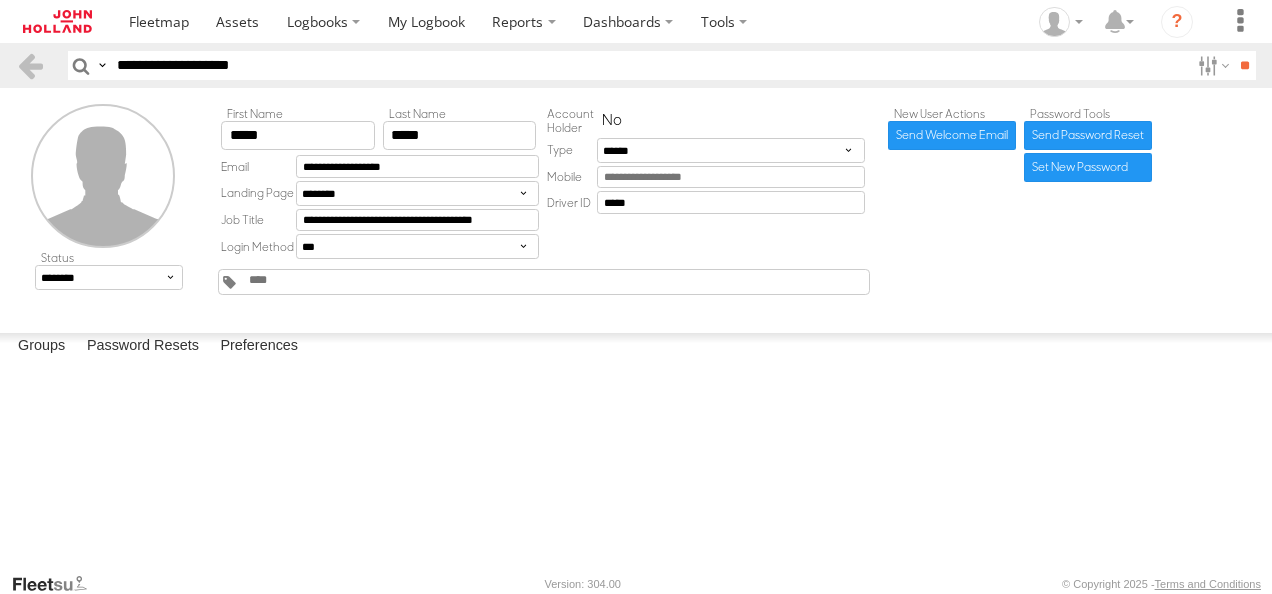 drag, startPoint x: 266, startPoint y: 62, endPoint x: 0, endPoint y: 68, distance: 266.06766 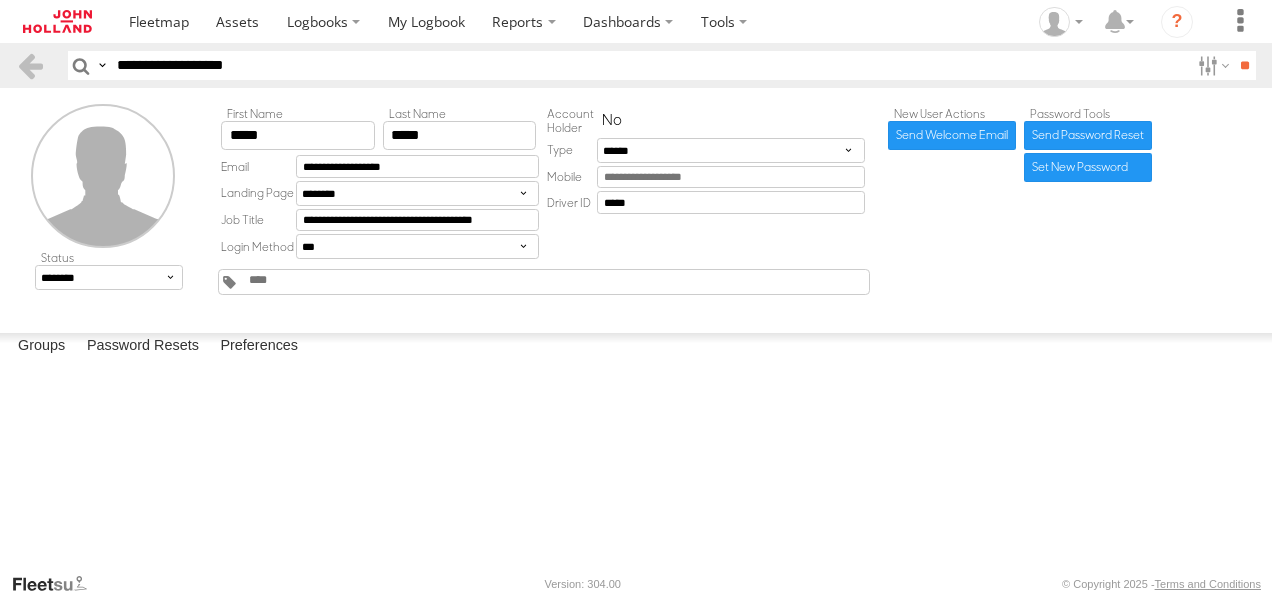 type on "**********" 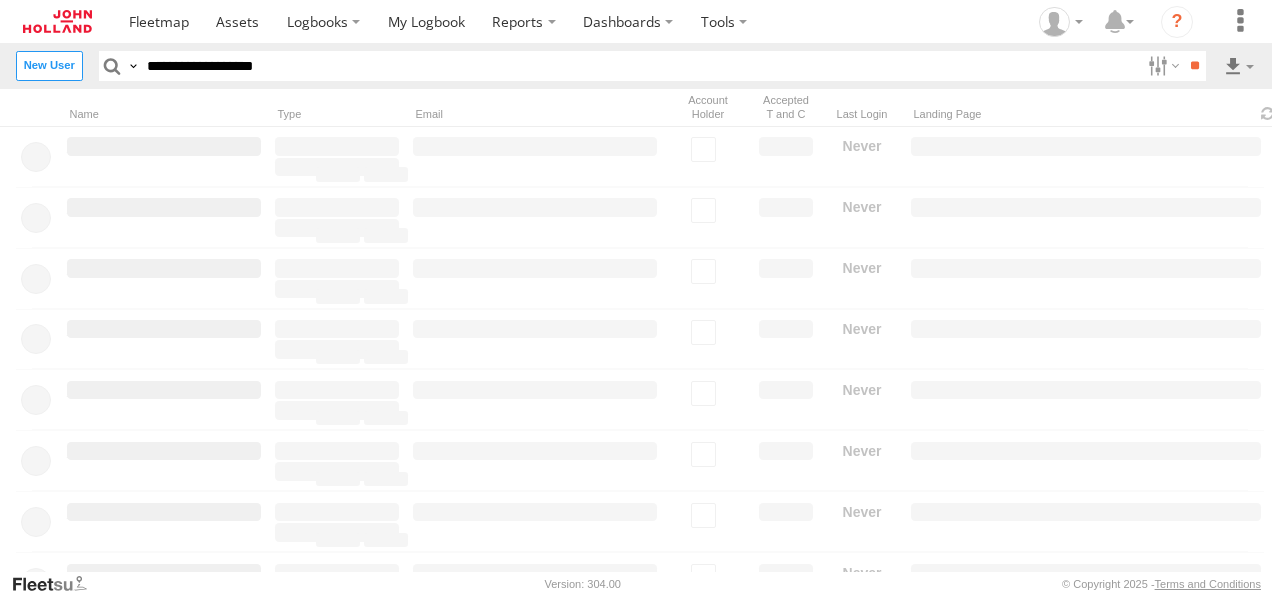 scroll, scrollTop: 0, scrollLeft: 0, axis: both 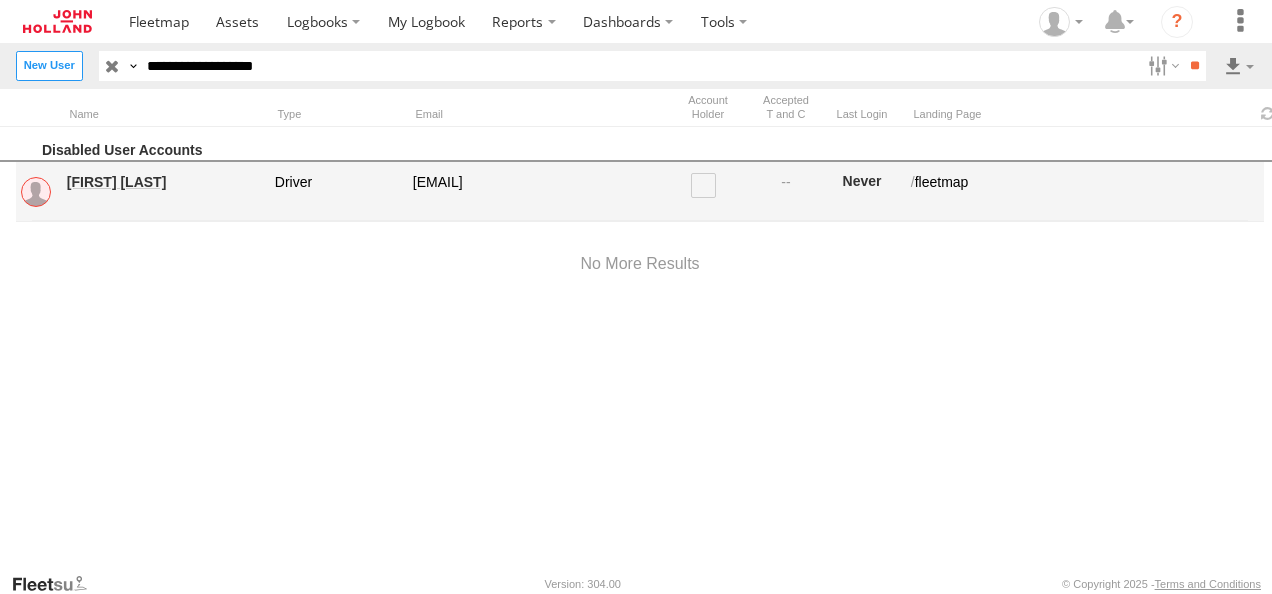 click on "[FIRST] [LAST]" at bounding box center [164, 182] 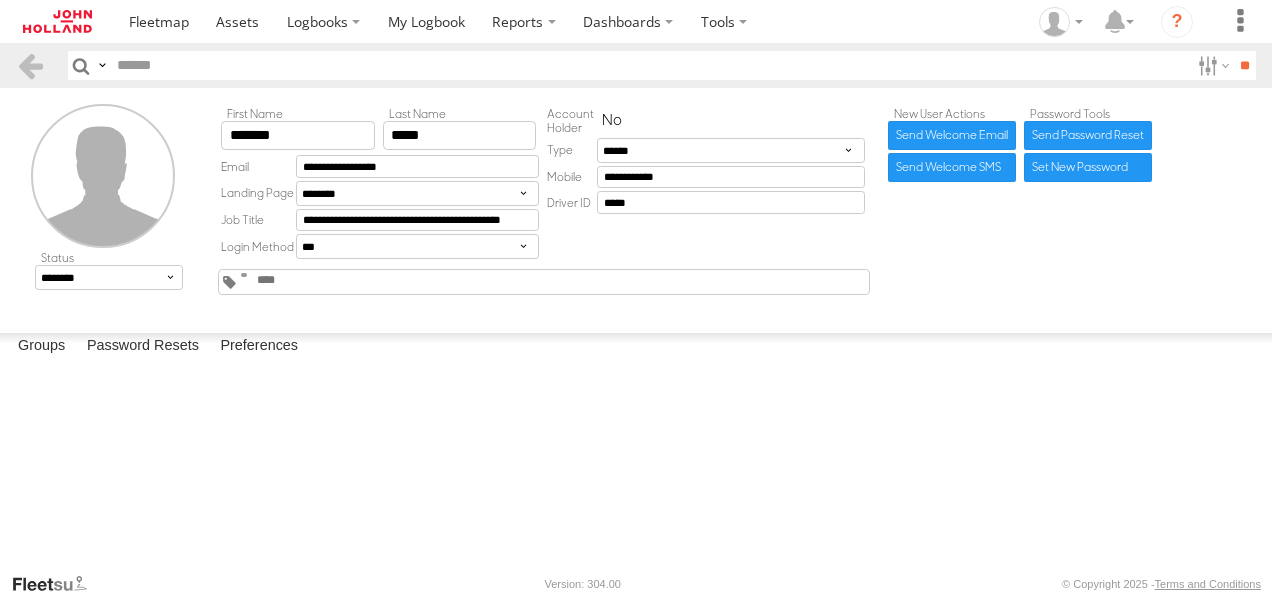 scroll, scrollTop: 0, scrollLeft: 0, axis: both 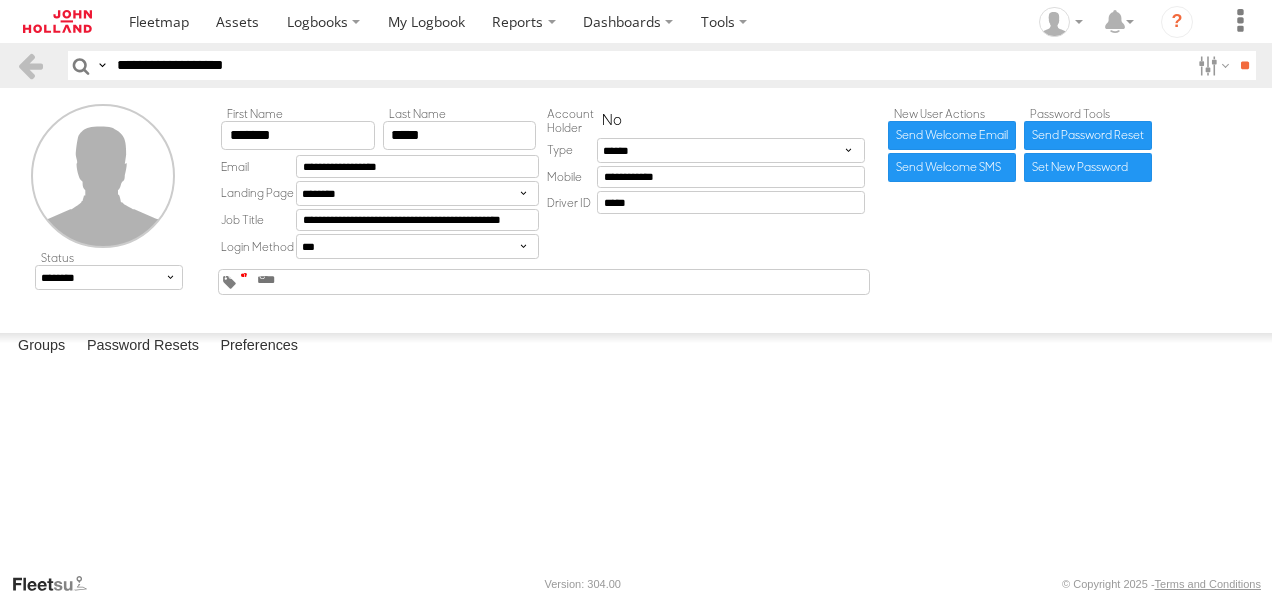 click at bounding box center (244, 275) 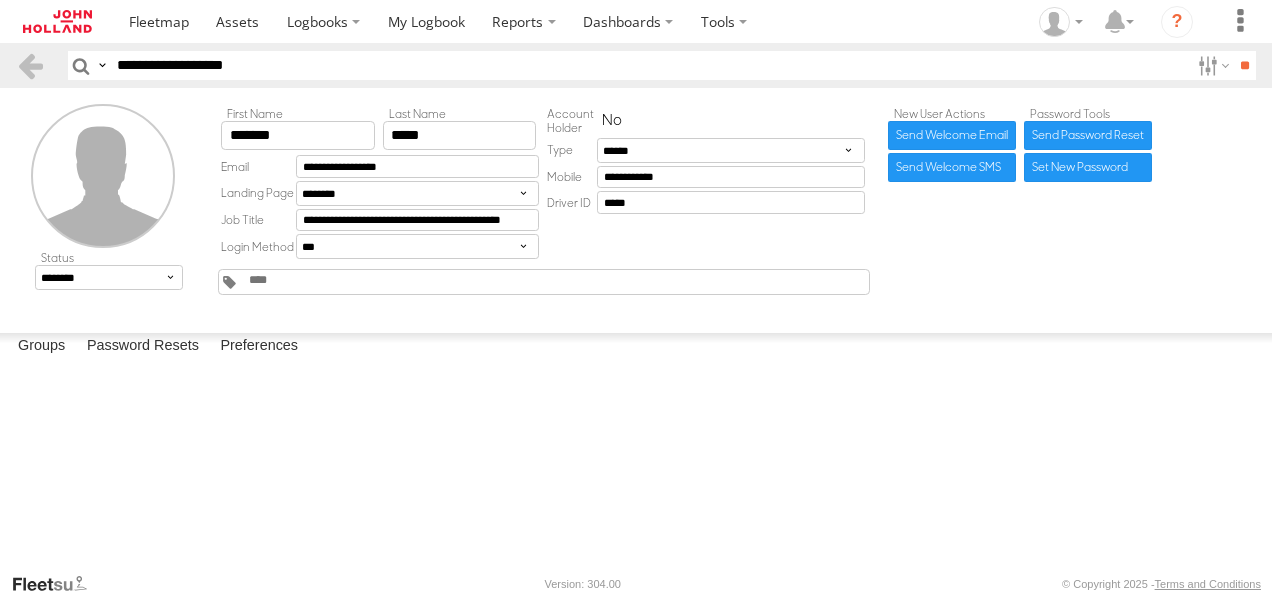 click at bounding box center [0, 0] 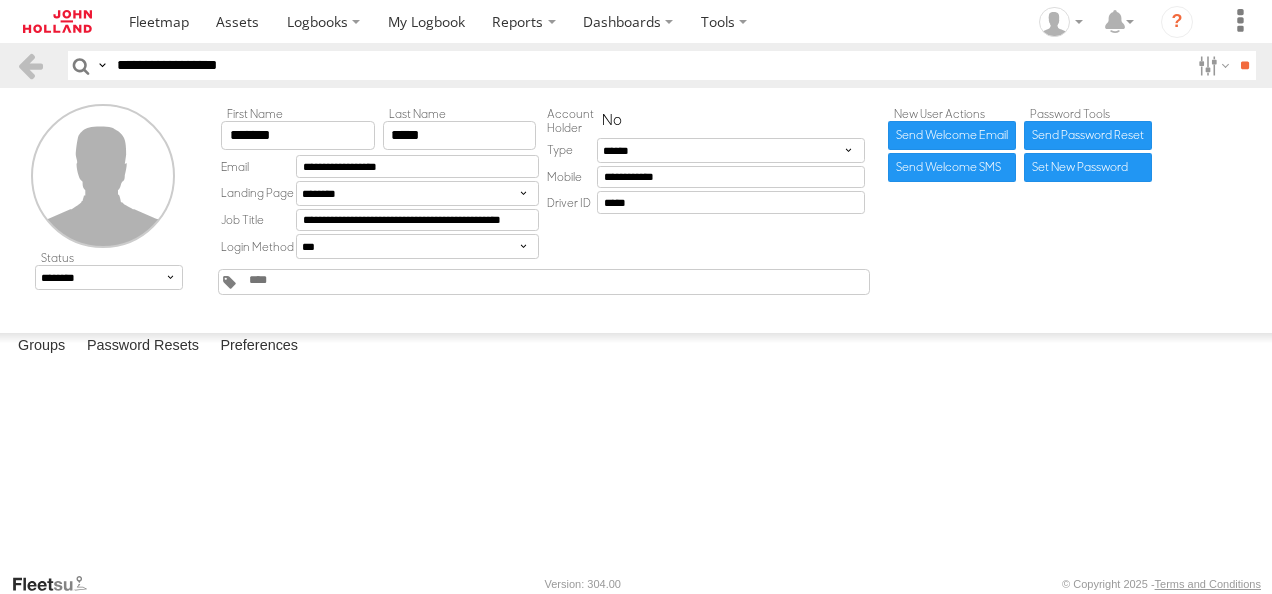 type on "**********" 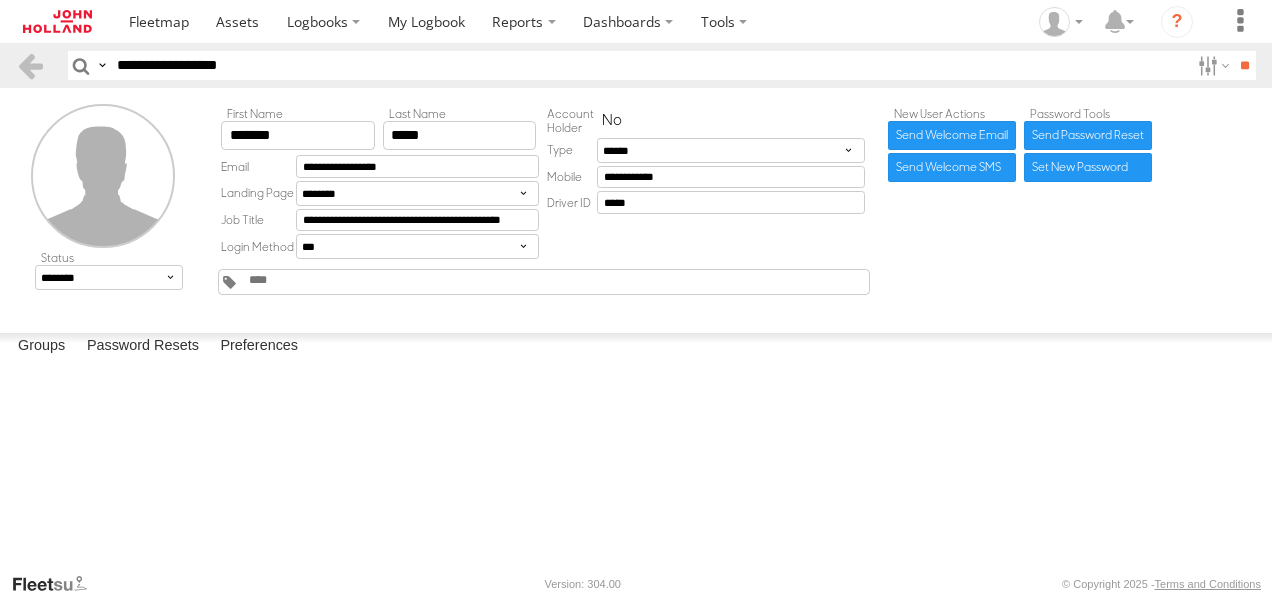 click on "**" at bounding box center [1244, 65] 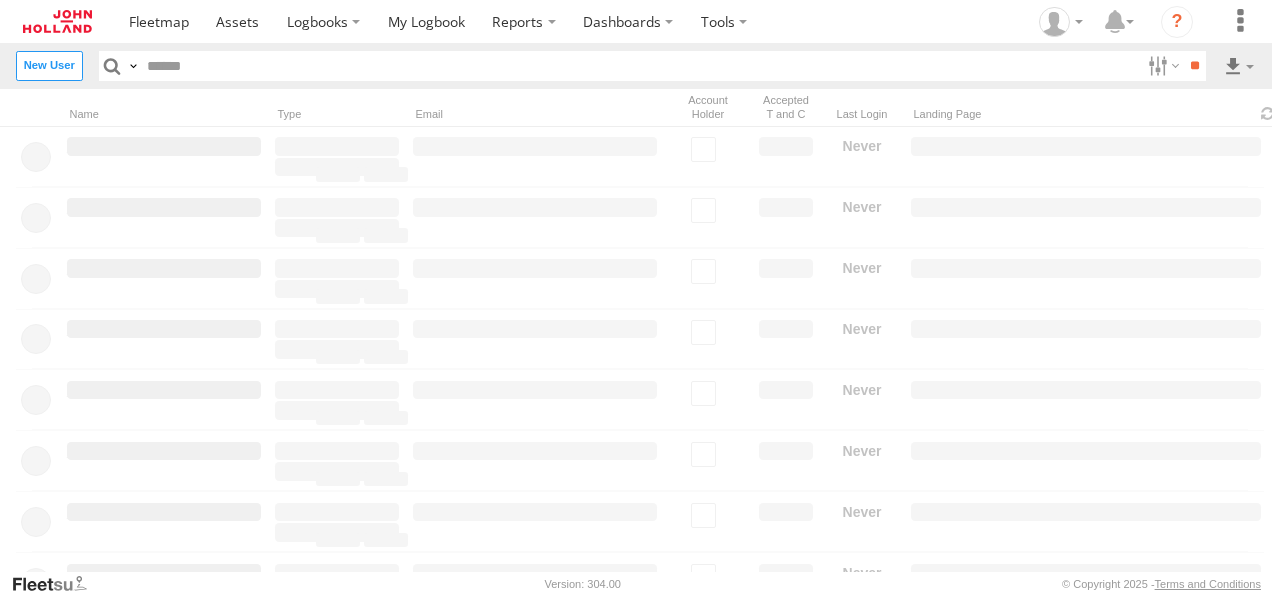 scroll, scrollTop: 0, scrollLeft: 0, axis: both 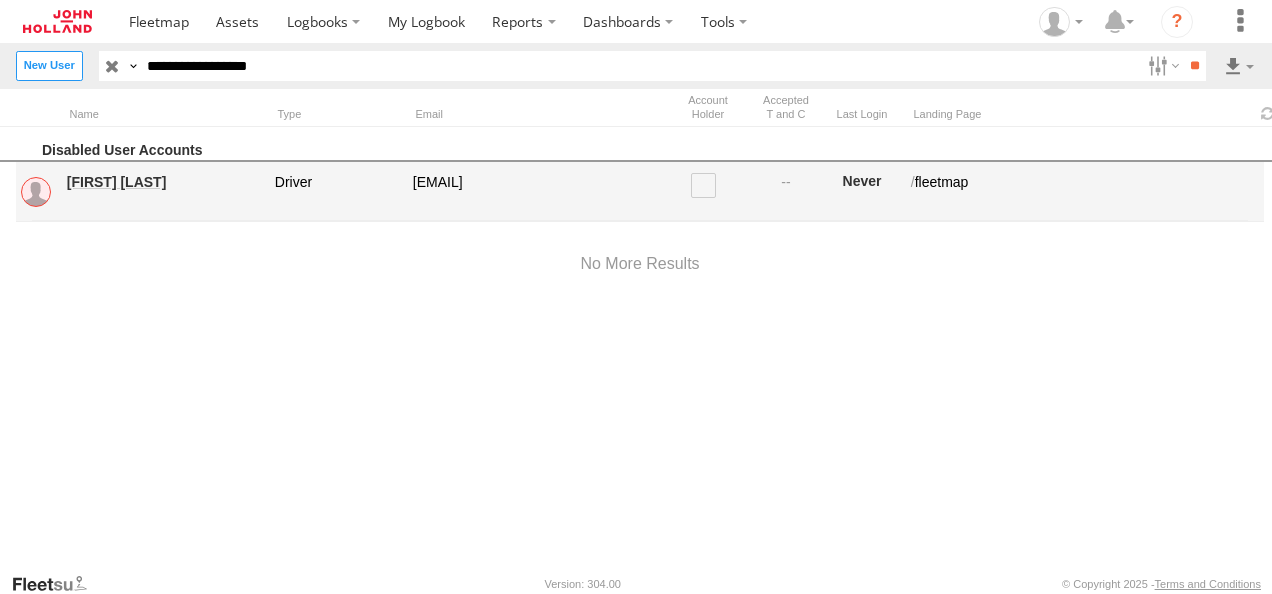 click on "[FIRST] [LAST]" at bounding box center [164, 182] 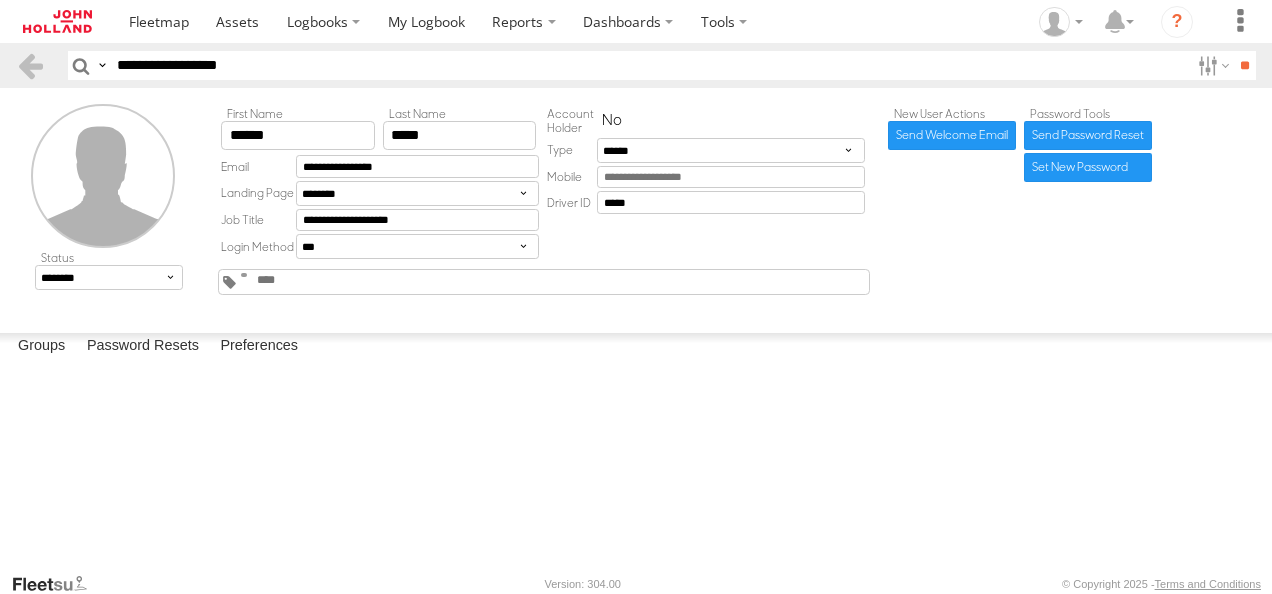 scroll, scrollTop: 0, scrollLeft: 0, axis: both 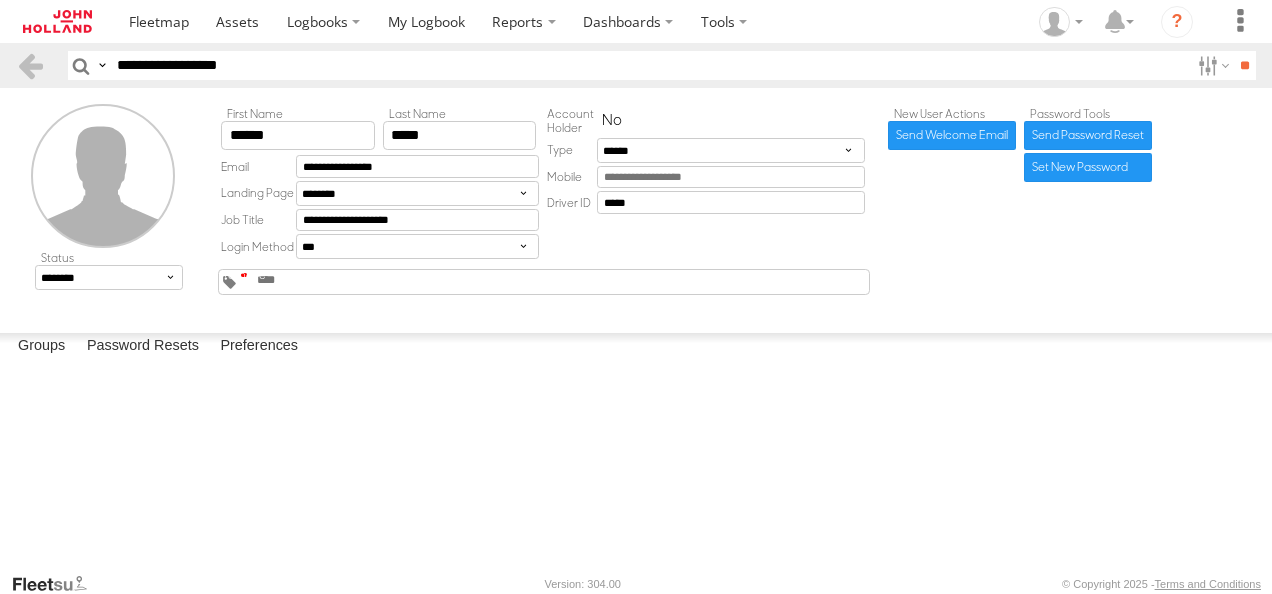 click at bounding box center [244, 275] 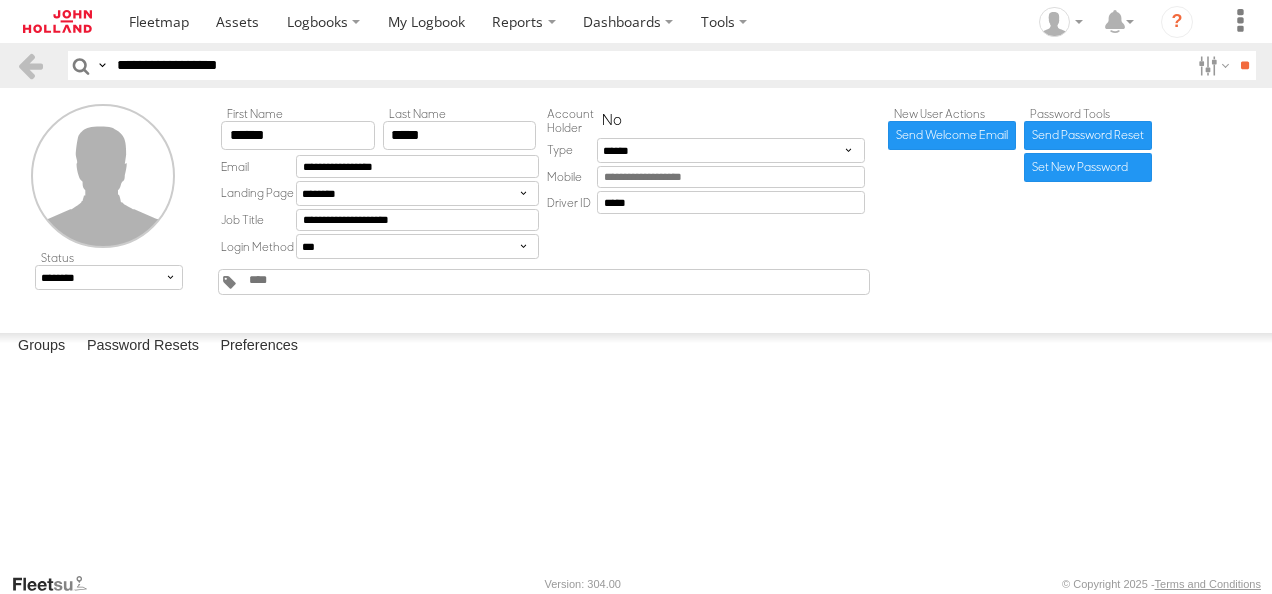 click at bounding box center (0, 0) 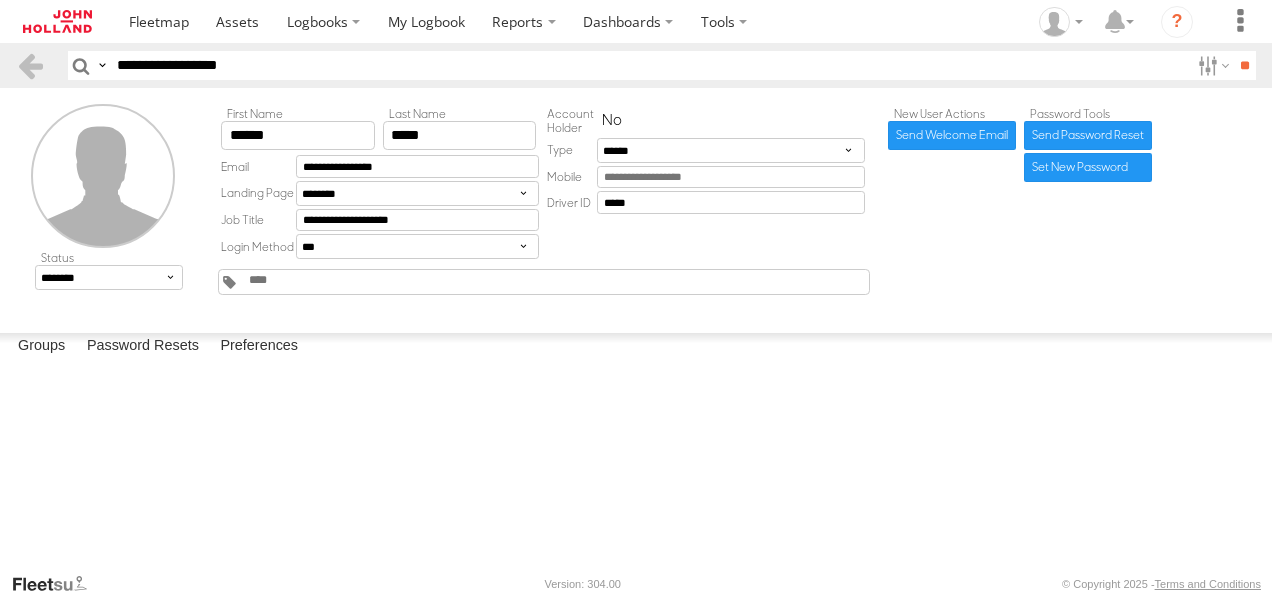 click at bounding box center (0, 0) 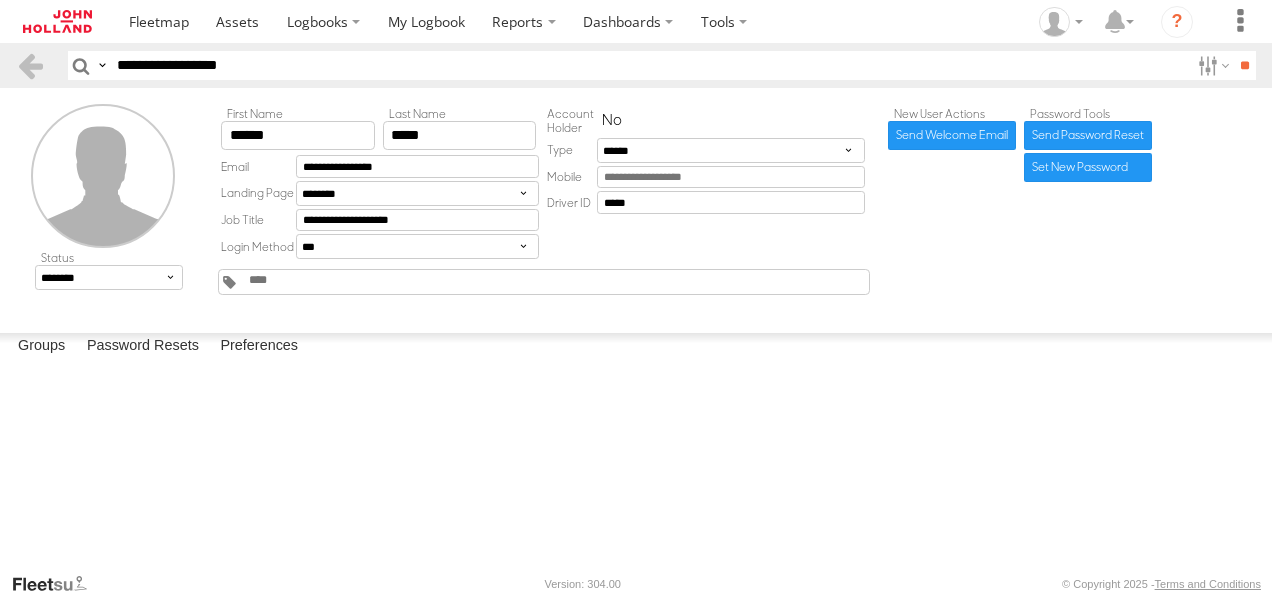 scroll, scrollTop: 400, scrollLeft: 0, axis: vertical 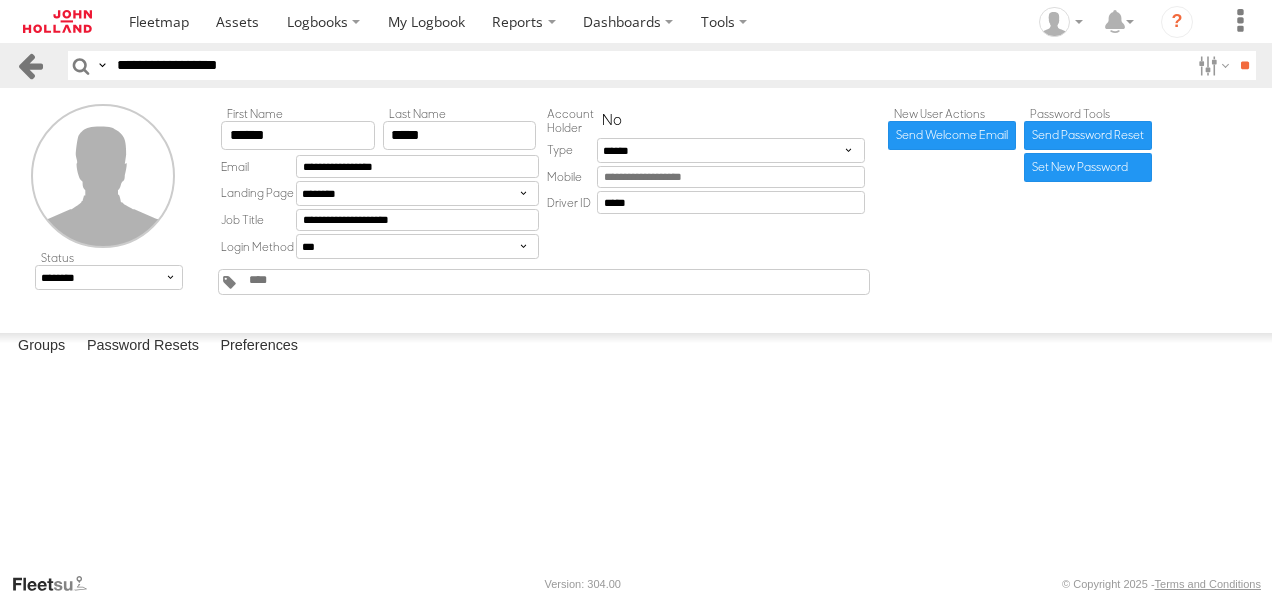 drag, startPoint x: 278, startPoint y: 72, endPoint x: 34, endPoint y: 66, distance: 244.07376 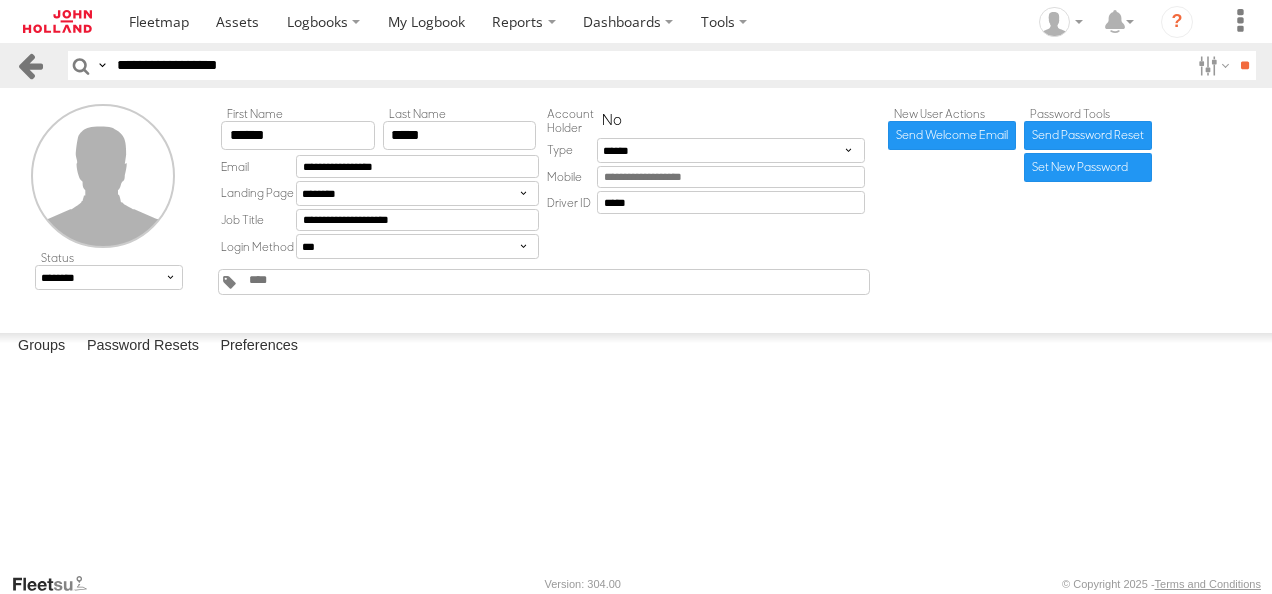 click on "**********" at bounding box center (636, 65) 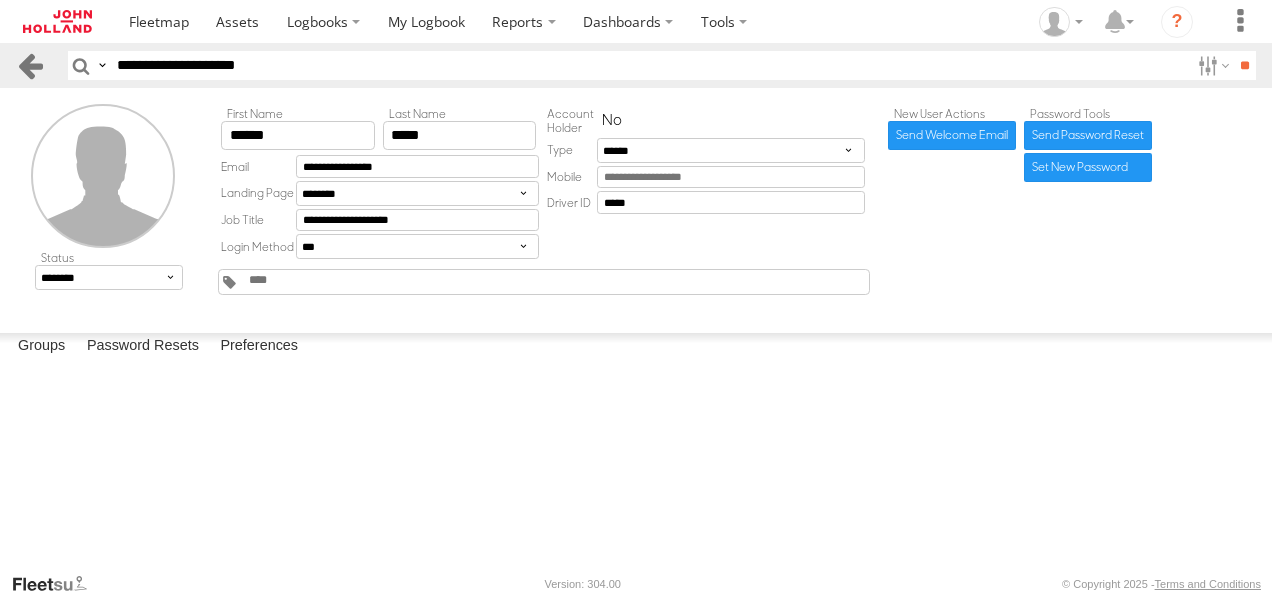 type on "**********" 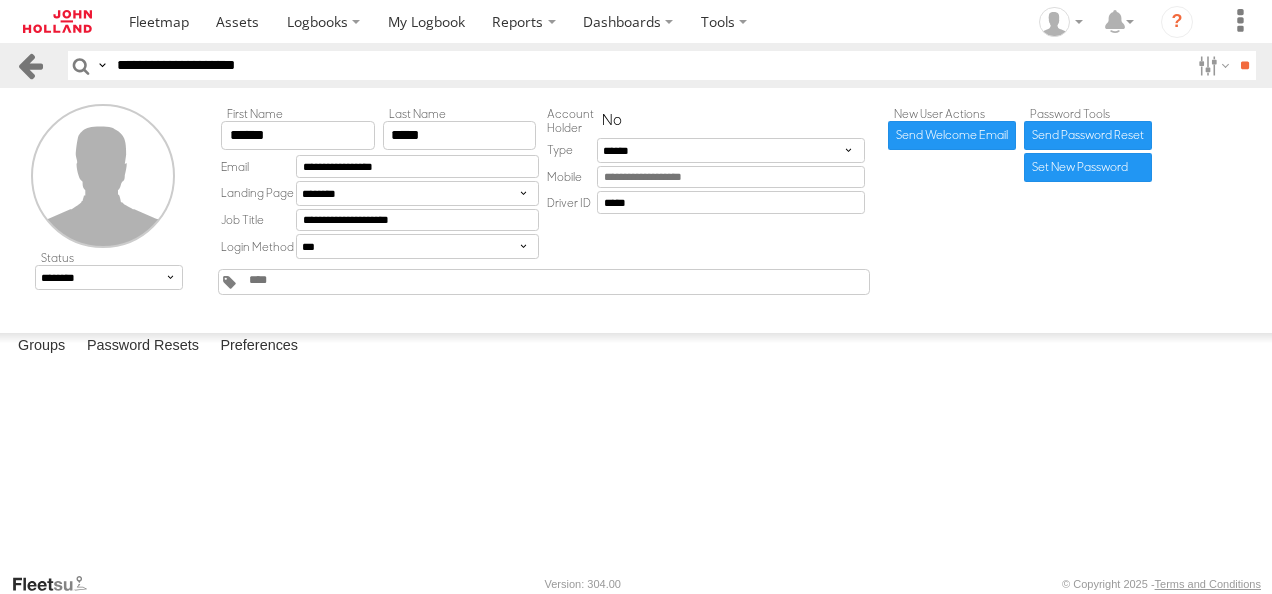 click on "**" at bounding box center (1244, 65) 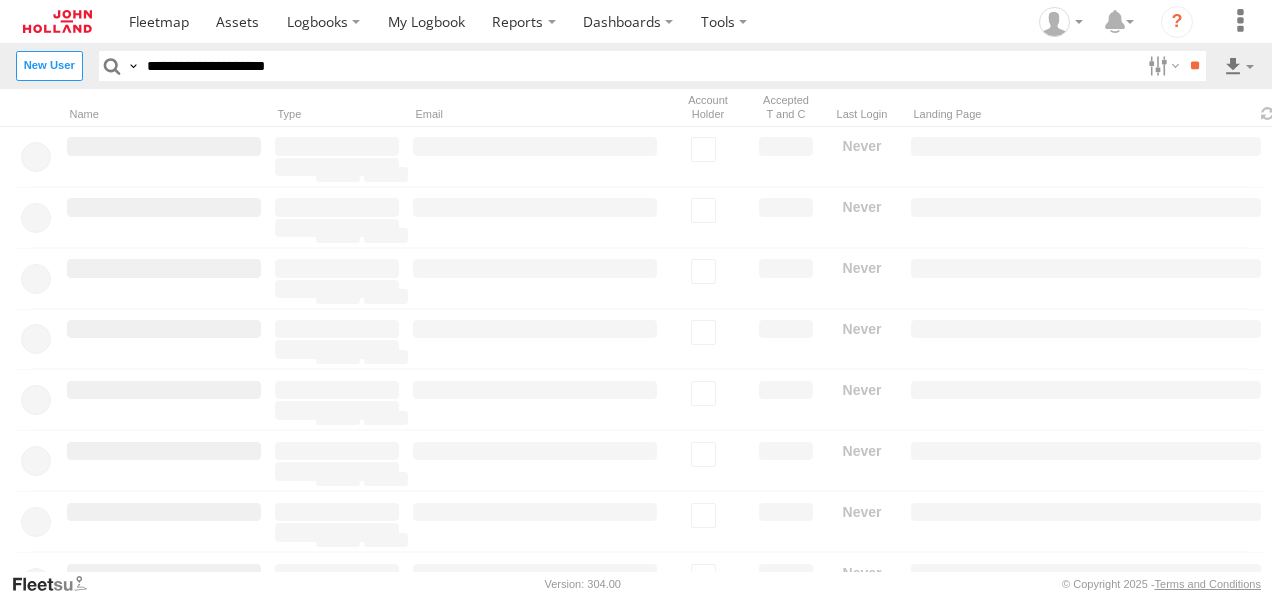 scroll, scrollTop: 0, scrollLeft: 0, axis: both 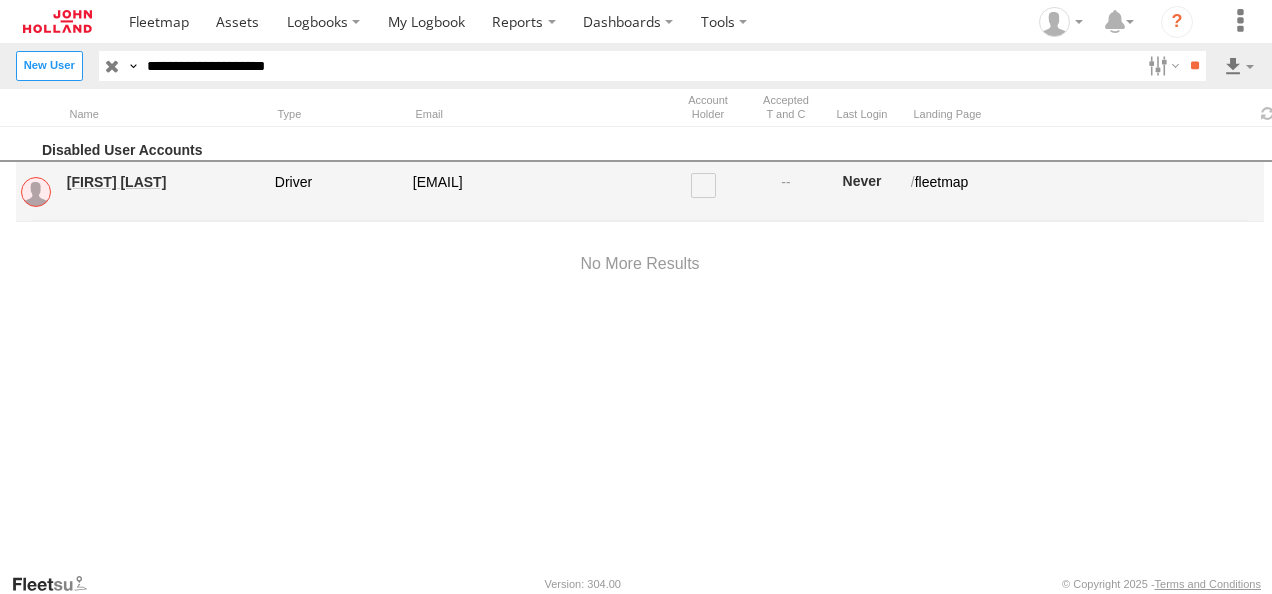 click on "[FIRST] [LAST]" at bounding box center [164, 182] 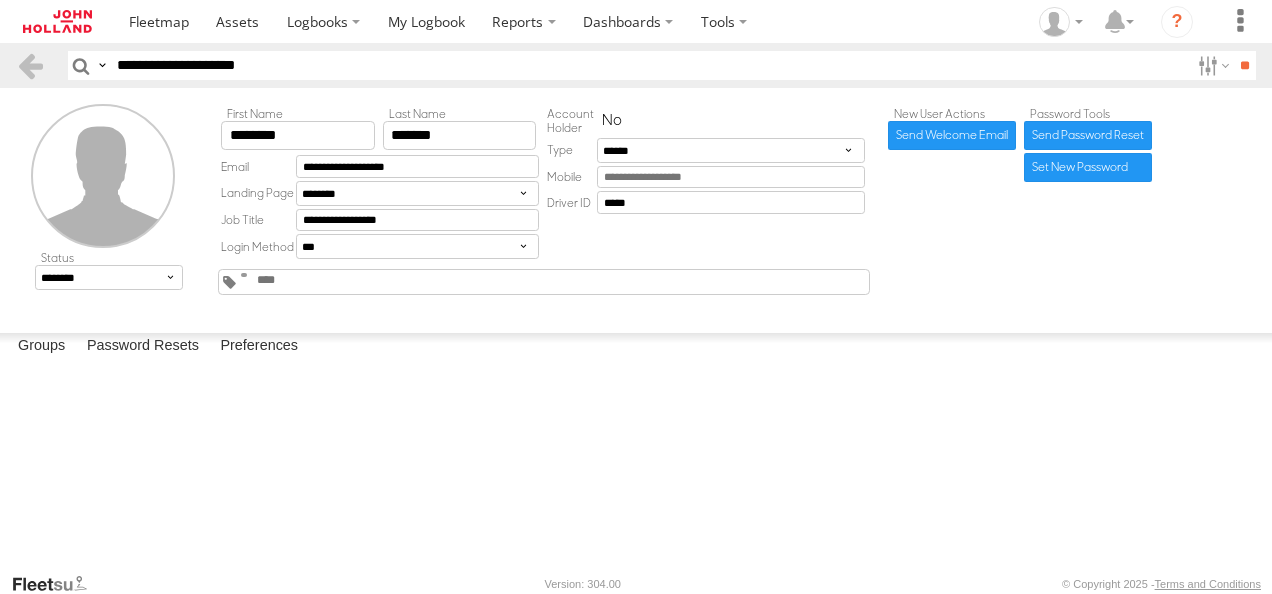 scroll, scrollTop: 0, scrollLeft: 0, axis: both 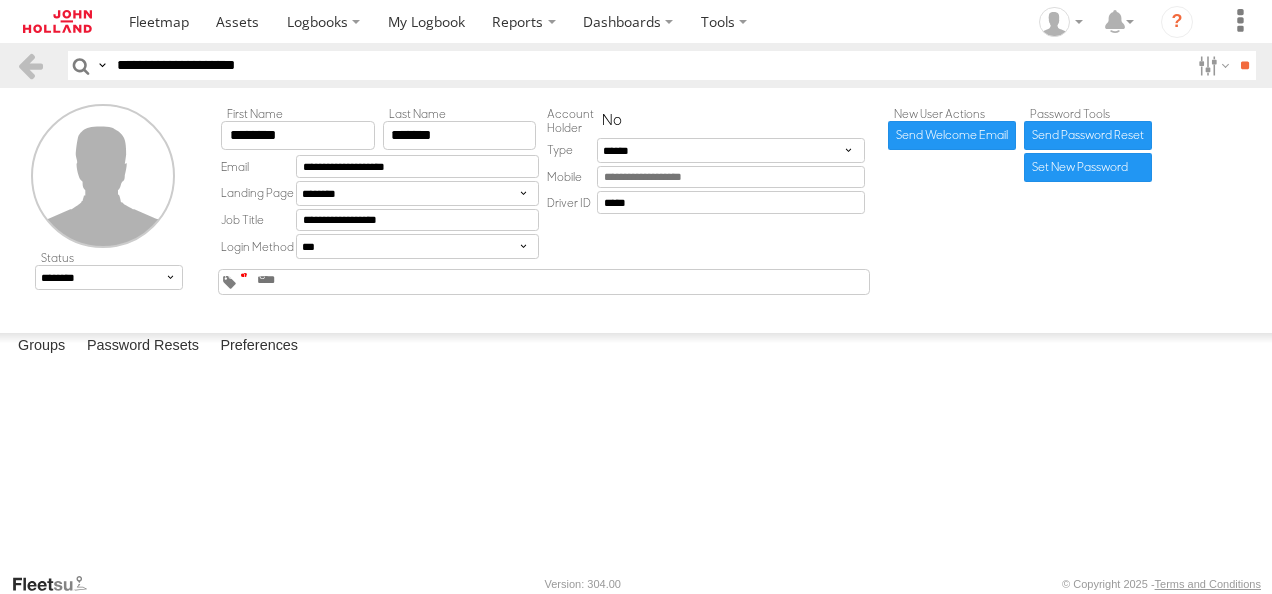 click at bounding box center [244, 275] 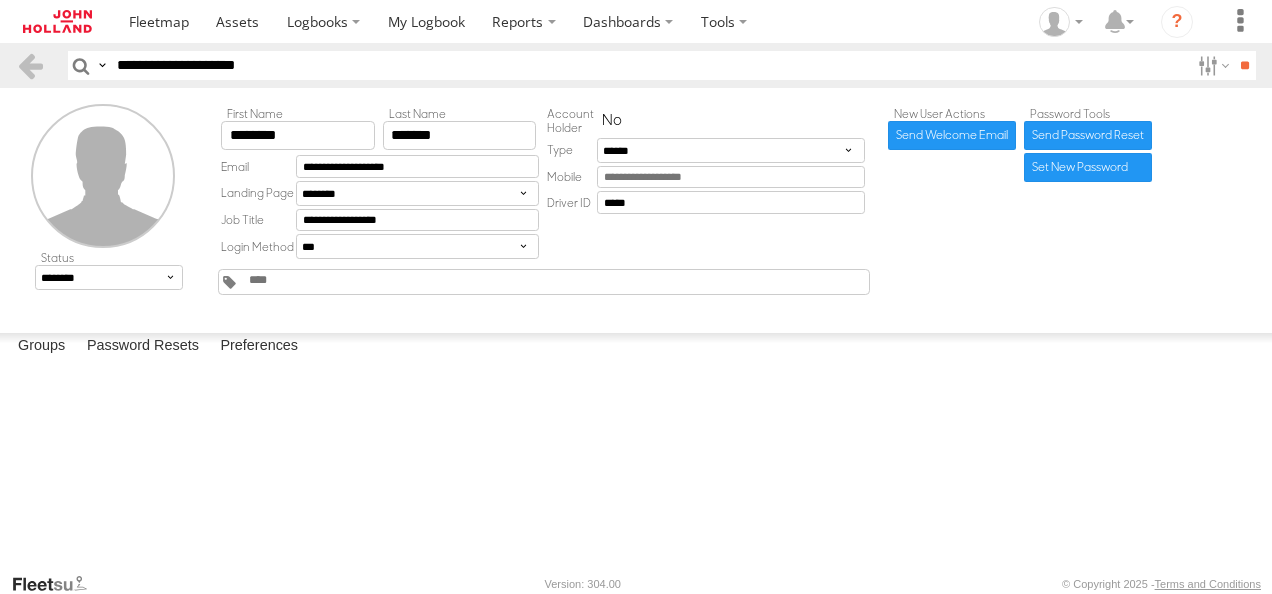 click at bounding box center (0, 0) 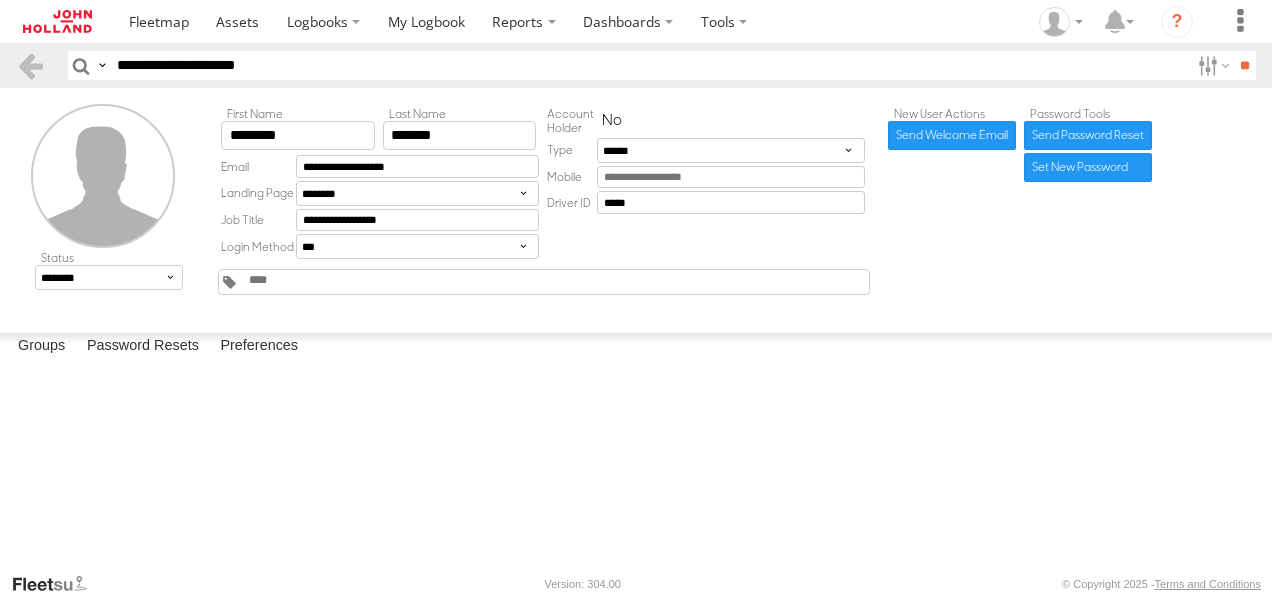 scroll, scrollTop: 1100, scrollLeft: 0, axis: vertical 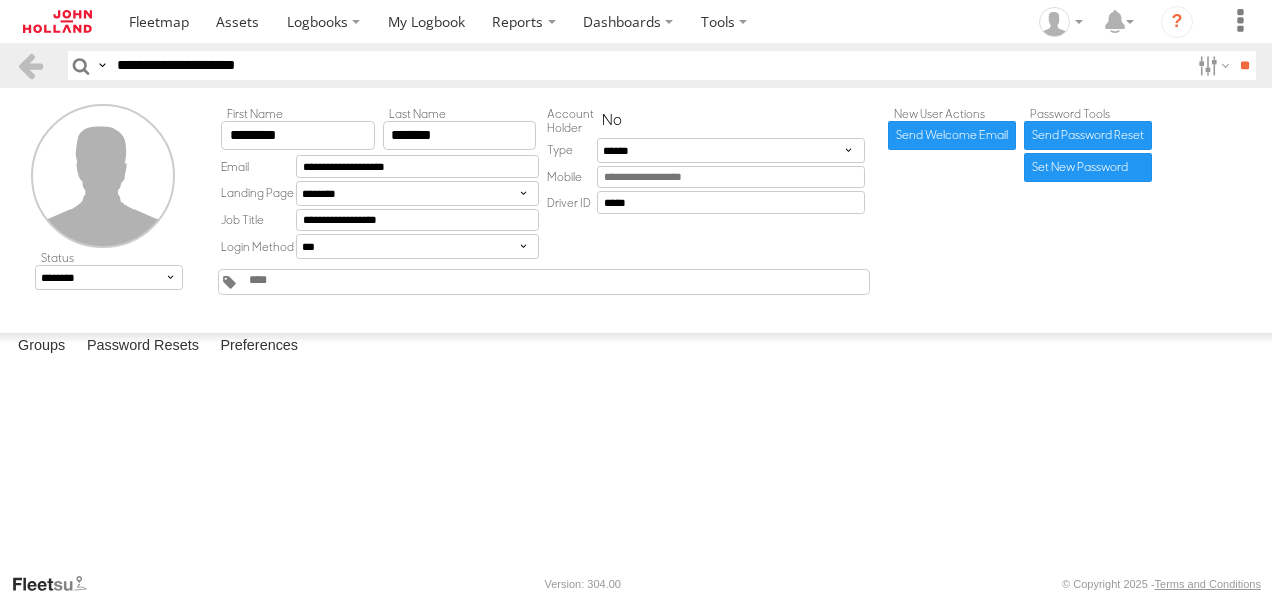 drag, startPoint x: 121, startPoint y: 500, endPoint x: 140, endPoint y: 503, distance: 19.235384 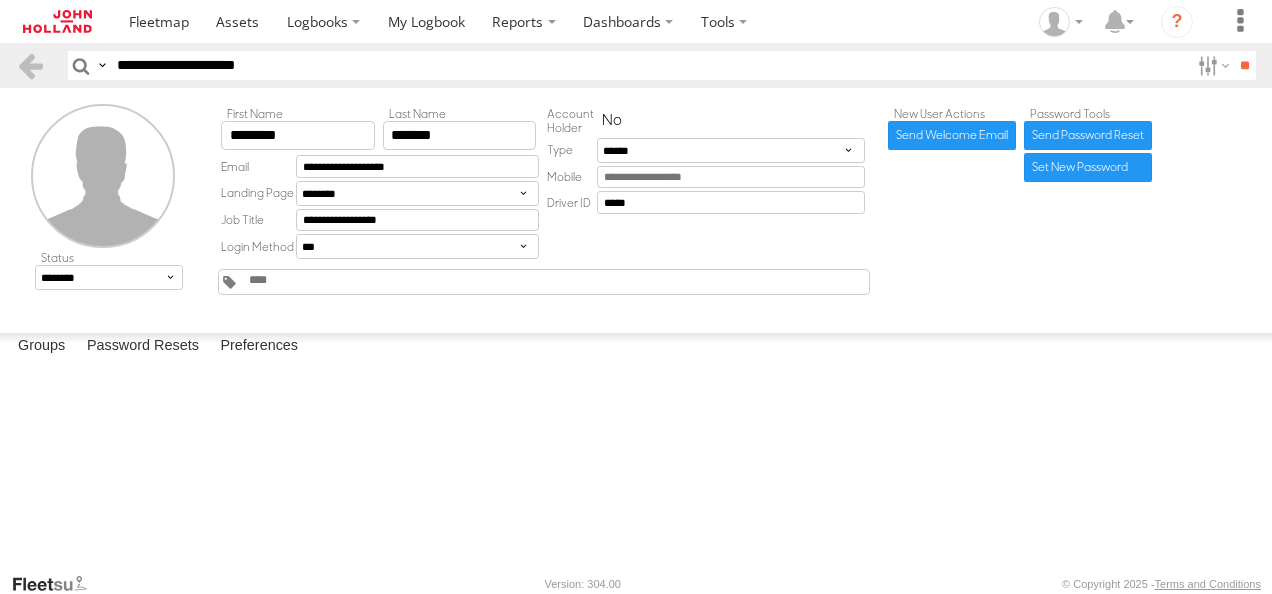 drag, startPoint x: 278, startPoint y: 64, endPoint x: 0, endPoint y: 53, distance: 278.21753 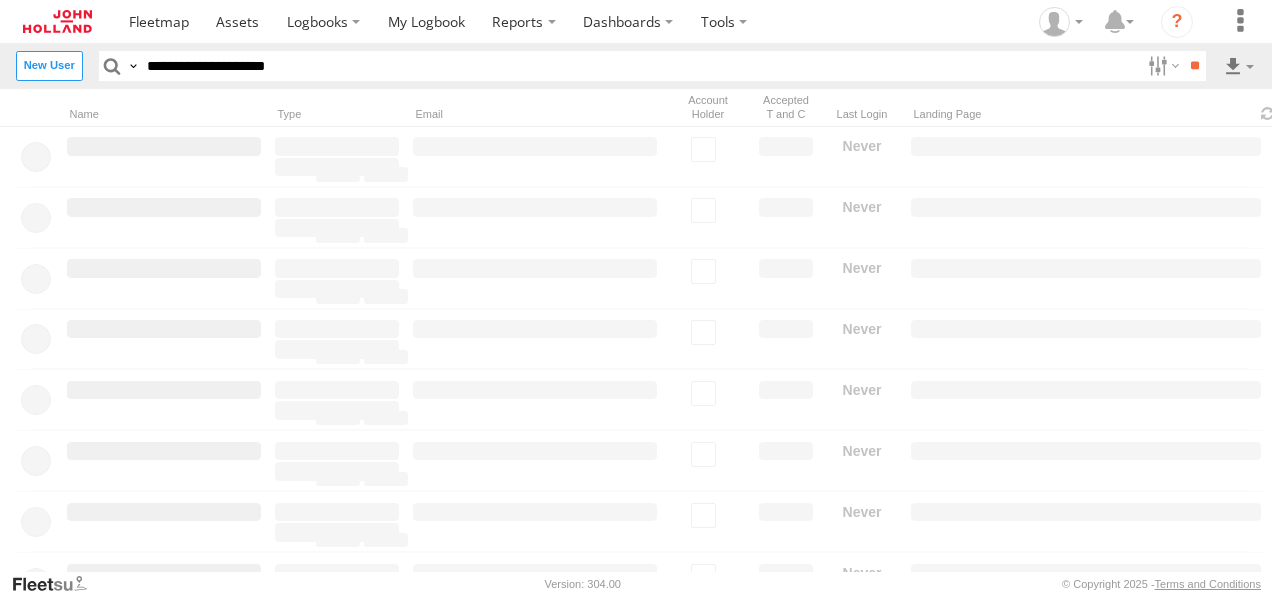 scroll, scrollTop: 0, scrollLeft: 0, axis: both 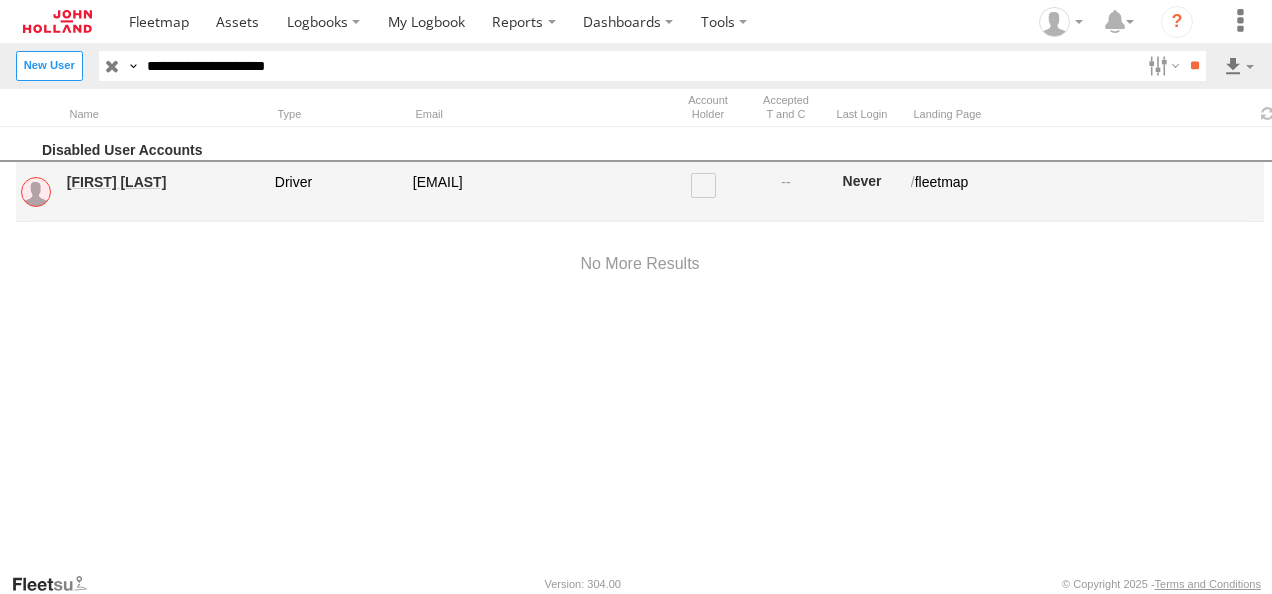 click on "Kim Langdown" at bounding box center (164, 182) 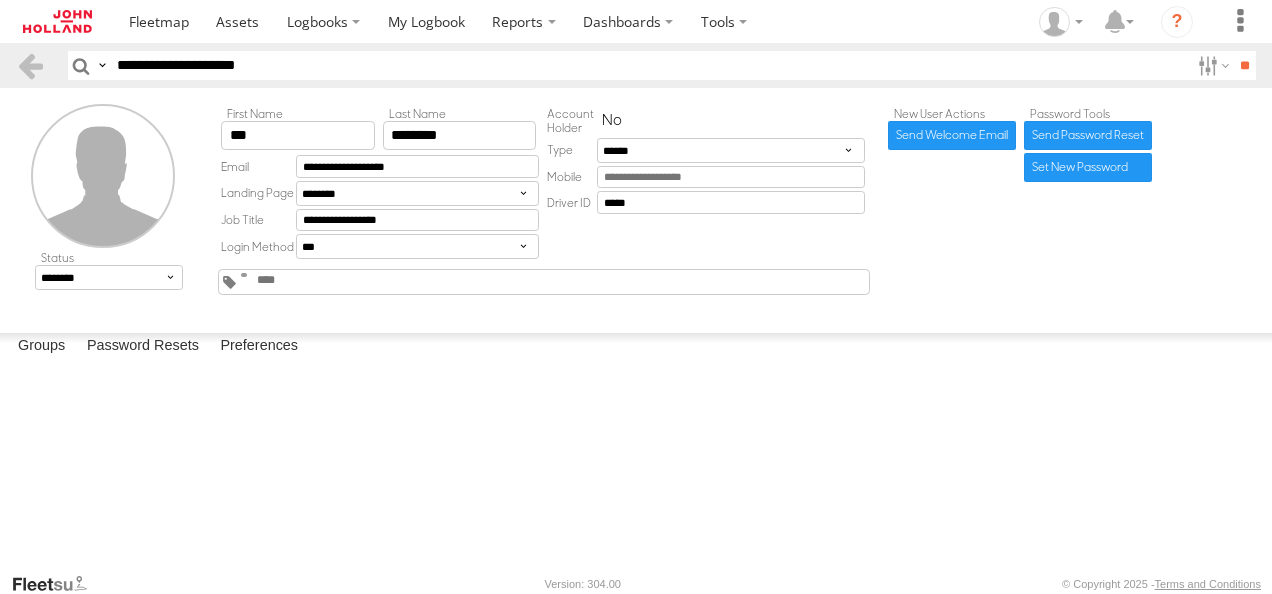 scroll, scrollTop: 0, scrollLeft: 0, axis: both 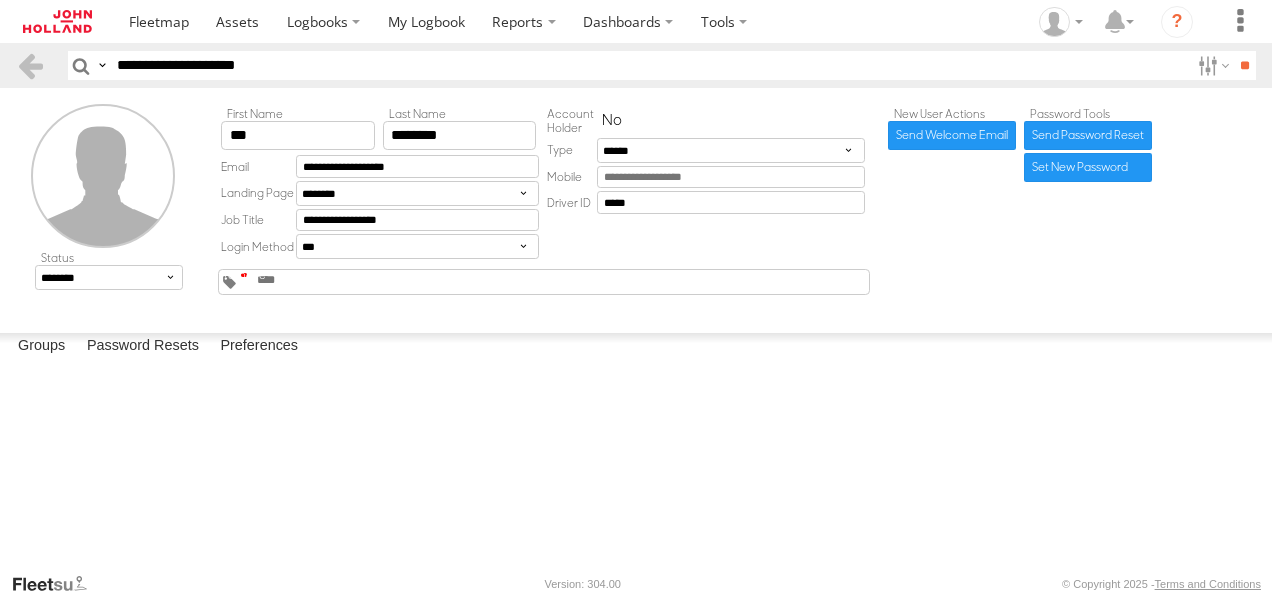 click at bounding box center (244, 275) 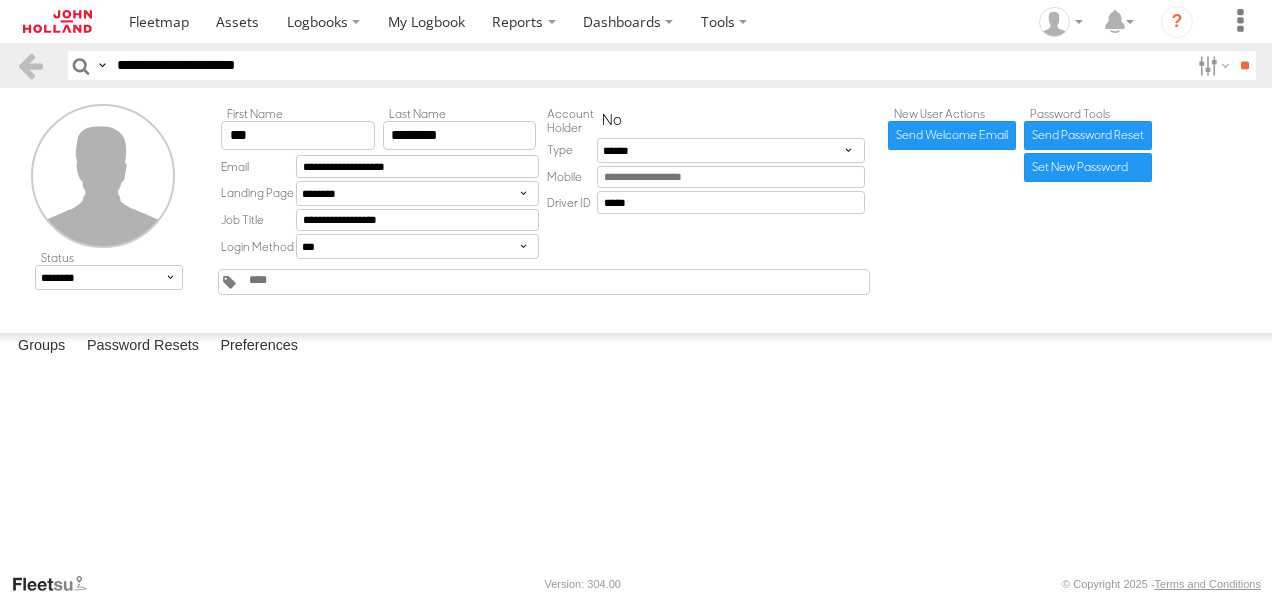 scroll, scrollTop: 0, scrollLeft: 0, axis: both 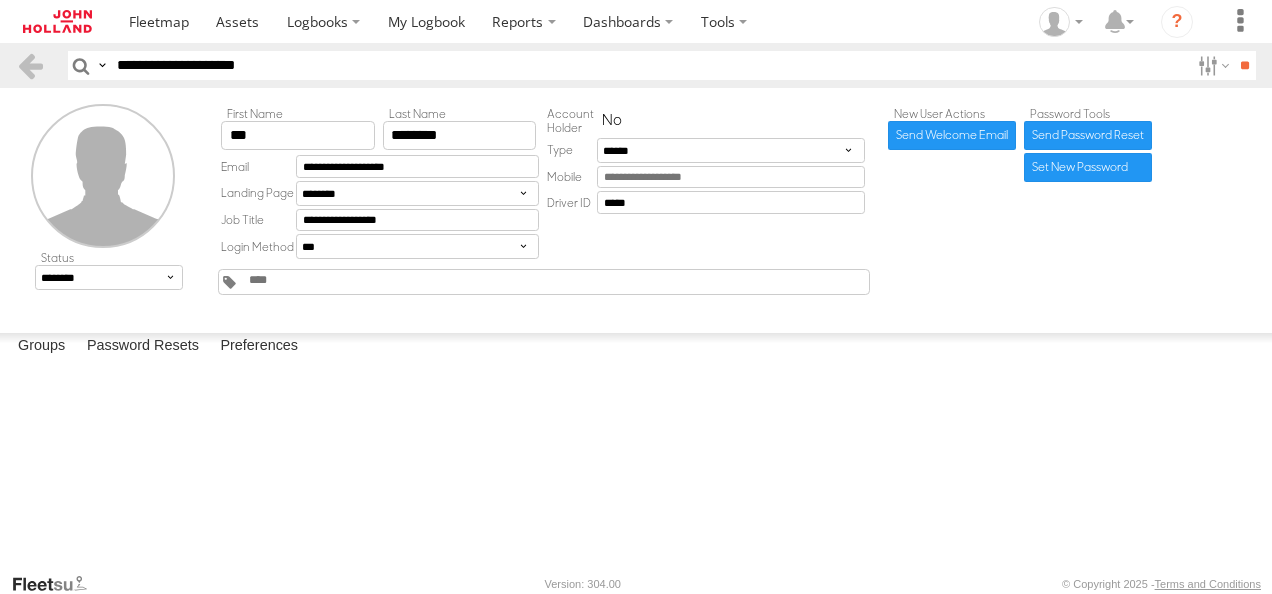 click at bounding box center [0, 0] 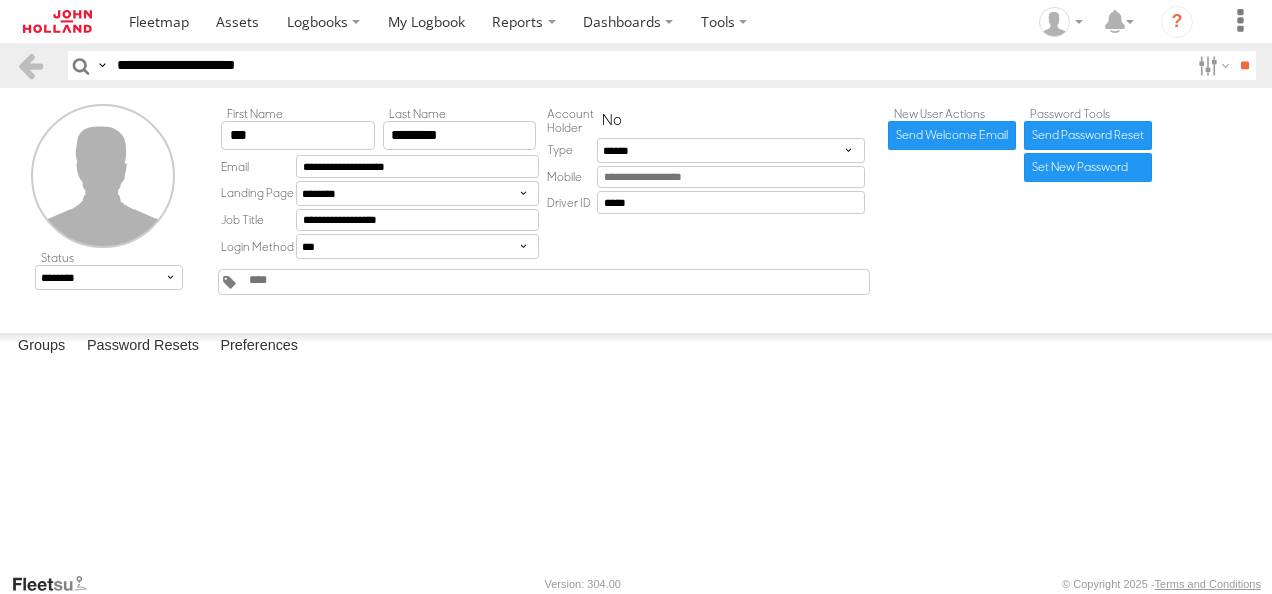 click at bounding box center [0, 0] 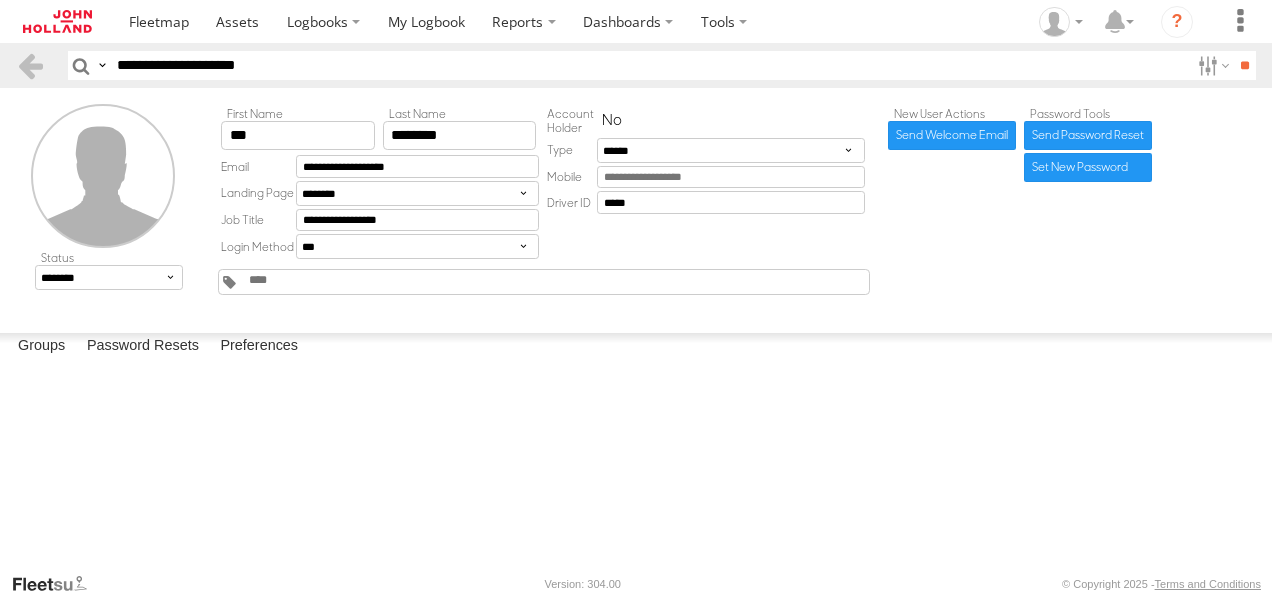click on "GCLR3-I - Gold Coast Light Rail Stage 3" at bounding box center [0, 0] 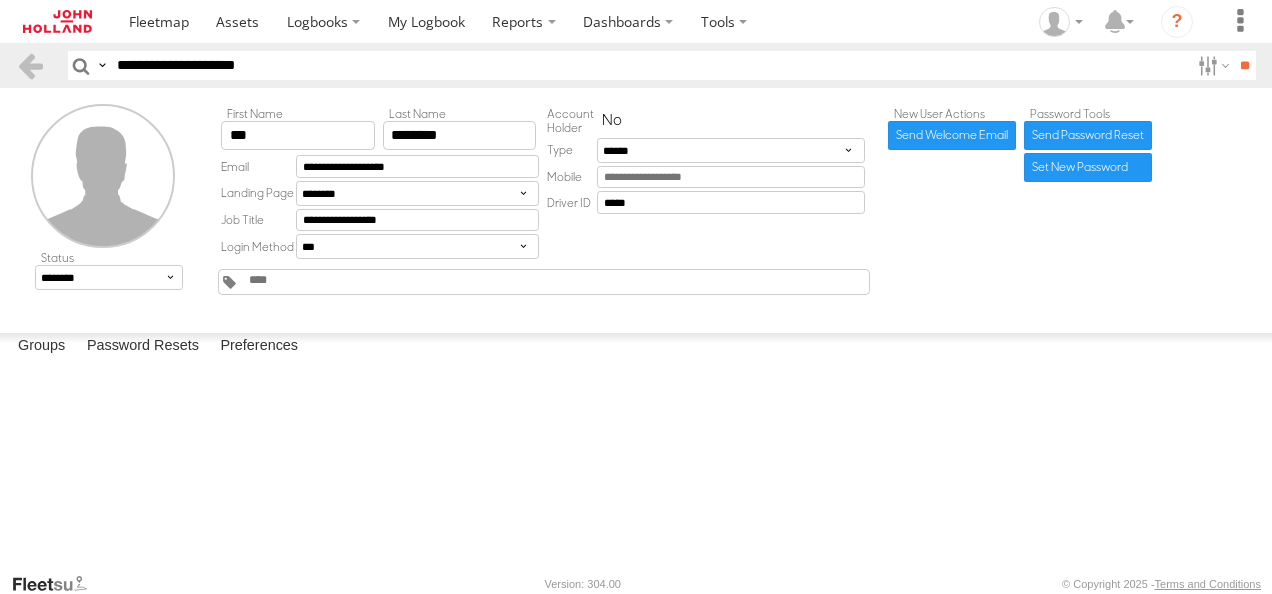 drag, startPoint x: 296, startPoint y: 64, endPoint x: 0, endPoint y: 50, distance: 296.3309 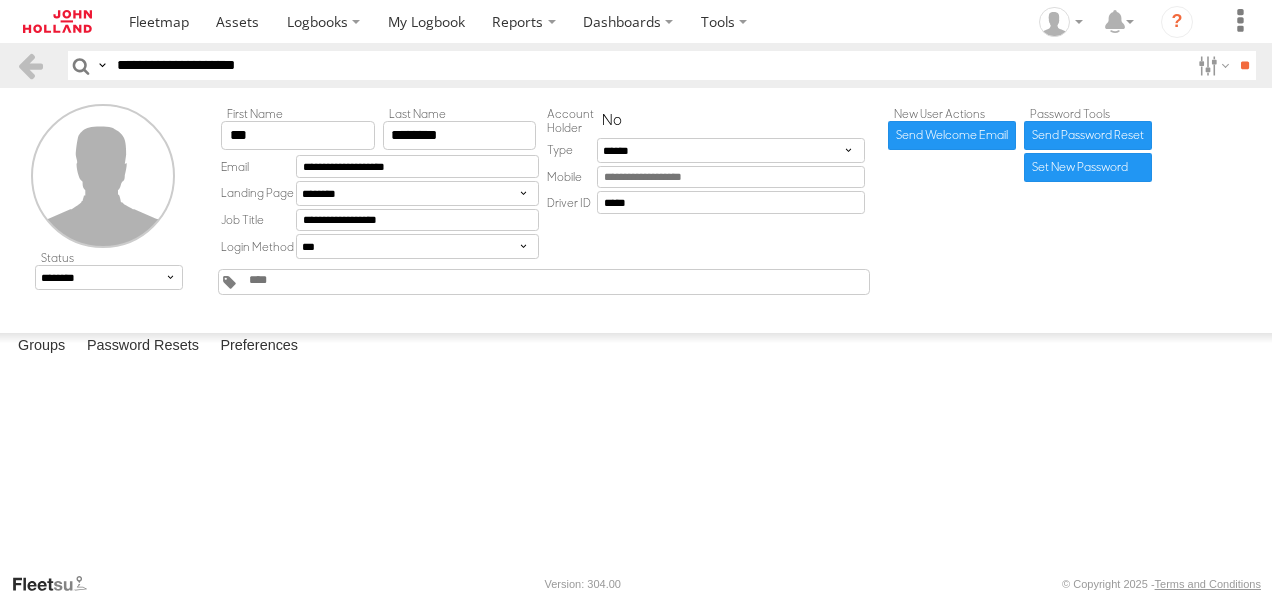 paste on "**" 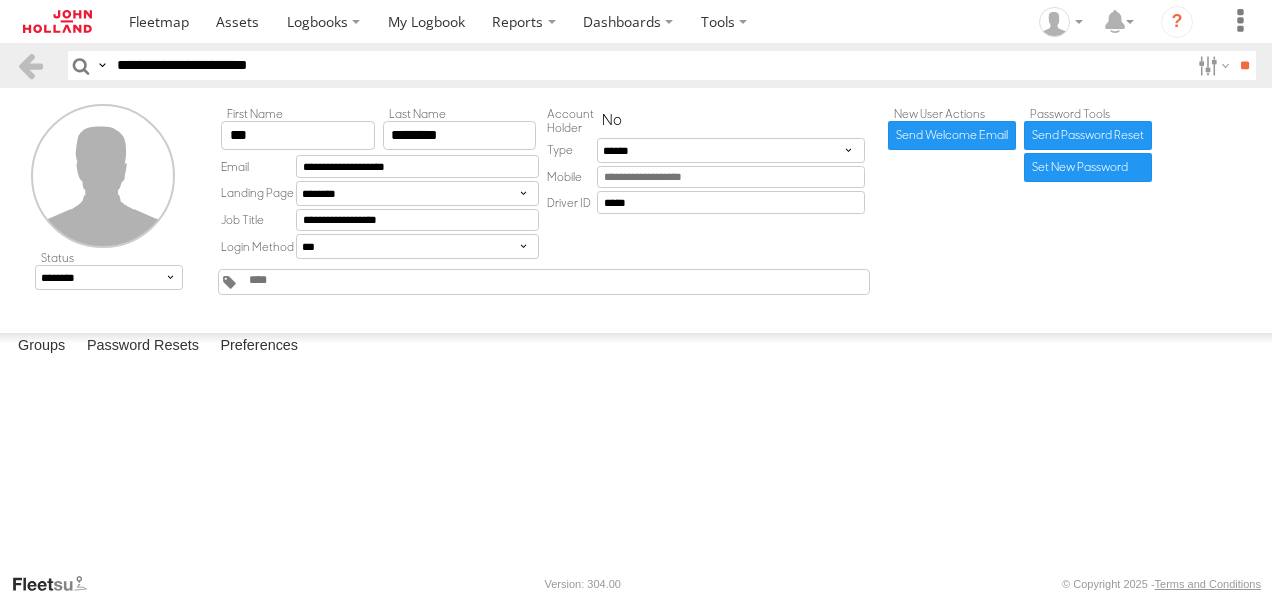 type on "**********" 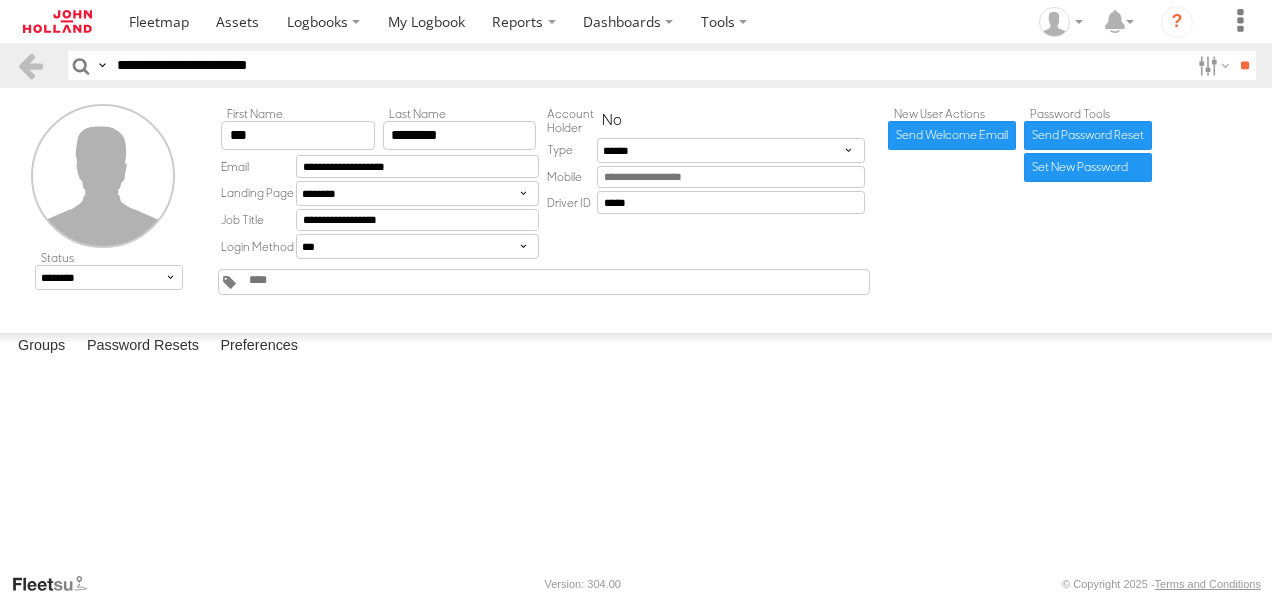 click on "**" at bounding box center [1244, 65] 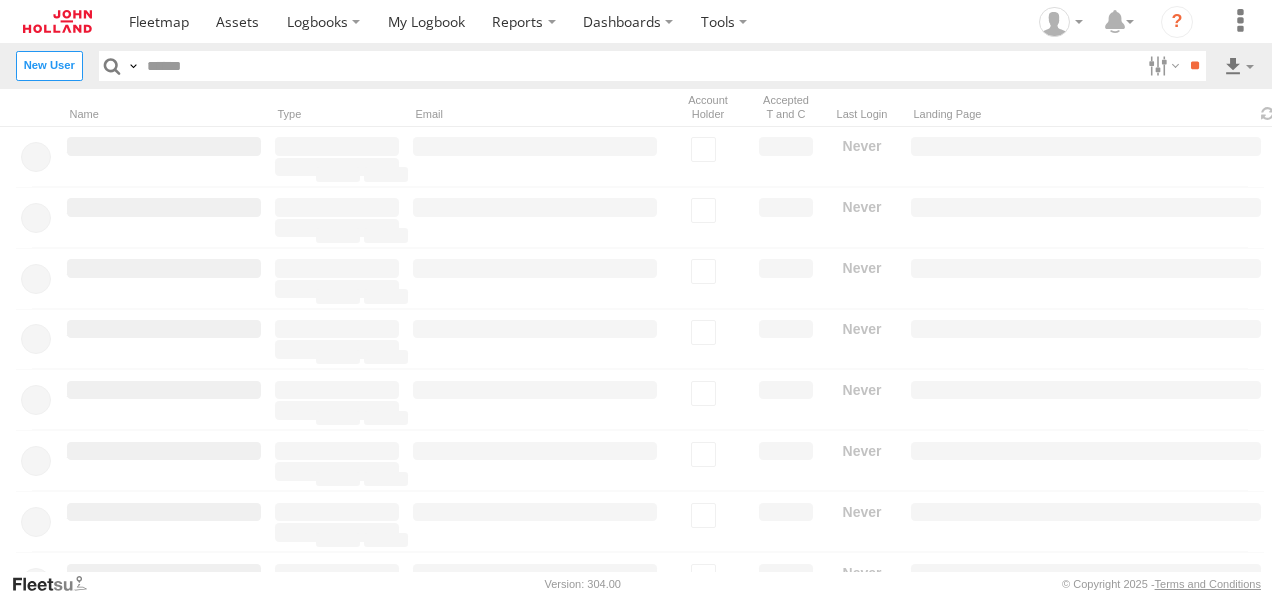 scroll, scrollTop: 0, scrollLeft: 0, axis: both 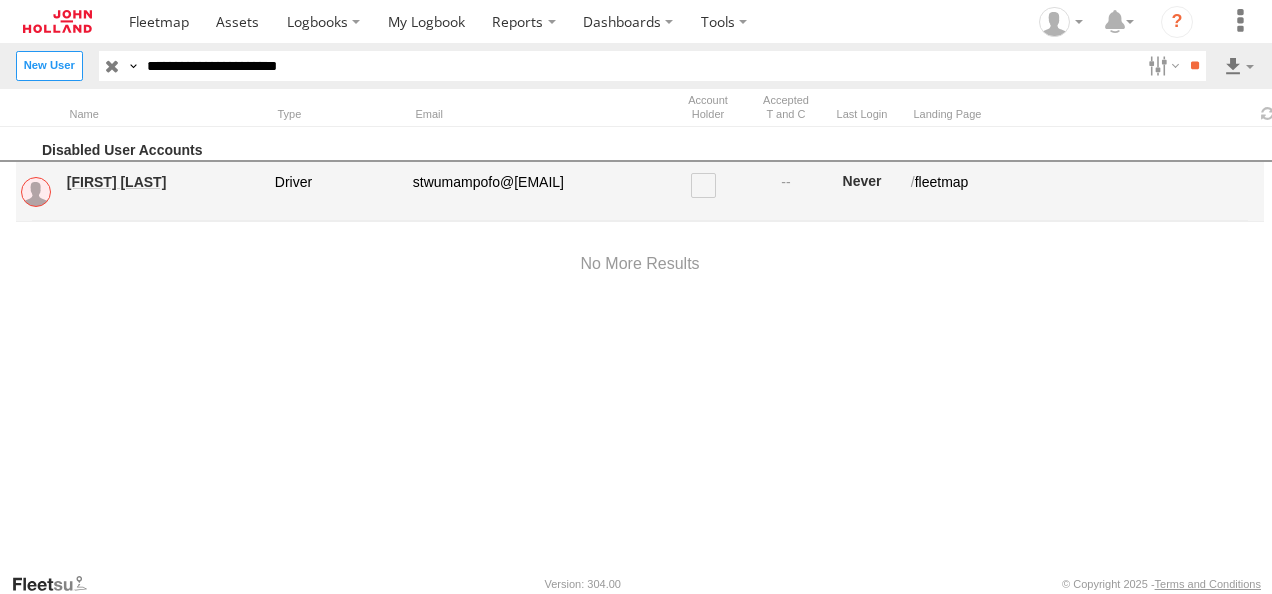 click on "Sarah Twum-Ampofo" at bounding box center [164, 182] 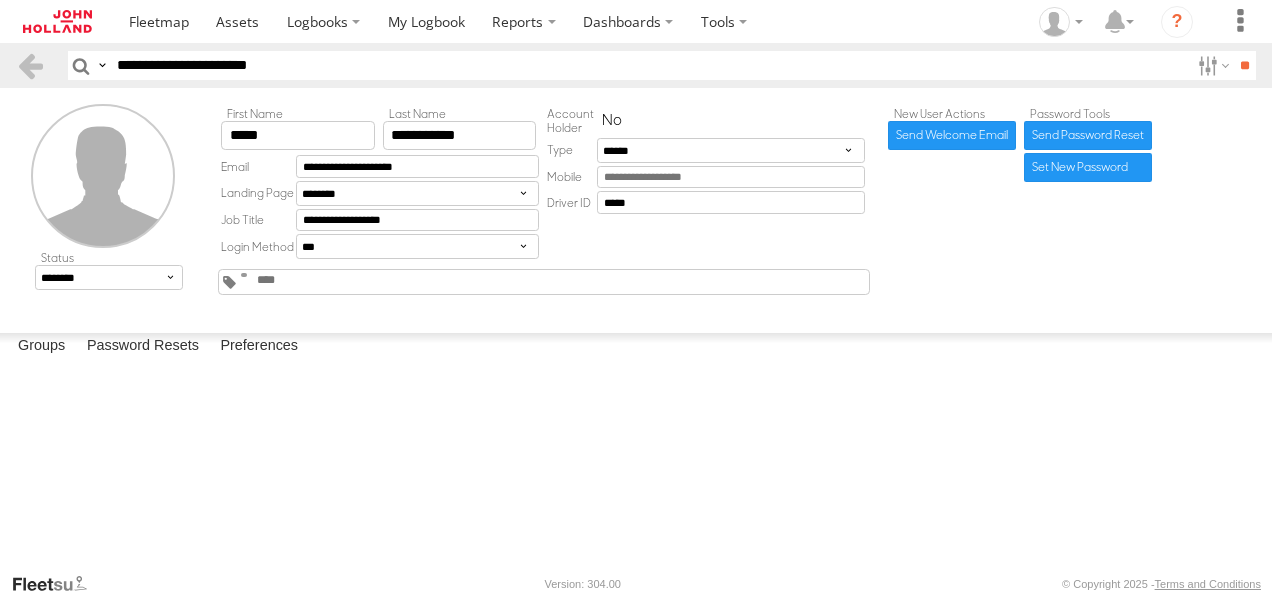 scroll, scrollTop: 0, scrollLeft: 0, axis: both 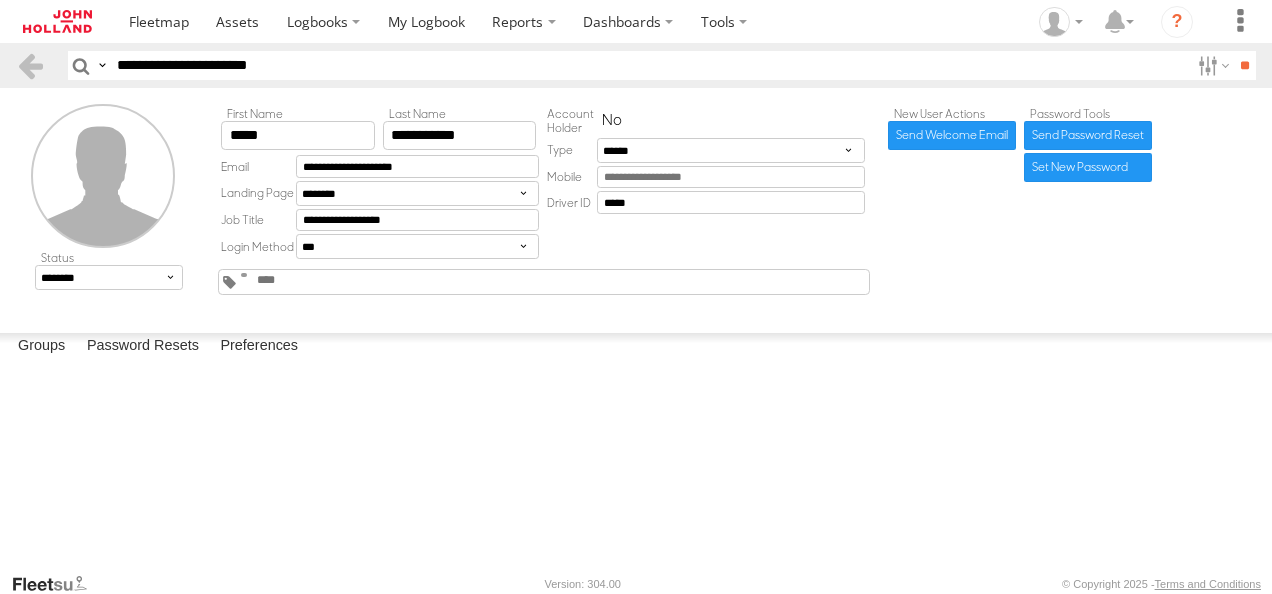 click on "First Name
[FIRST]
Last Name
[LAST]
Email
[EMAIL]
Landing Page
[WORD] [WORD]                                      [WORD] [WORD] [WORD] [WORD]" at bounding box center (543, 203) 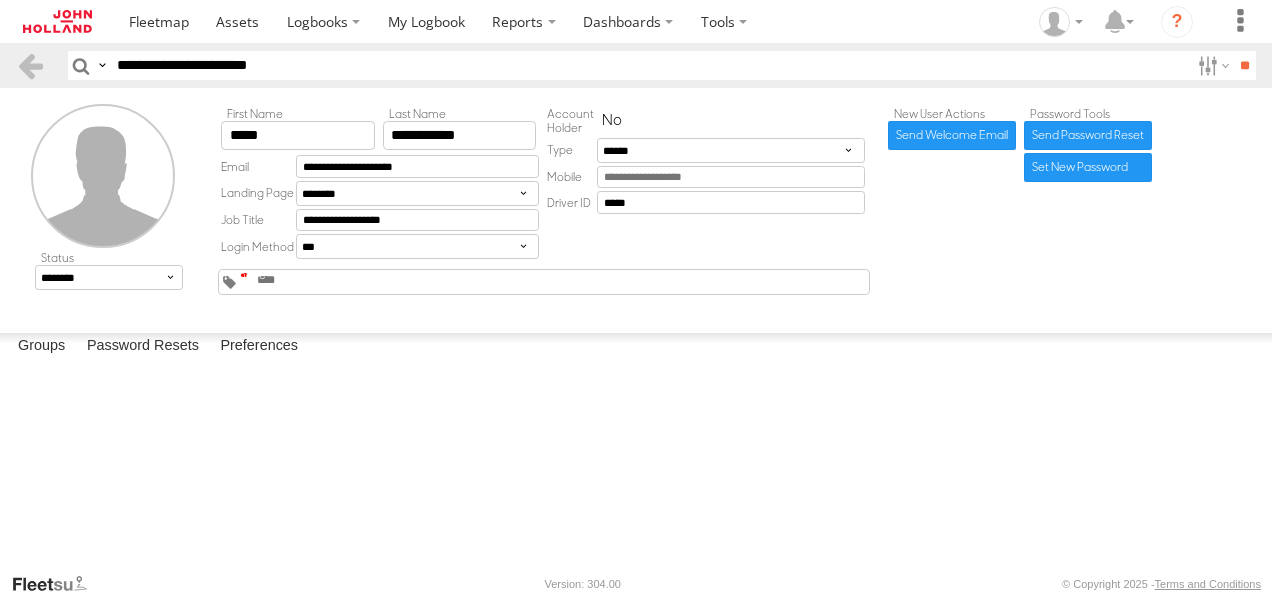 click at bounding box center [244, 275] 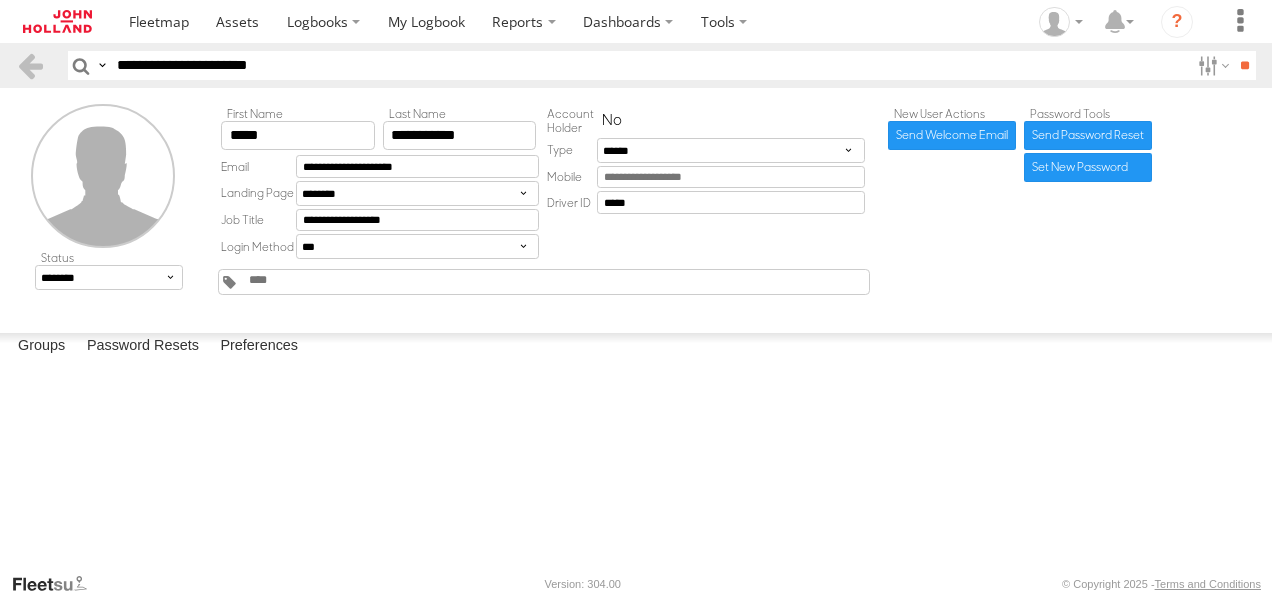 click at bounding box center (0, 0) 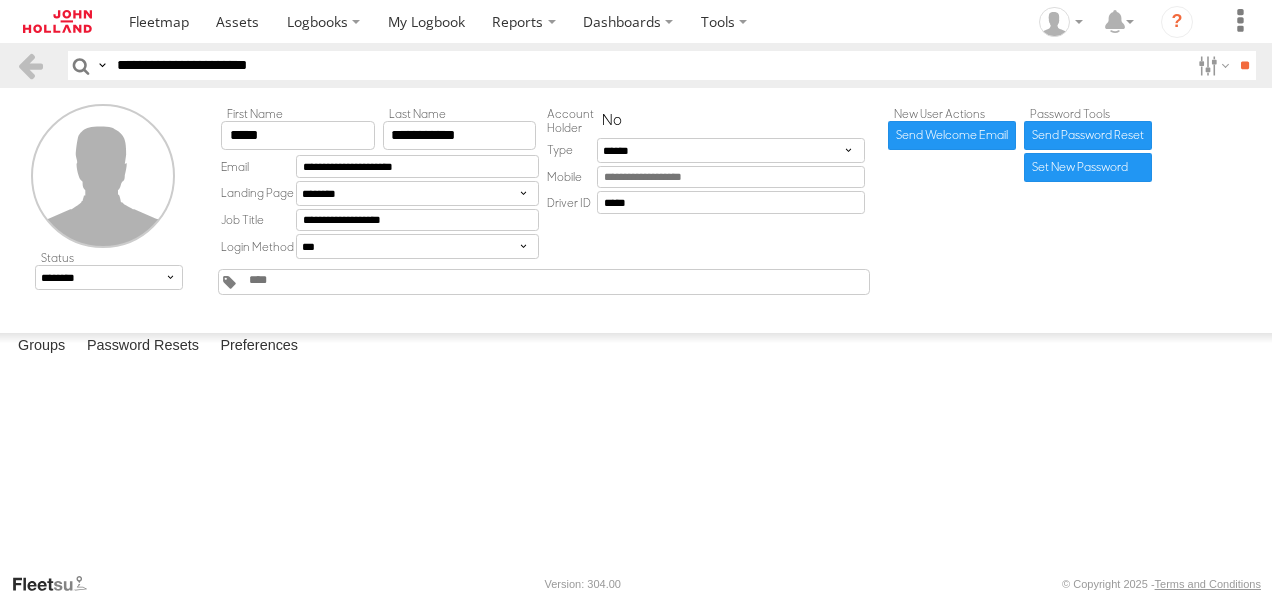 scroll, scrollTop: 1000, scrollLeft: 0, axis: vertical 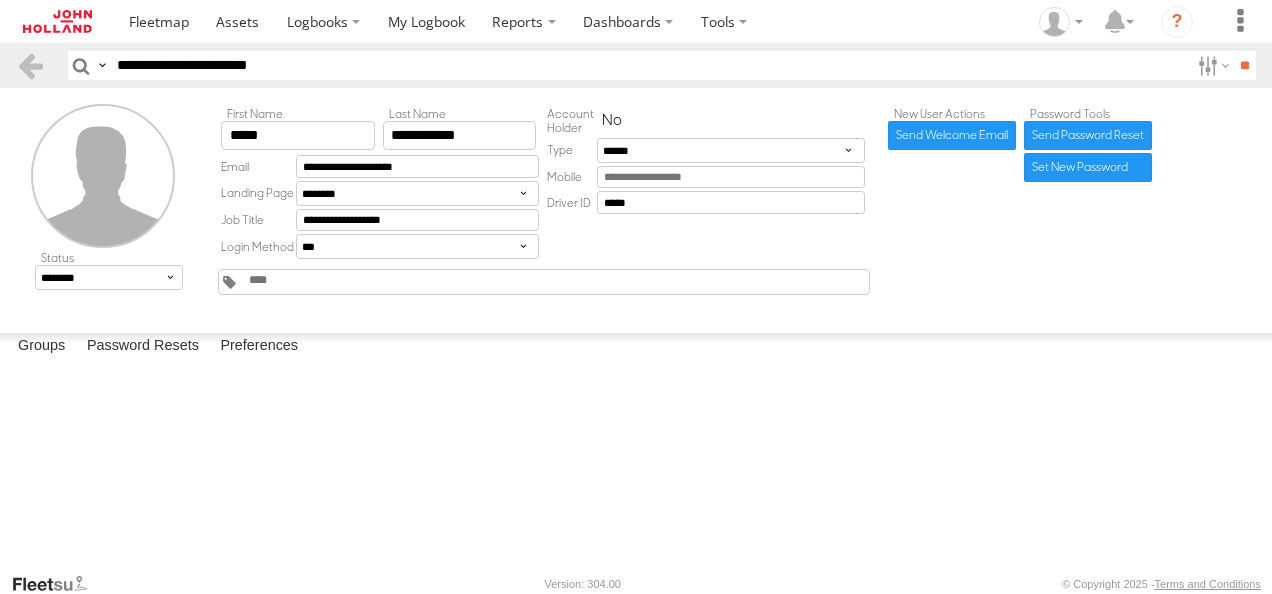 click on "7688-I - Illabo to Stockinbingal" at bounding box center (0, 0) 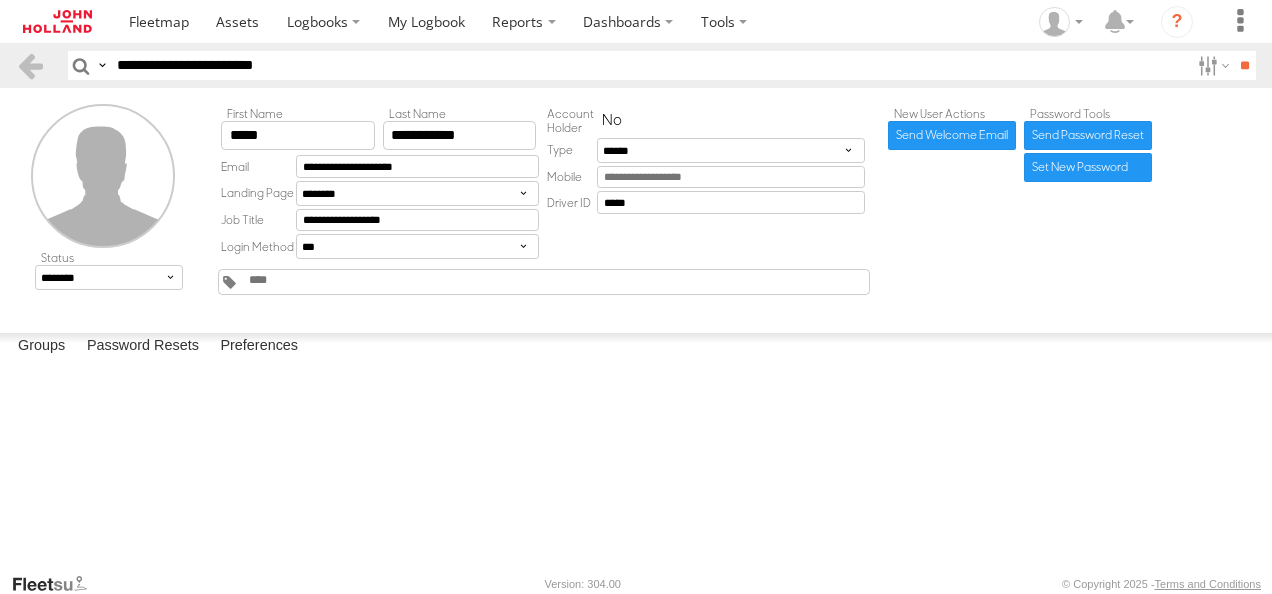 type on "**********" 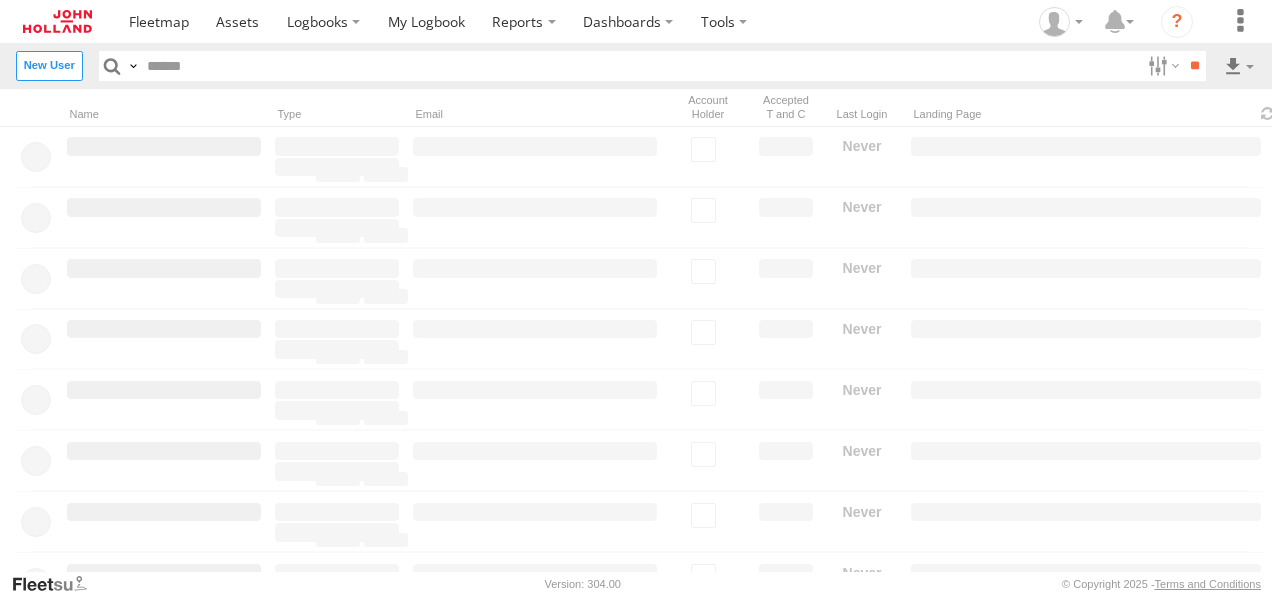 scroll, scrollTop: 0, scrollLeft: 0, axis: both 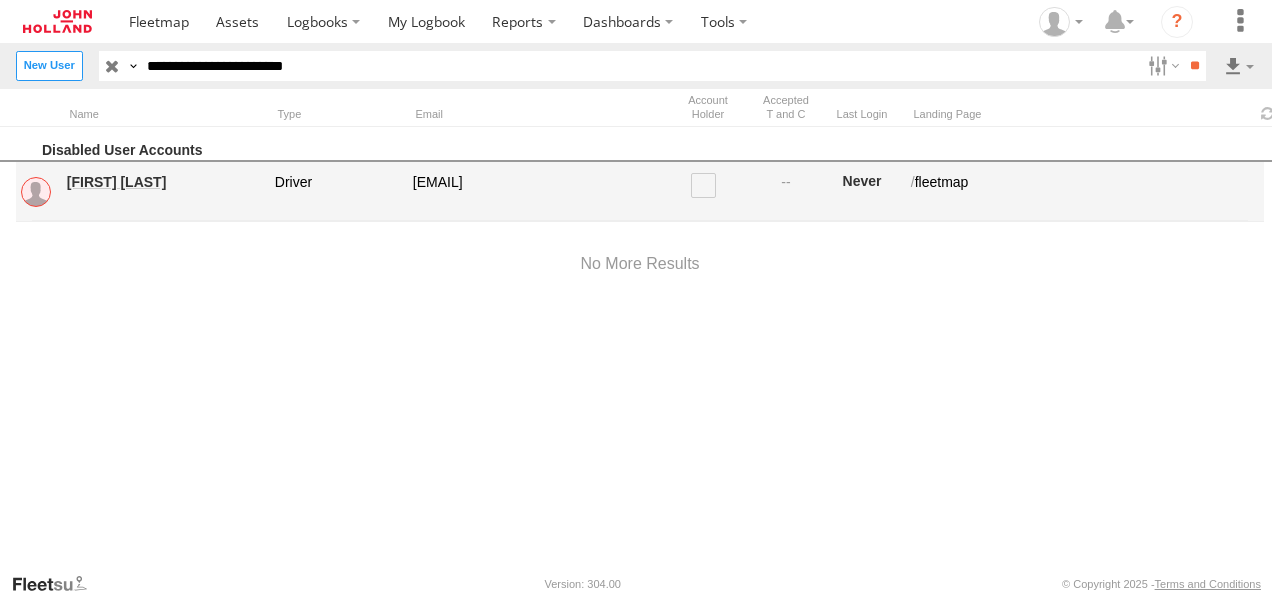 click on "[FIRST] [LAST]" at bounding box center (164, 182) 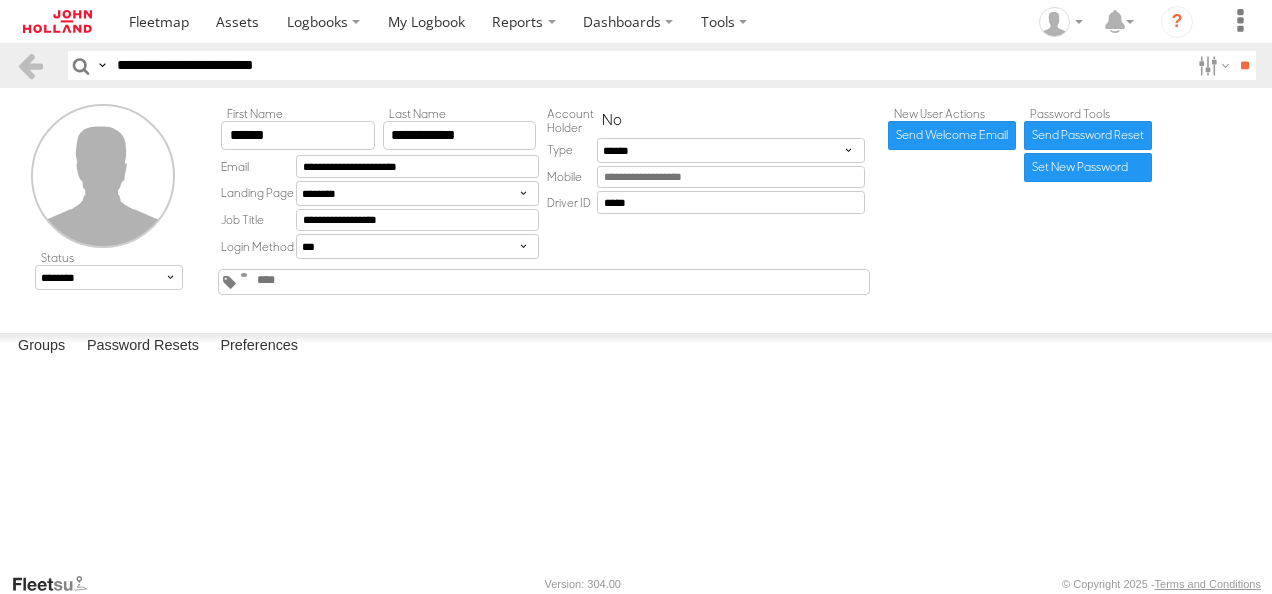 scroll, scrollTop: 0, scrollLeft: 0, axis: both 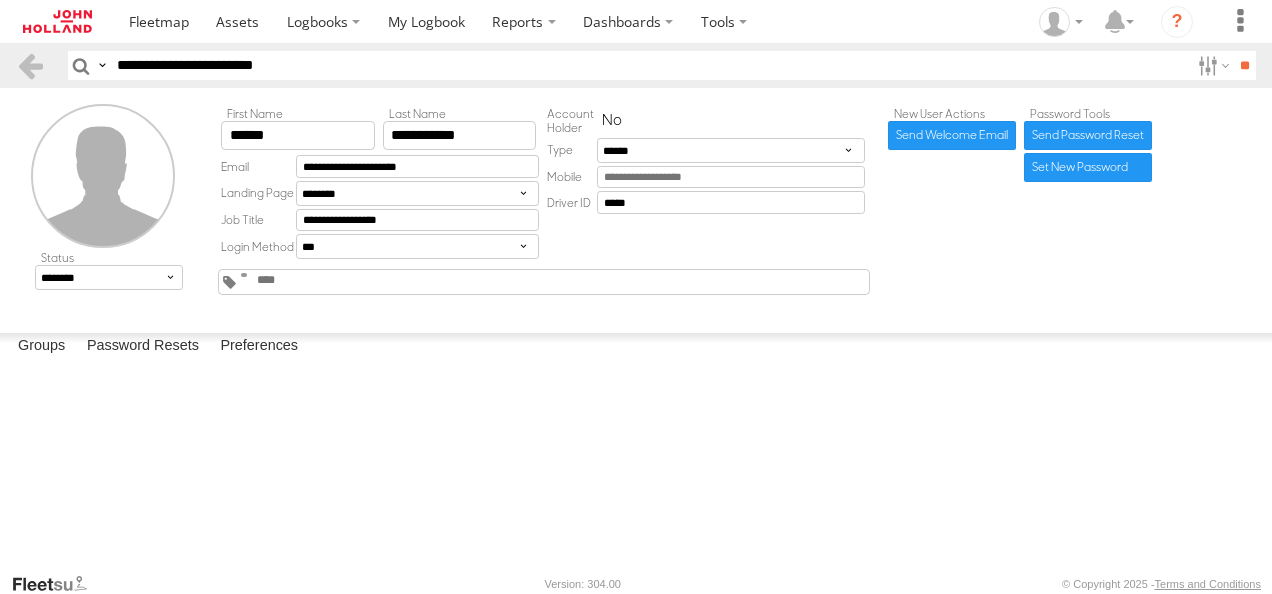 click at bounding box center (544, 282) 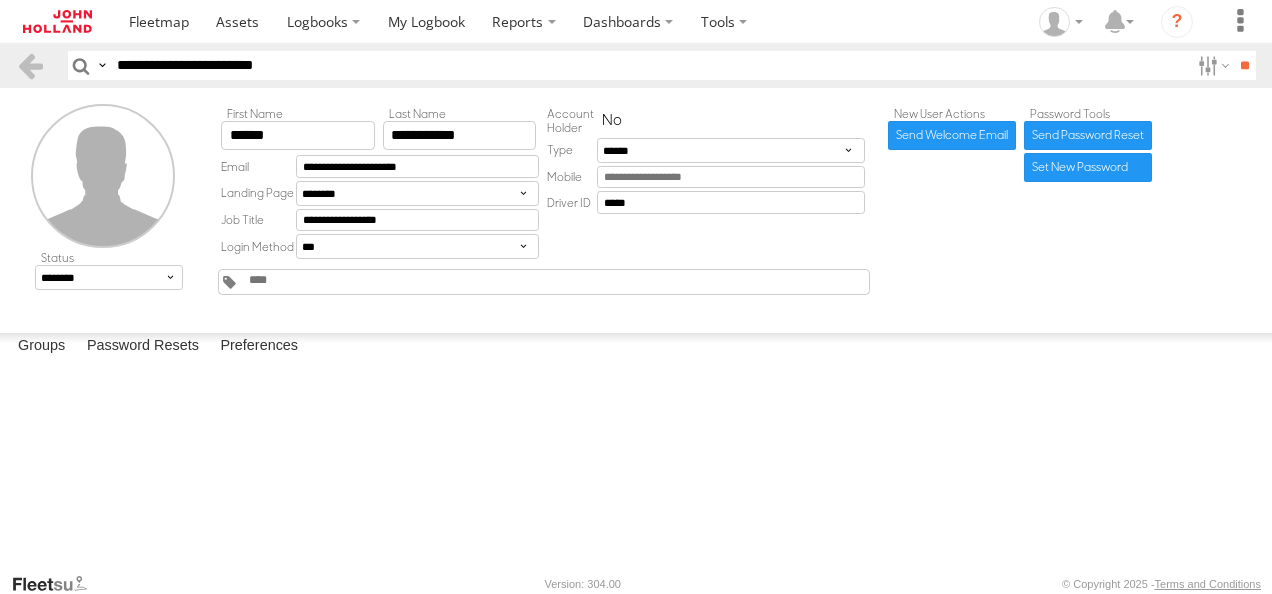 click at bounding box center (0, 0) 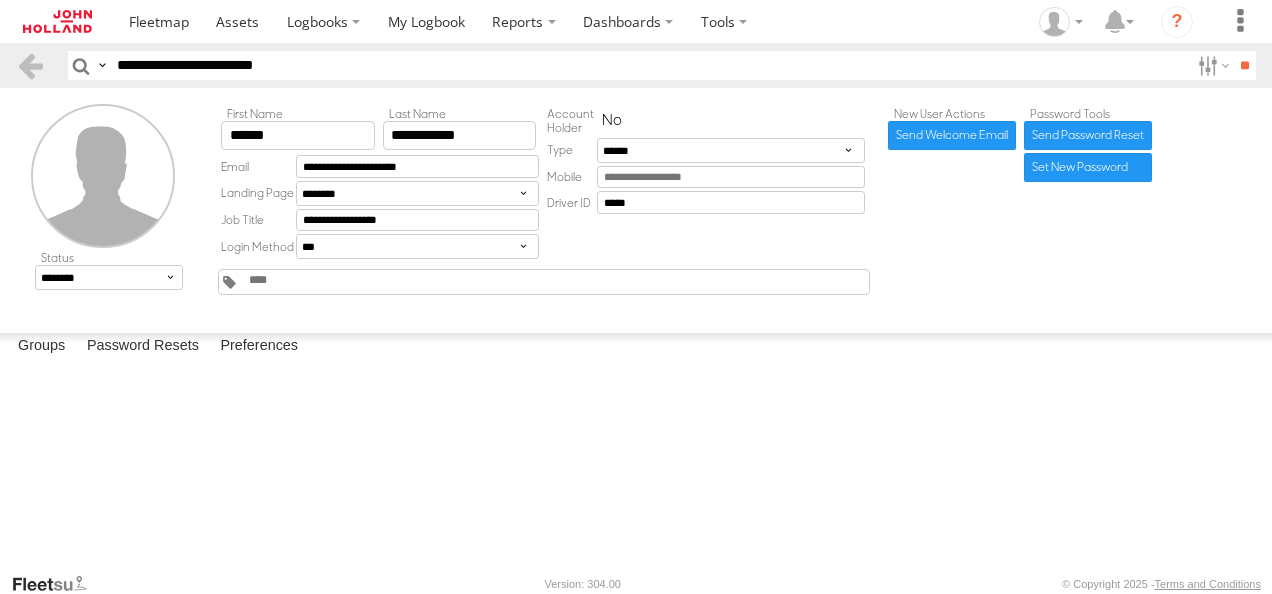 scroll, scrollTop: 1200, scrollLeft: 0, axis: vertical 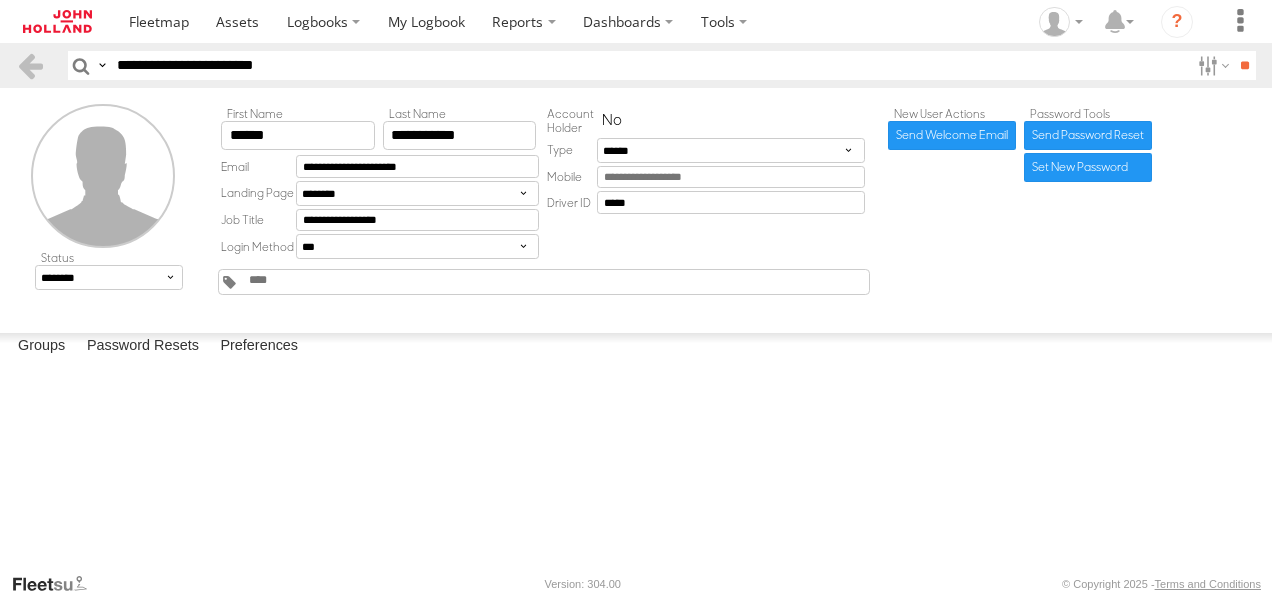 click on "GCLR3-I - Gold Coast Light Rail Stage 3" at bounding box center (0, 0) 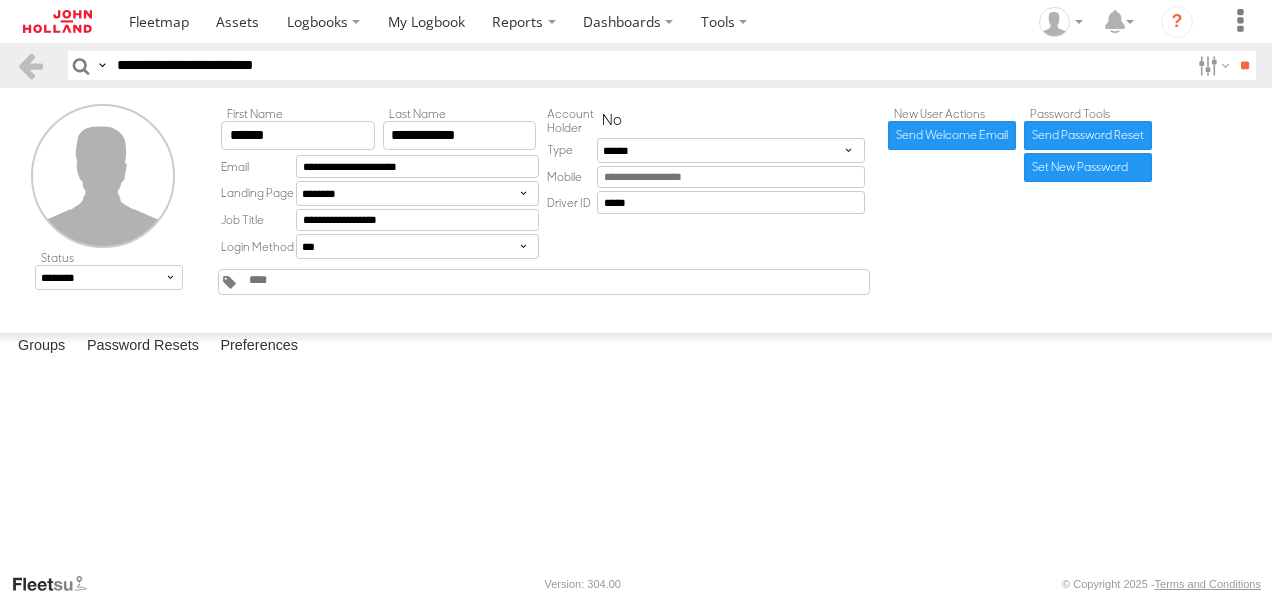 paste 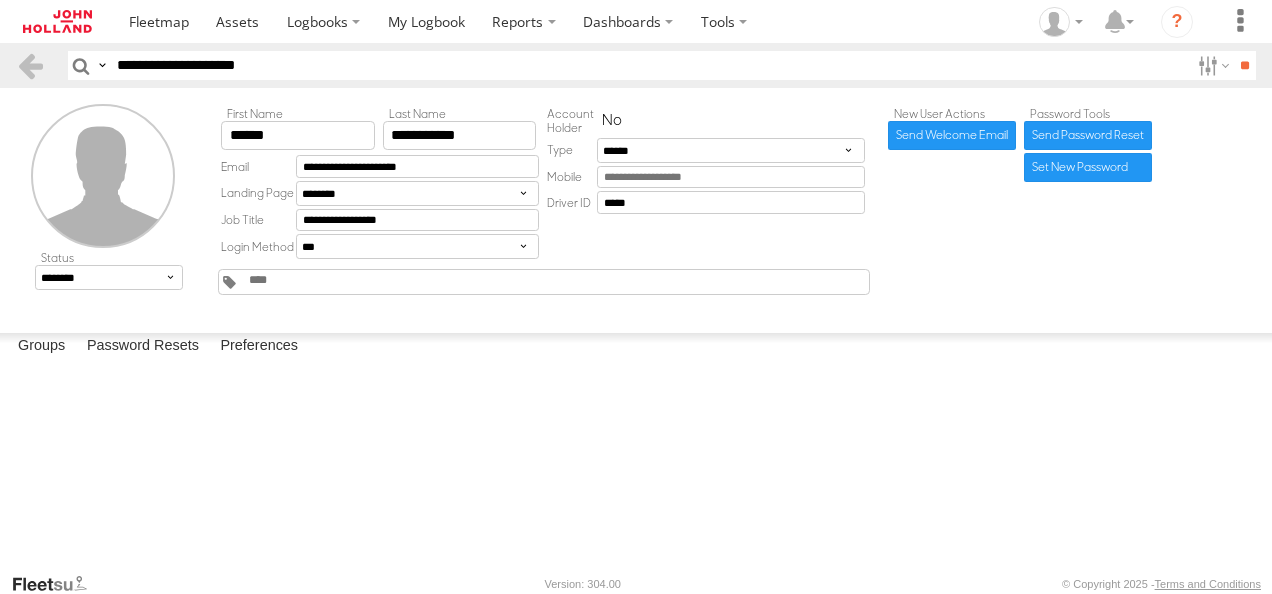 type on "**********" 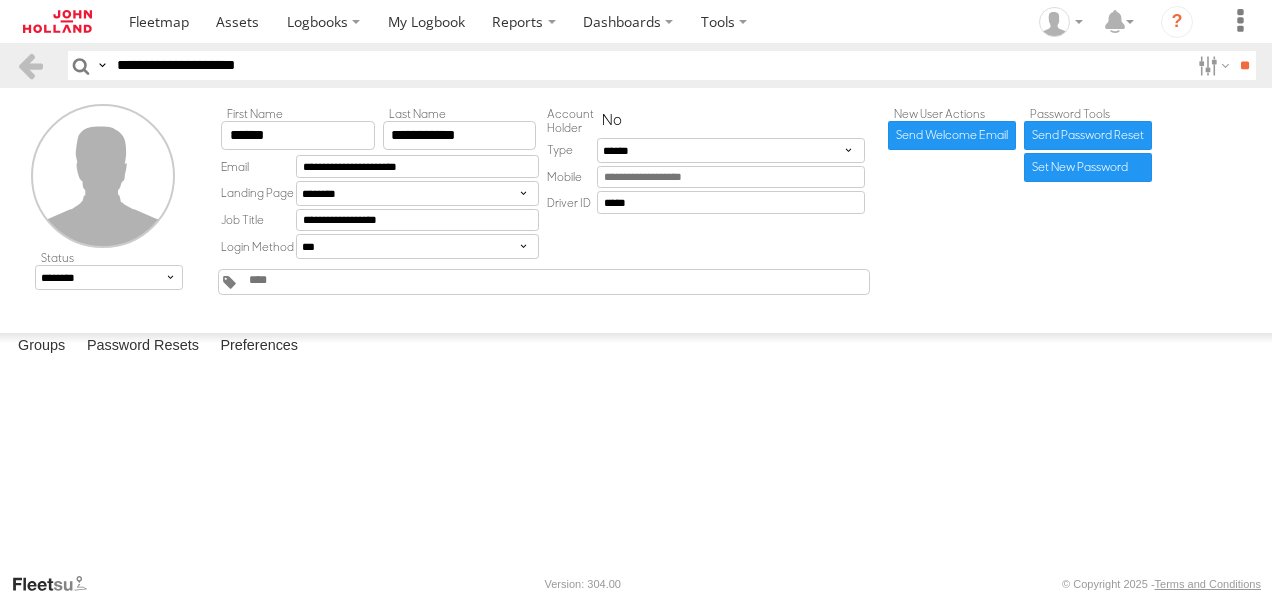 click on "**" at bounding box center [1244, 65] 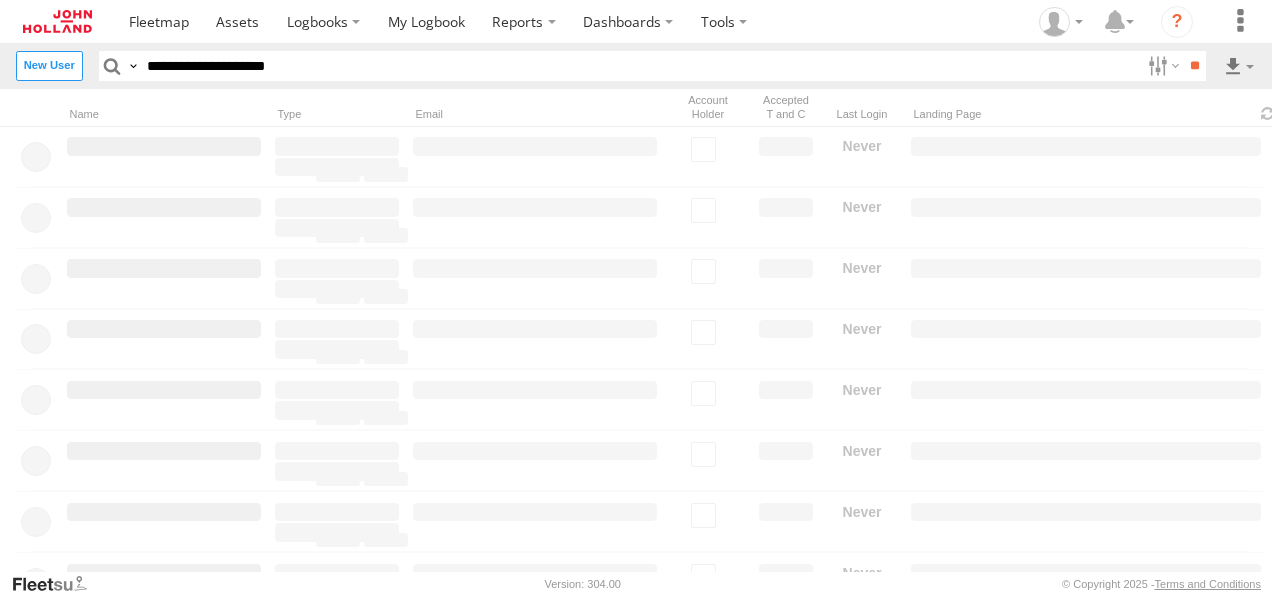 scroll, scrollTop: 0, scrollLeft: 0, axis: both 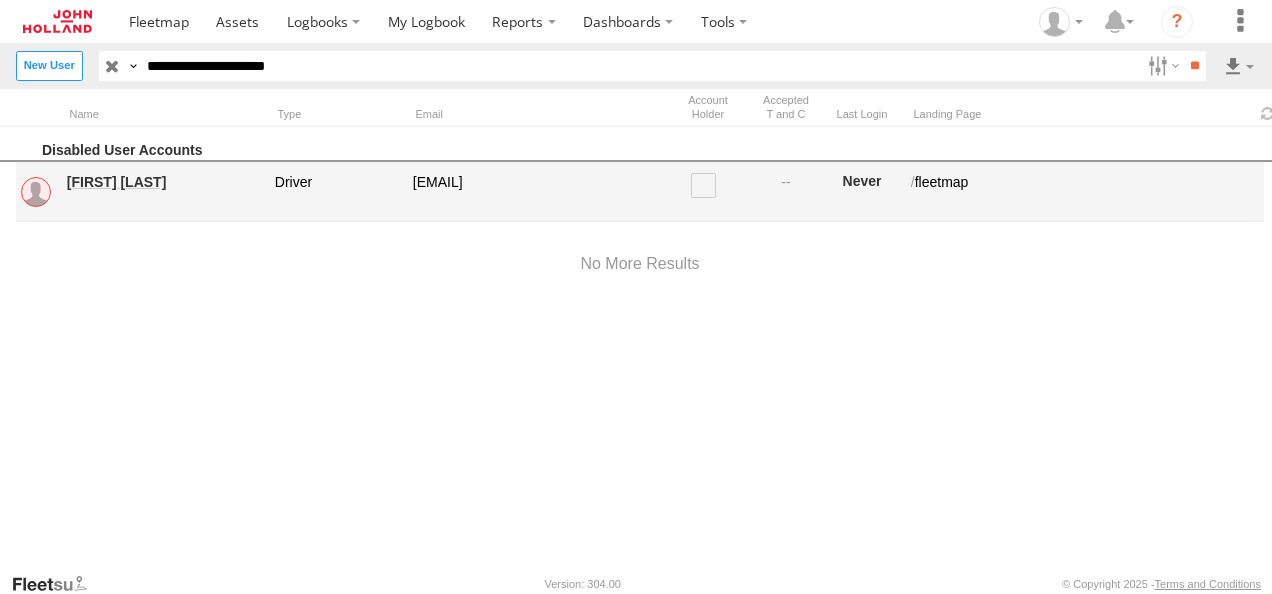 click on "[FIRST] [LAST]" at bounding box center (164, 182) 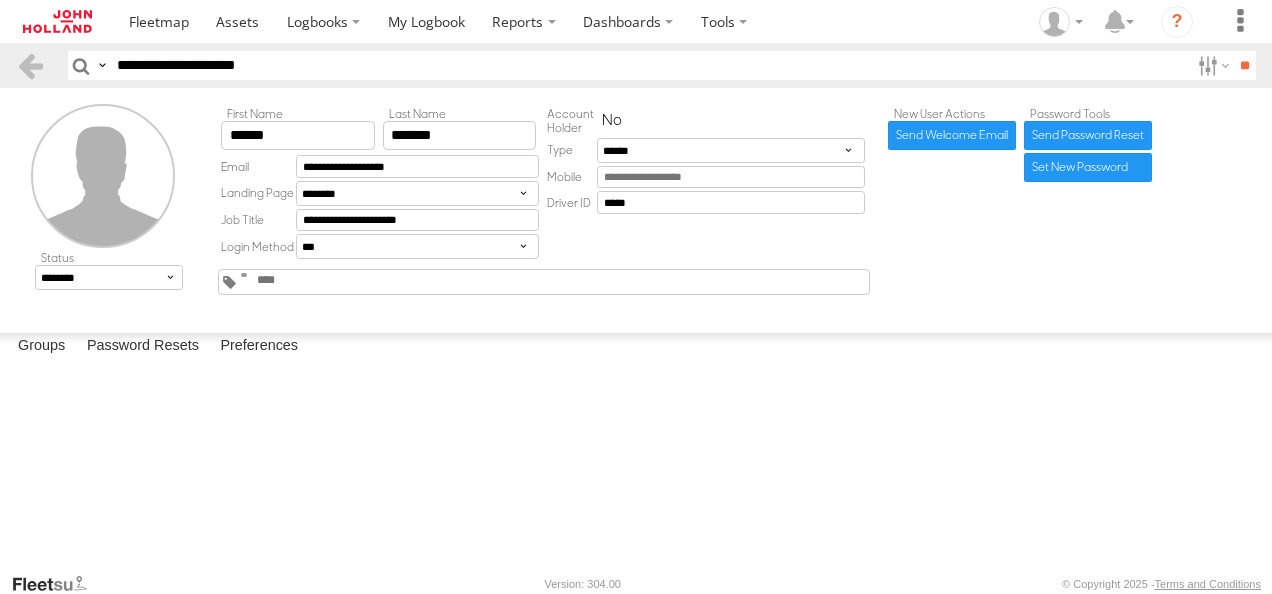 scroll, scrollTop: 0, scrollLeft: 0, axis: both 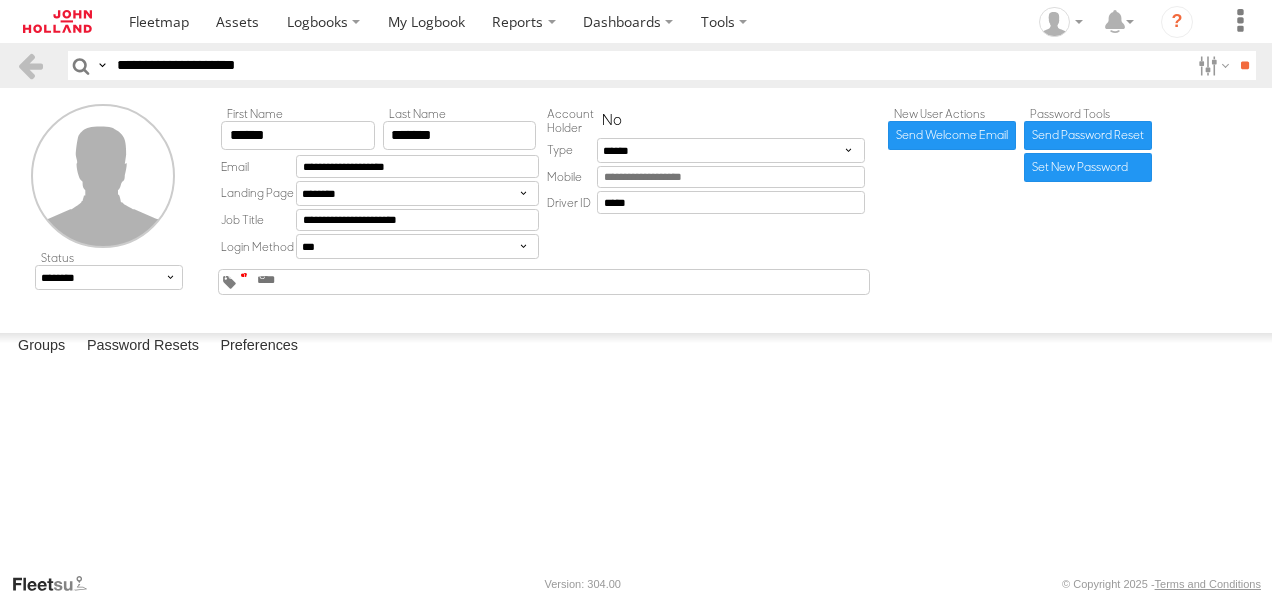 drag, startPoint x: 286, startPoint y: 280, endPoint x: 276, endPoint y: 284, distance: 10.770329 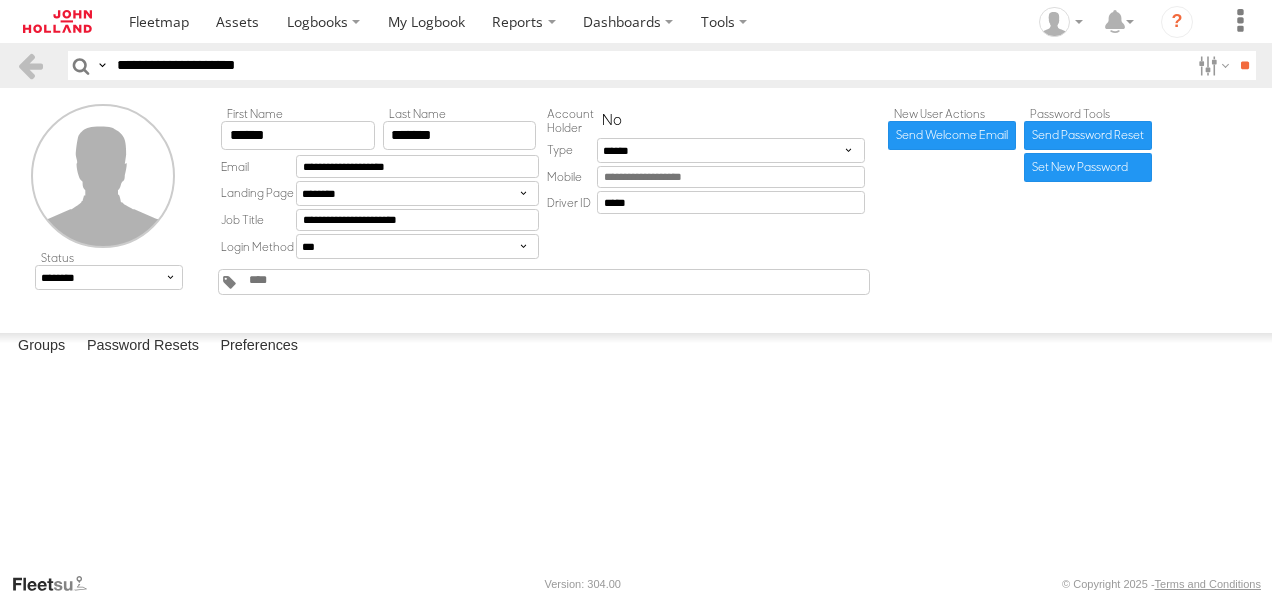 click at bounding box center (0, 0) 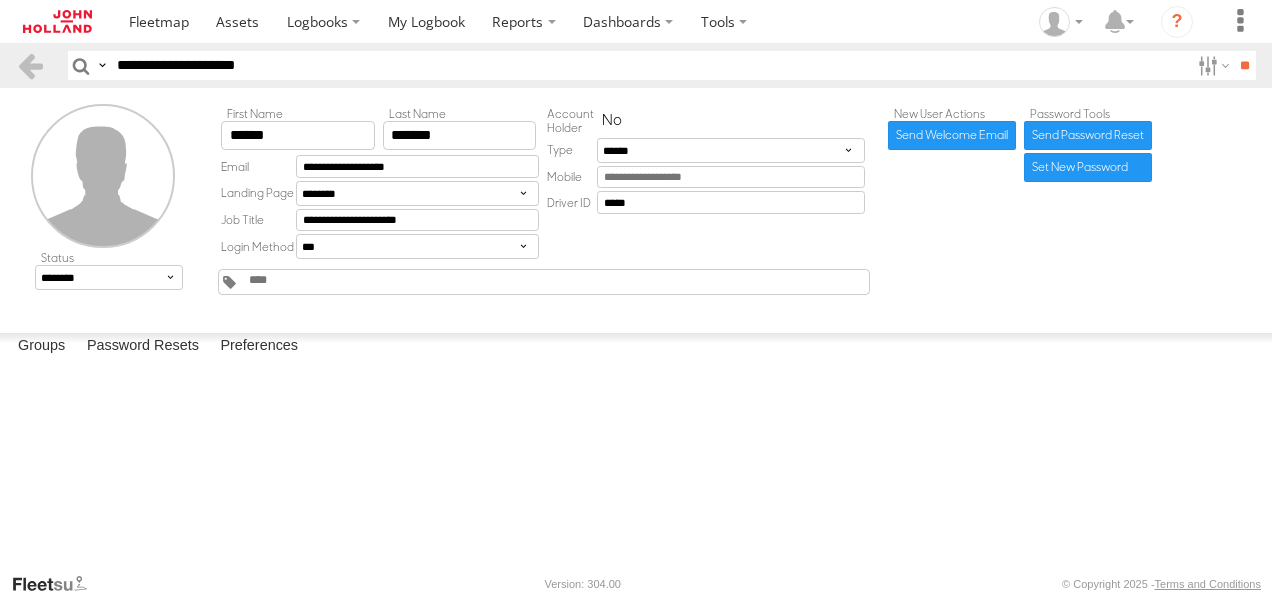 scroll, scrollTop: 1200, scrollLeft: 0, axis: vertical 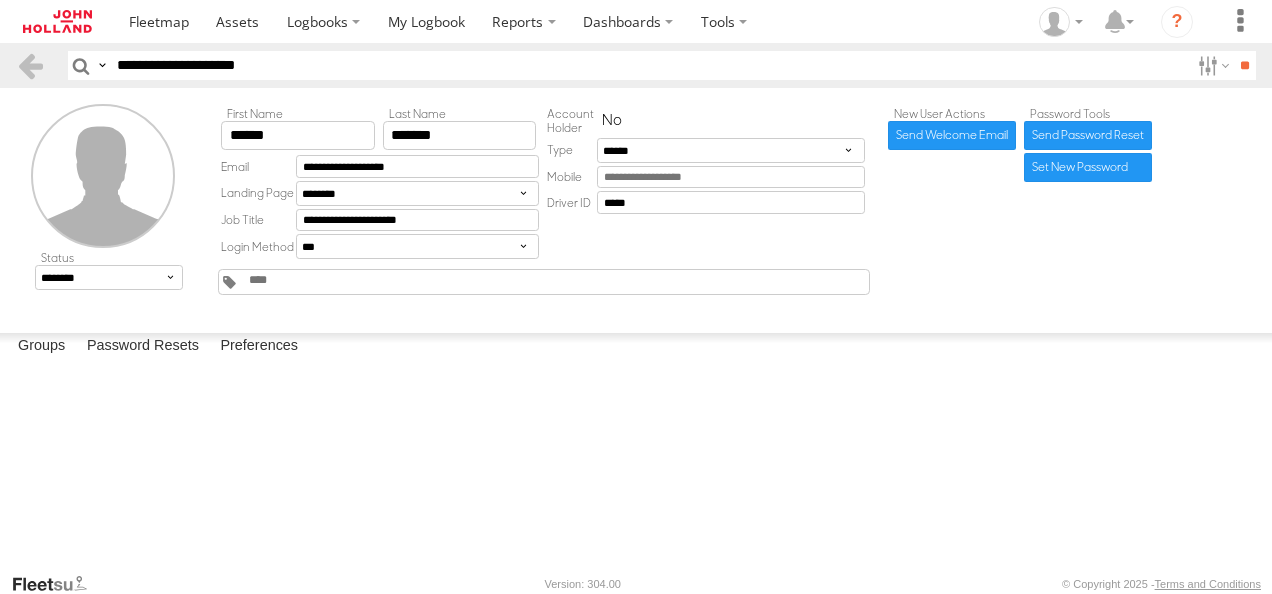 click on "GCLR3-I - Gold Coast Light Rail Stage 3" at bounding box center [0, 0] 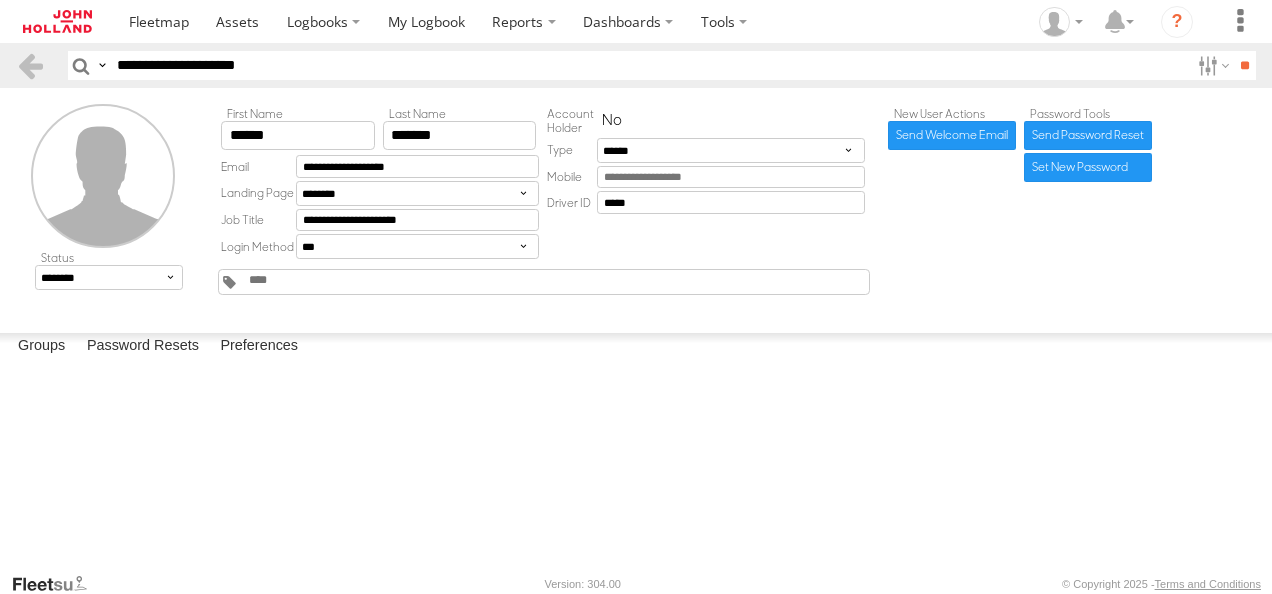 drag, startPoint x: 266, startPoint y: 66, endPoint x: 0, endPoint y: 58, distance: 266.12027 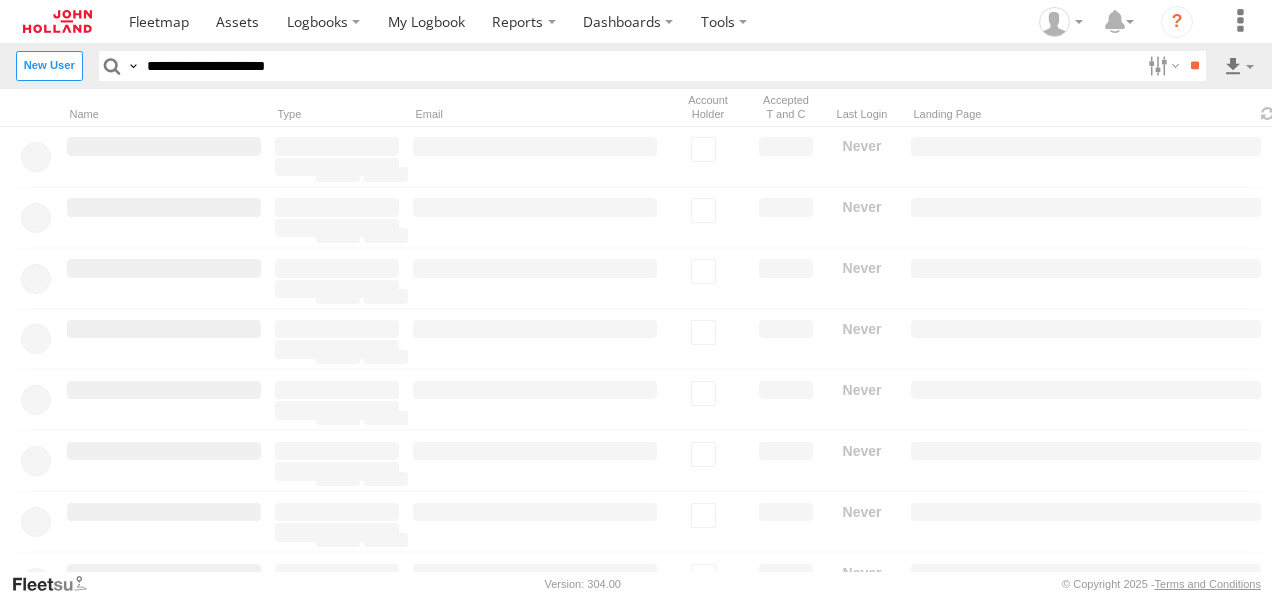 scroll, scrollTop: 0, scrollLeft: 0, axis: both 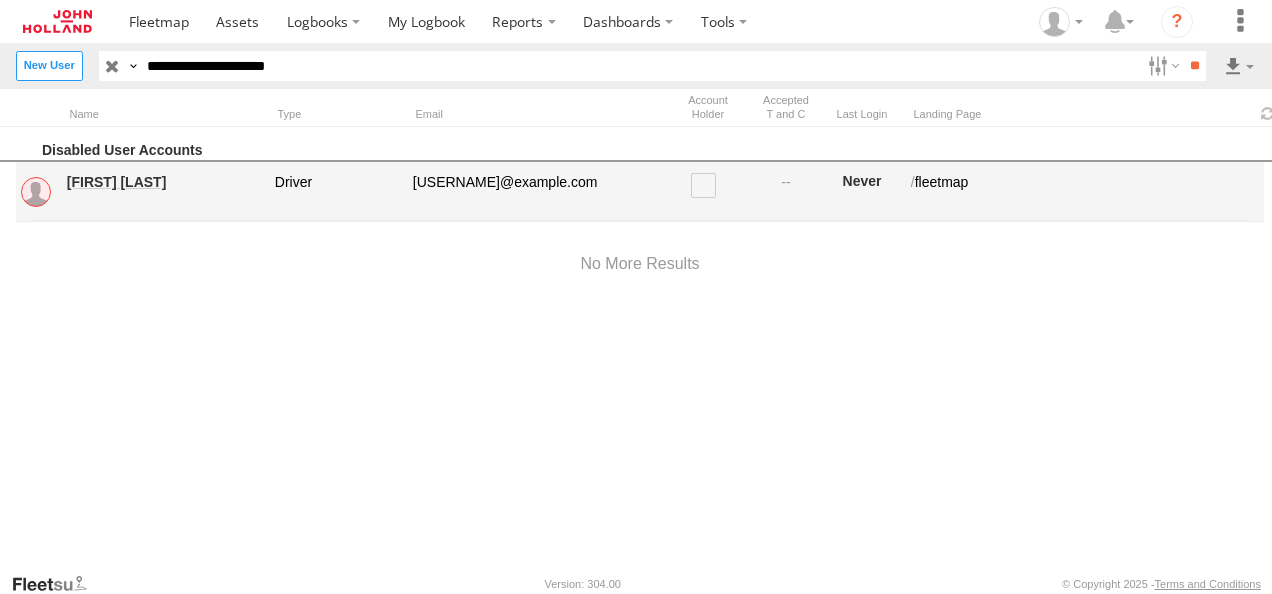 click on "Sharon Allworth" at bounding box center (164, 182) 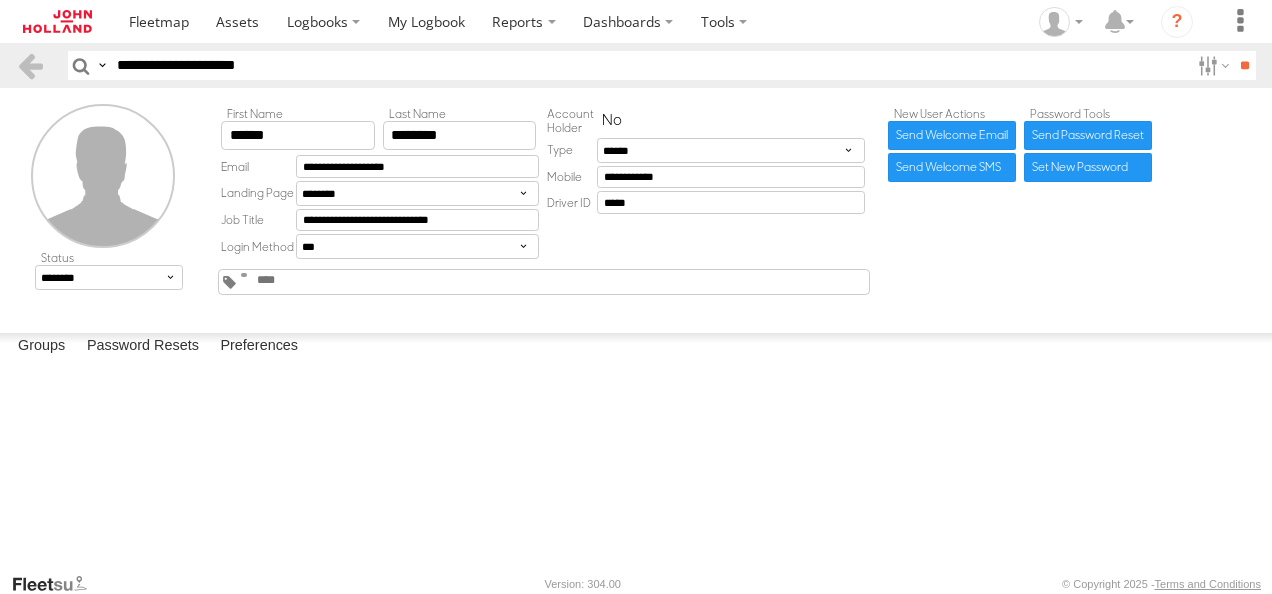 scroll, scrollTop: 0, scrollLeft: 0, axis: both 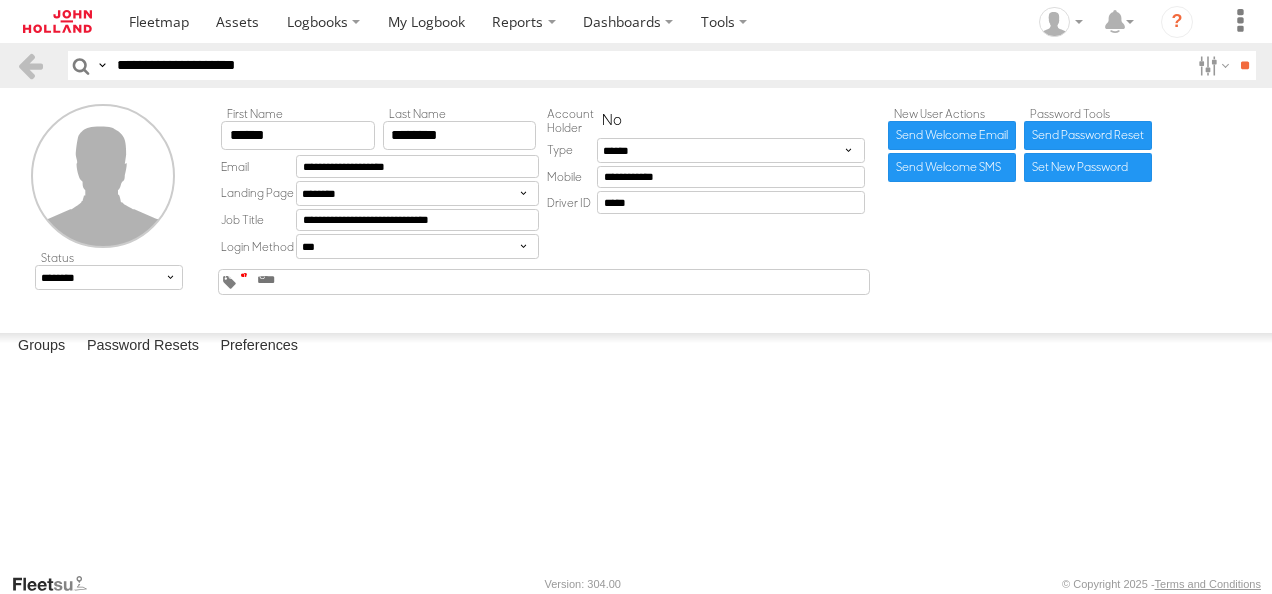click at bounding box center [244, 275] 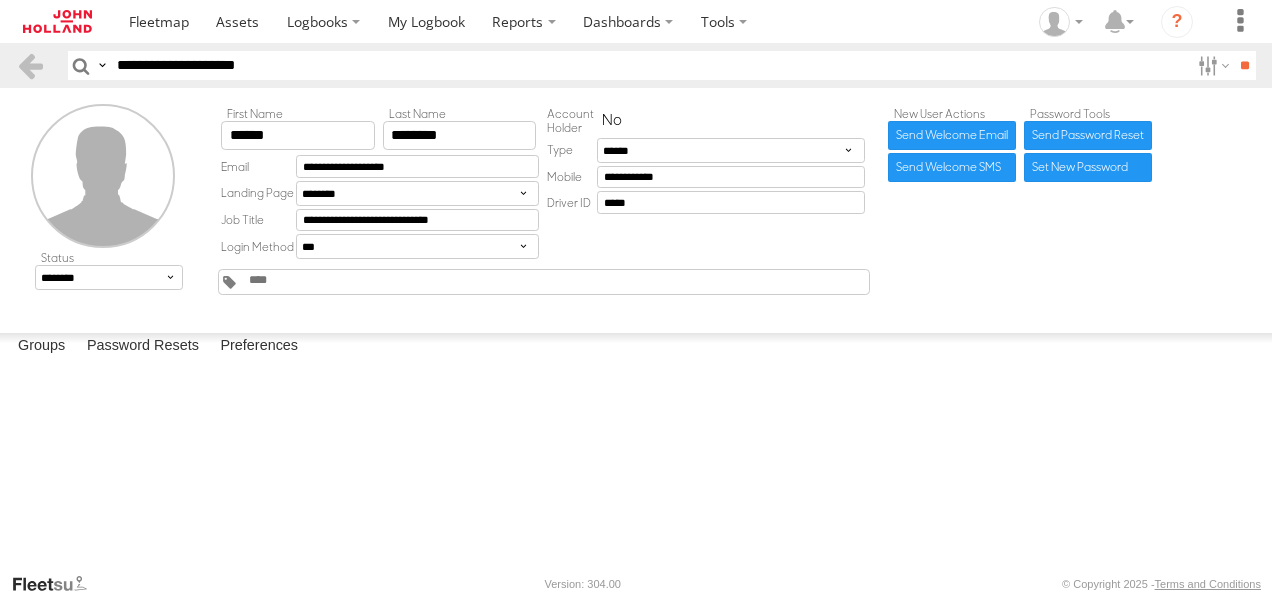 click at bounding box center (0, 0) 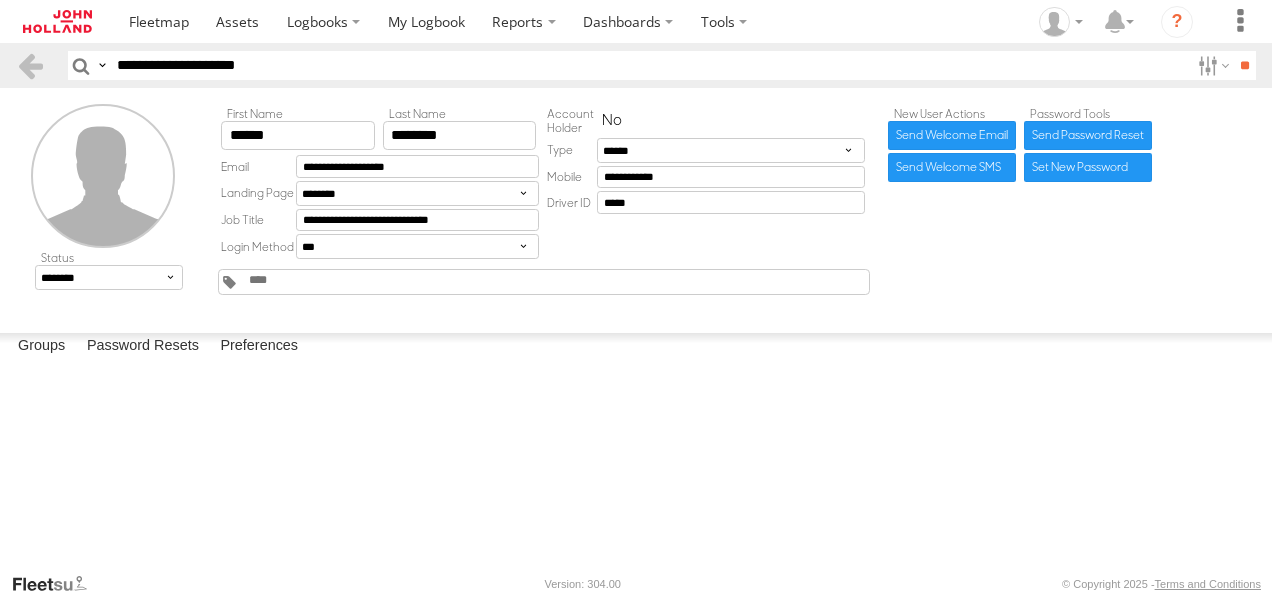 scroll, scrollTop: 800, scrollLeft: 0, axis: vertical 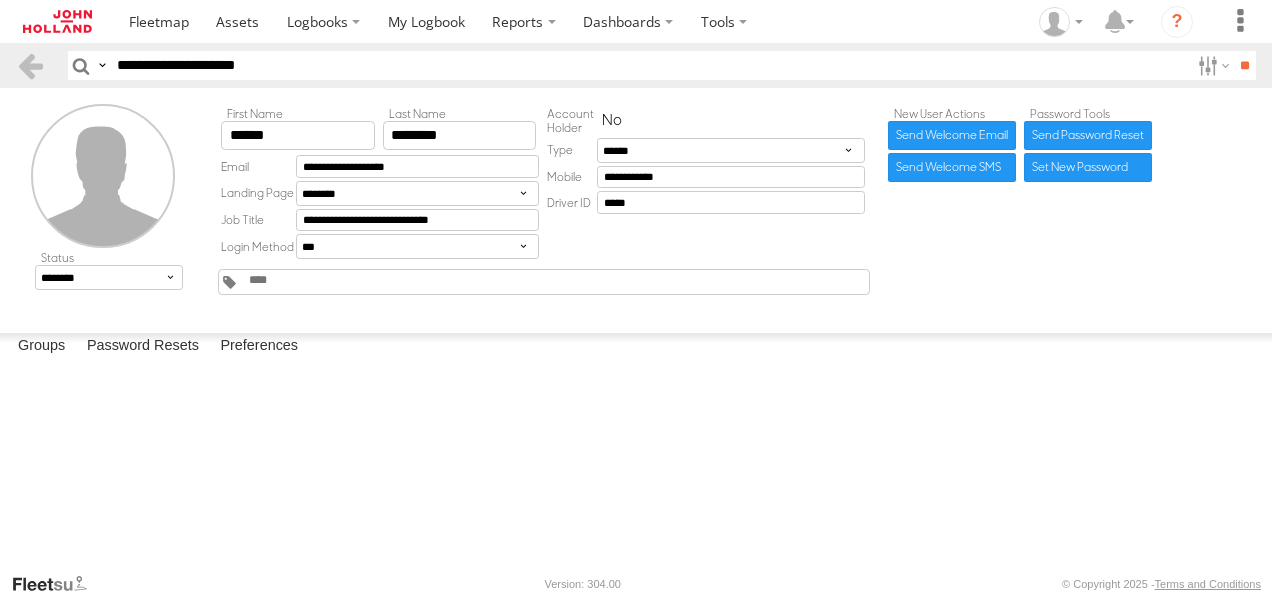 click on "7228A - Palmerston Highway – Package 3" at bounding box center (0, 0) 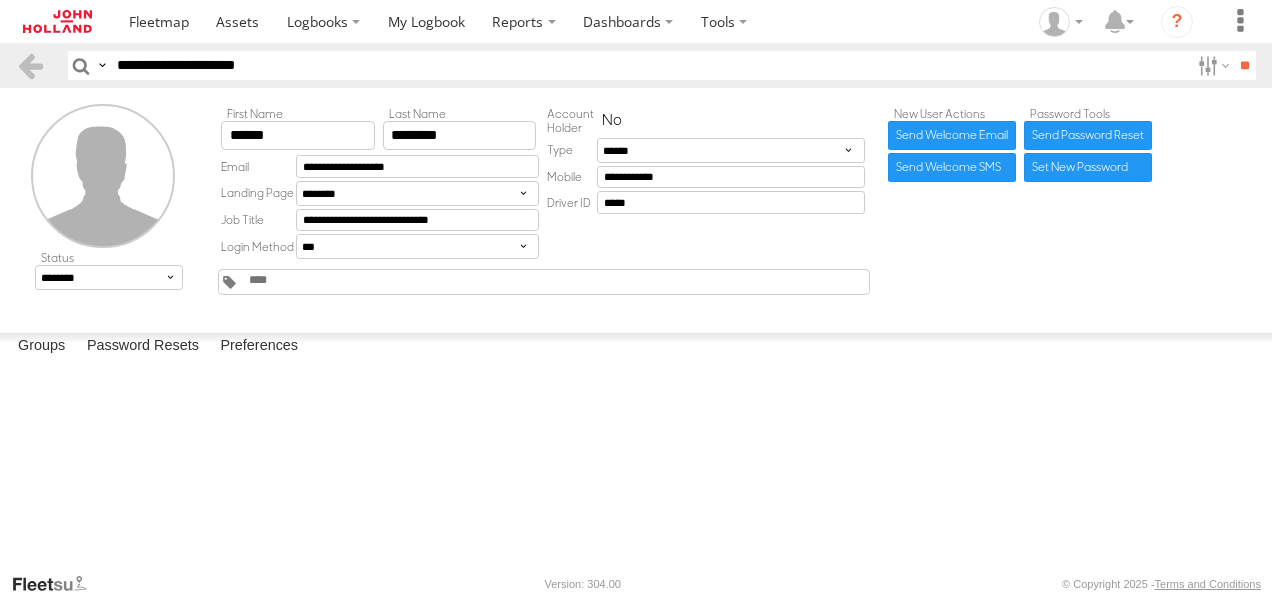 drag, startPoint x: 296, startPoint y: 72, endPoint x: 0, endPoint y: 77, distance: 296.04224 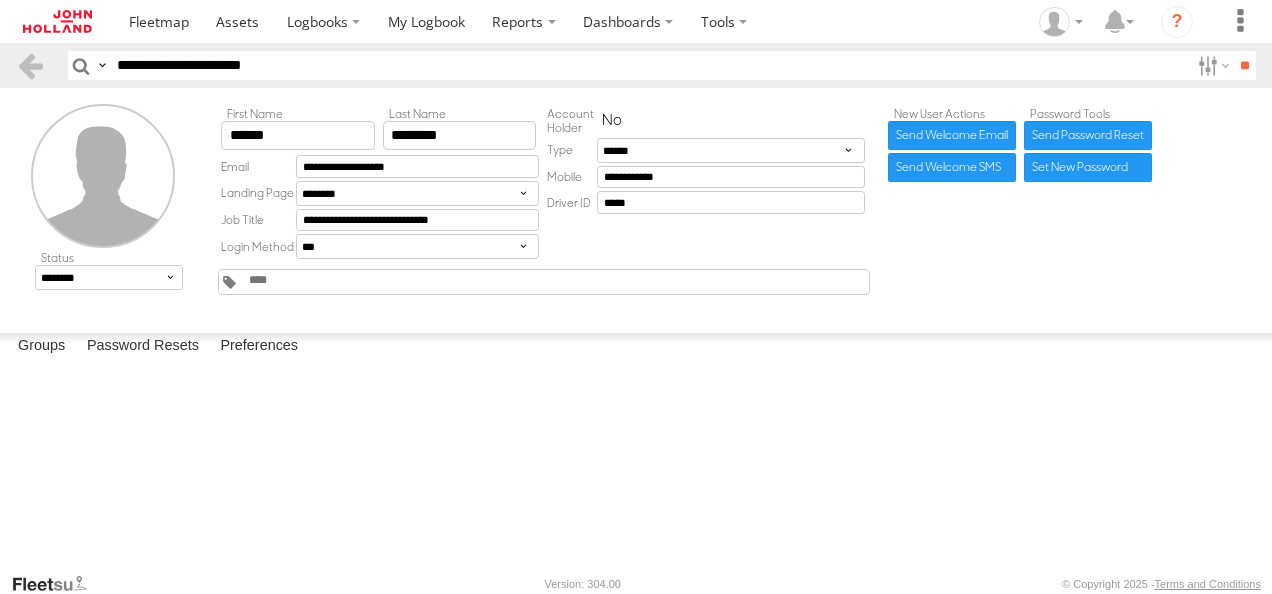 type on "**********" 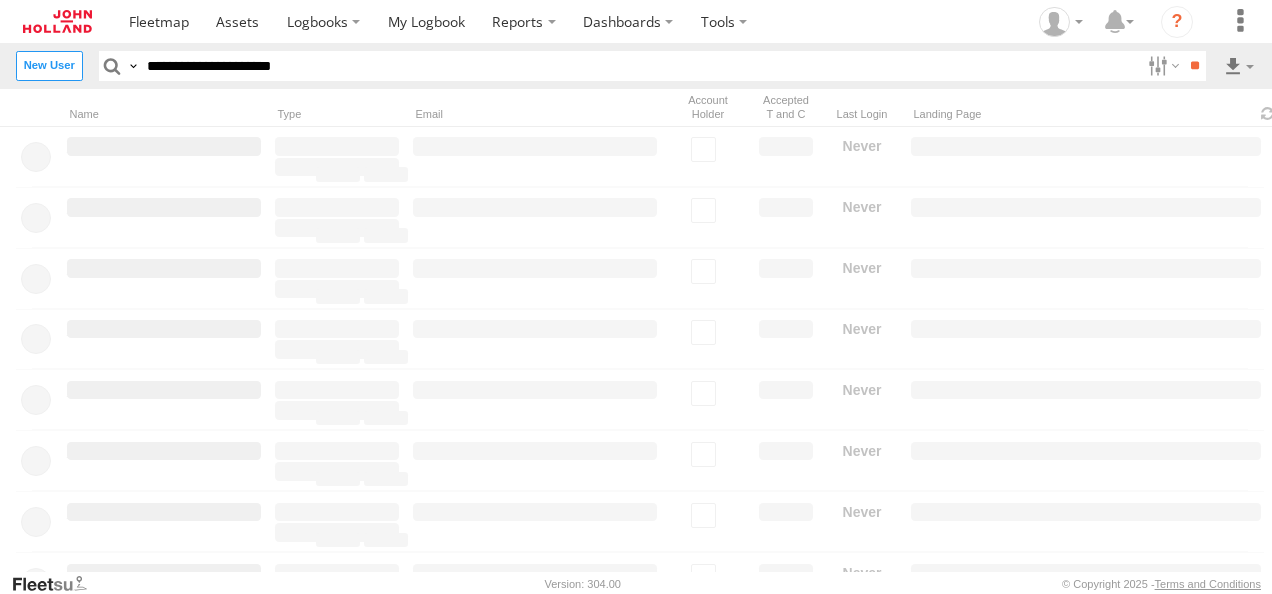 scroll, scrollTop: 0, scrollLeft: 0, axis: both 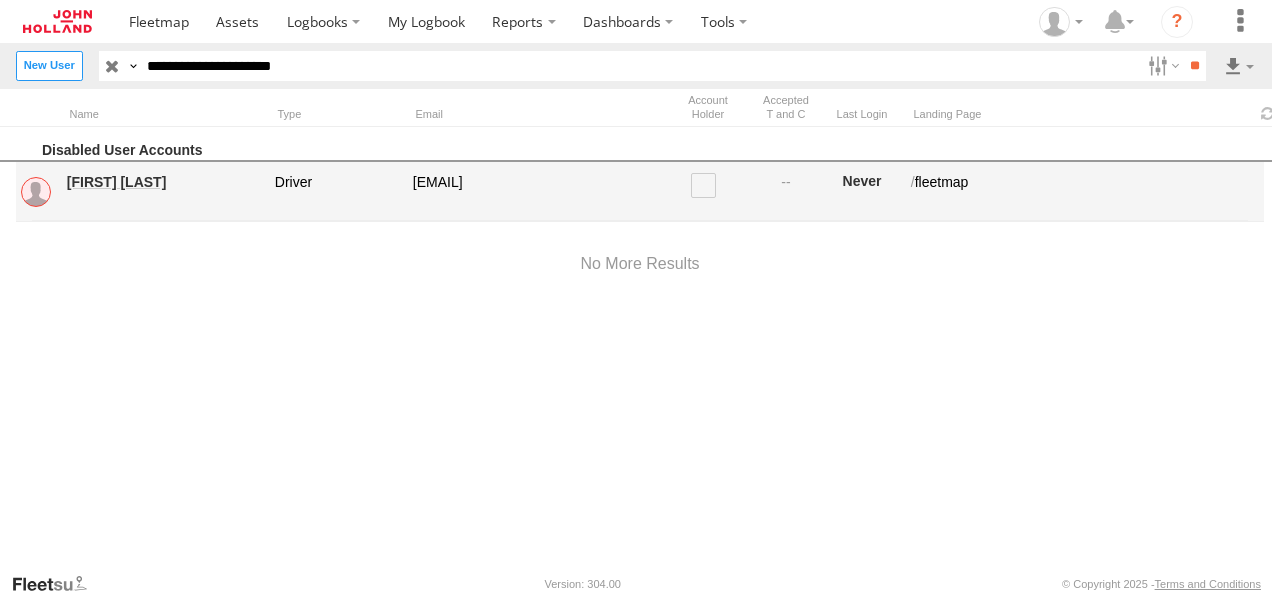click on "[FIRST] [LAST]" at bounding box center (164, 182) 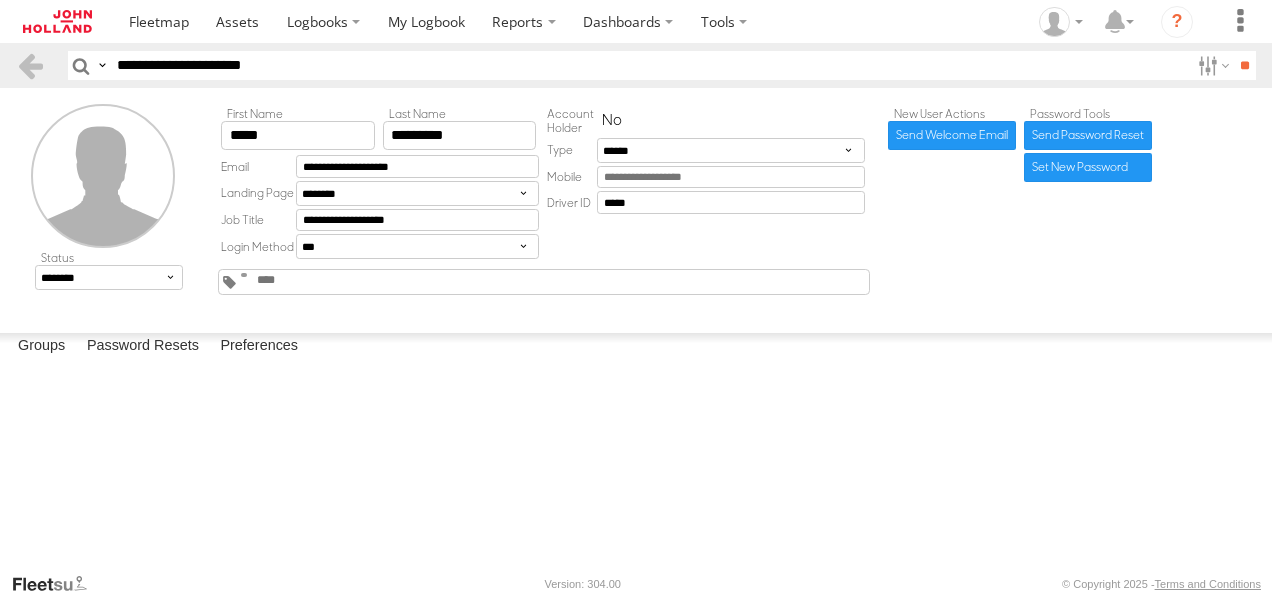 scroll, scrollTop: 0, scrollLeft: 0, axis: both 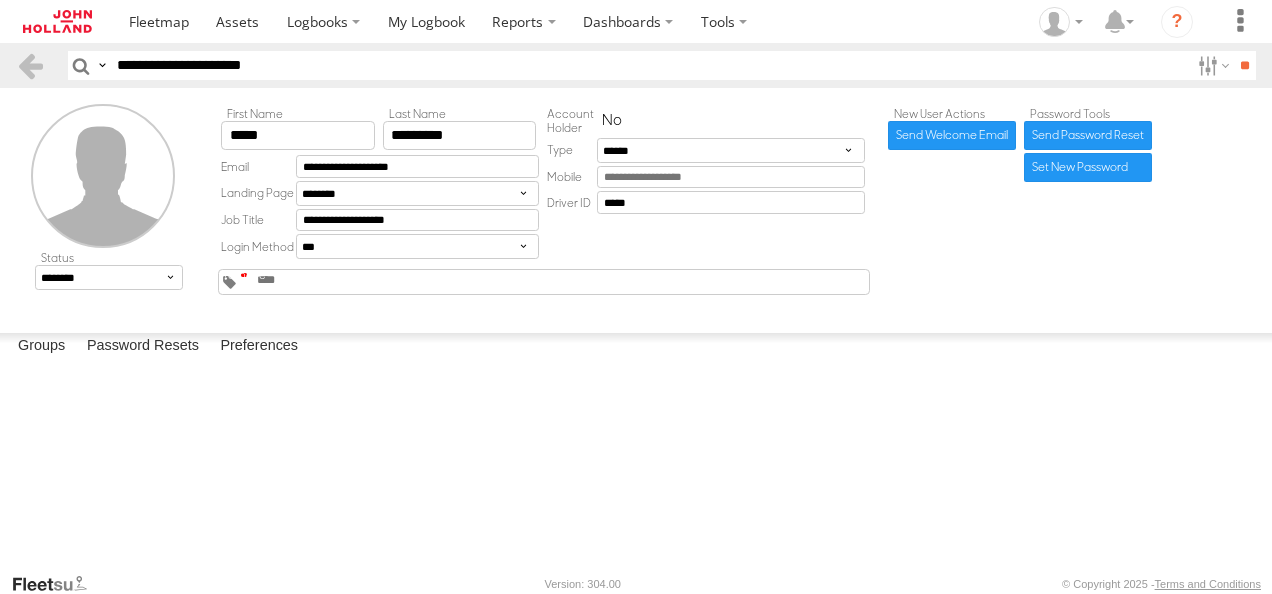 click at bounding box center (244, 275) 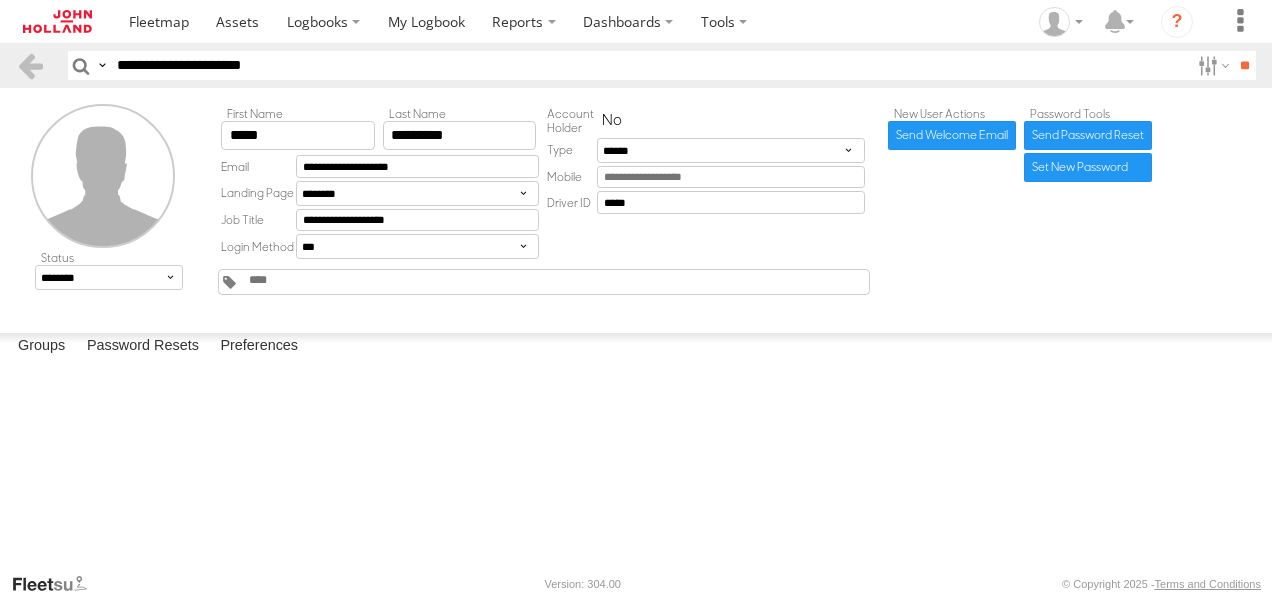 click at bounding box center [0, 0] 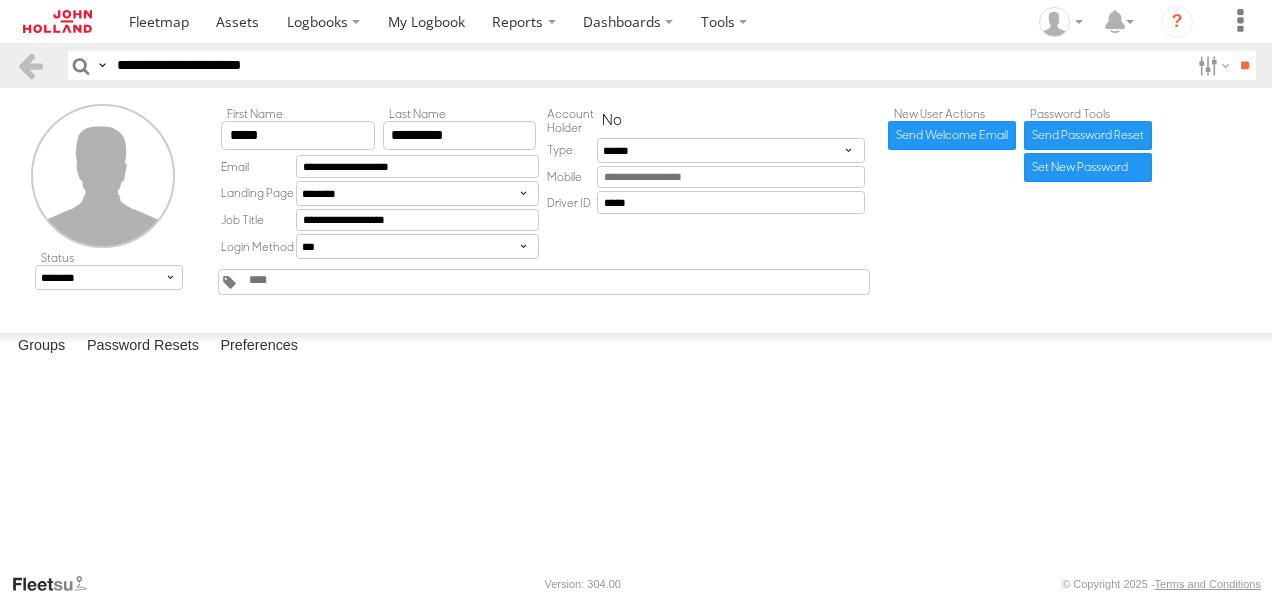scroll, scrollTop: 1200, scrollLeft: 0, axis: vertical 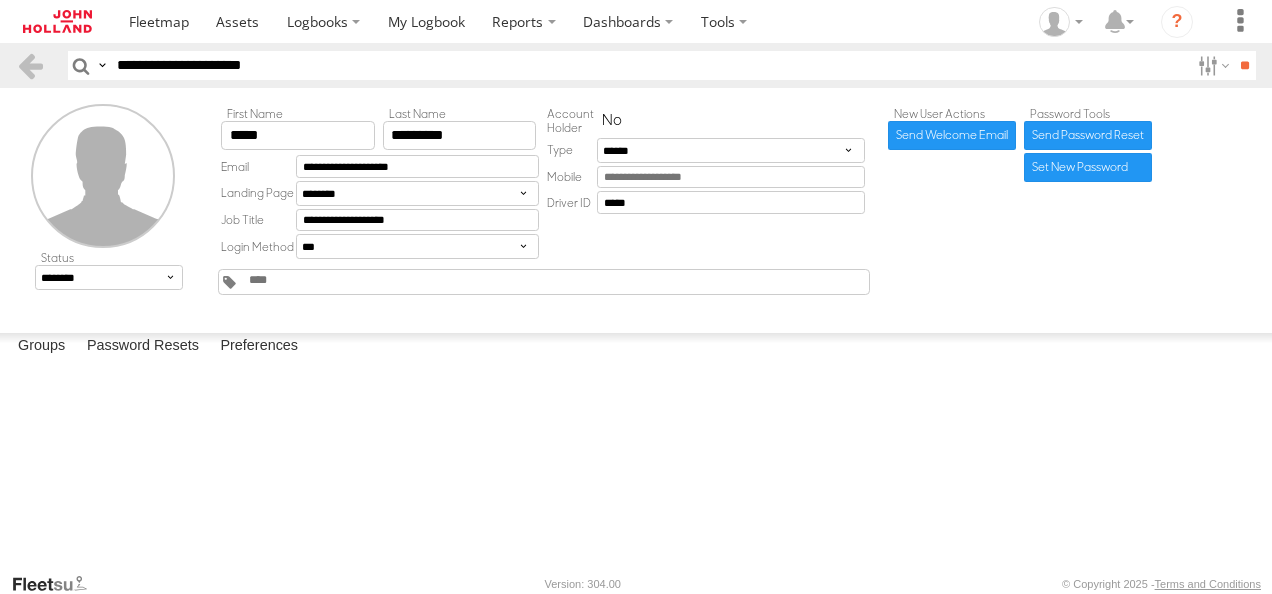 click on "GCLR3-I - Gold Coast Light Rail Stage 3" at bounding box center (0, 0) 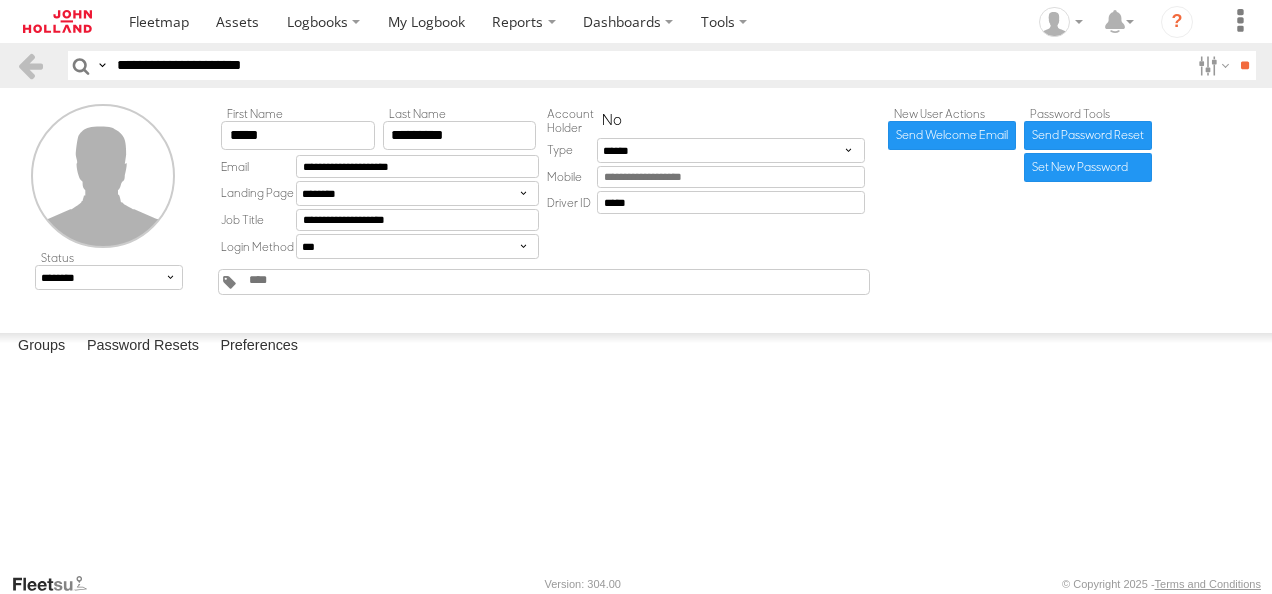 drag, startPoint x: 28, startPoint y: 62, endPoint x: 0, endPoint y: 58, distance: 28.284271 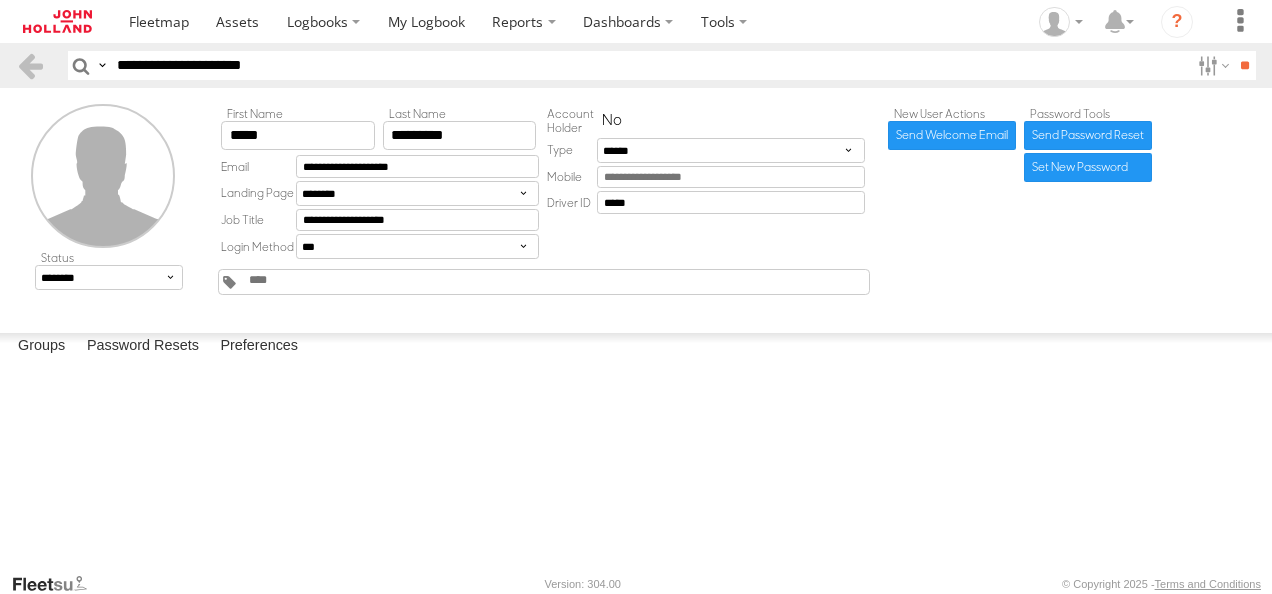 click 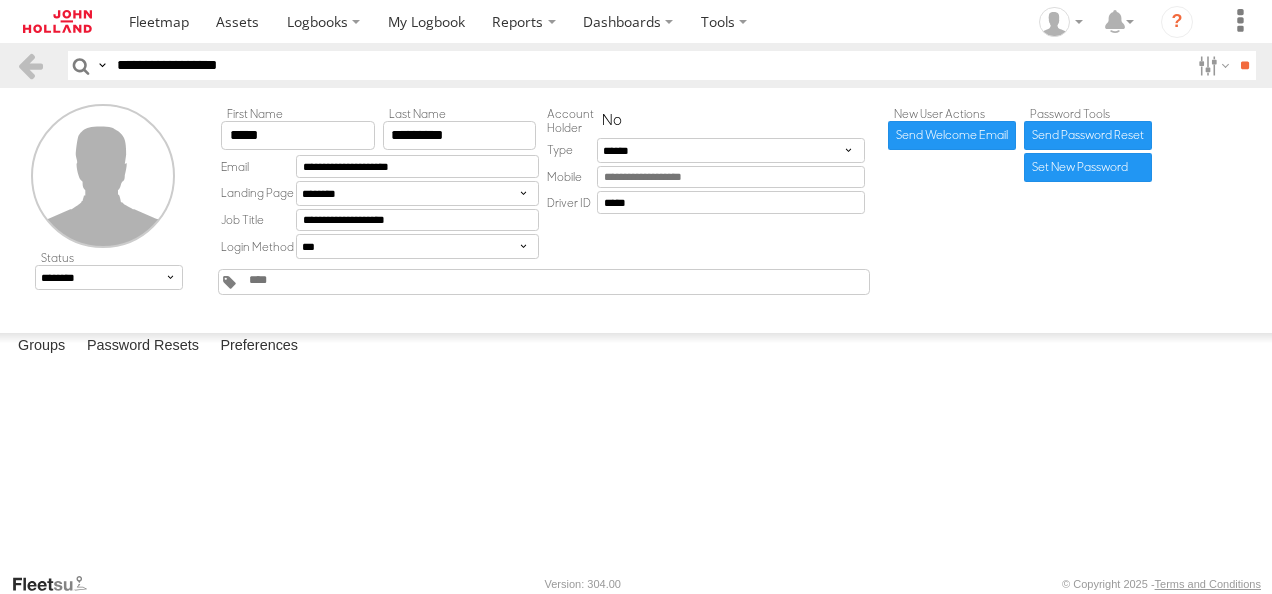 type on "**********" 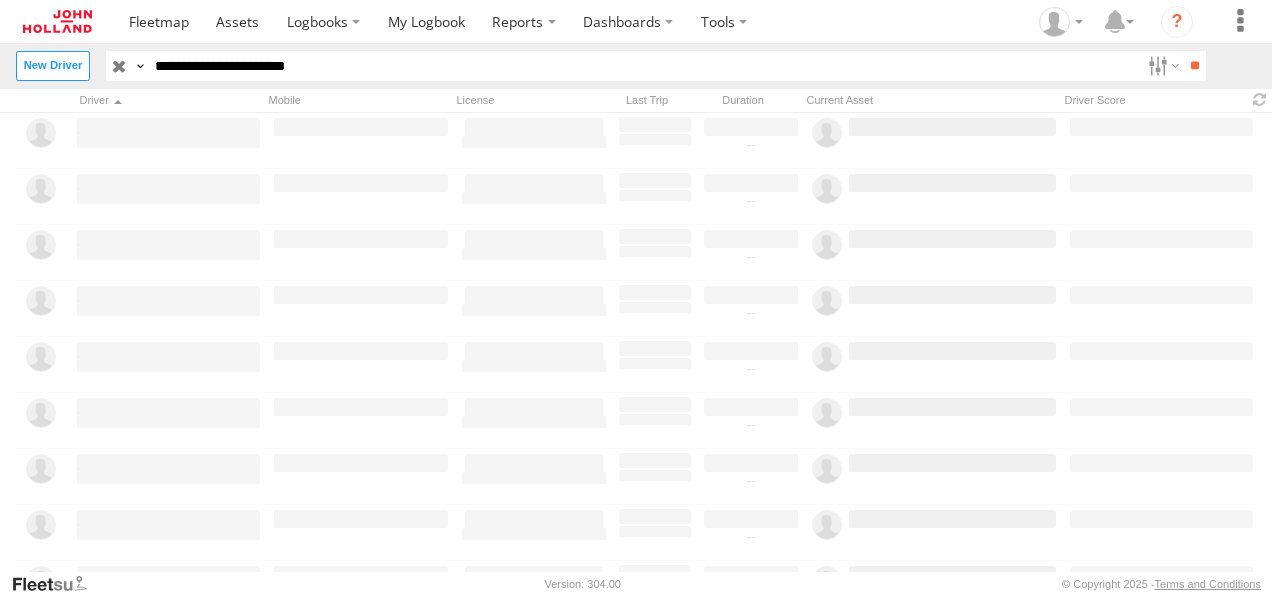 scroll, scrollTop: 0, scrollLeft: 0, axis: both 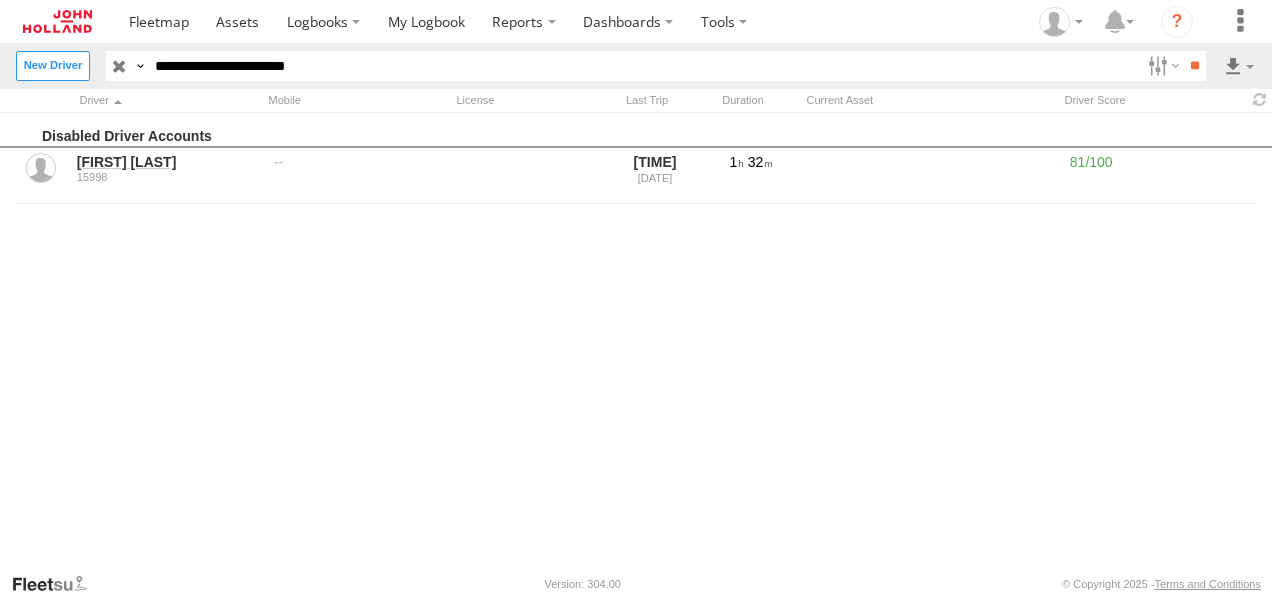 drag, startPoint x: 535, startPoint y: 72, endPoint x: 0, endPoint y: 66, distance: 535.0336 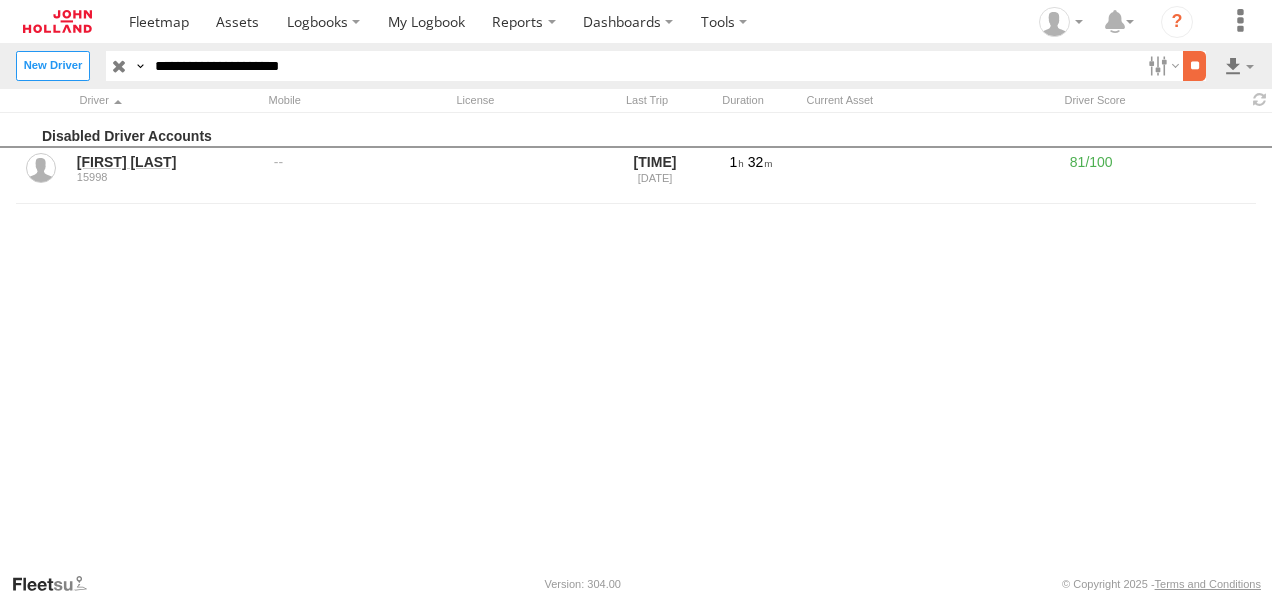 type on "**********" 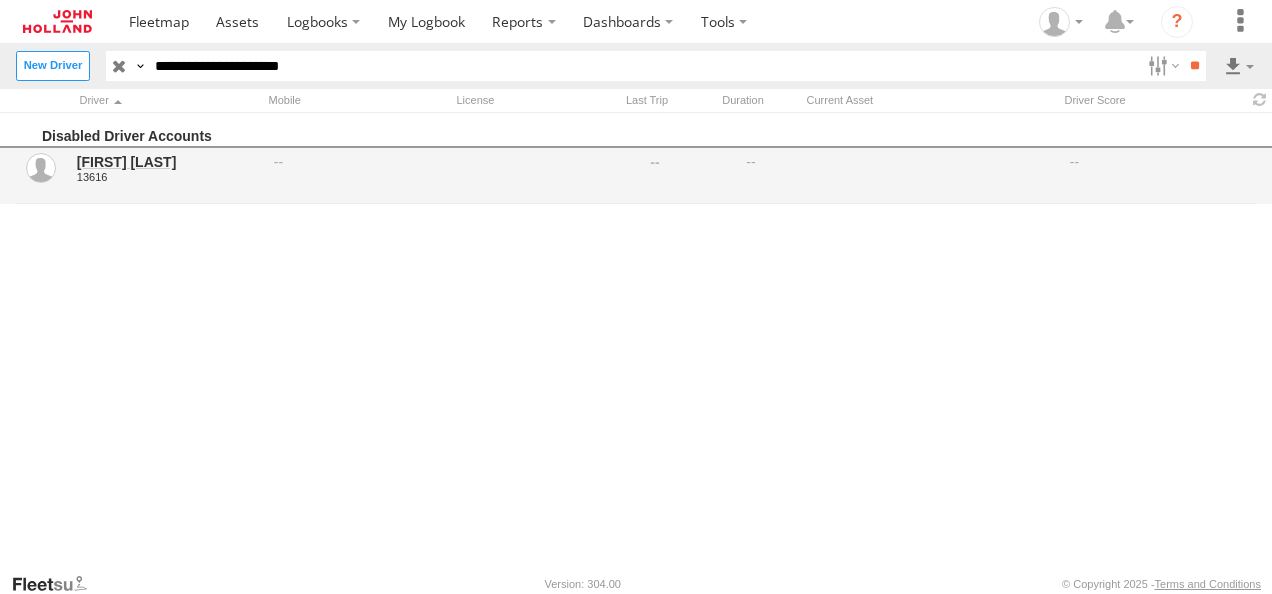 click on "[FIRST] [LAST]" at bounding box center (168, 162) 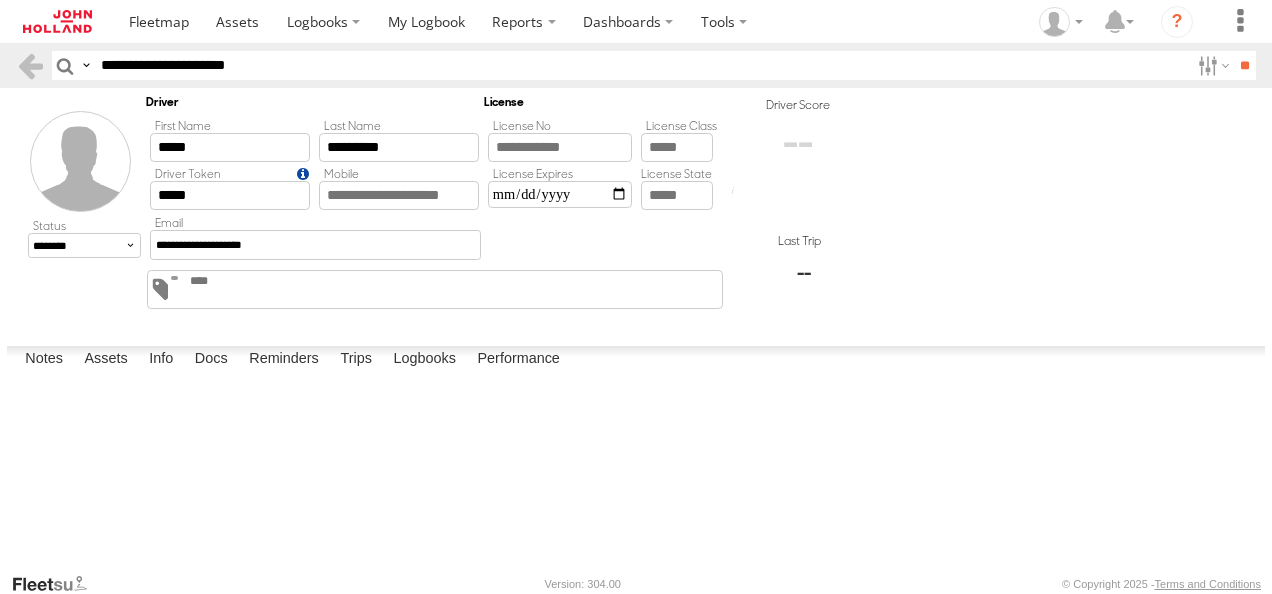 scroll, scrollTop: 0, scrollLeft: 0, axis: both 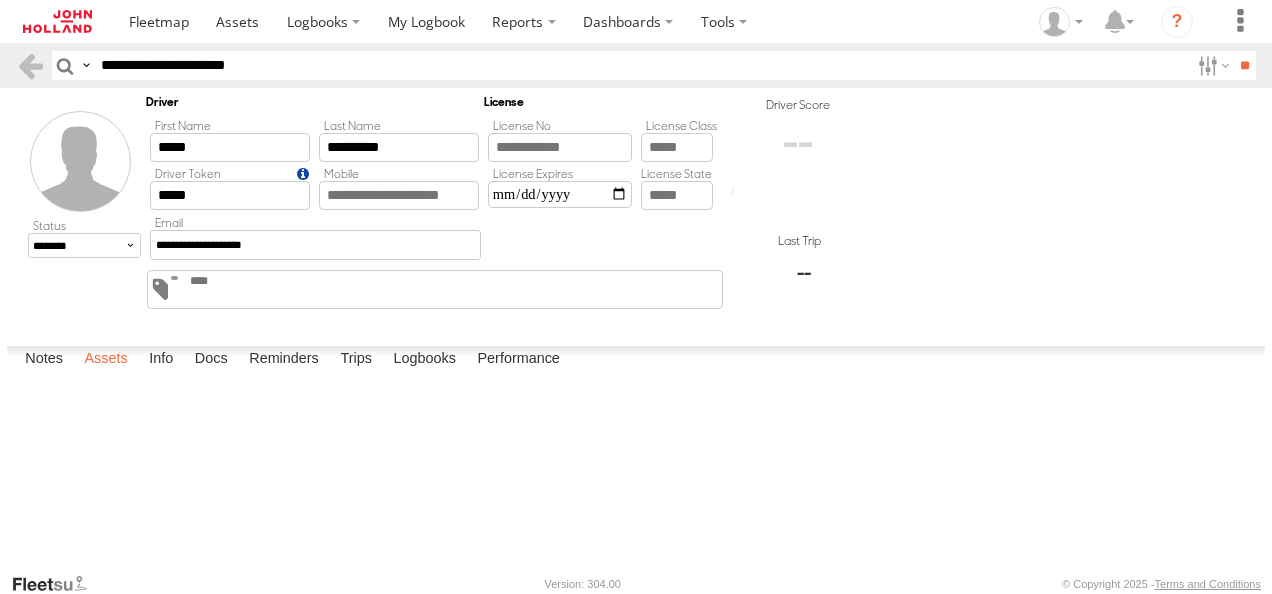 click on "Assets" at bounding box center (105, 360) 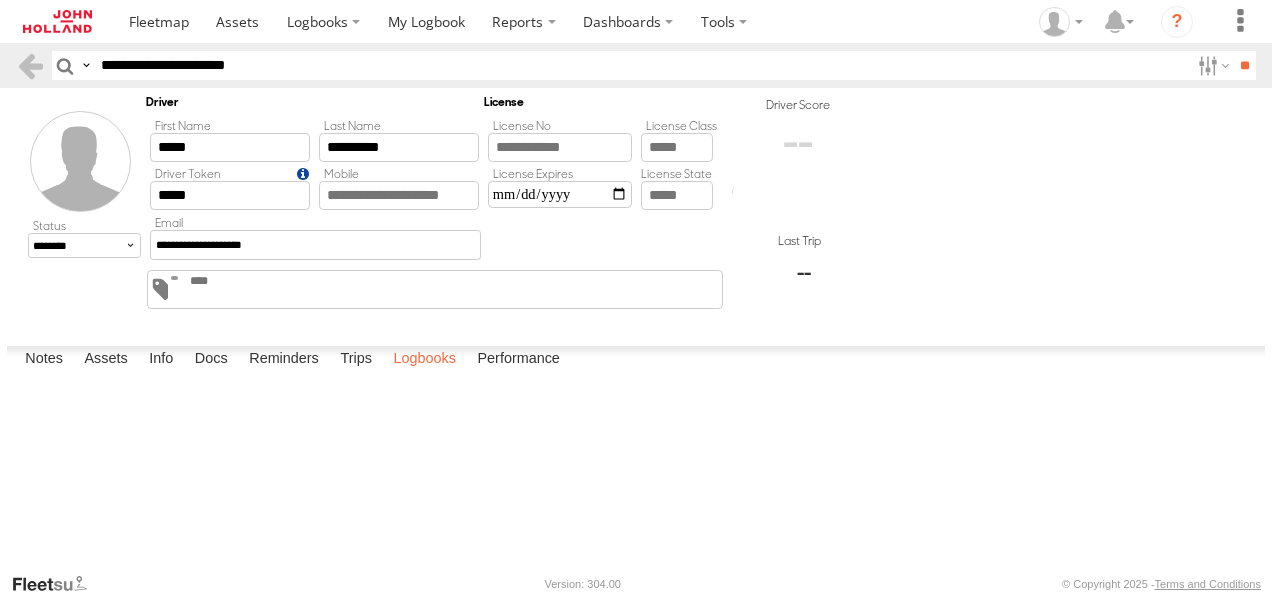 click on "Logbooks" at bounding box center [424, 360] 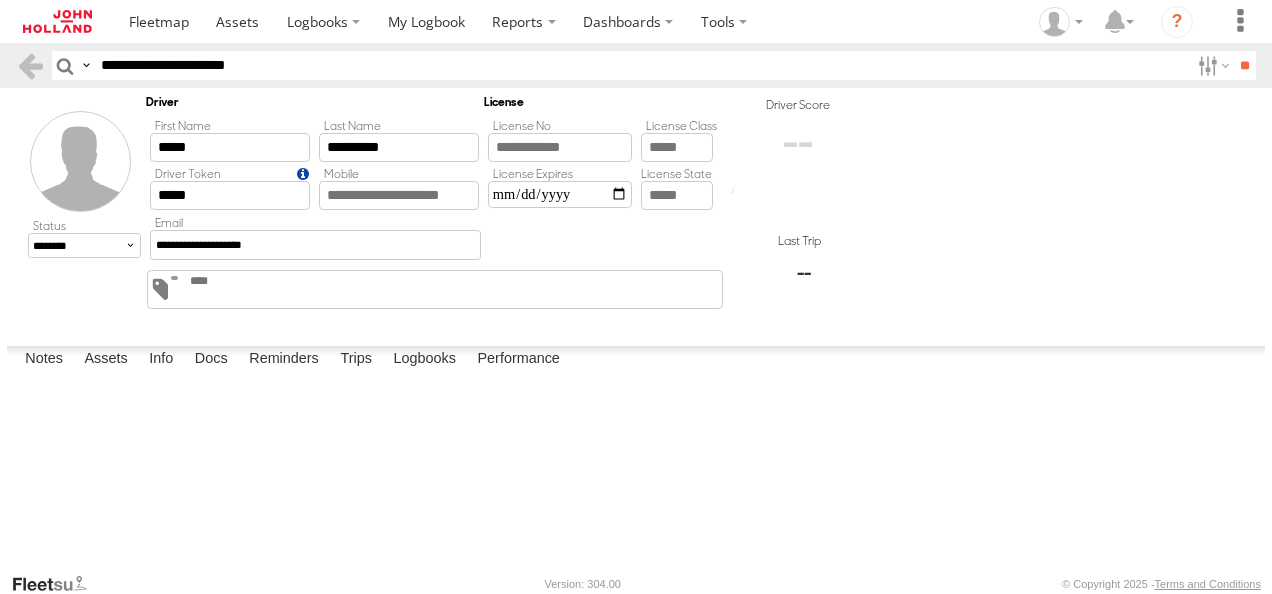 click 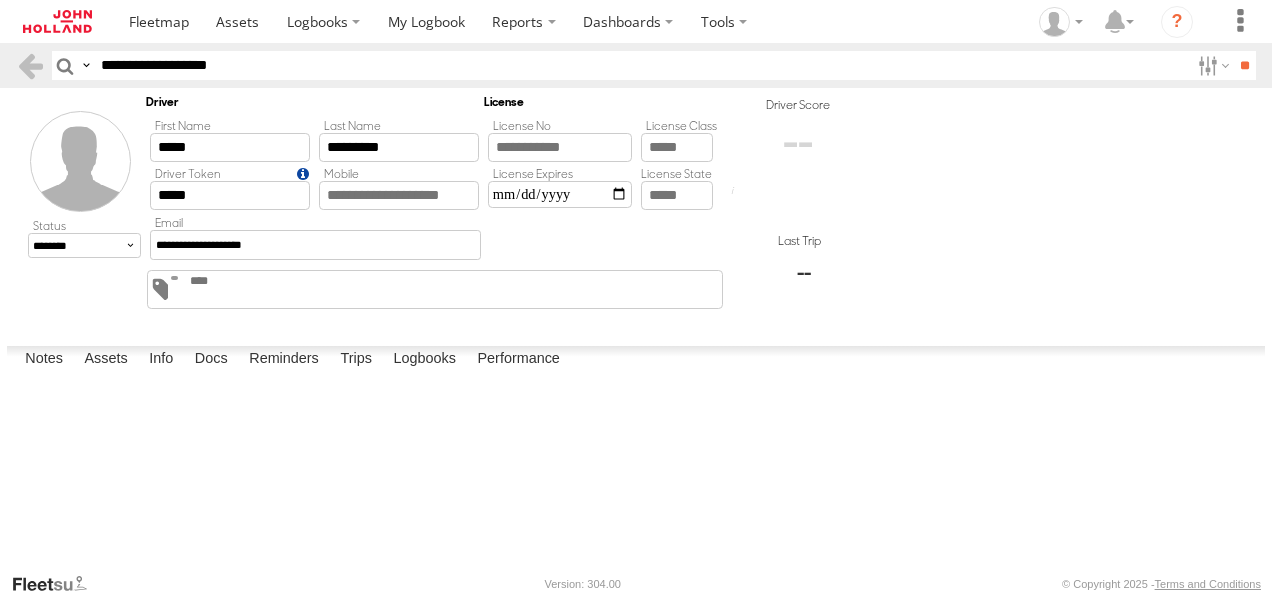 type on "**********" 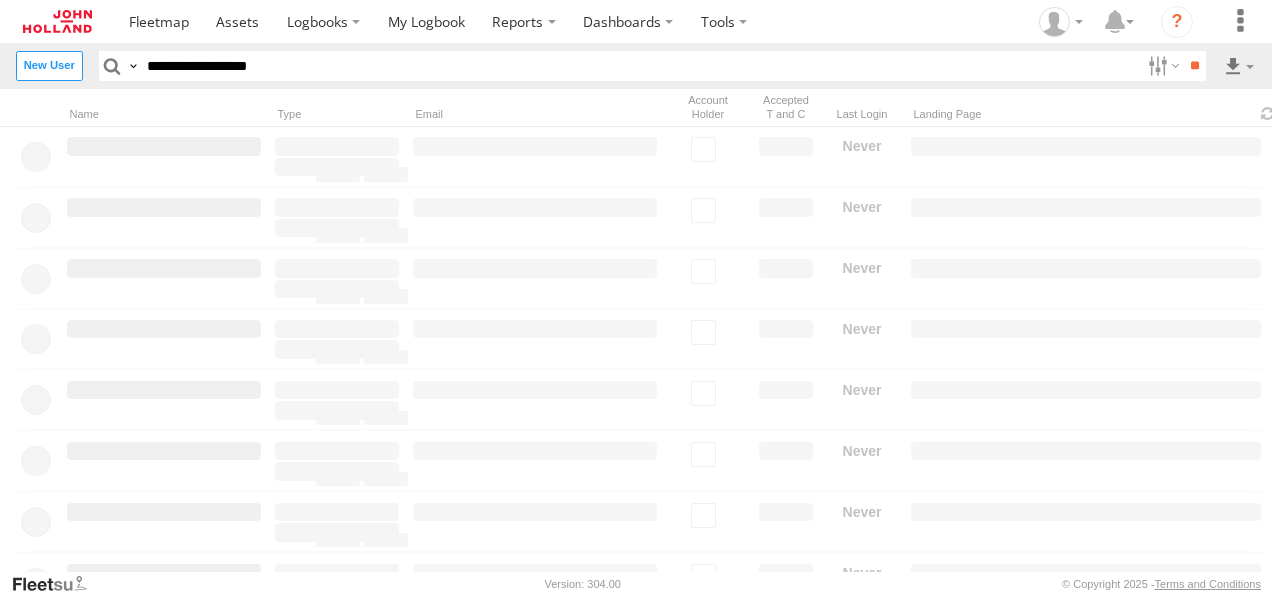 scroll, scrollTop: 0, scrollLeft: 0, axis: both 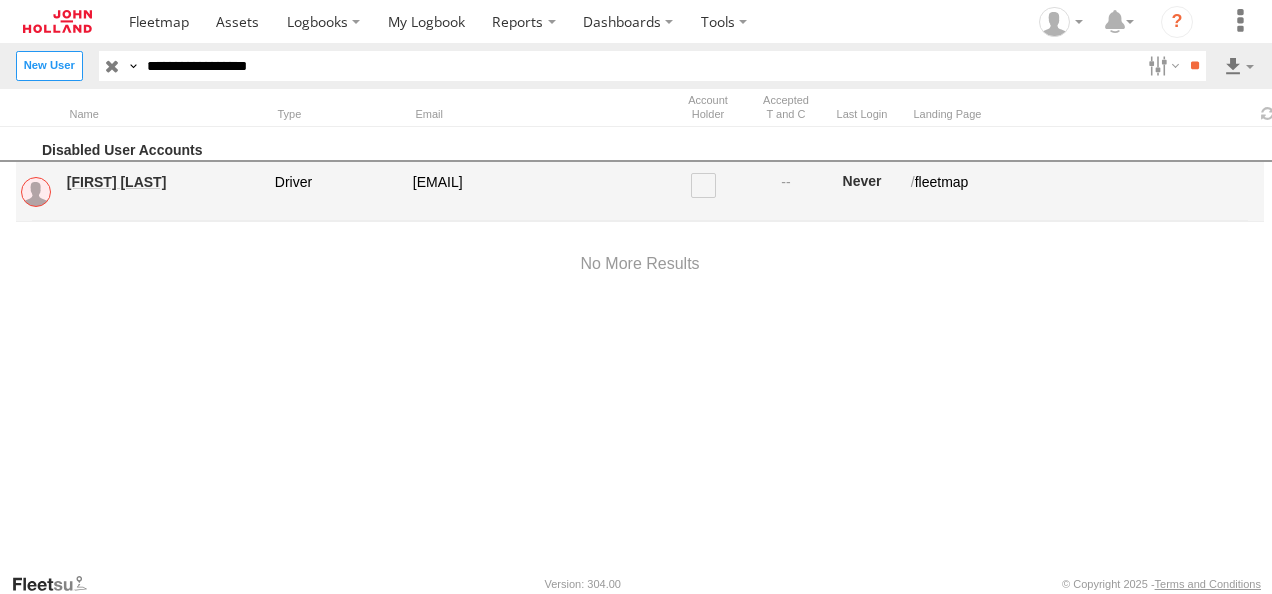 click on "Mario Oraha" at bounding box center [164, 182] 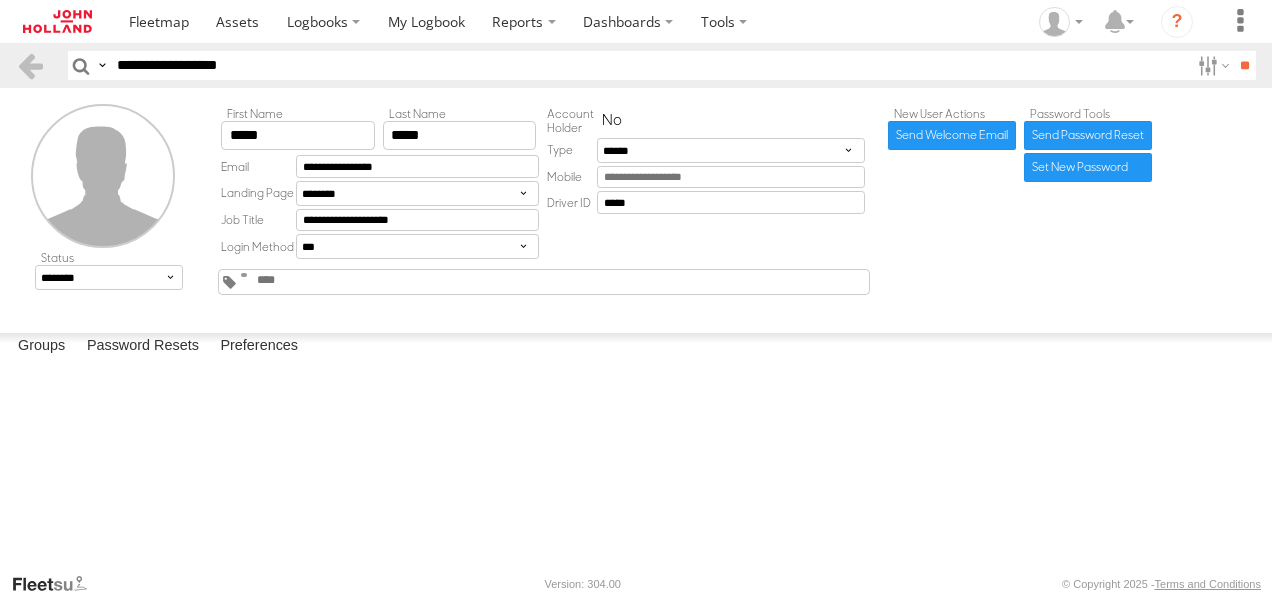 scroll, scrollTop: 0, scrollLeft: 0, axis: both 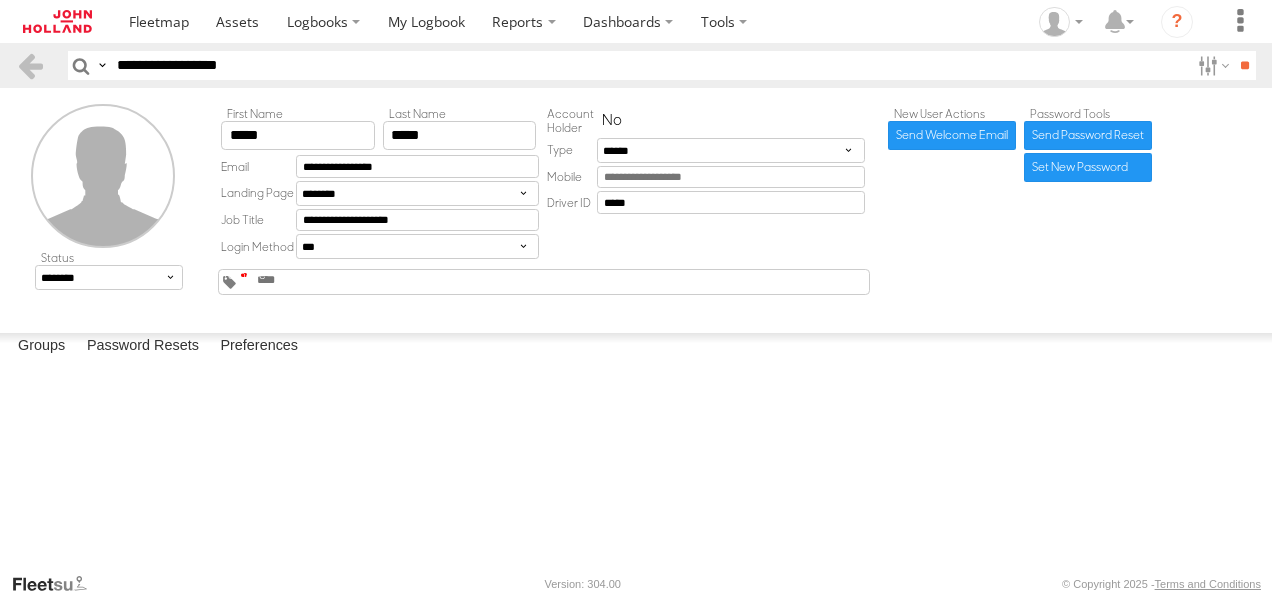 click at bounding box center (244, 275) 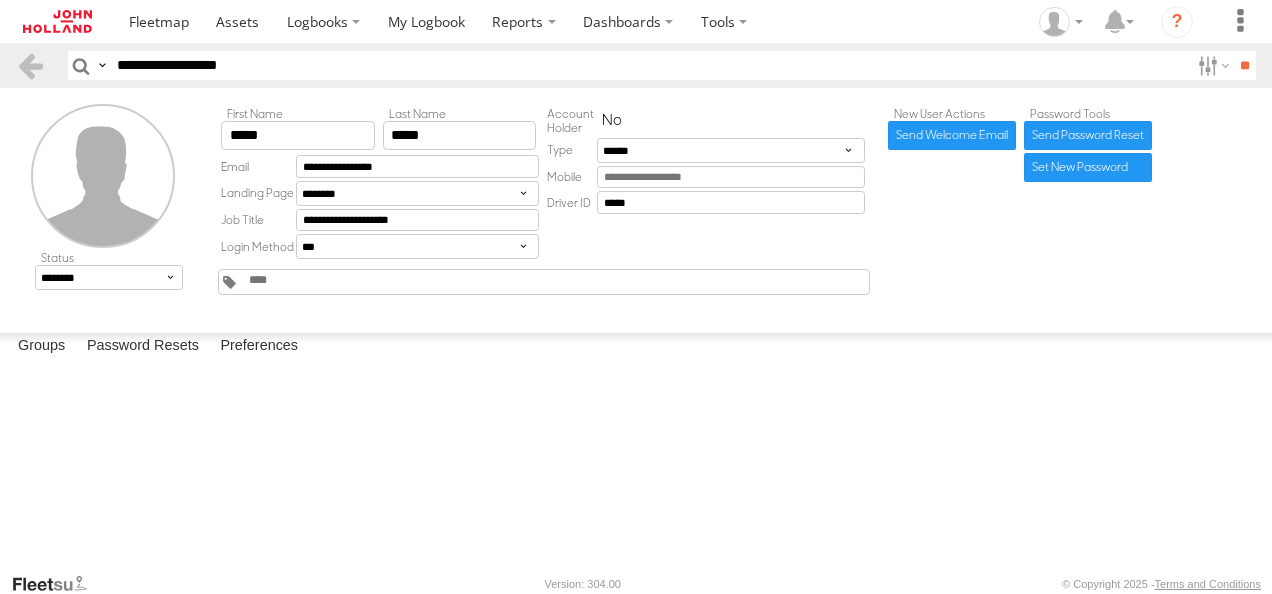 click on "All Assets
Building
330 - Royal Hobart Hospital
40005 - Building People Overheads
40020 - Building HSE Overheads
40035 - Building Precontracts Overheads
7023B - Waterloo ISD - Station D&C - Building (702)" at bounding box center [0, 0] 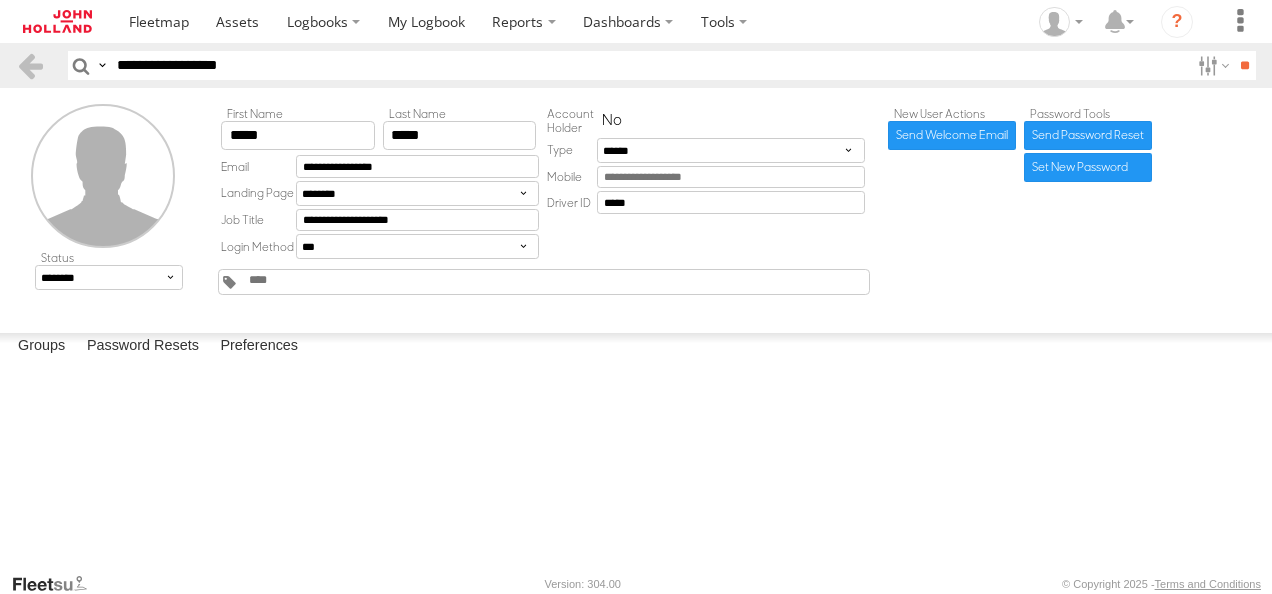 scroll, scrollTop: 200, scrollLeft: 0, axis: vertical 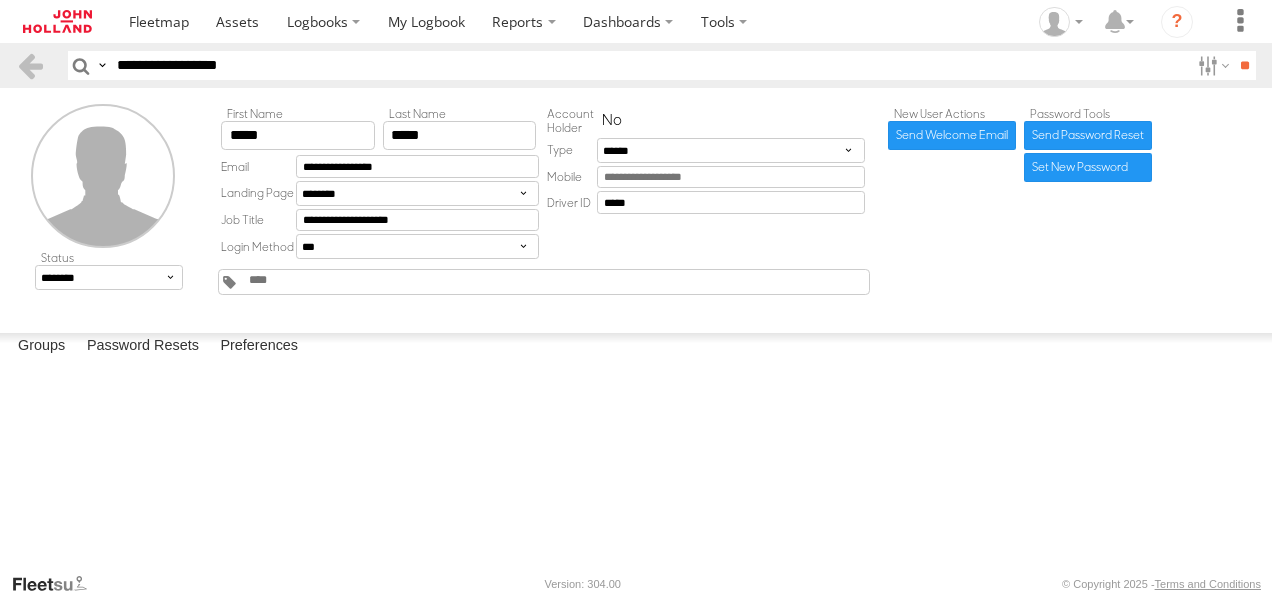 click on "7040UN - Sydney Metro West - Eastern Tunnelling Pa" at bounding box center [0, 0] 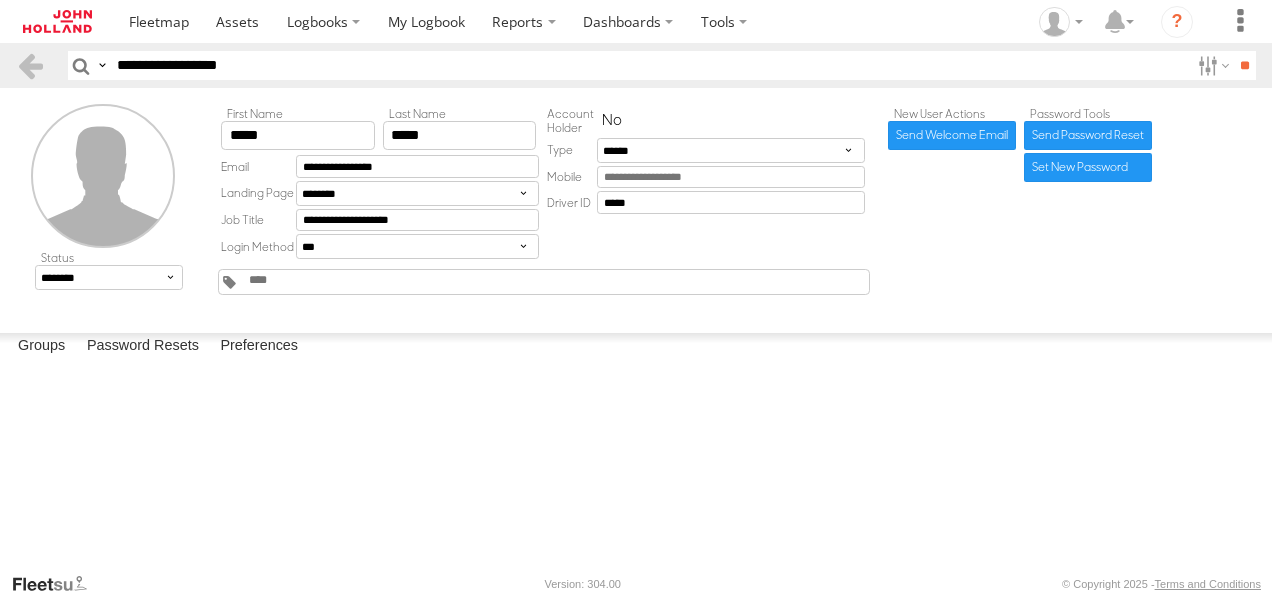 drag, startPoint x: 295, startPoint y: 79, endPoint x: 137, endPoint y: 82, distance: 158.02847 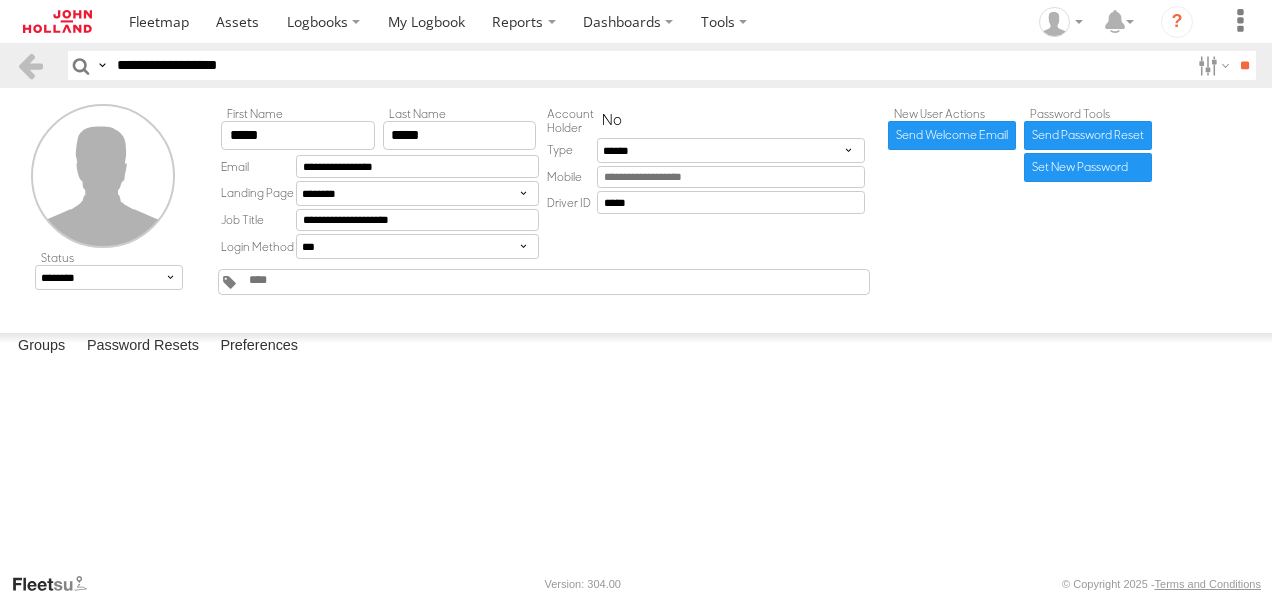 click on "**********" at bounding box center (649, 65) 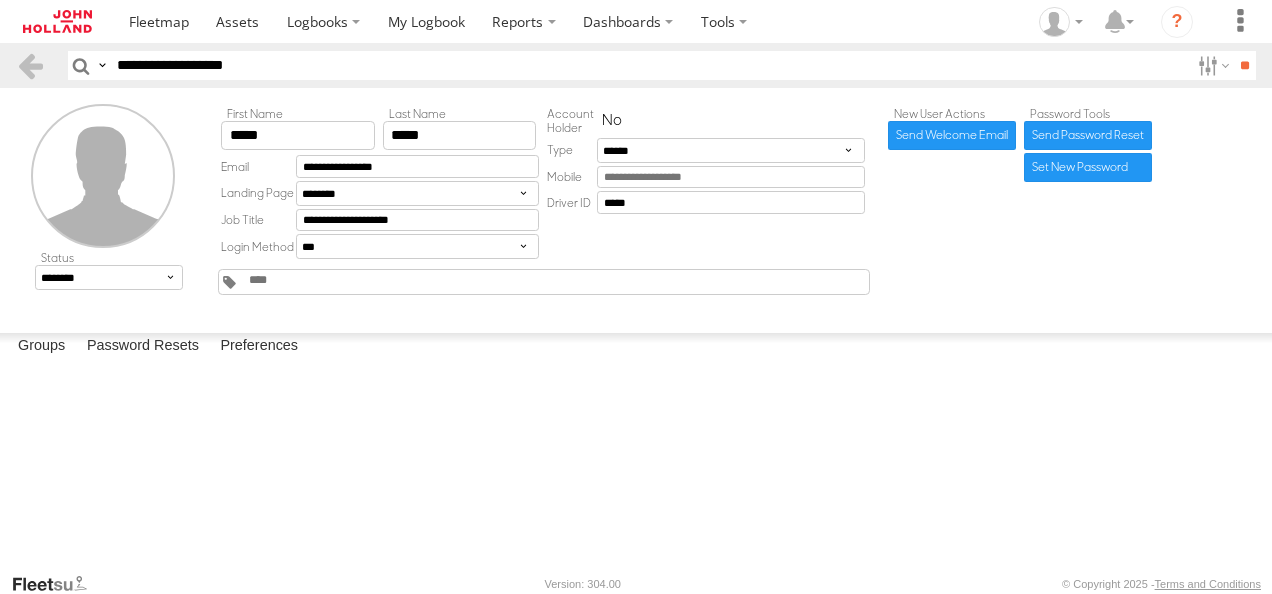 type on "**********" 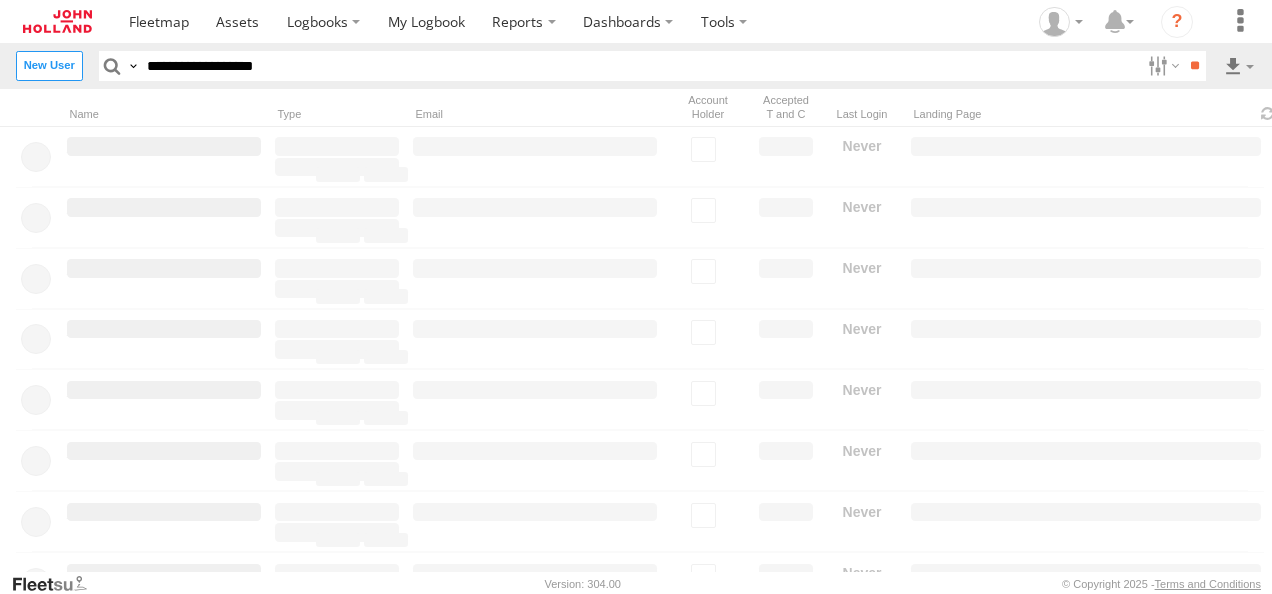 scroll, scrollTop: 0, scrollLeft: 0, axis: both 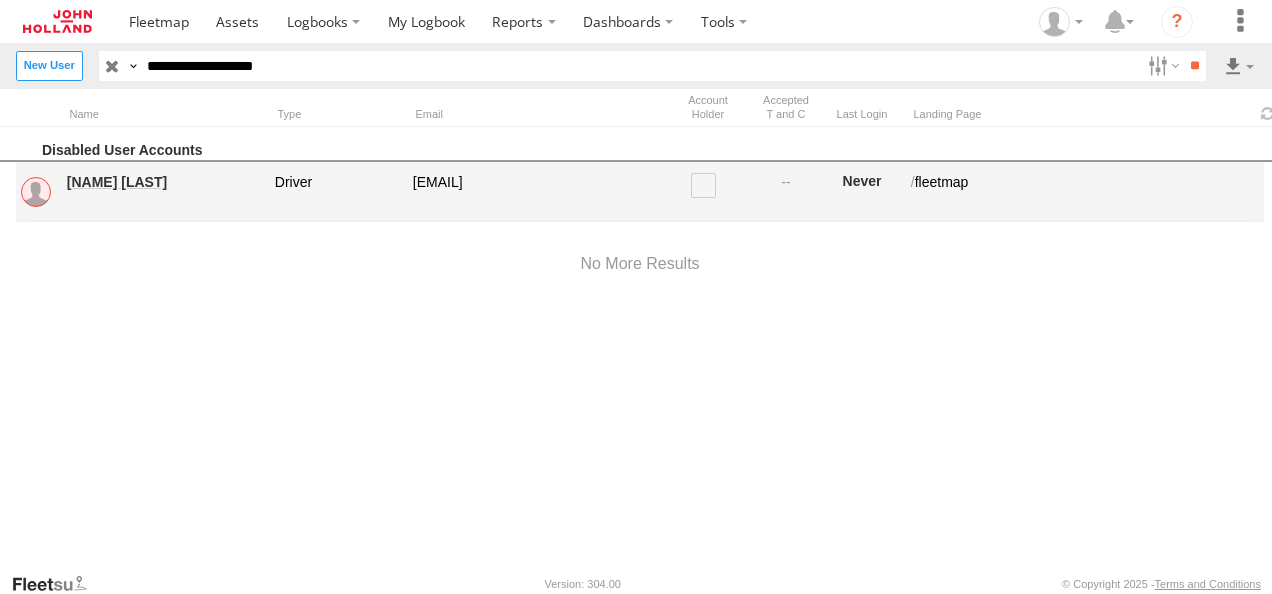 click on "Archit Kohli" at bounding box center (164, 182) 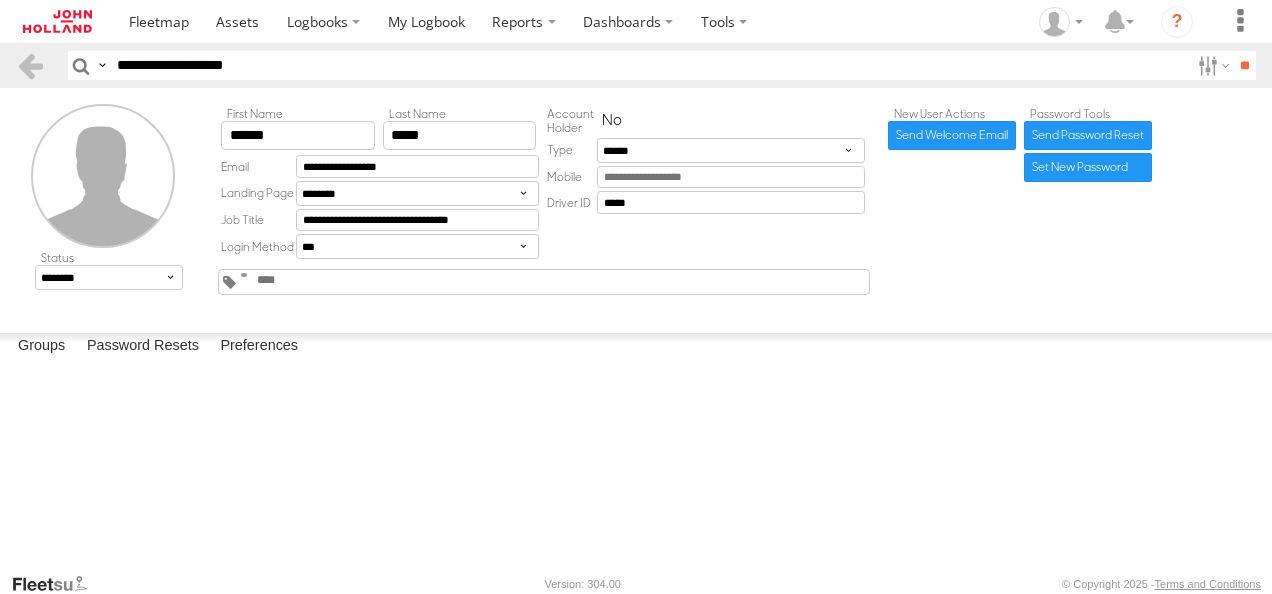 scroll, scrollTop: 0, scrollLeft: 0, axis: both 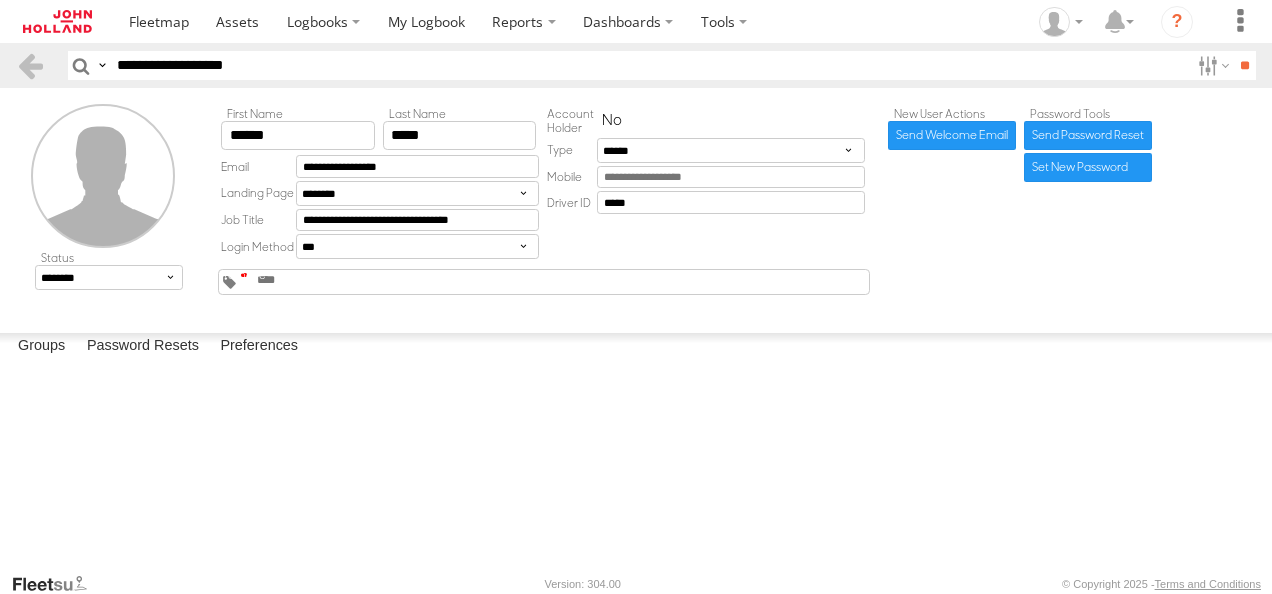 click at bounding box center [244, 275] 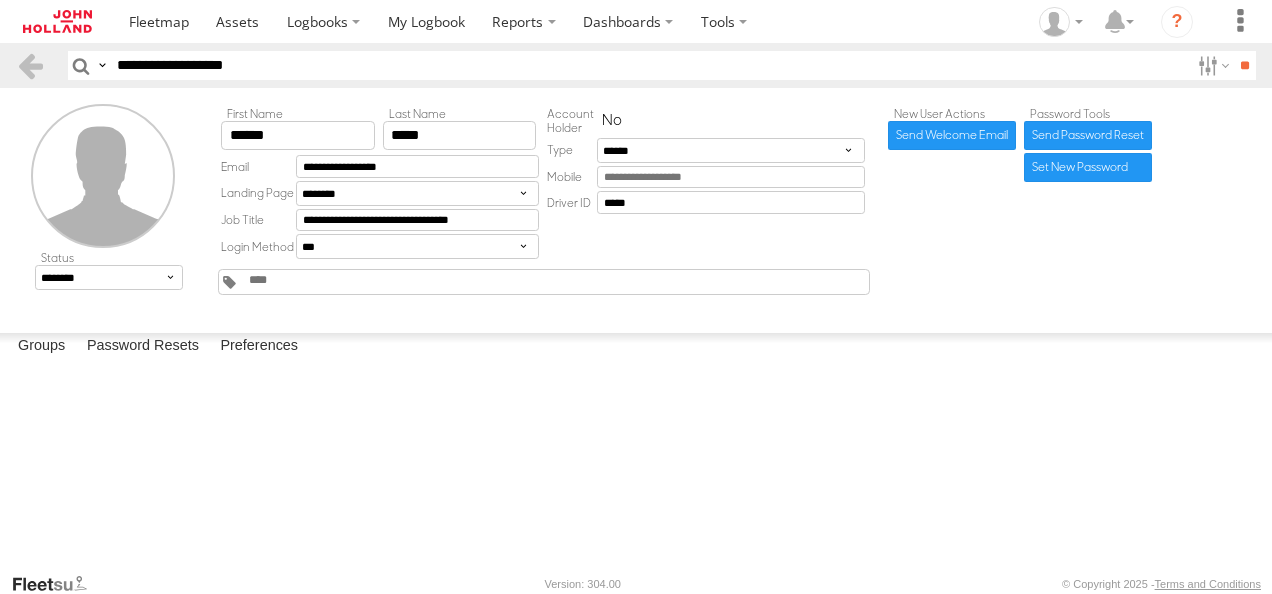 click on "Building" at bounding box center (0, 0) 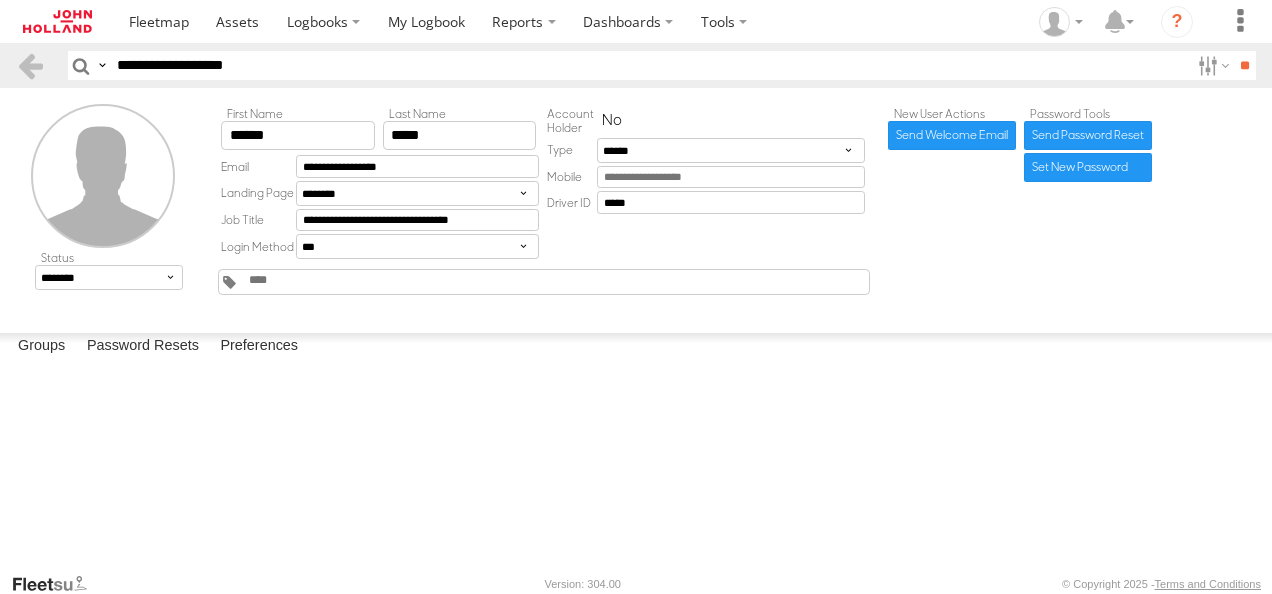 scroll, scrollTop: 300, scrollLeft: 0, axis: vertical 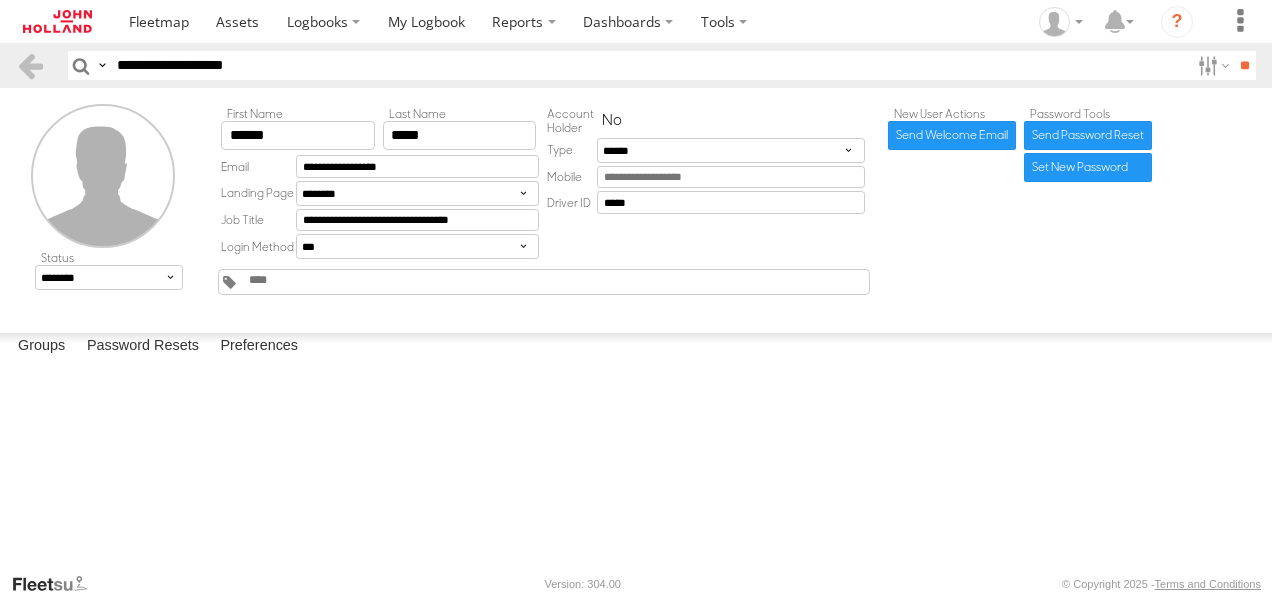 click on "7113 - Melbourne Metro Rail Project - Tunnels & St" at bounding box center [0, 0] 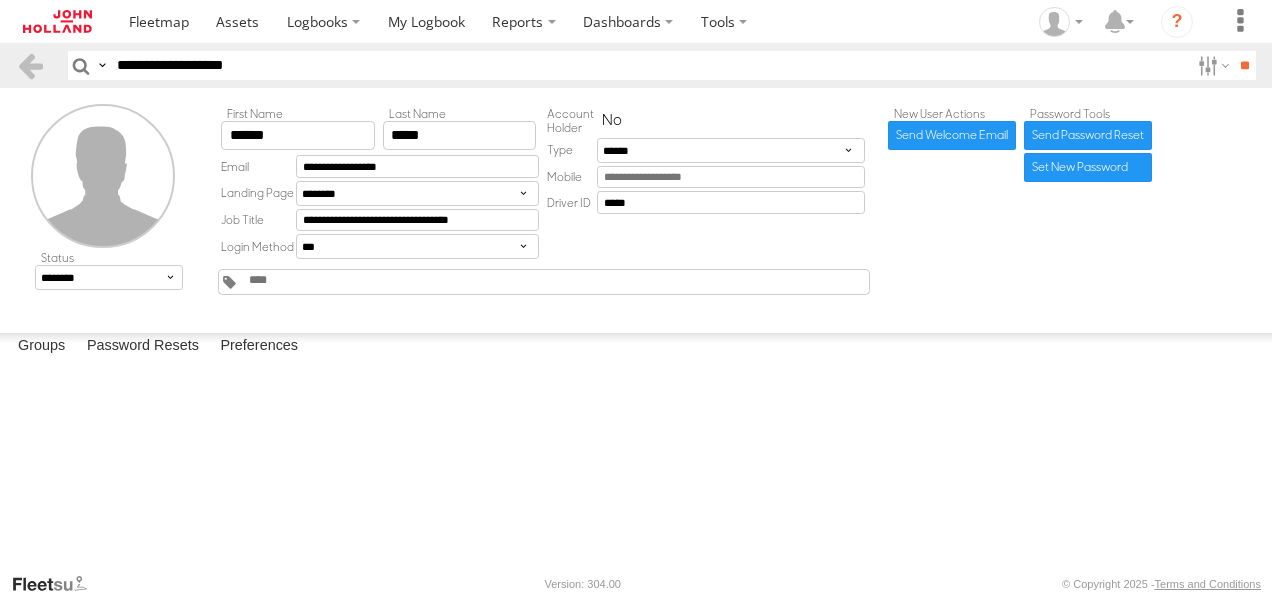drag, startPoint x: 114, startPoint y: 82, endPoint x: 0, endPoint y: 82, distance: 114 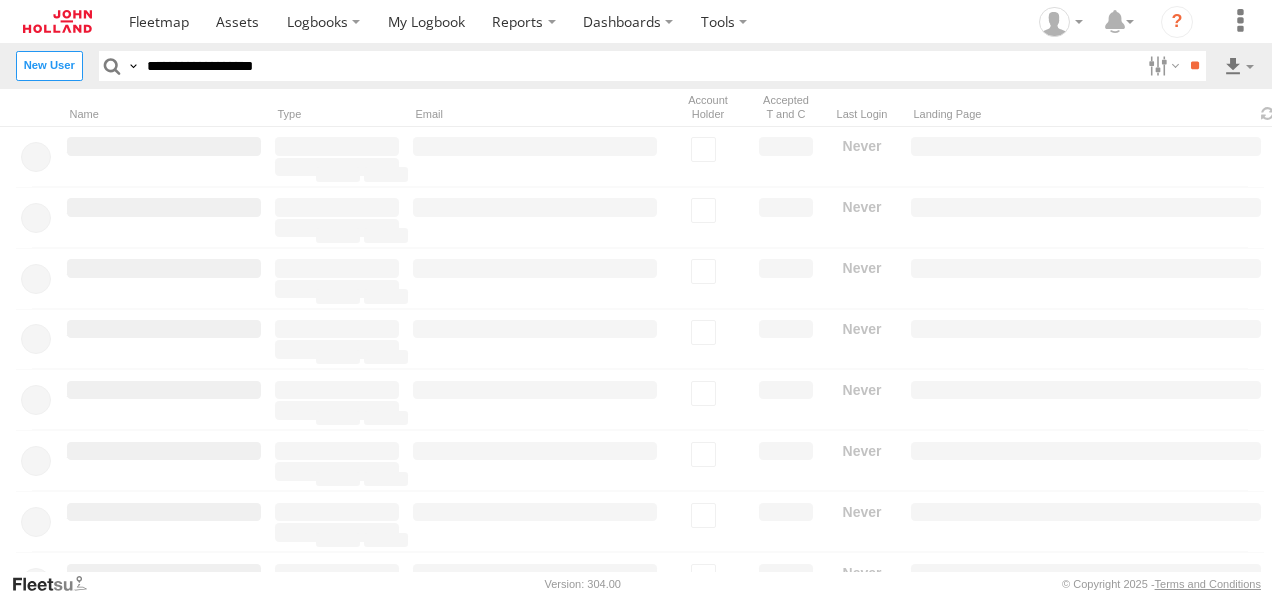 scroll, scrollTop: 0, scrollLeft: 0, axis: both 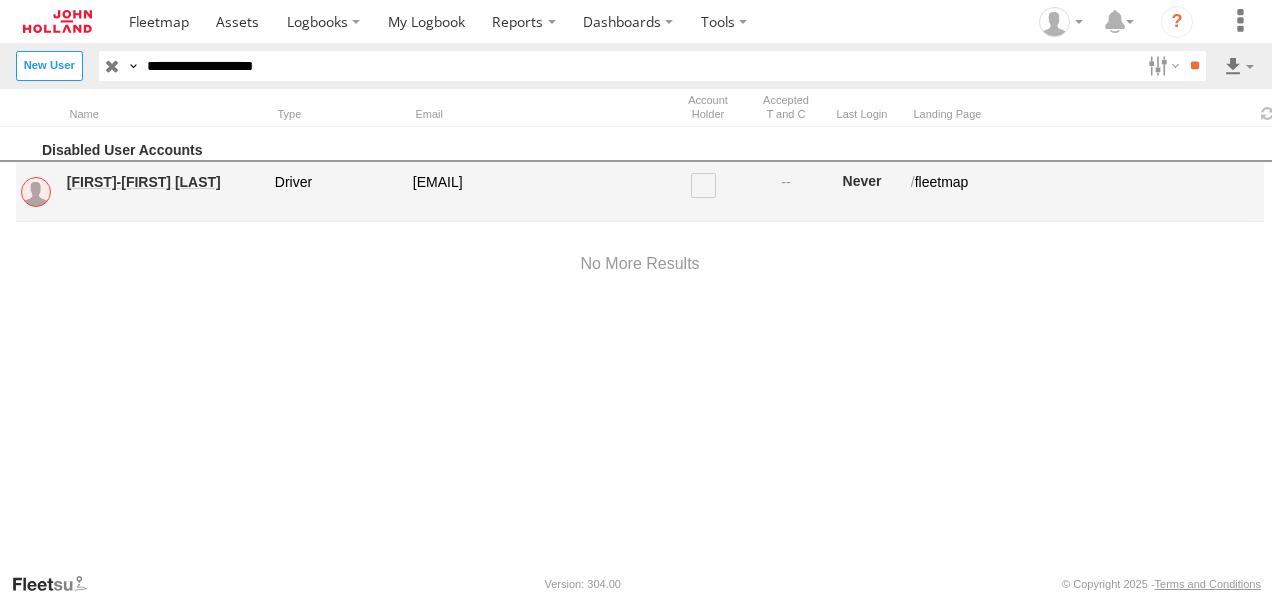 click on "[FIRST]-[FIRST] [LAST]" at bounding box center [164, 182] 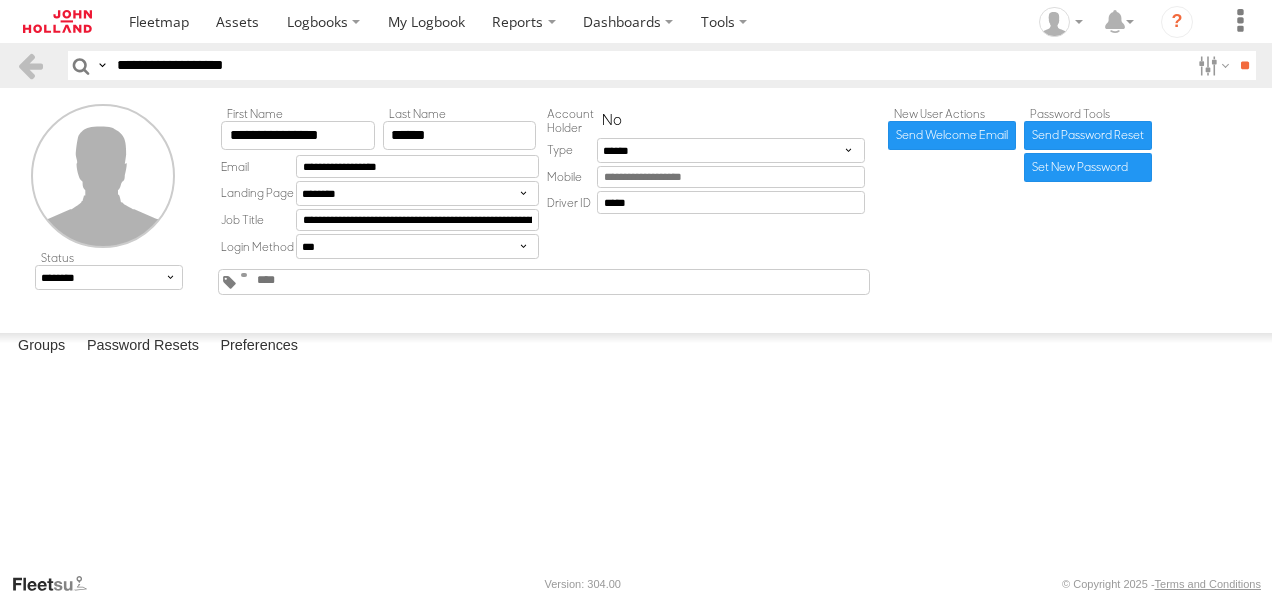 scroll, scrollTop: 0, scrollLeft: 0, axis: both 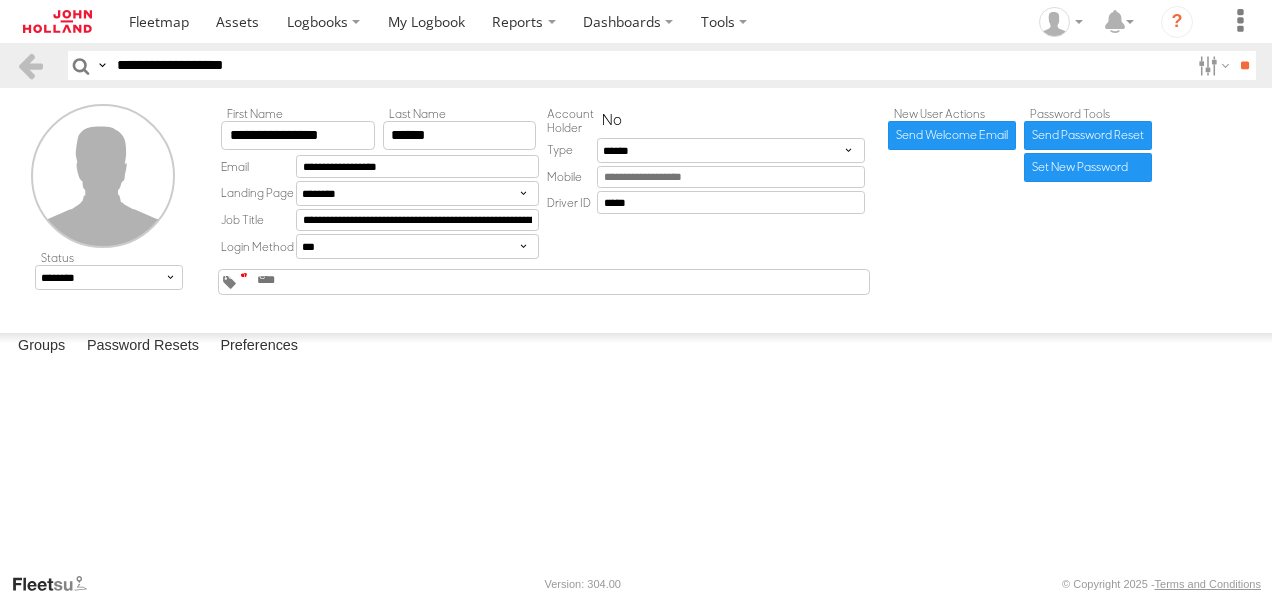 click at bounding box center (244, 275) 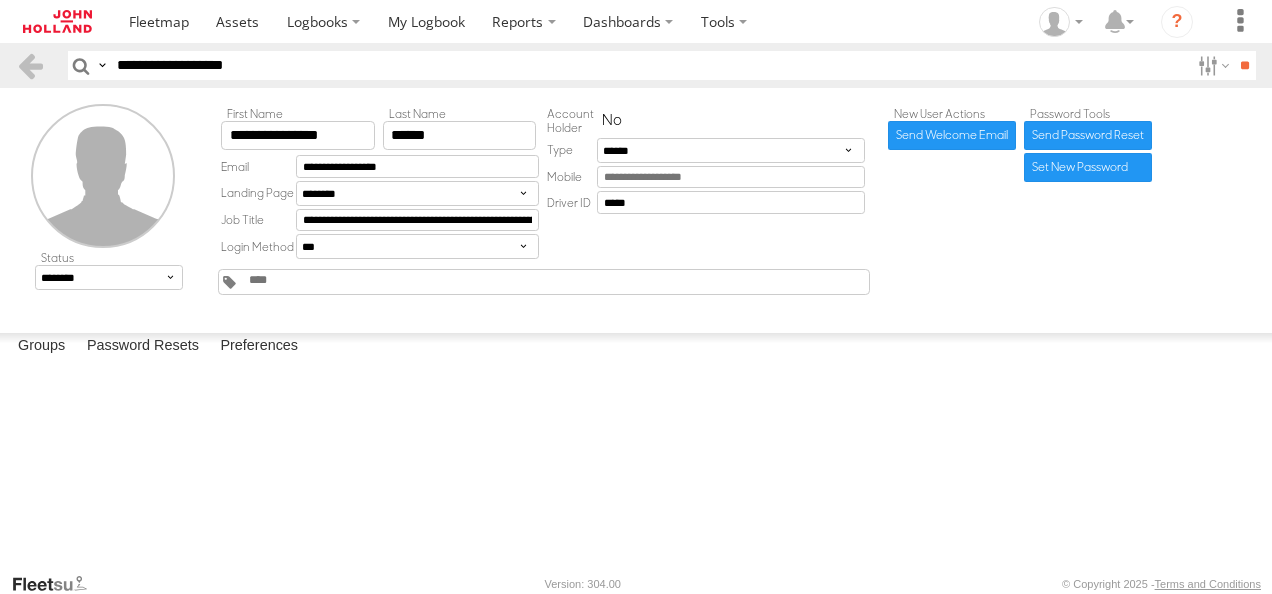 click on "All Assets
Building
330 - Royal Hobart Hospital
40005 - Building People Overheads
40020 - Building HSE Overheads
40035 - Building Precontracts Overheads
7023B - Waterloo ISD - Station D&C - Building (702" at bounding box center (0, 0) 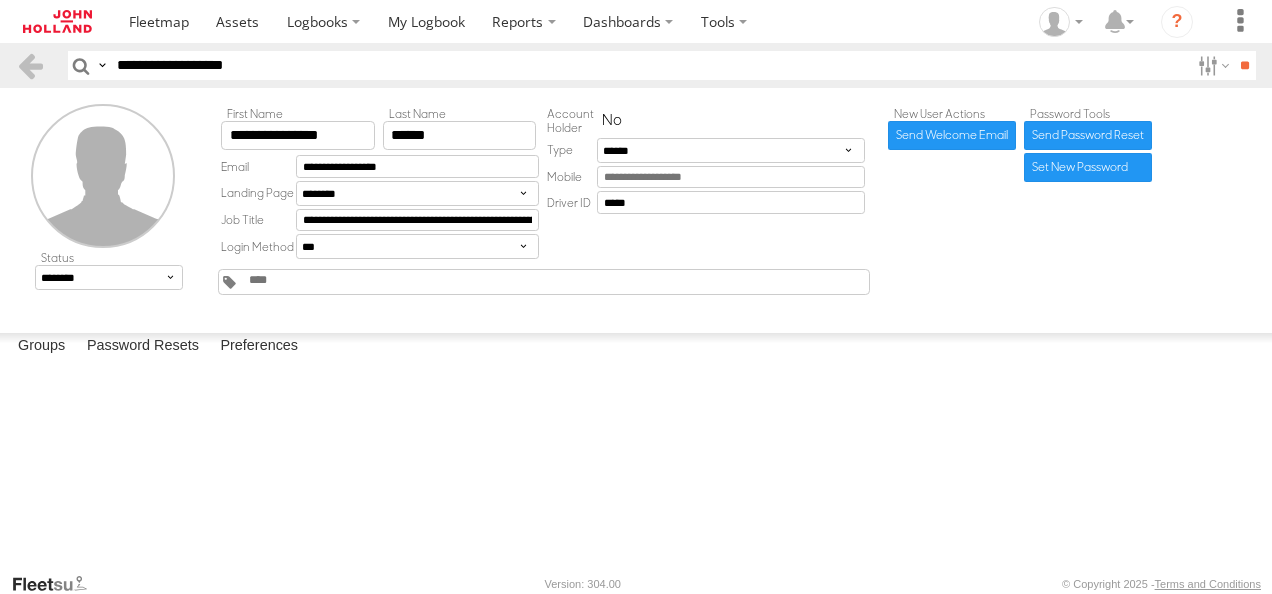scroll, scrollTop: 300, scrollLeft: 0, axis: vertical 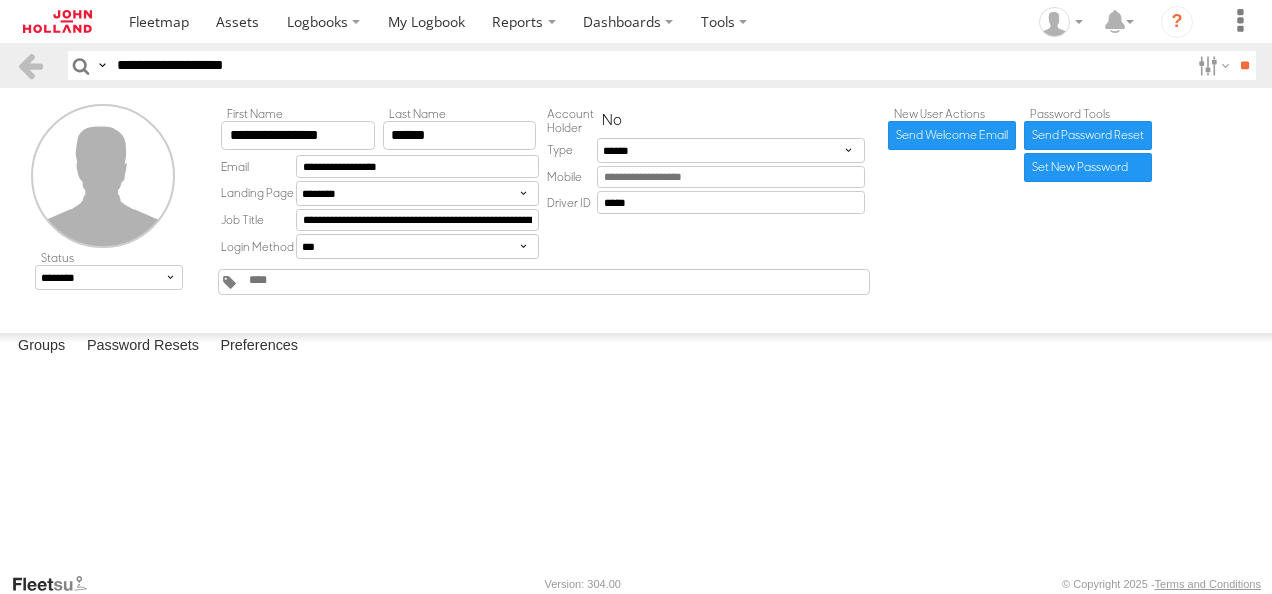 click on "7113 - Melbourne Metro Rail Project - Tunnels & St" at bounding box center (0, 0) 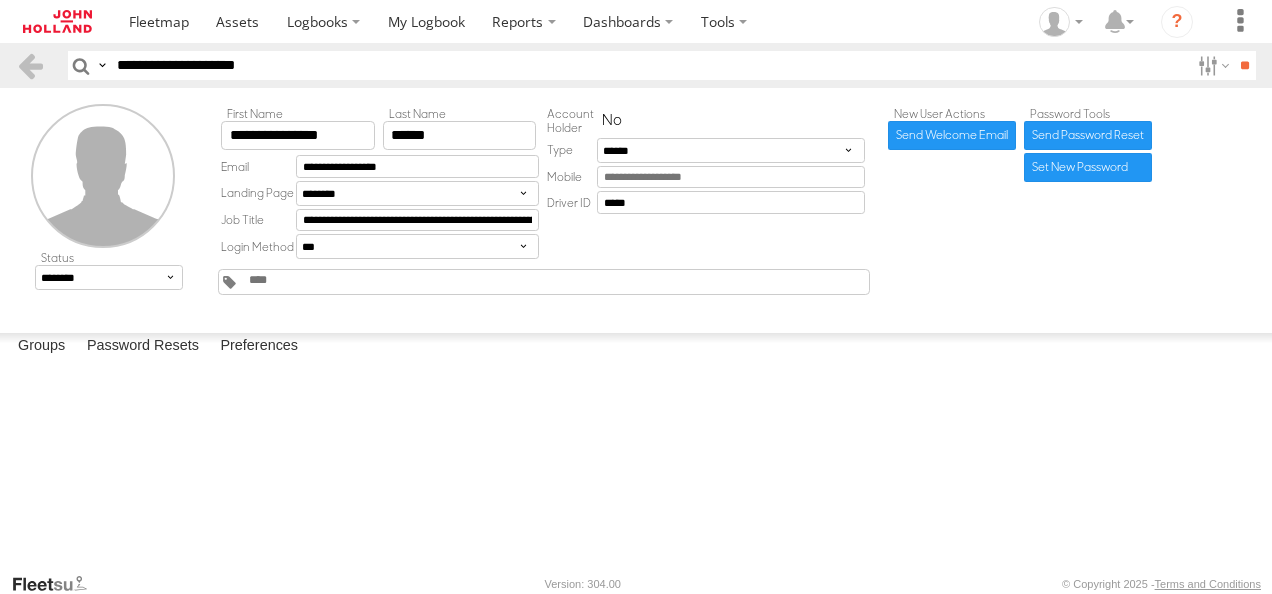 type on "**********" 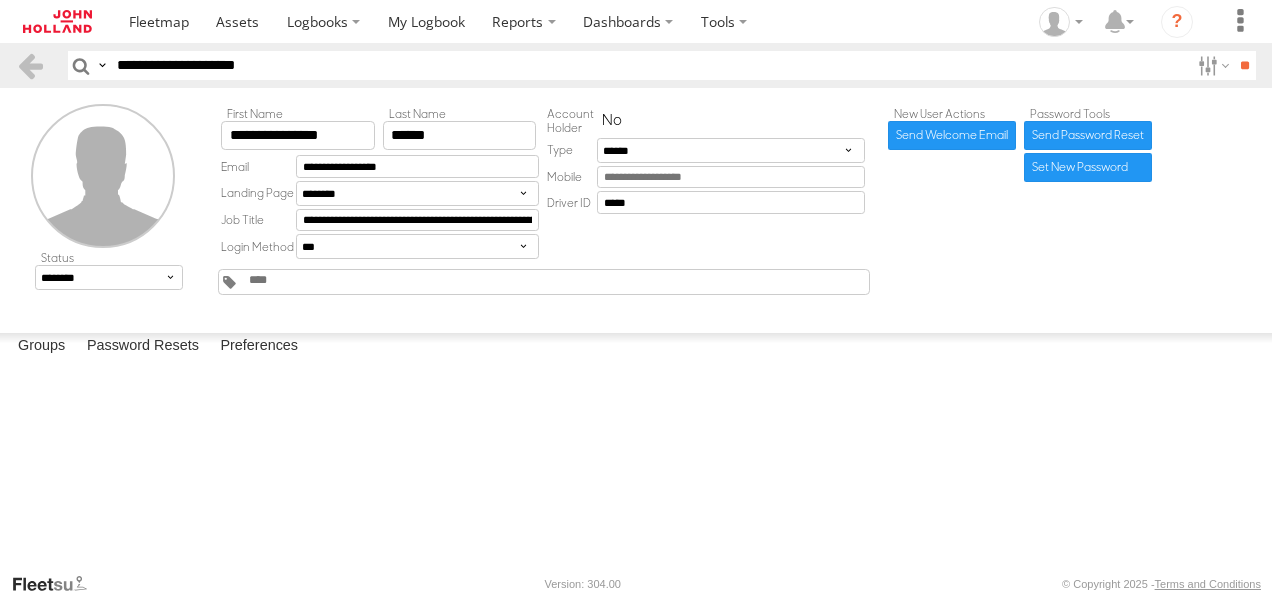 click on "**" at bounding box center [1244, 65] 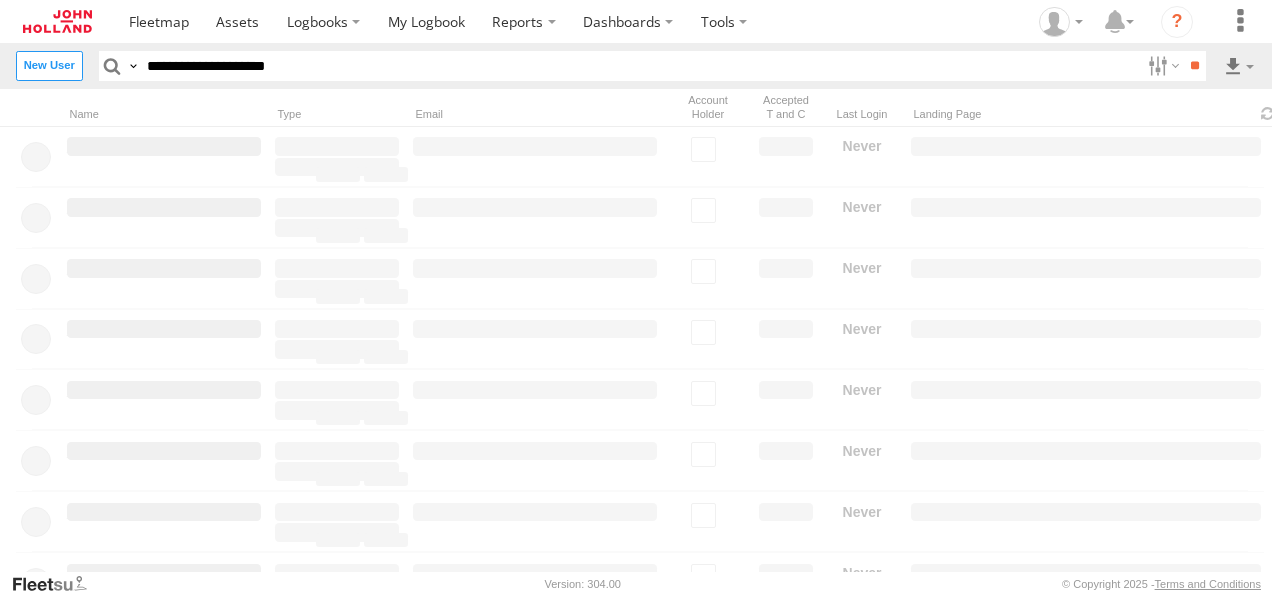 scroll, scrollTop: 0, scrollLeft: 0, axis: both 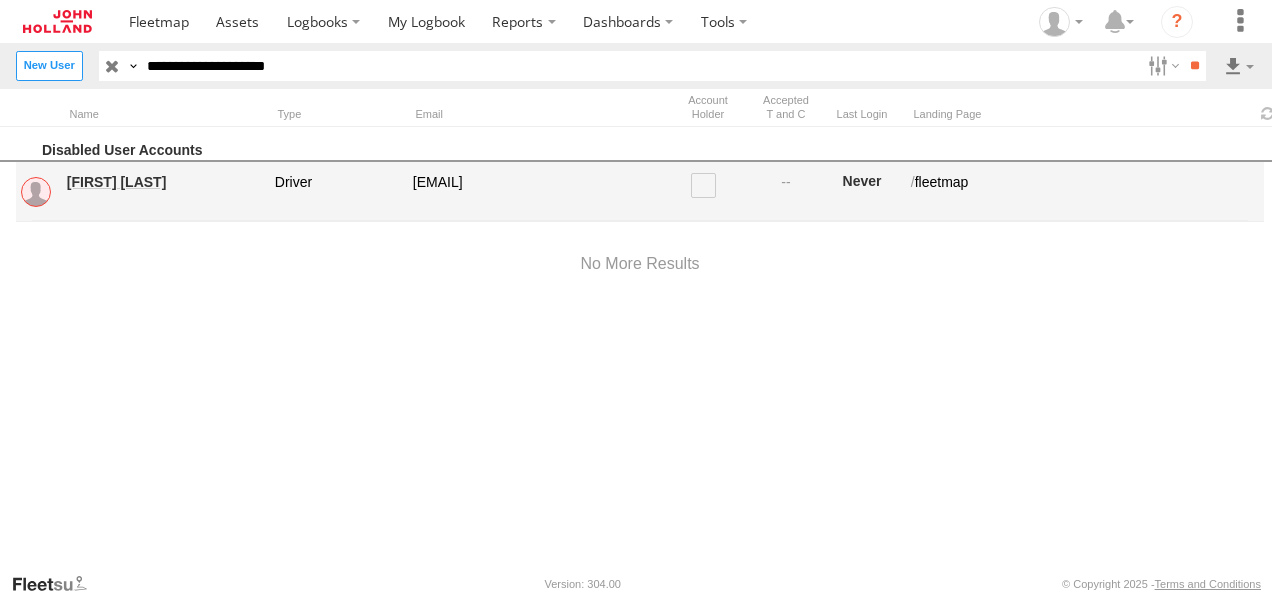 click on "[FIRST] [LAST]" at bounding box center [164, 182] 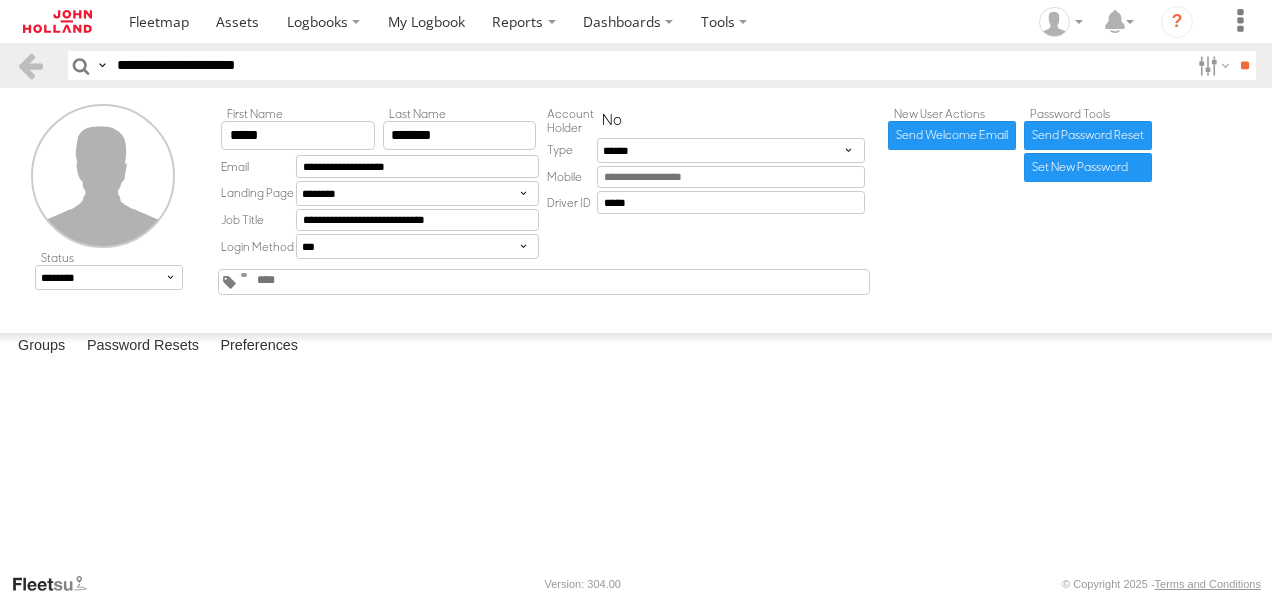 scroll, scrollTop: 0, scrollLeft: 0, axis: both 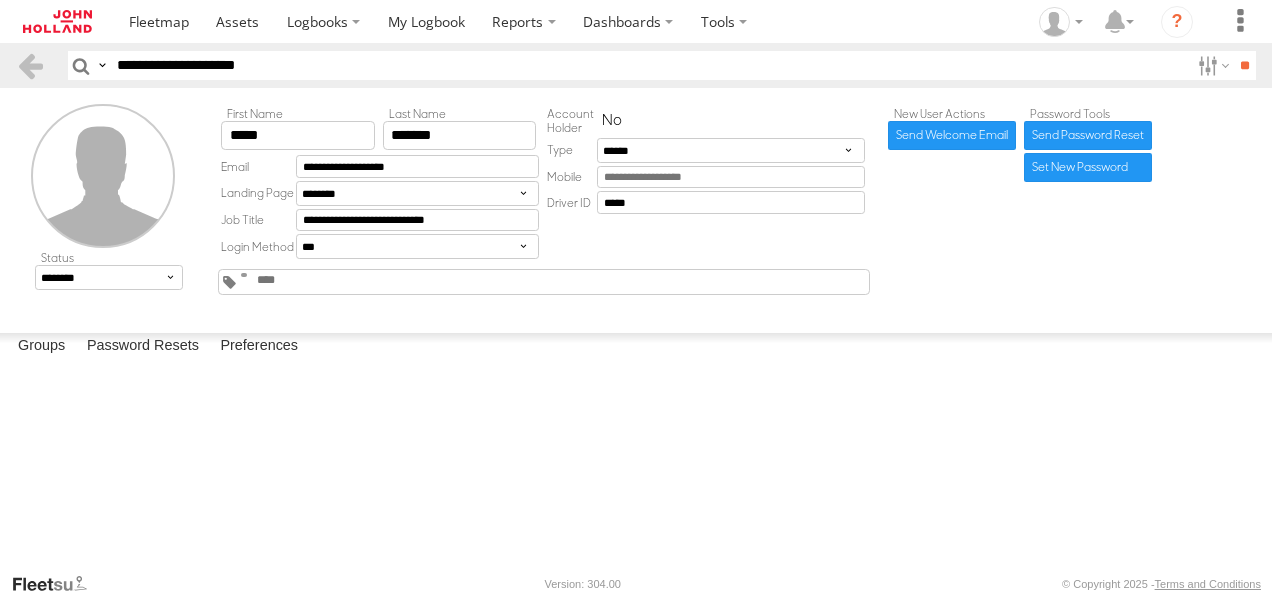 click at bounding box center [244, 275] 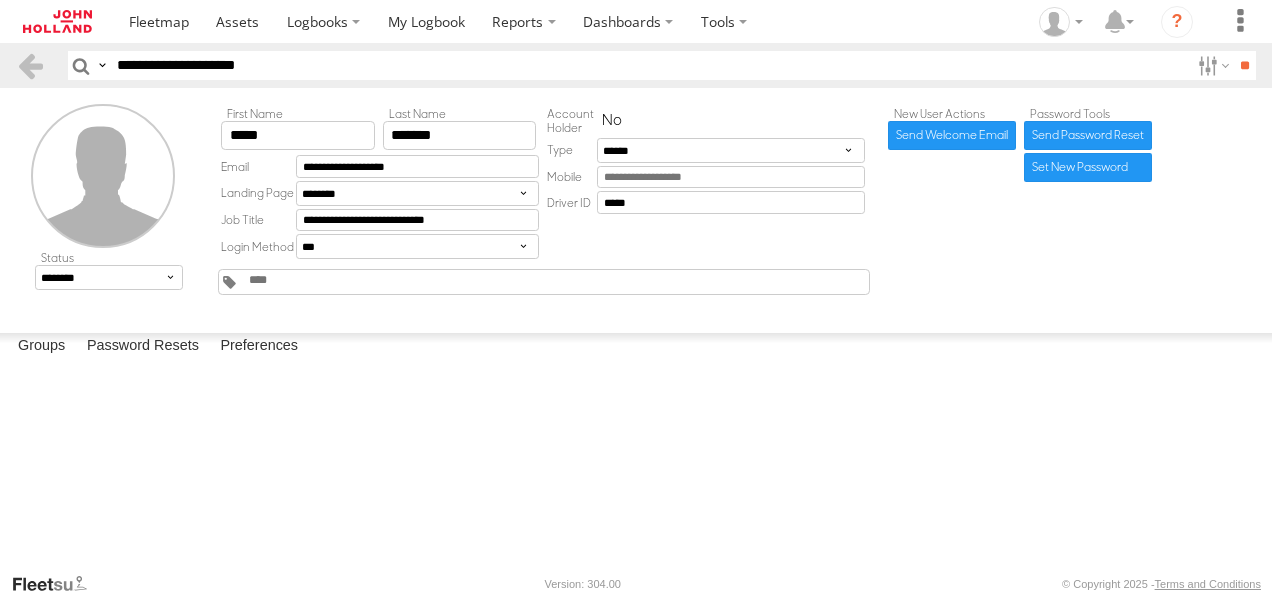 click at bounding box center (0, 0) 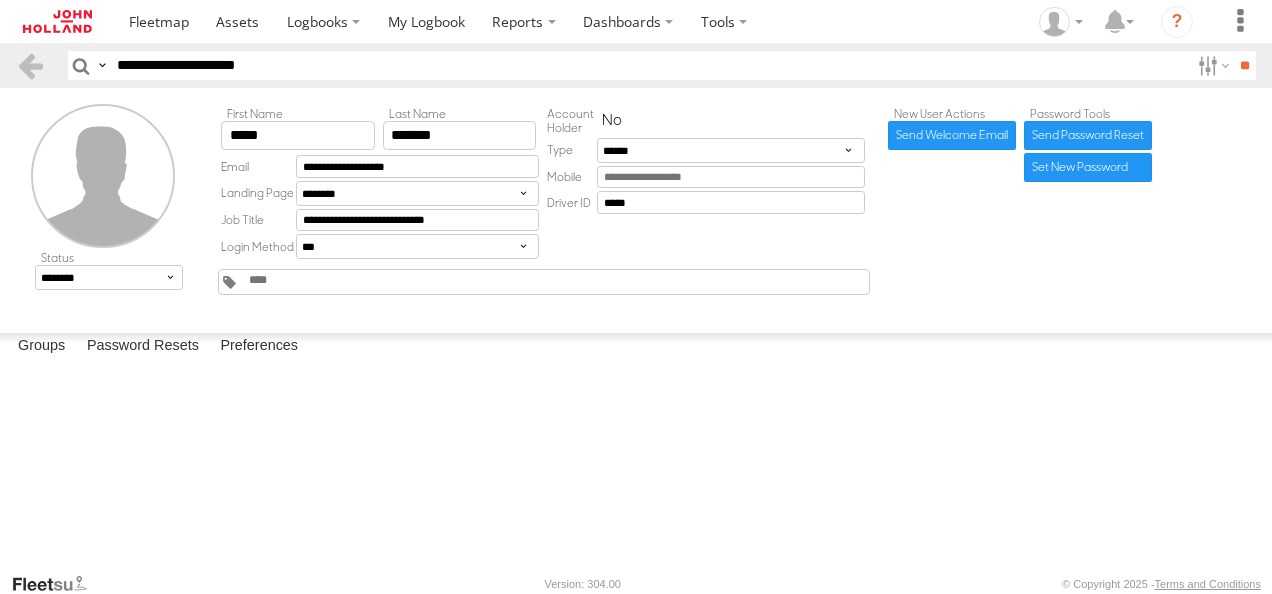 scroll, scrollTop: 200, scrollLeft: 0, axis: vertical 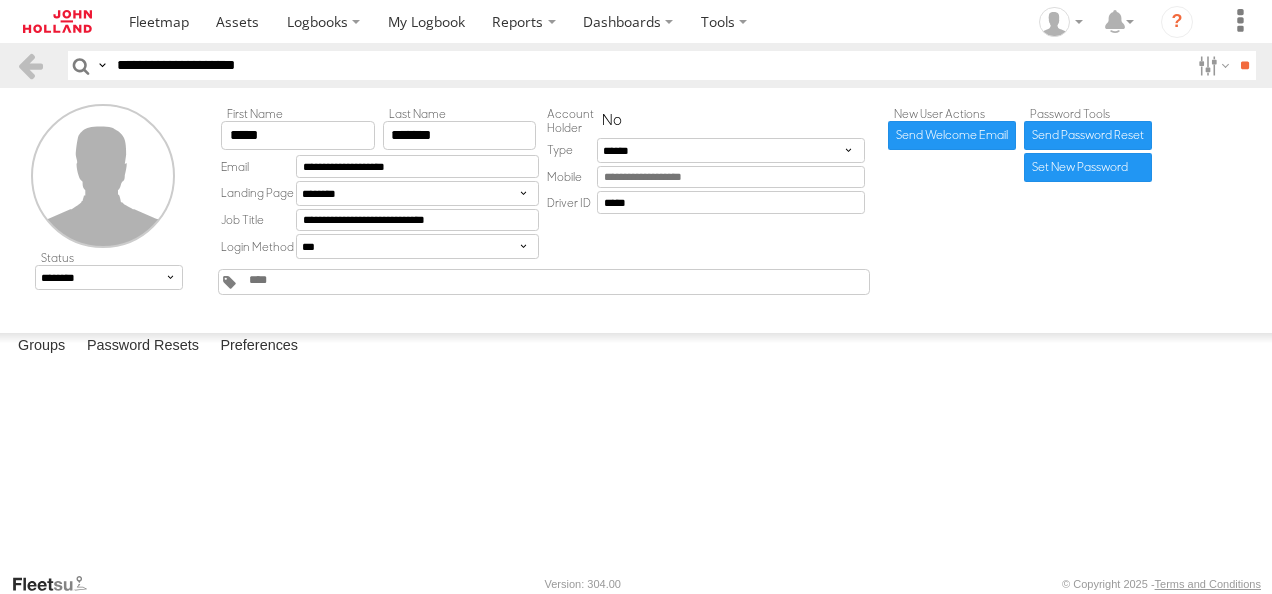 click on "7040UN - Sydney Metro West - Eastern Tunnelling Pa" at bounding box center (0, 0) 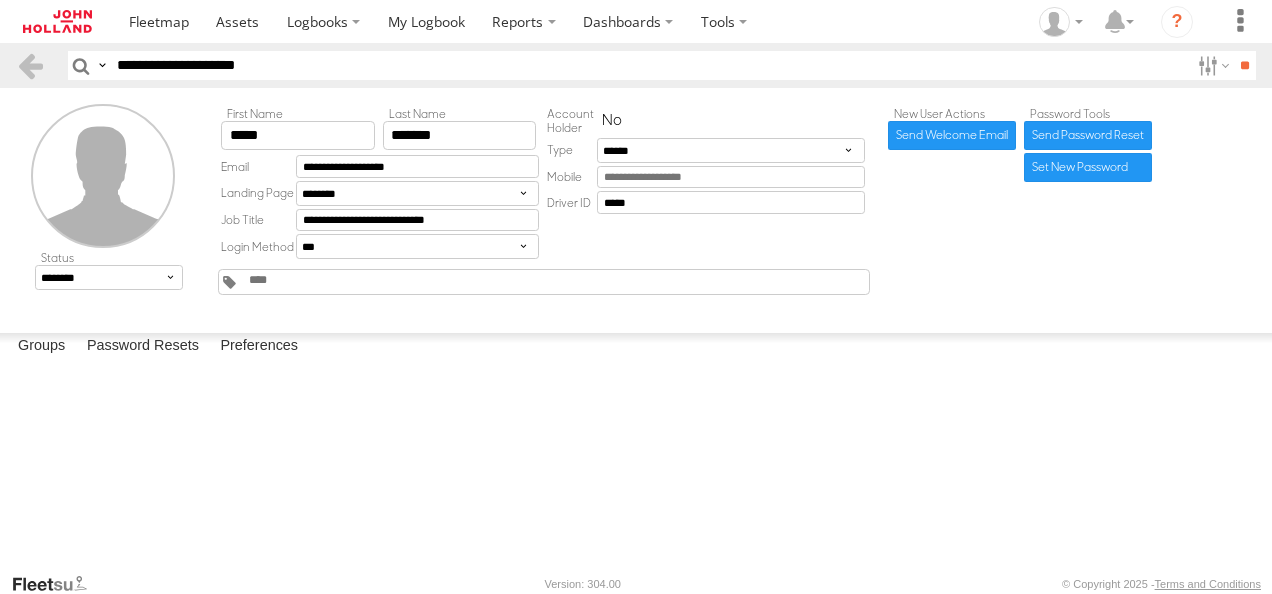 drag, startPoint x: 300, startPoint y: 57, endPoint x: 0, endPoint y: 50, distance: 300.08167 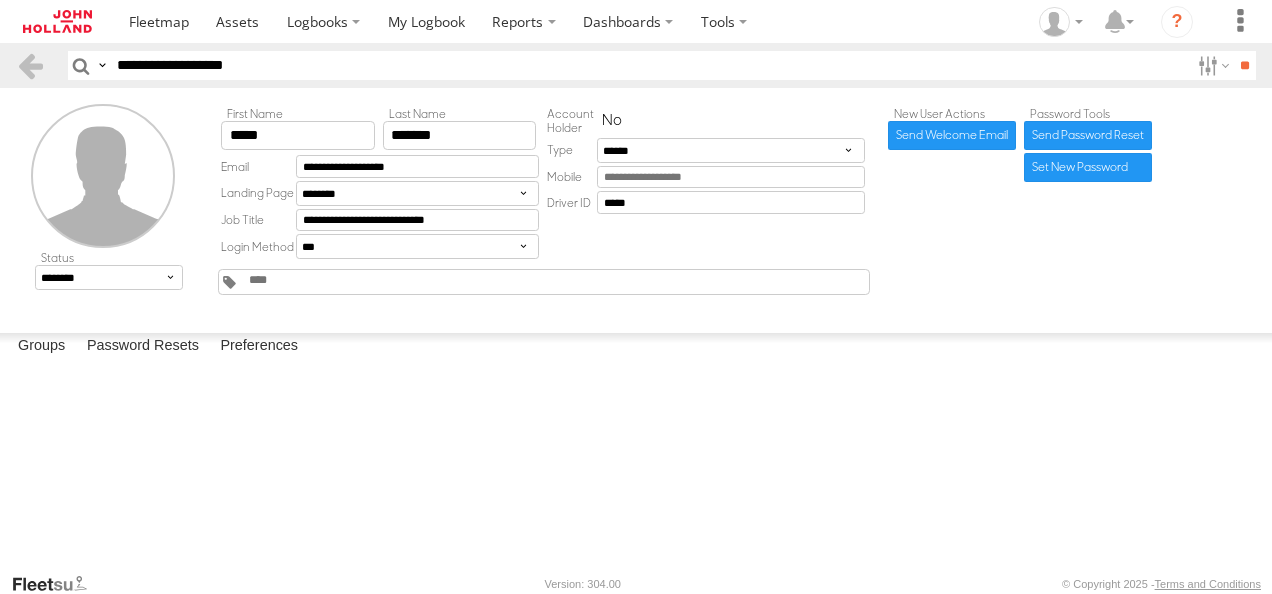 type on "**********" 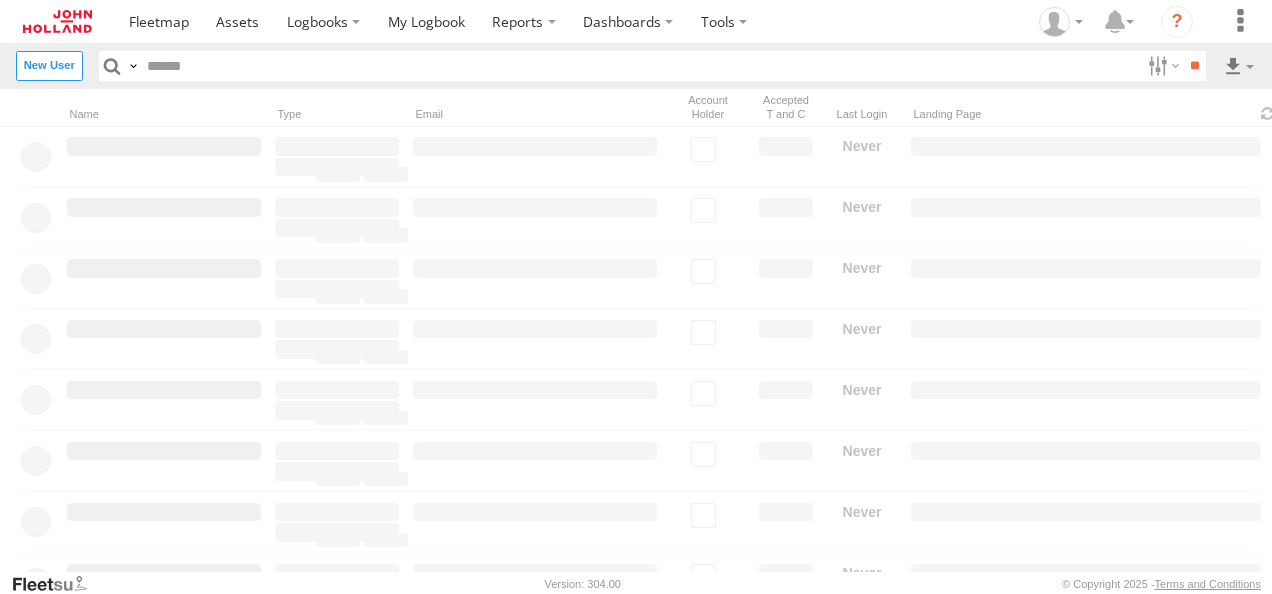 scroll, scrollTop: 0, scrollLeft: 0, axis: both 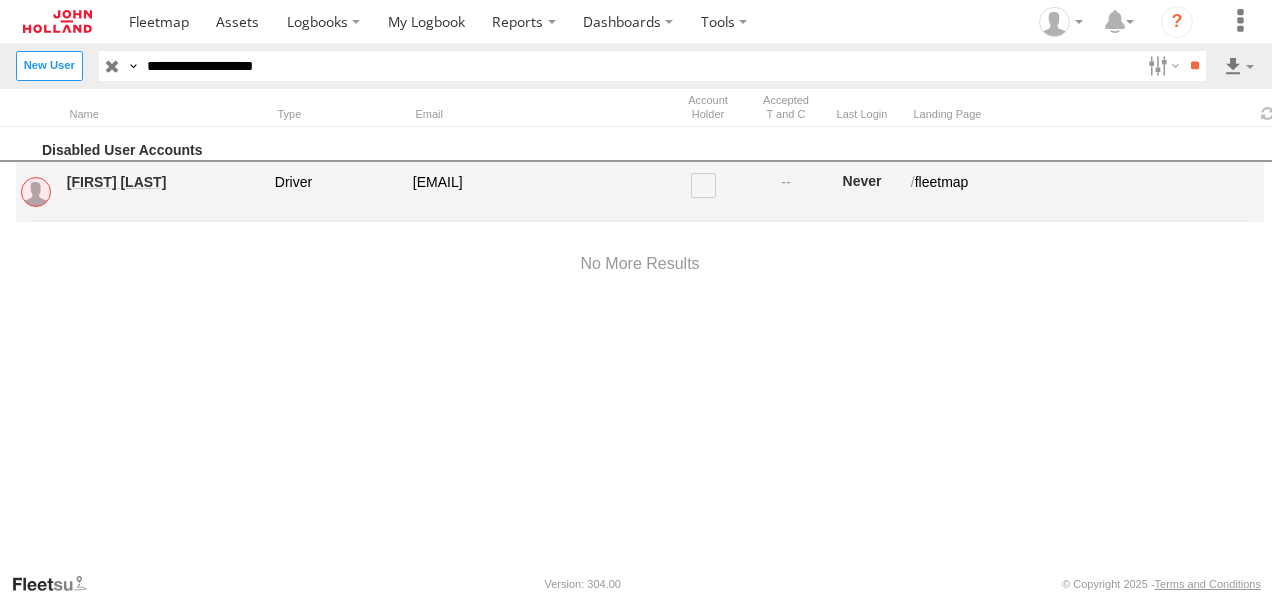 click on "Samuel Adams" at bounding box center (164, 182) 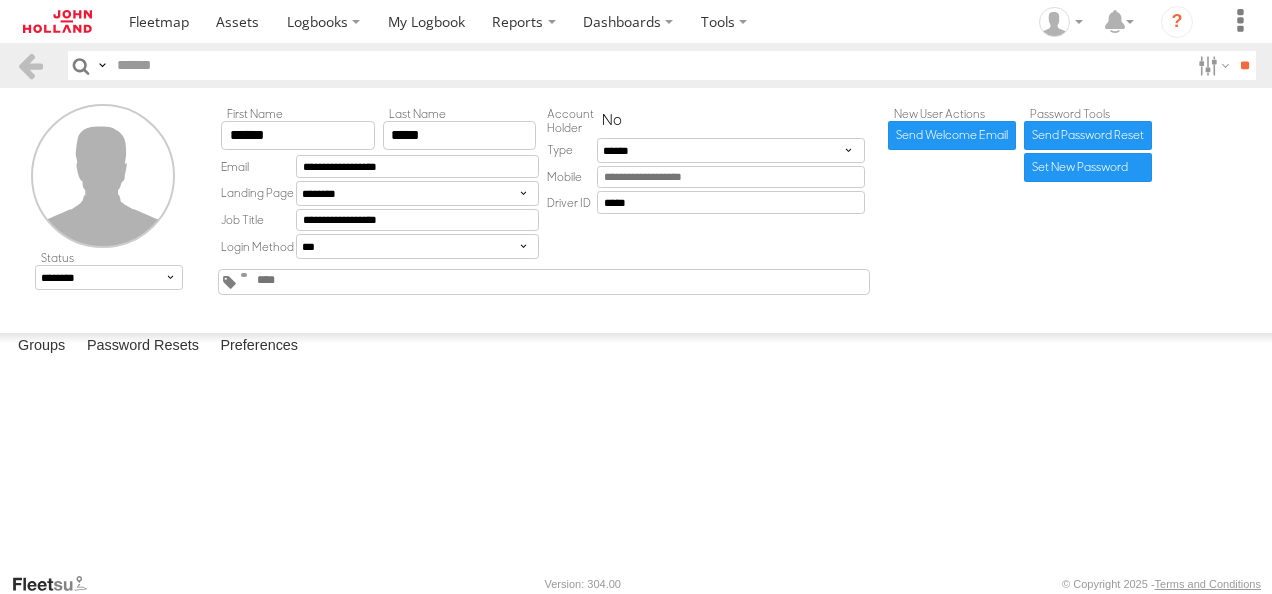 scroll, scrollTop: 0, scrollLeft: 0, axis: both 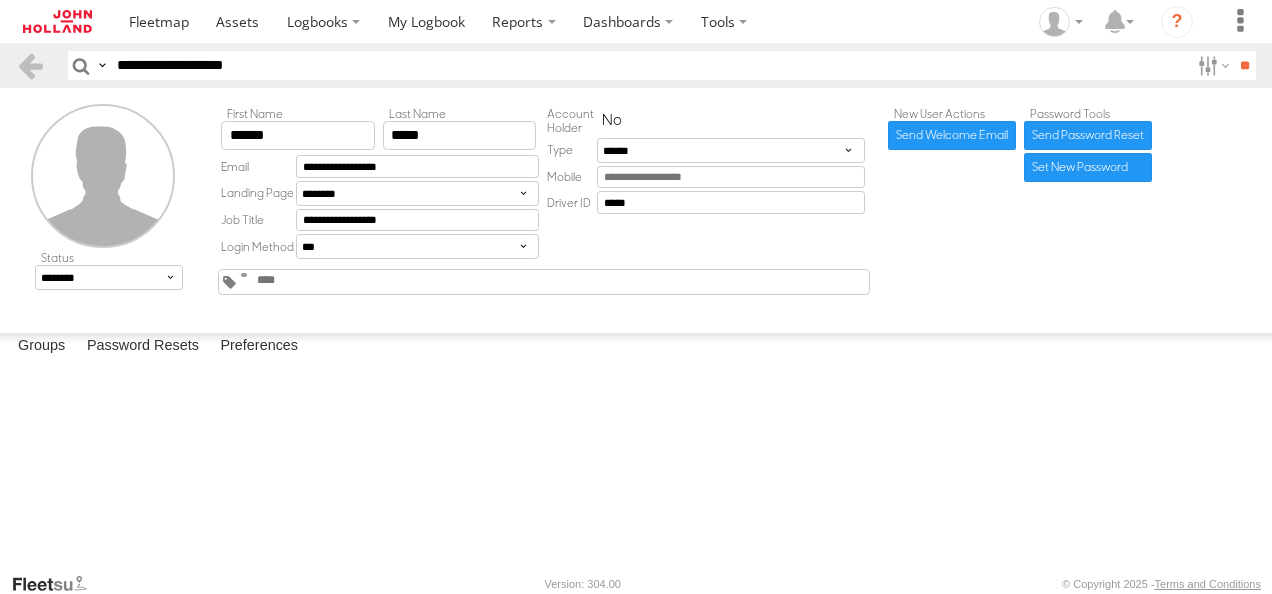 click at bounding box center [244, 275] 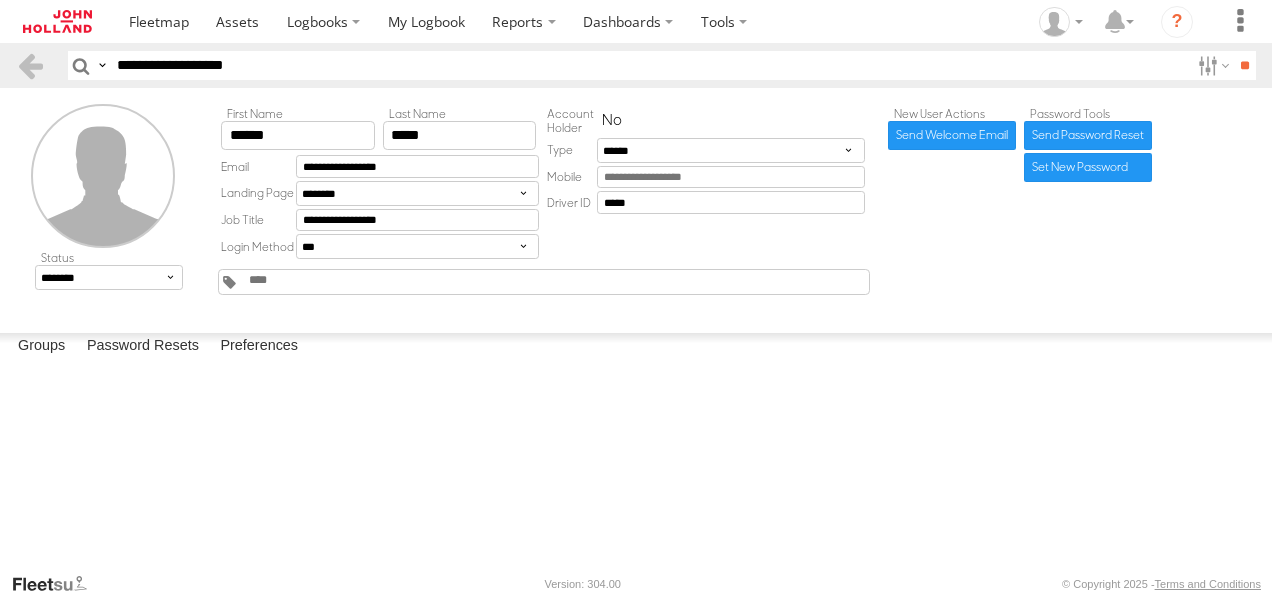 click at bounding box center [0, 0] 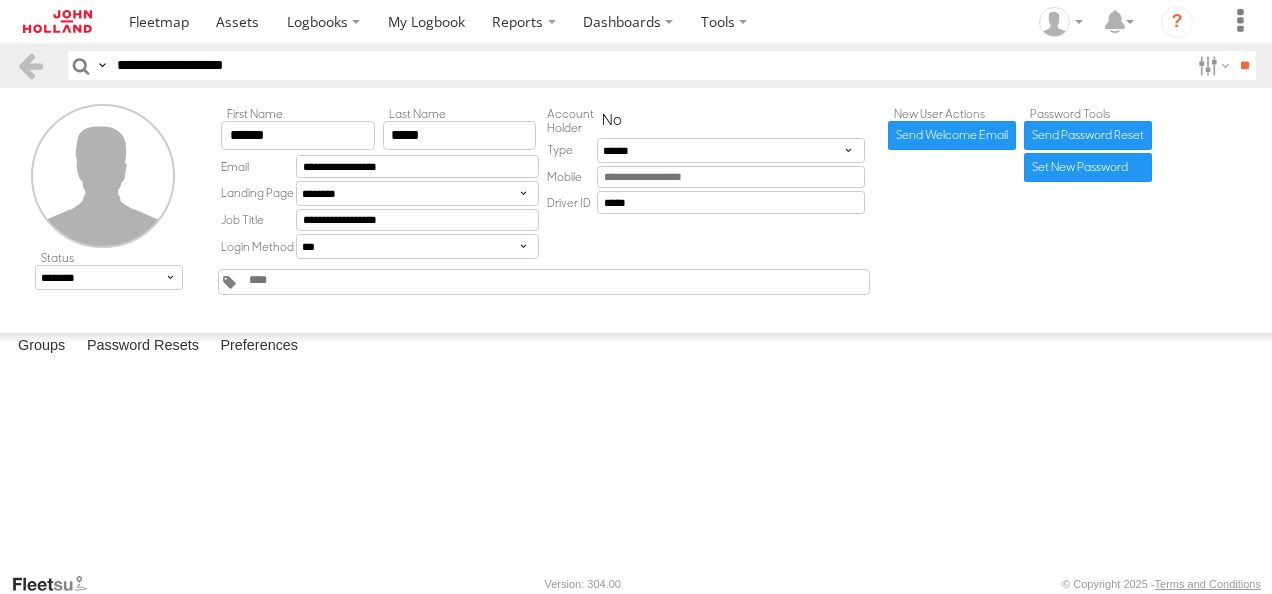 scroll, scrollTop: 300, scrollLeft: 0, axis: vertical 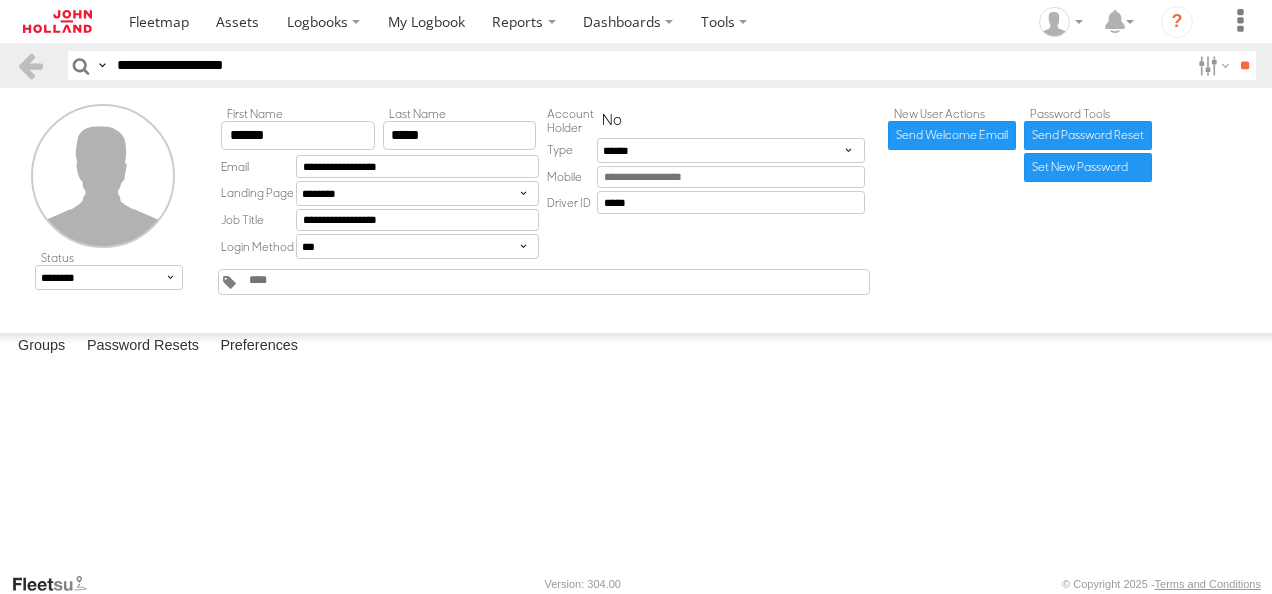 click on "7110 - West Gate Tunnel Project" at bounding box center [0, 0] 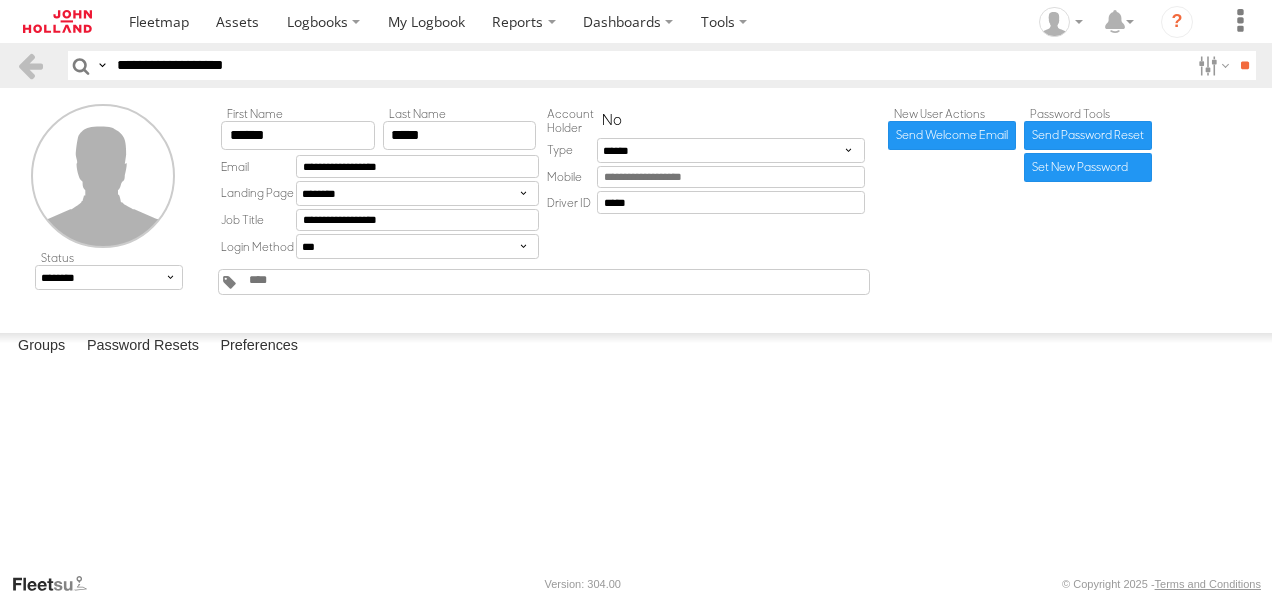 drag, startPoint x: 316, startPoint y: 66, endPoint x: -4, endPoint y: 60, distance: 320.05624 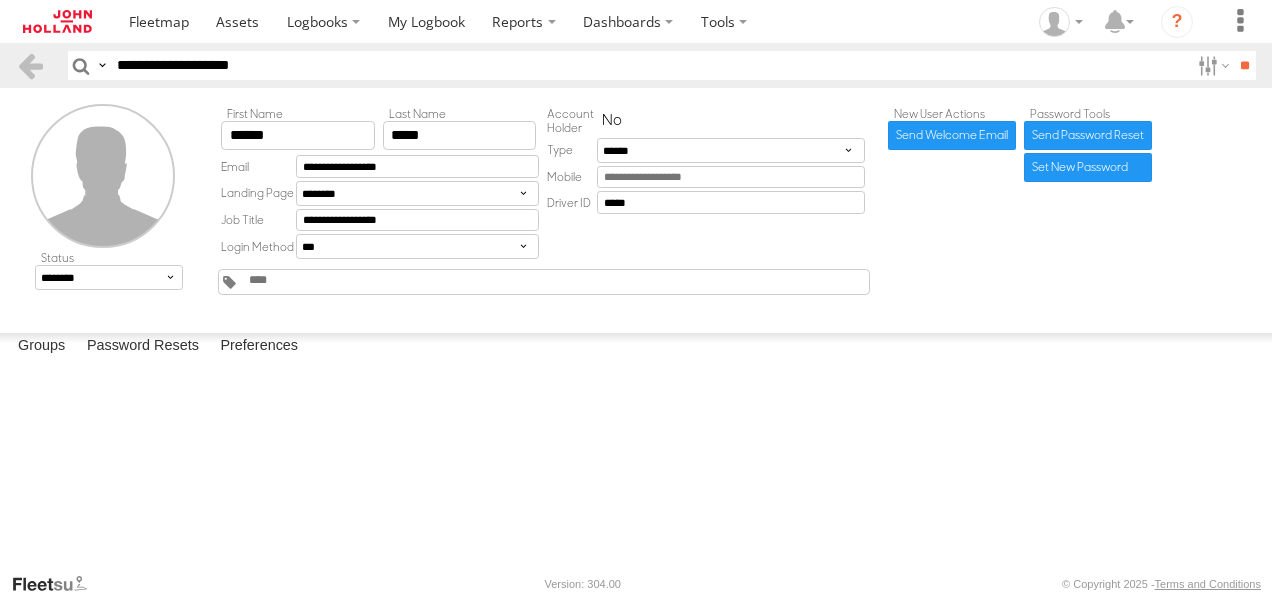 type on "**********" 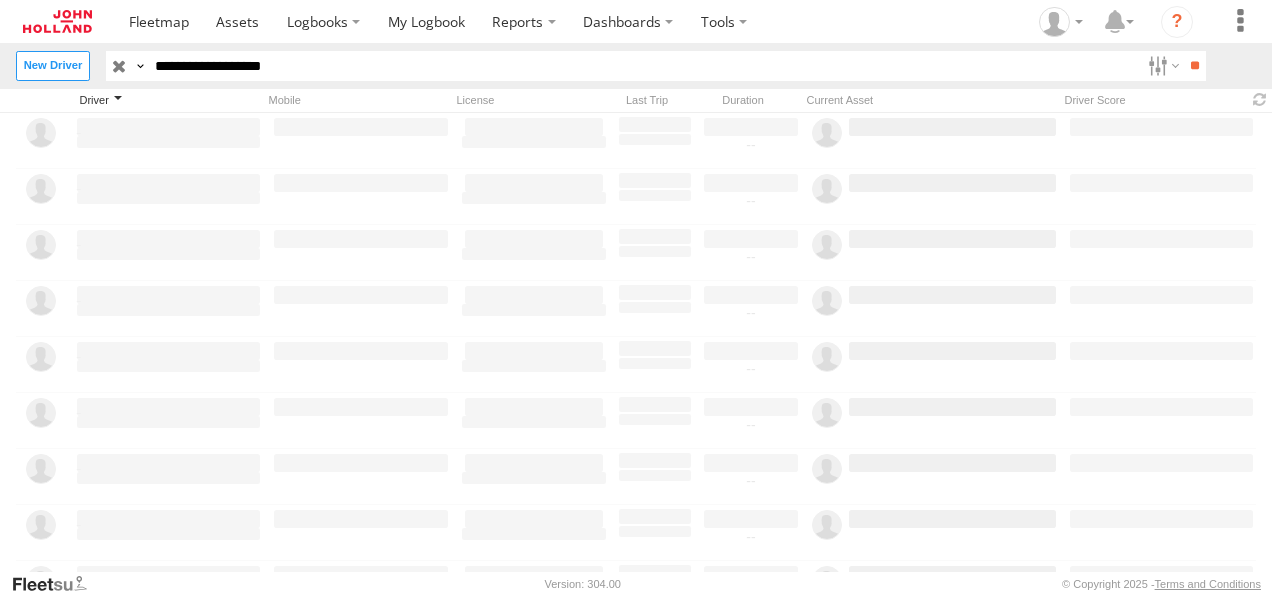 scroll, scrollTop: 0, scrollLeft: 0, axis: both 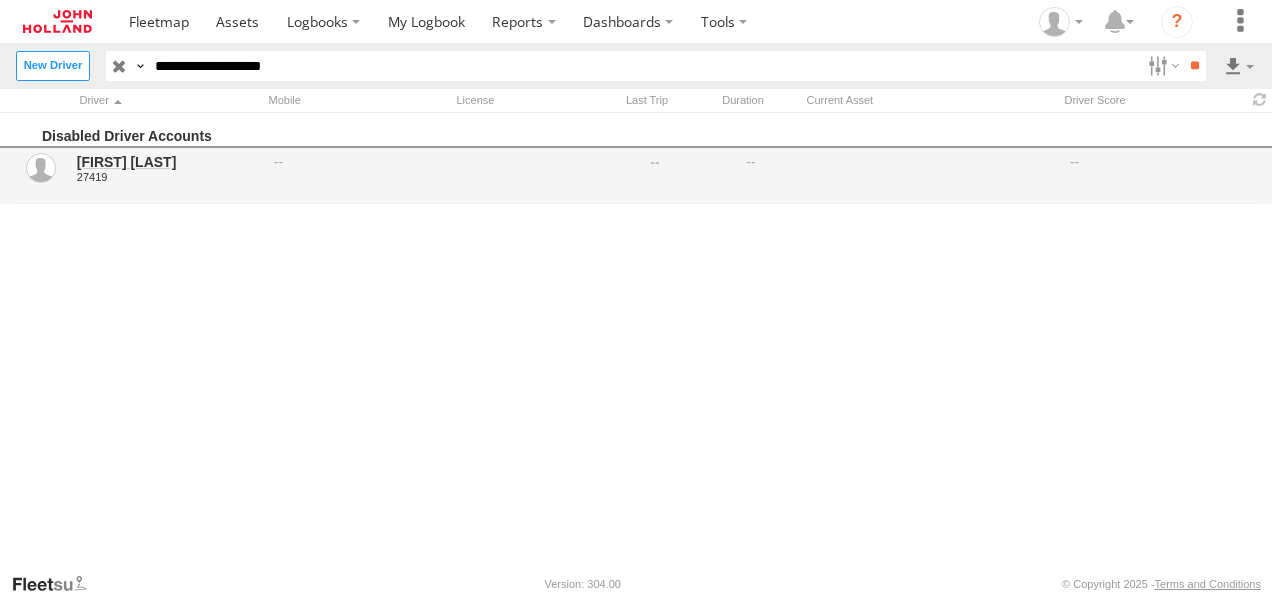 click on "[FIRST] [LAST]" at bounding box center [168, 162] 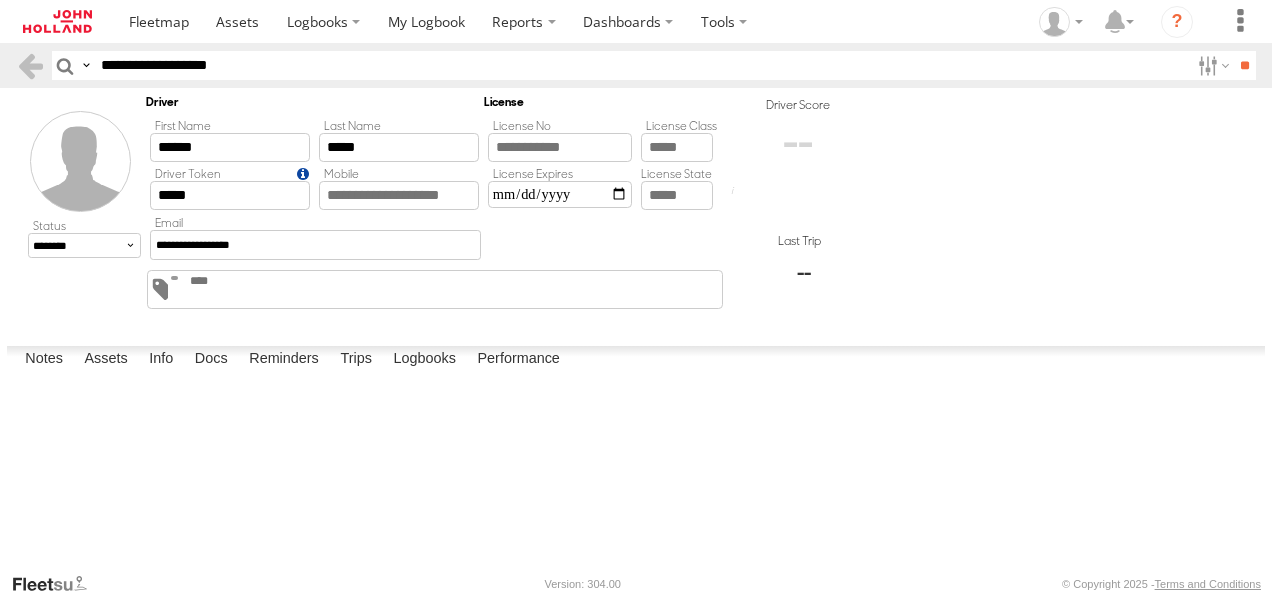scroll, scrollTop: 0, scrollLeft: 0, axis: both 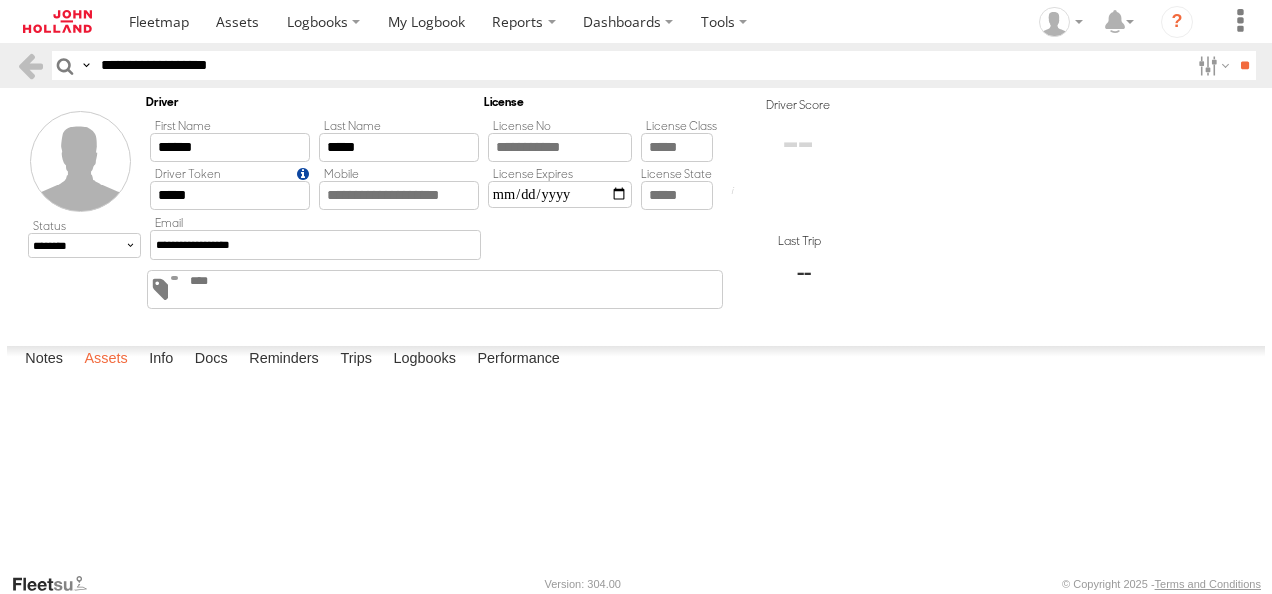 click on "Assets" at bounding box center [105, 360] 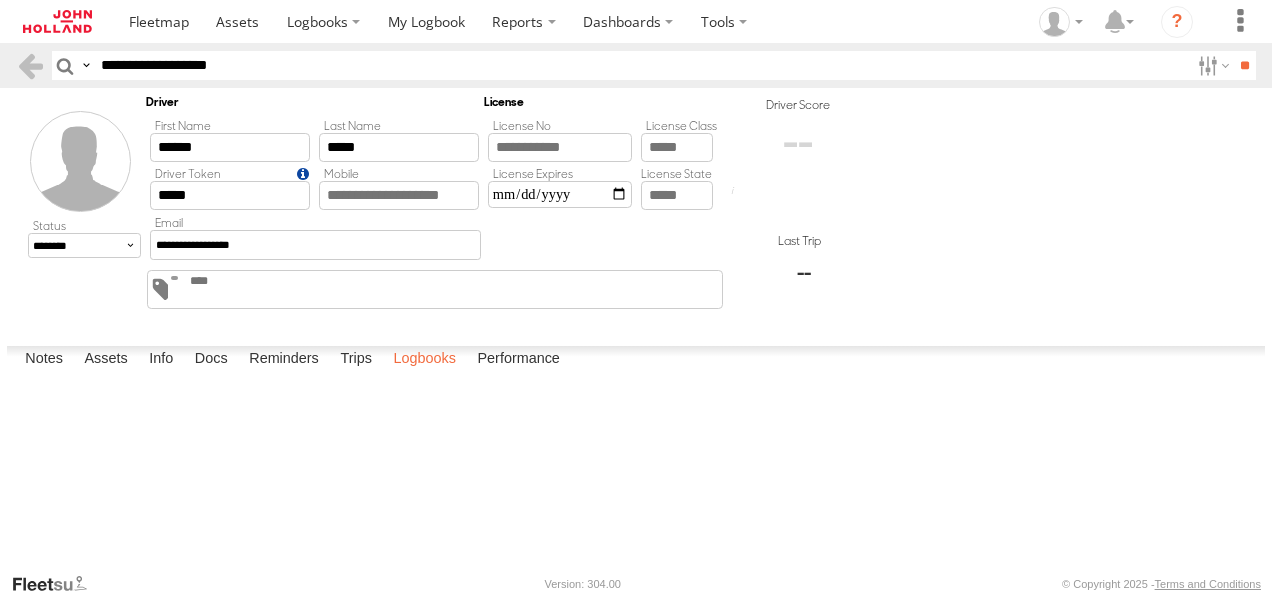 click on "Logbooks" at bounding box center [424, 360] 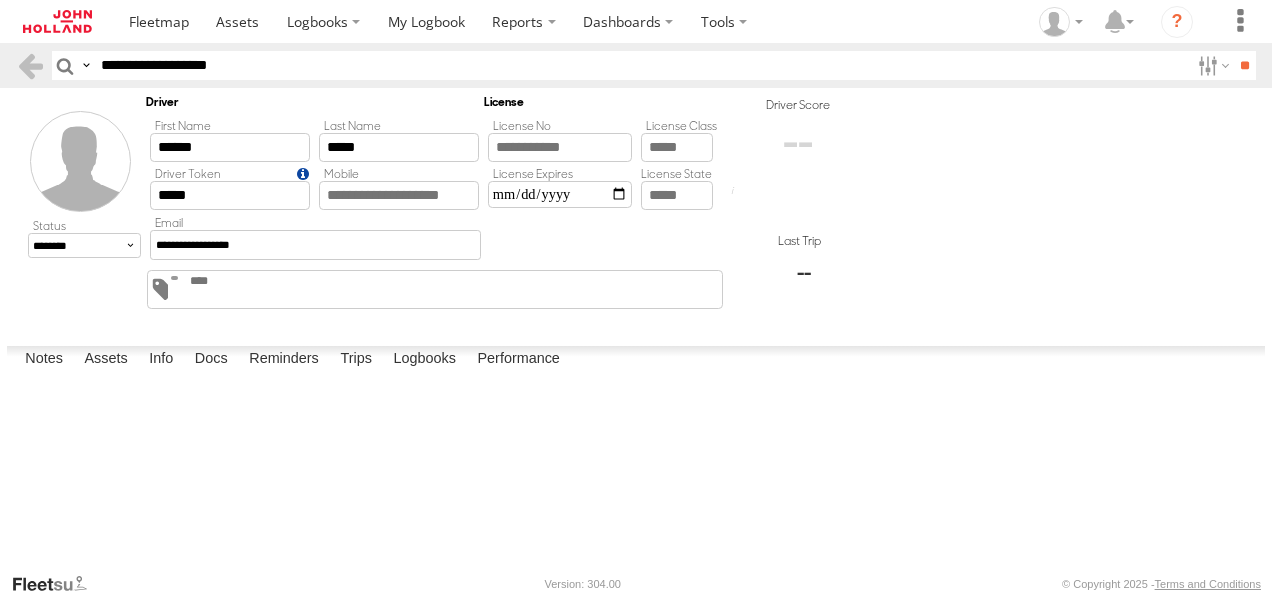 drag, startPoint x: 102, startPoint y: 74, endPoint x: -4, endPoint y: 84, distance: 106.47065 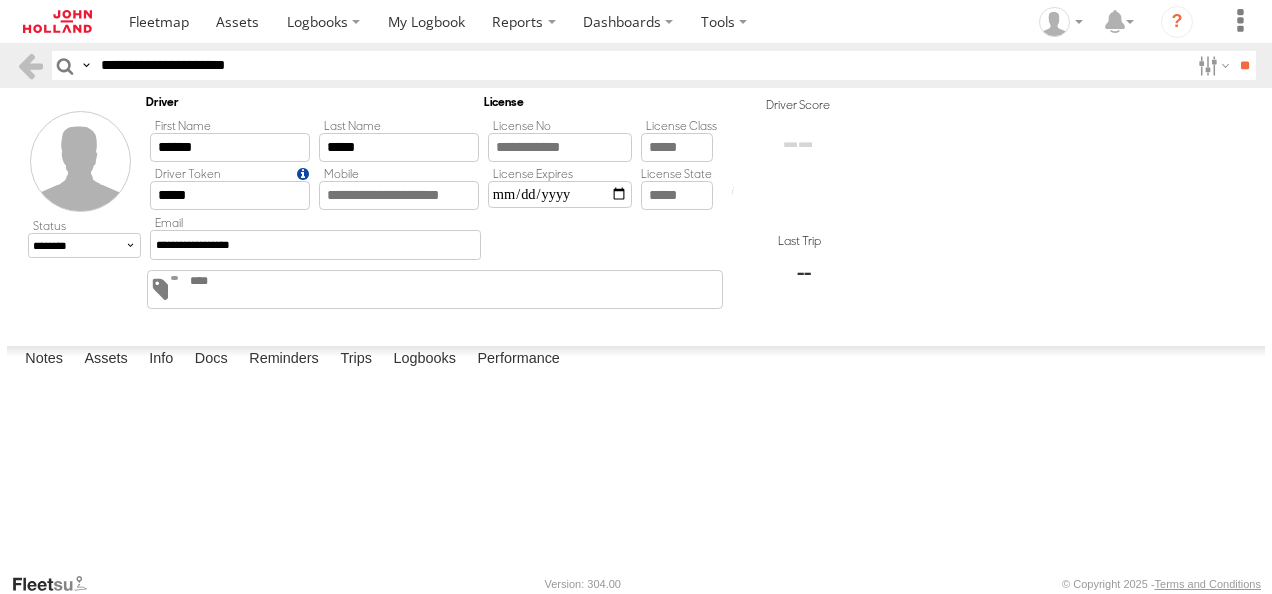 type on "**********" 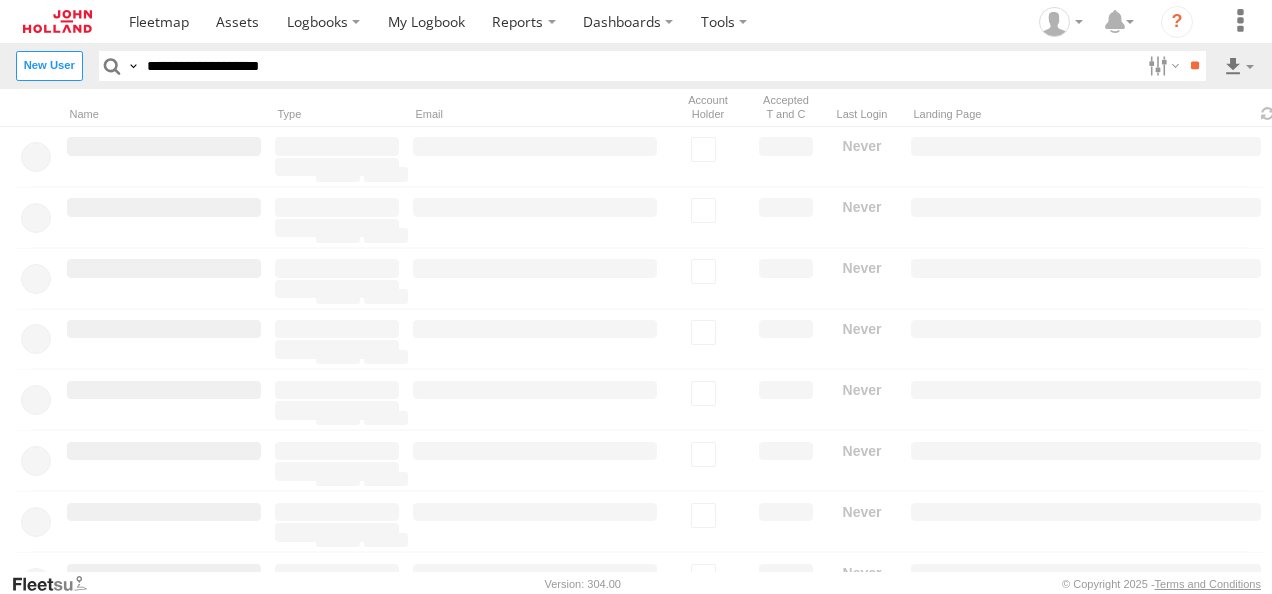 scroll, scrollTop: 0, scrollLeft: 0, axis: both 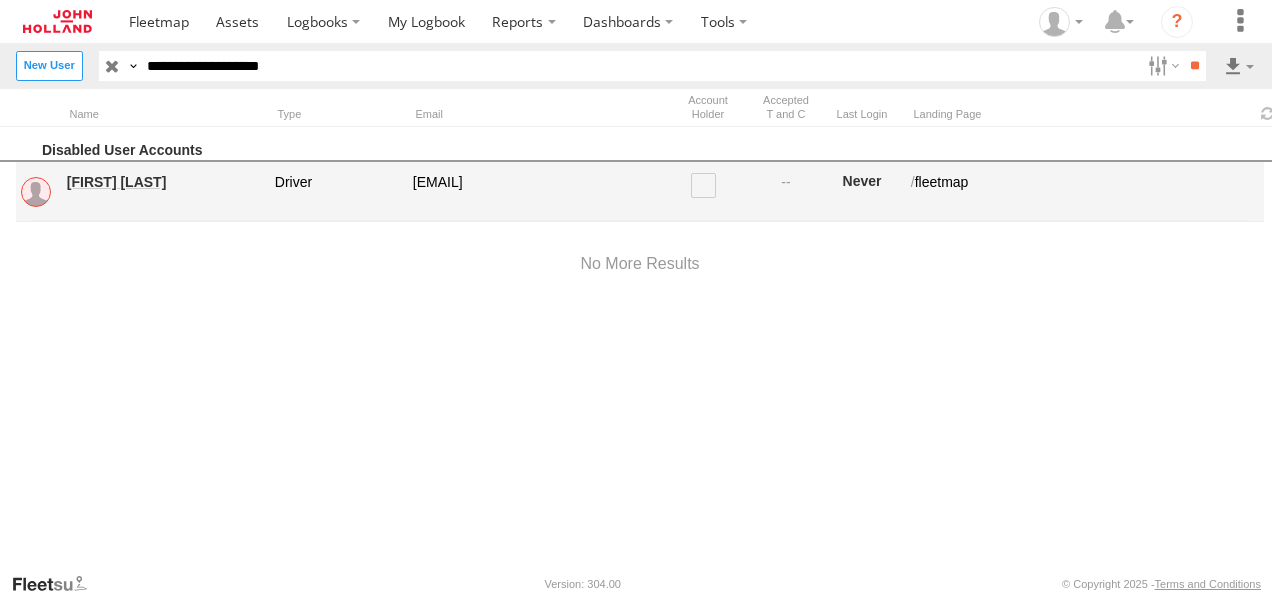 click on "Eleni Khoury" at bounding box center [164, 182] 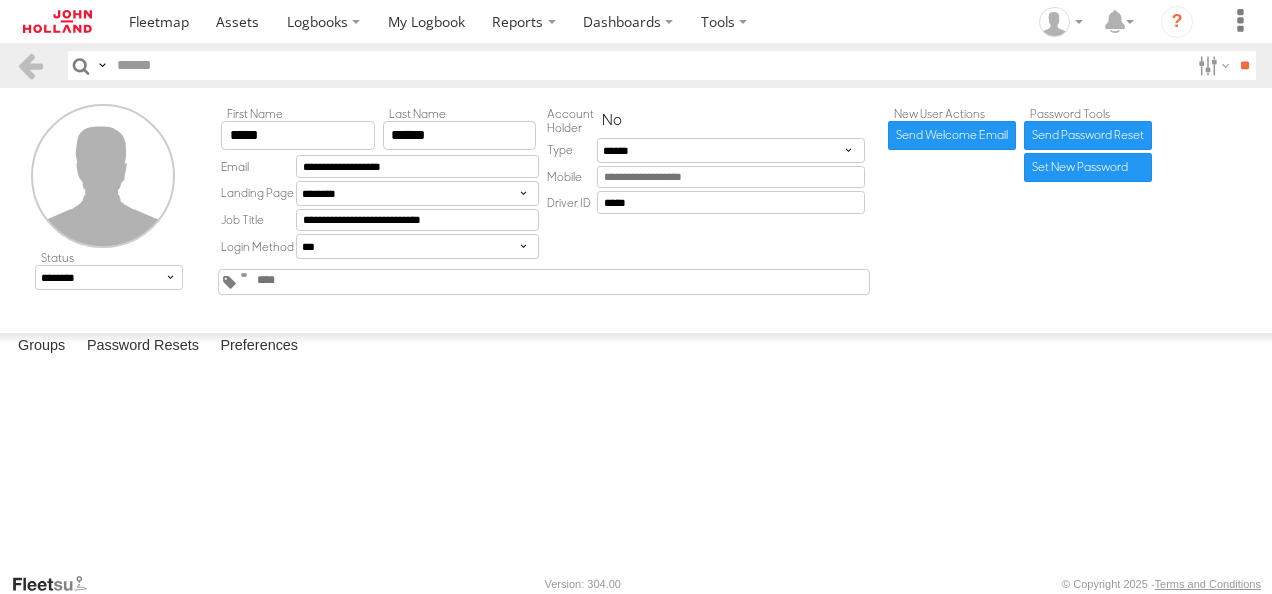 scroll, scrollTop: 0, scrollLeft: 0, axis: both 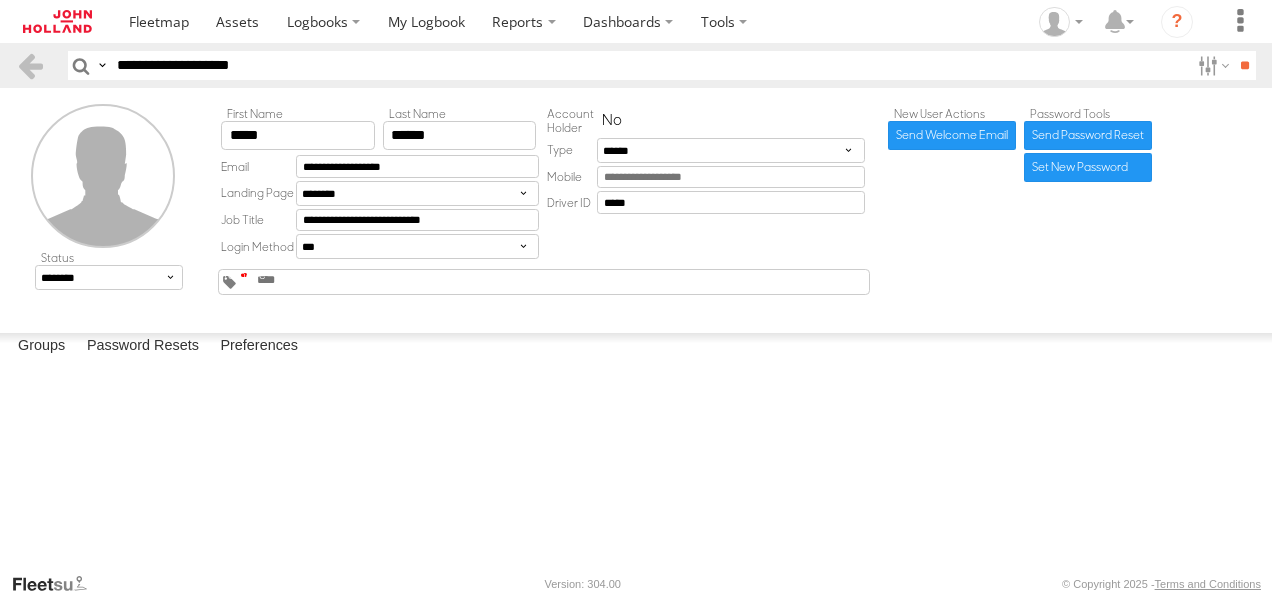 click at bounding box center (244, 275) 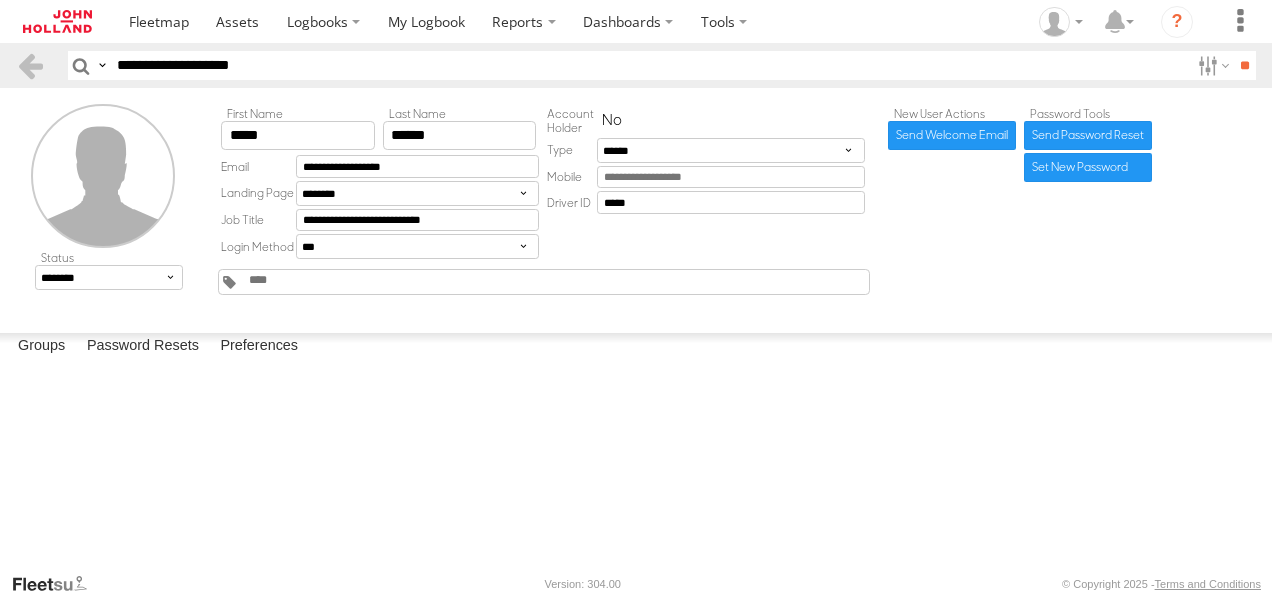 click at bounding box center (0, 0) 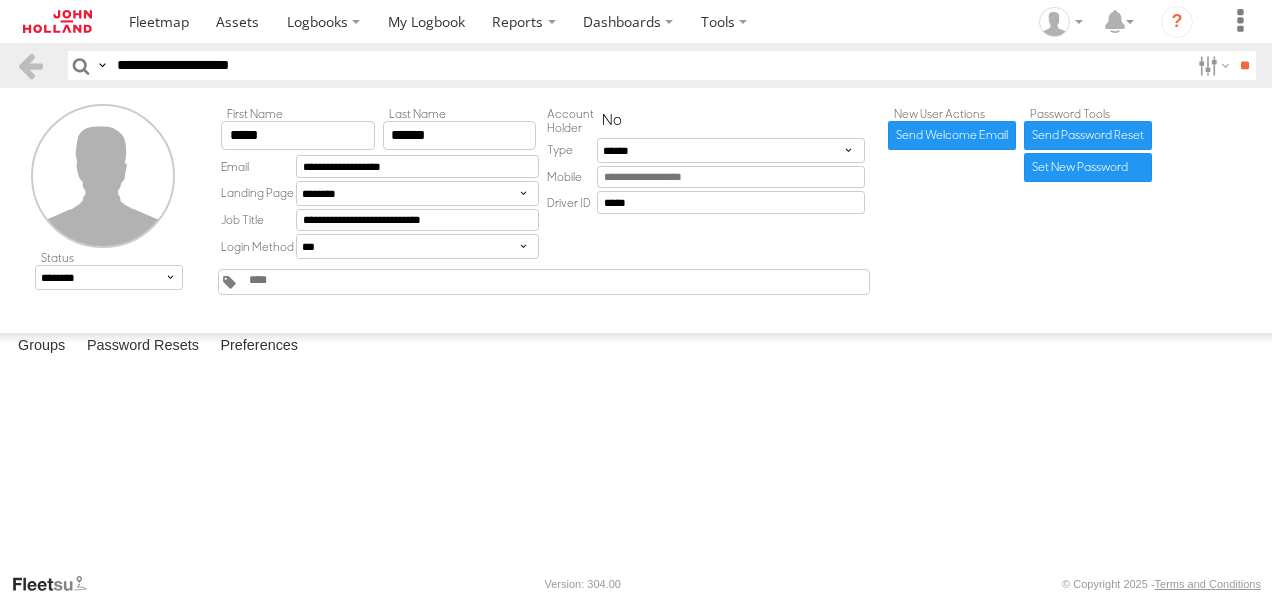 drag, startPoint x: 308, startPoint y: 60, endPoint x: 0, endPoint y: 66, distance: 308.05844 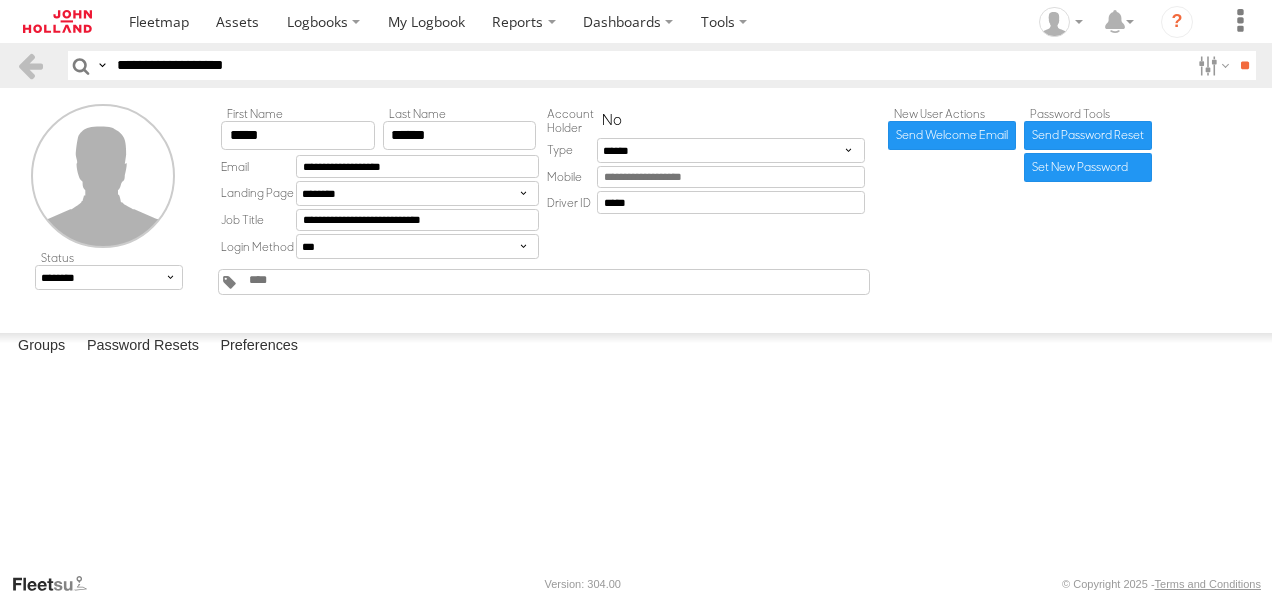 type on "**********" 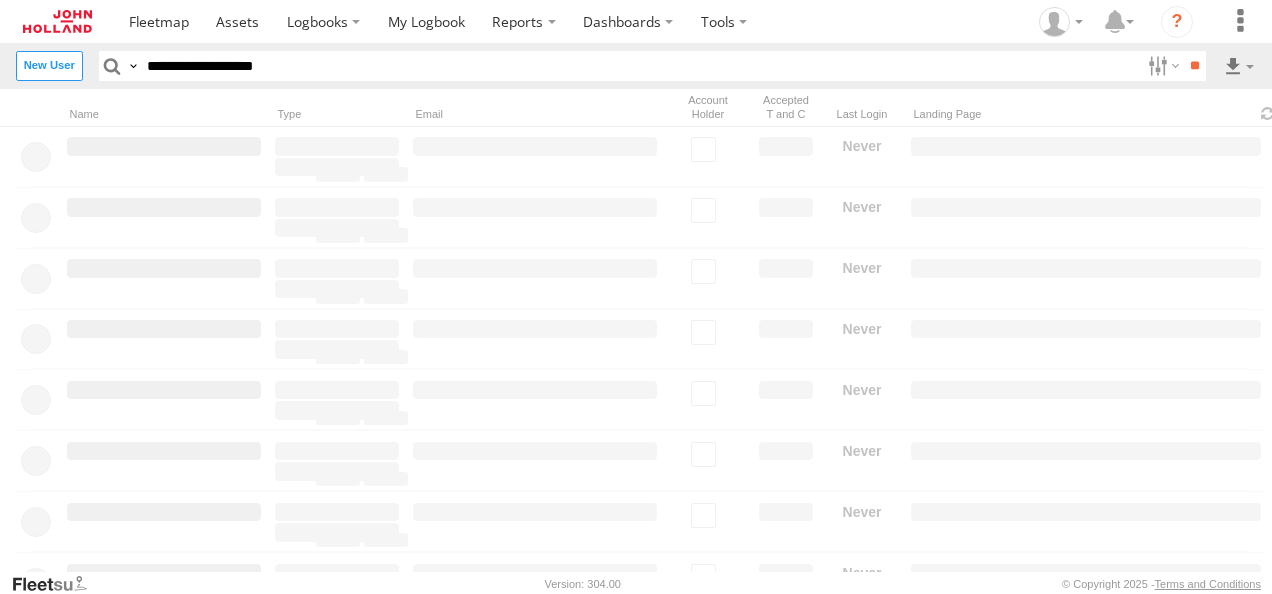scroll, scrollTop: 0, scrollLeft: 0, axis: both 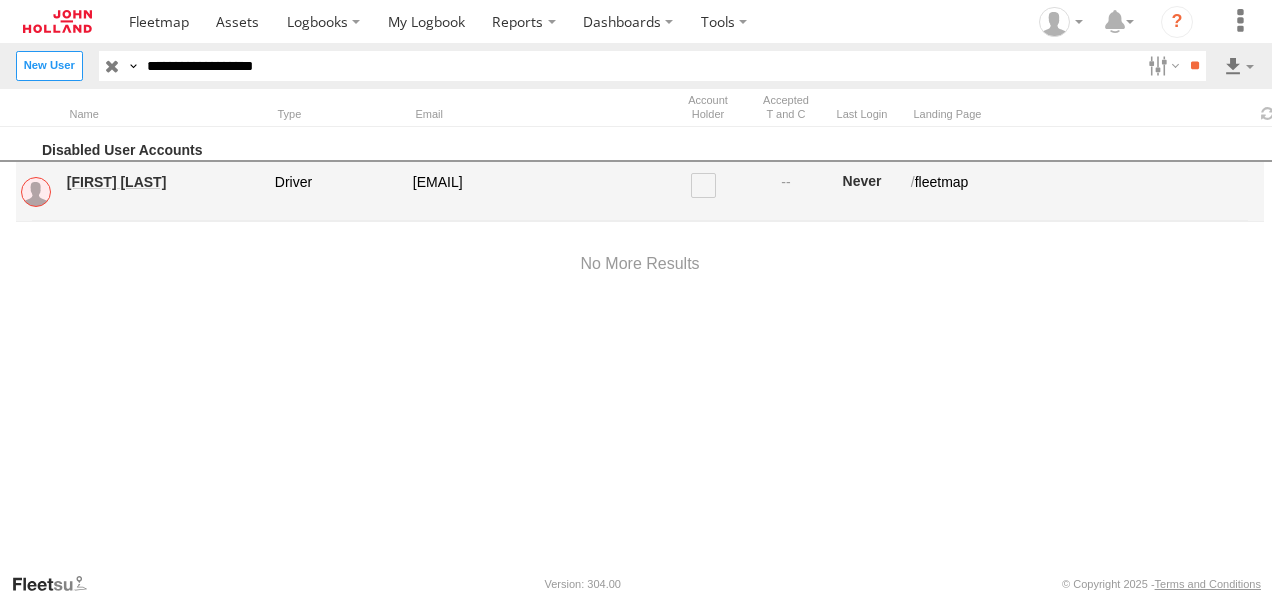 click on "Ali Bul Bul" at bounding box center (164, 182) 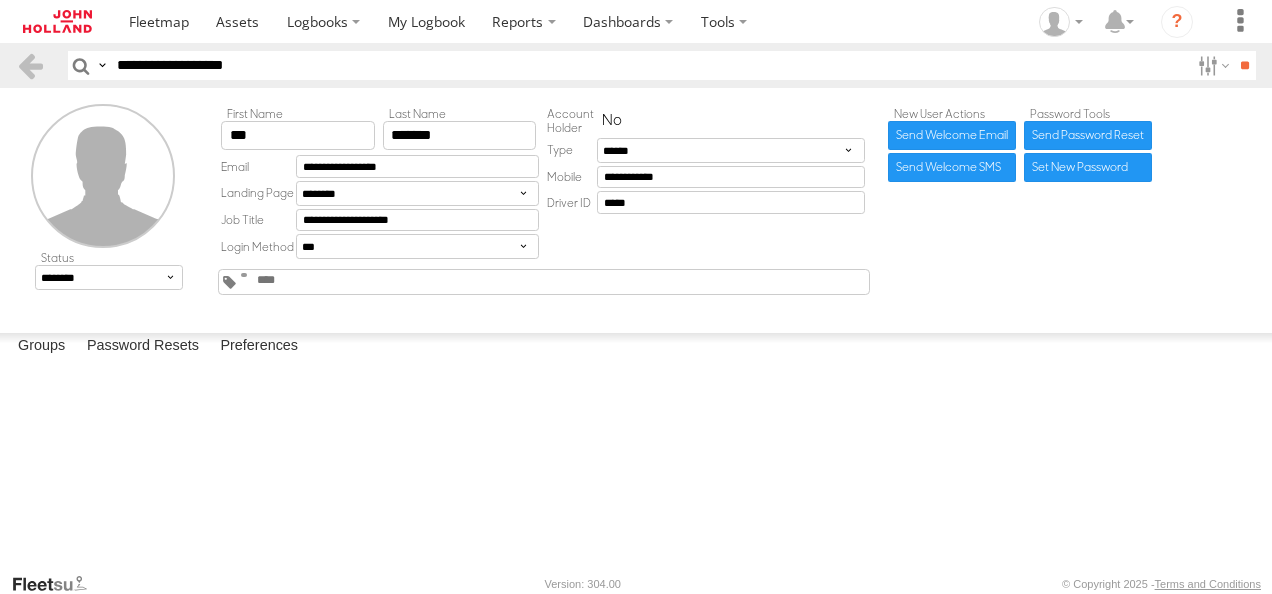 scroll, scrollTop: 0, scrollLeft: 0, axis: both 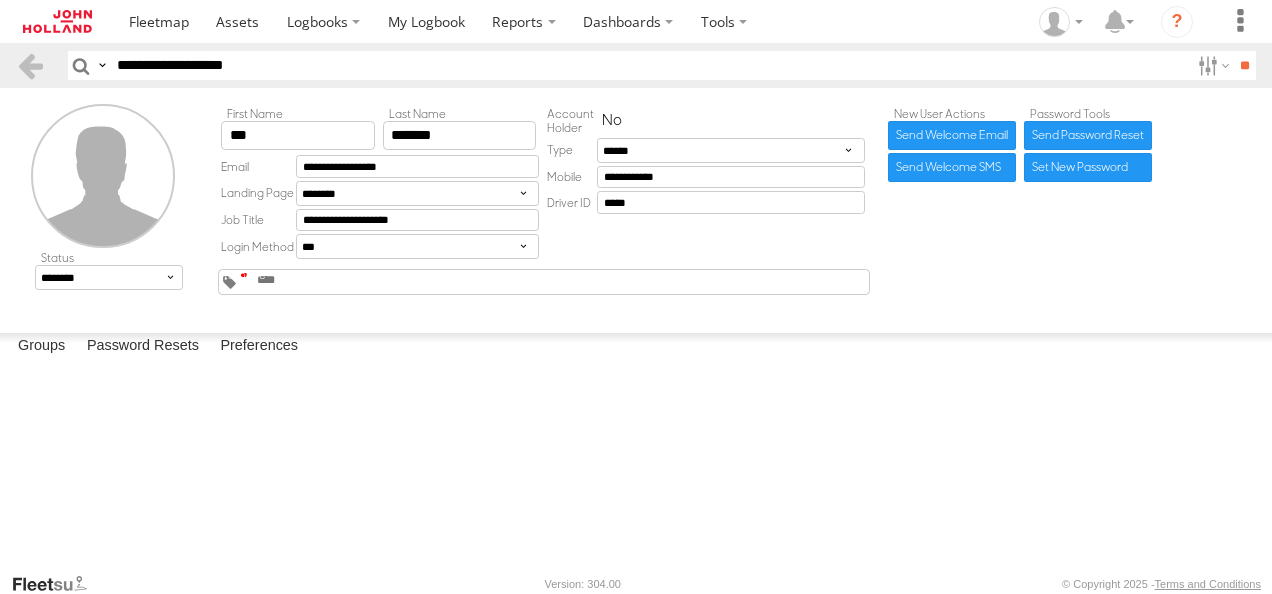 click at bounding box center [244, 275] 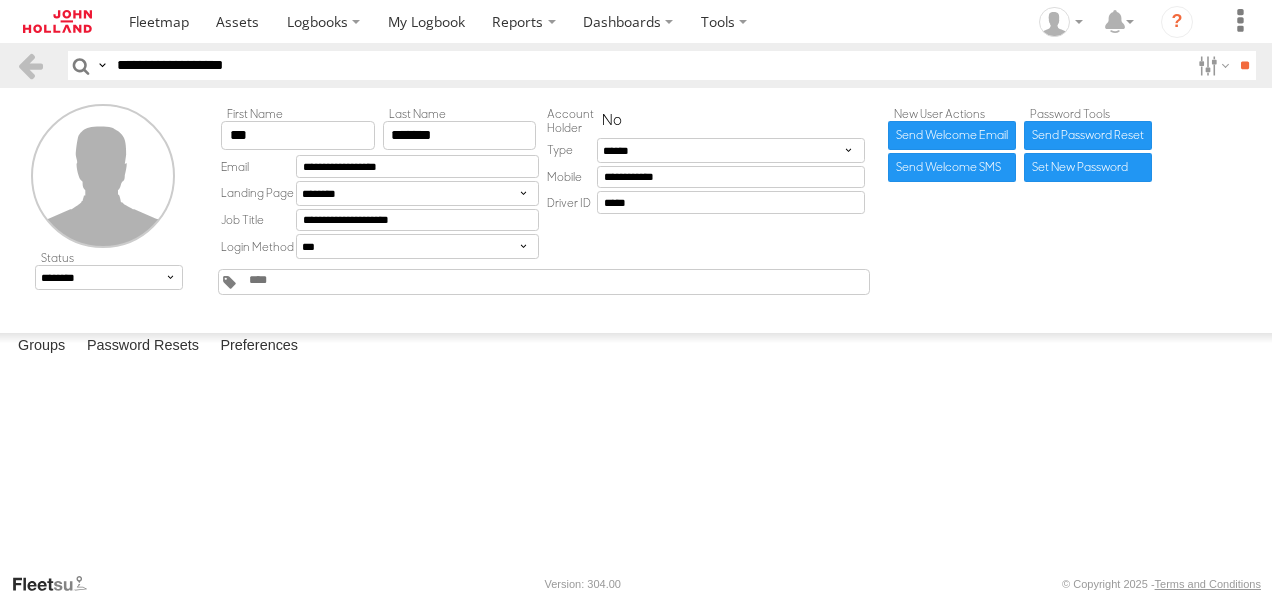 click at bounding box center [0, 0] 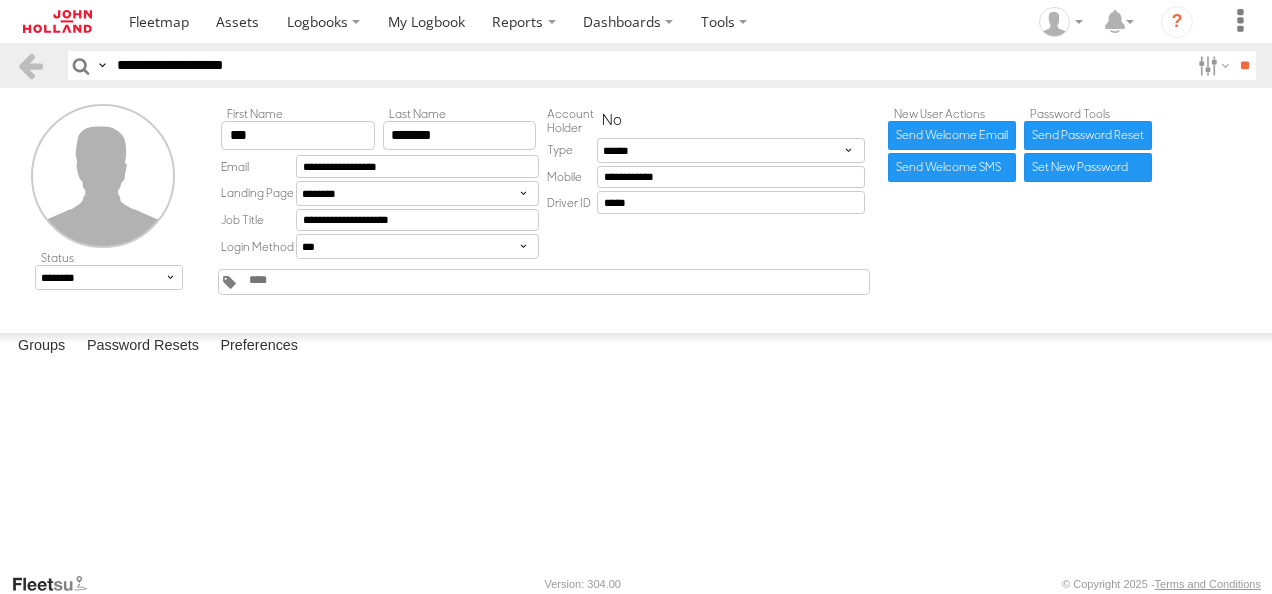 scroll, scrollTop: 100, scrollLeft: 0, axis: vertical 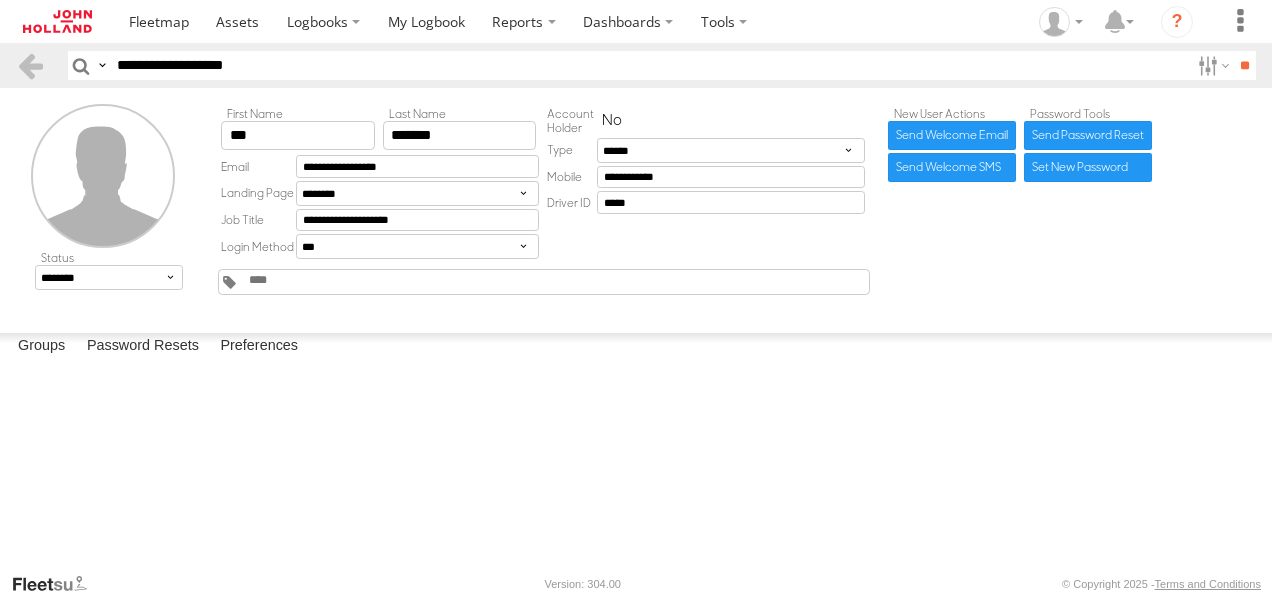 click at bounding box center [0, 0] 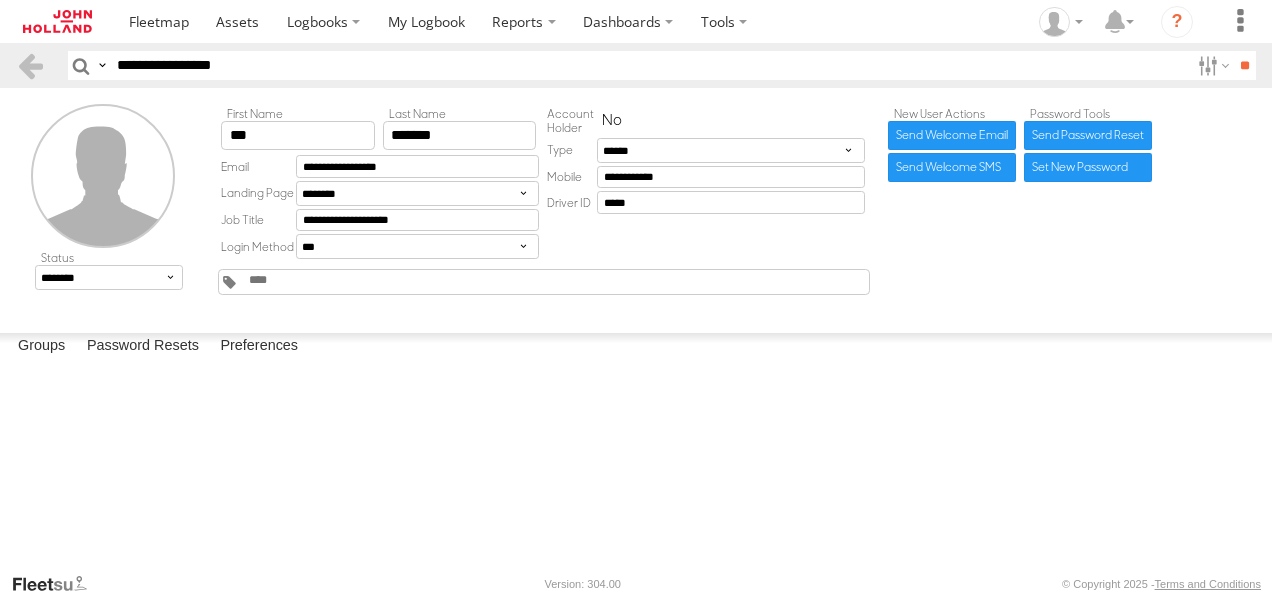 type on "**********" 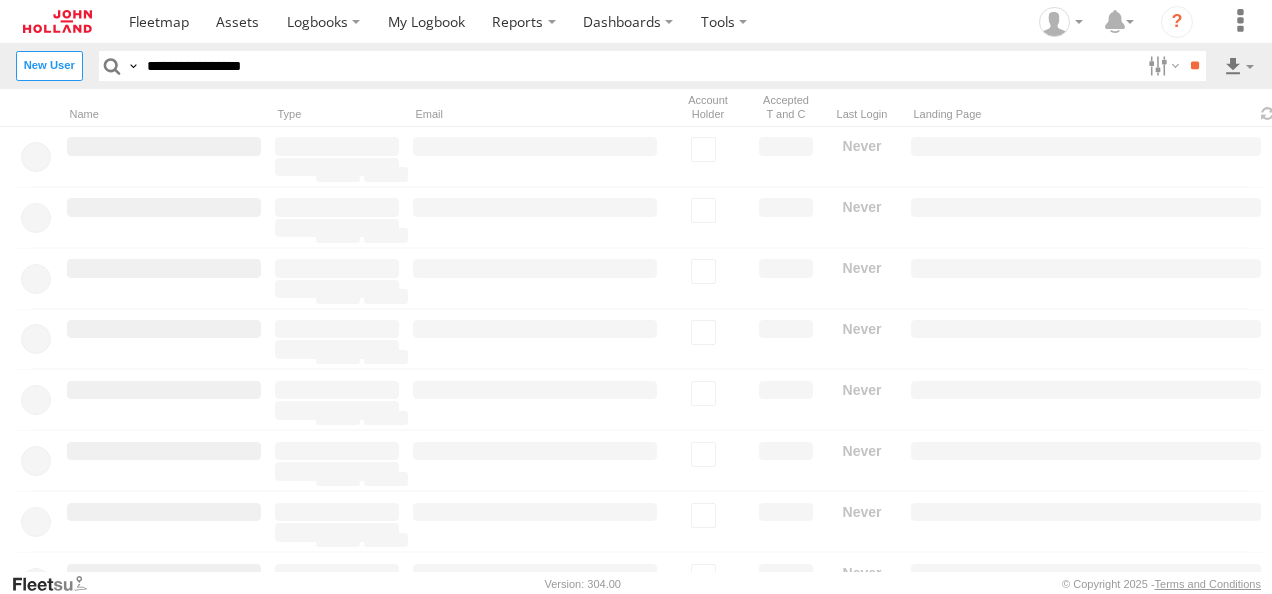 scroll, scrollTop: 0, scrollLeft: 0, axis: both 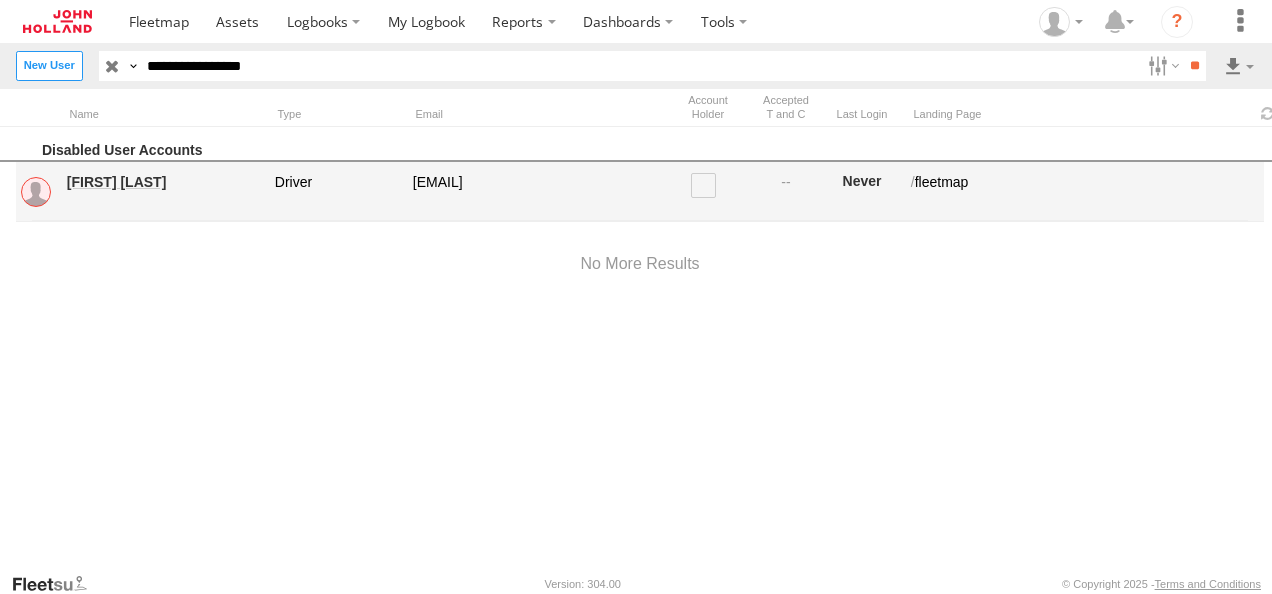 click on "[FIRST] [LAST]" at bounding box center [164, 182] 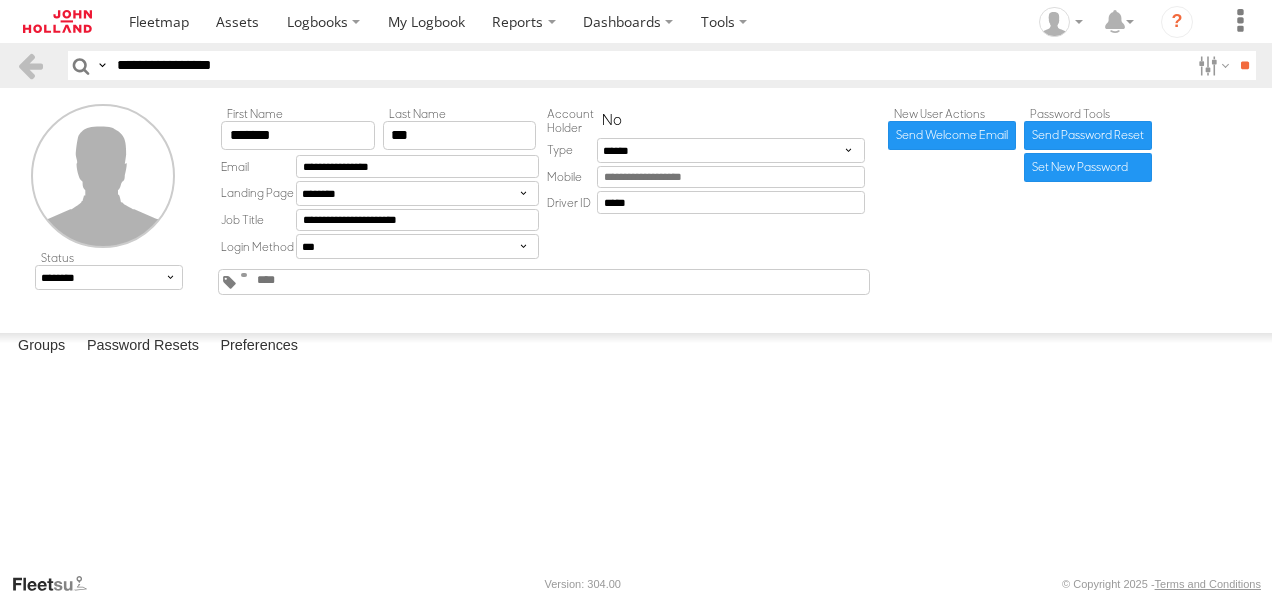 scroll, scrollTop: 0, scrollLeft: 0, axis: both 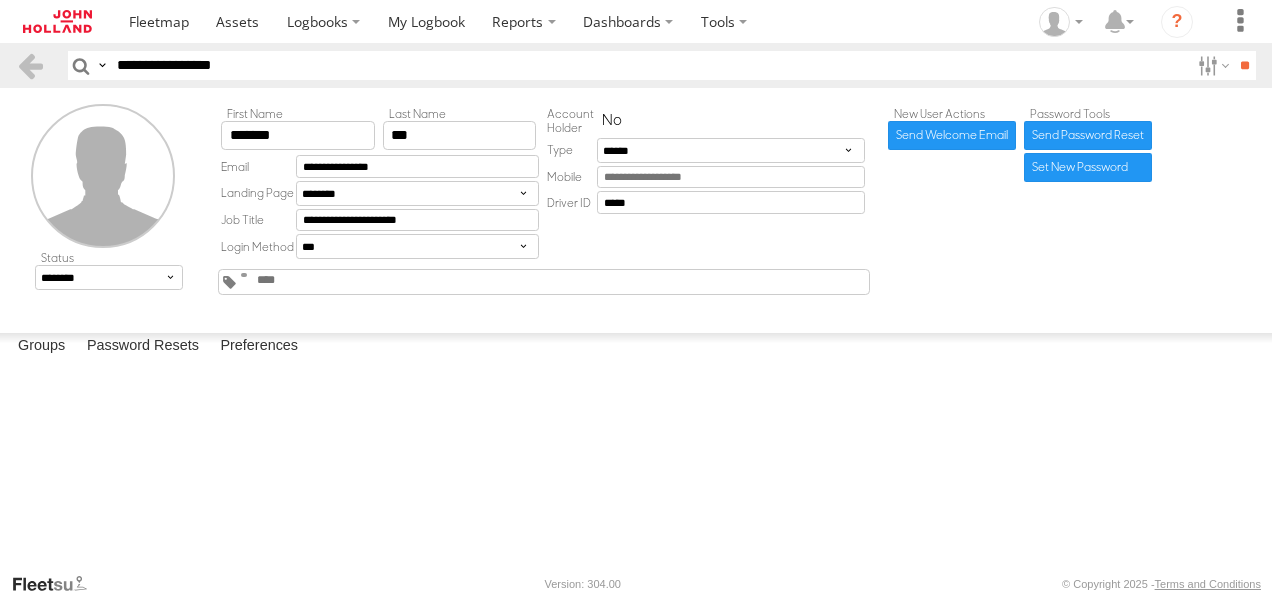 click at bounding box center (244, 275) 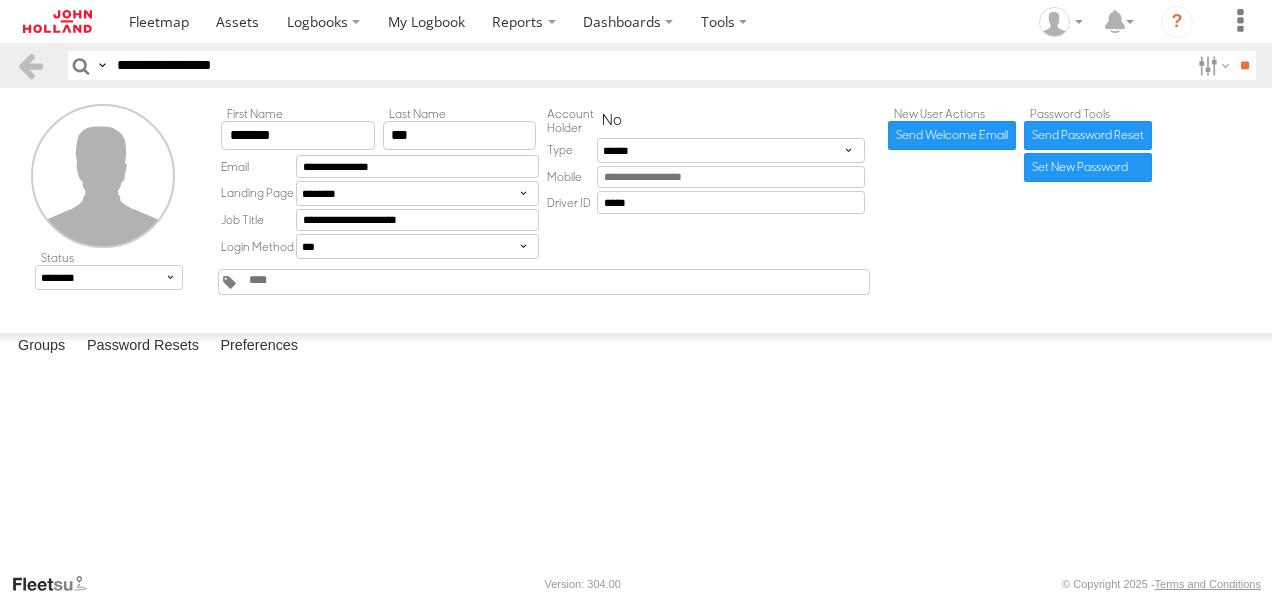 click on "All Assets
Building
330 - Royal Hobart Hospital
40005 - Building People Overheads
40020 - Building HSE Overheads
40035 - Building Precontracts Overheads
7023B - Waterloo ISD - Station D&C - Building (702" at bounding box center [0, 0] 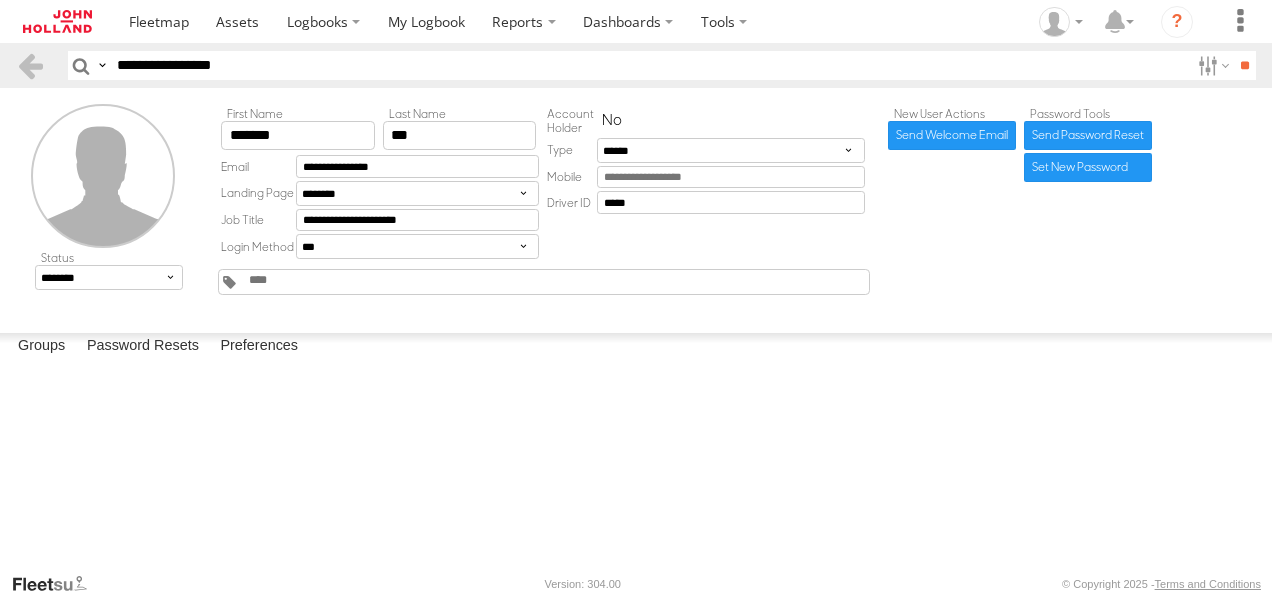 scroll, scrollTop: 700, scrollLeft: 0, axis: vertical 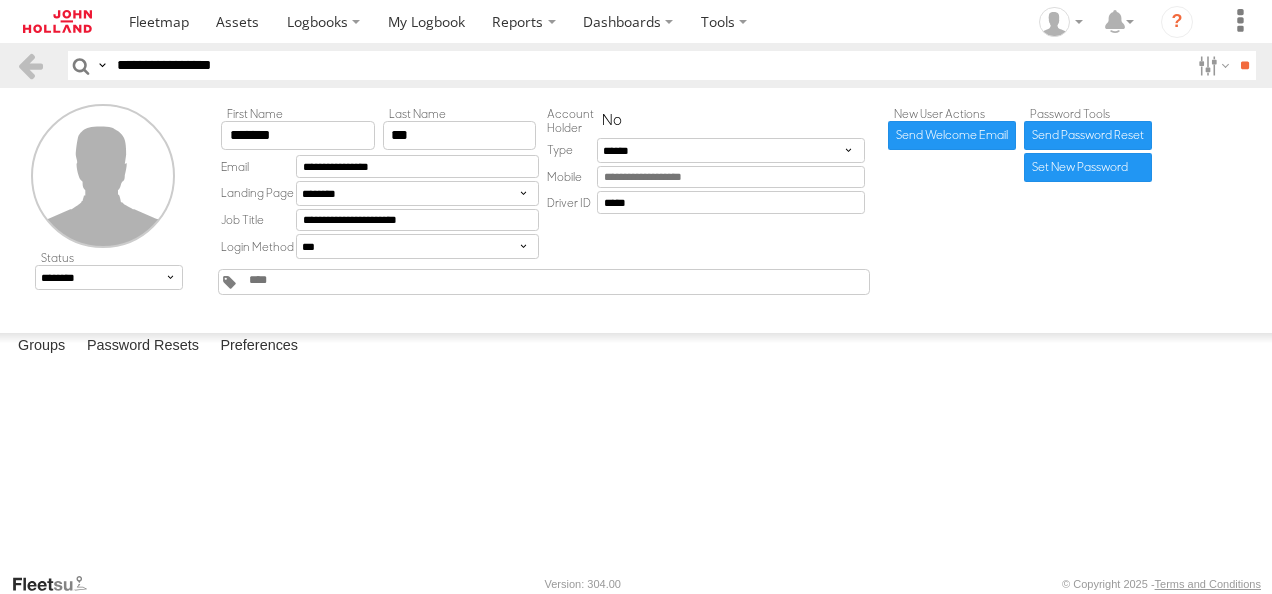 click on "7625 - More Trains More Services (MTMS)" at bounding box center (0, 0) 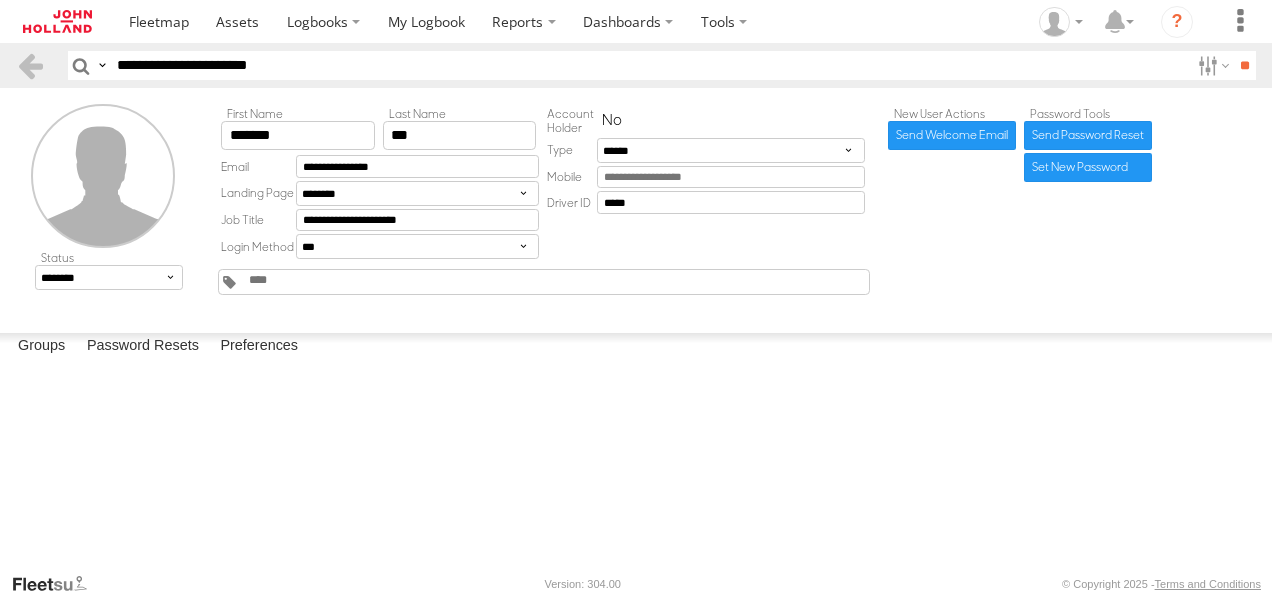 type on "**********" 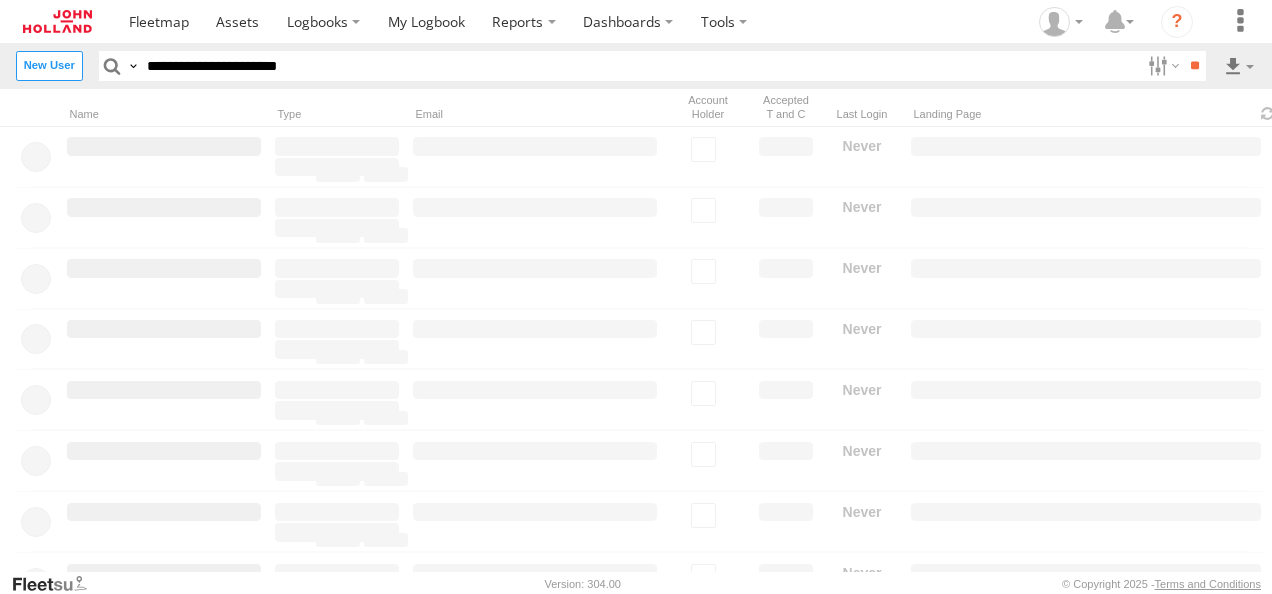 scroll, scrollTop: 0, scrollLeft: 0, axis: both 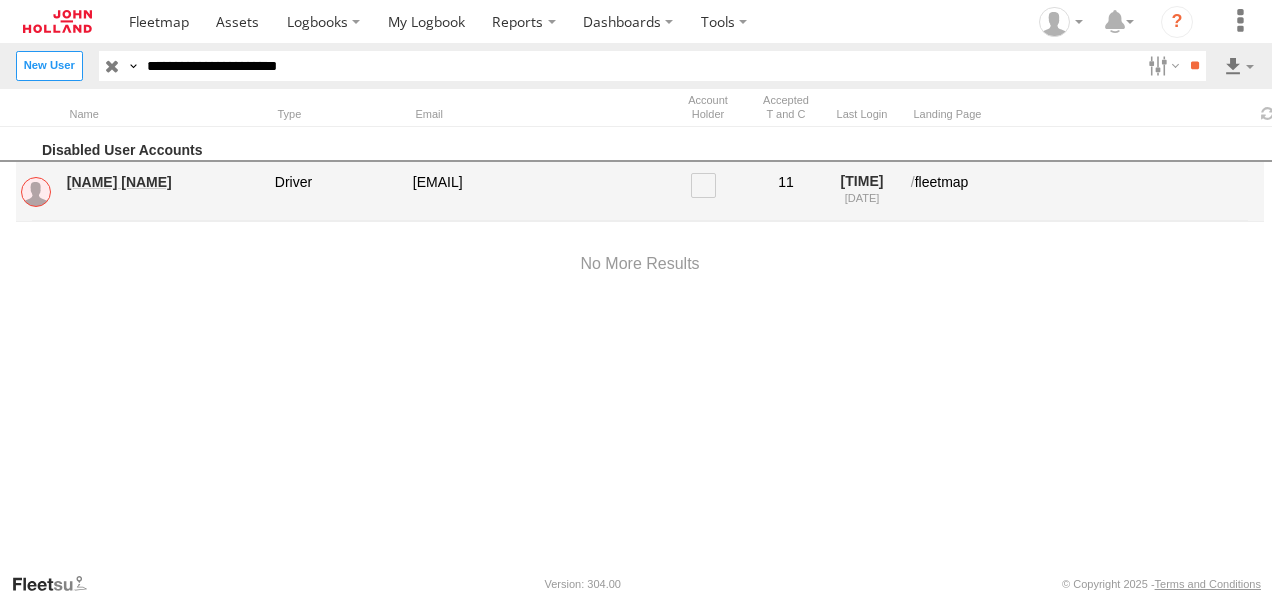 click on "Mark Wilkinson" at bounding box center (164, 182) 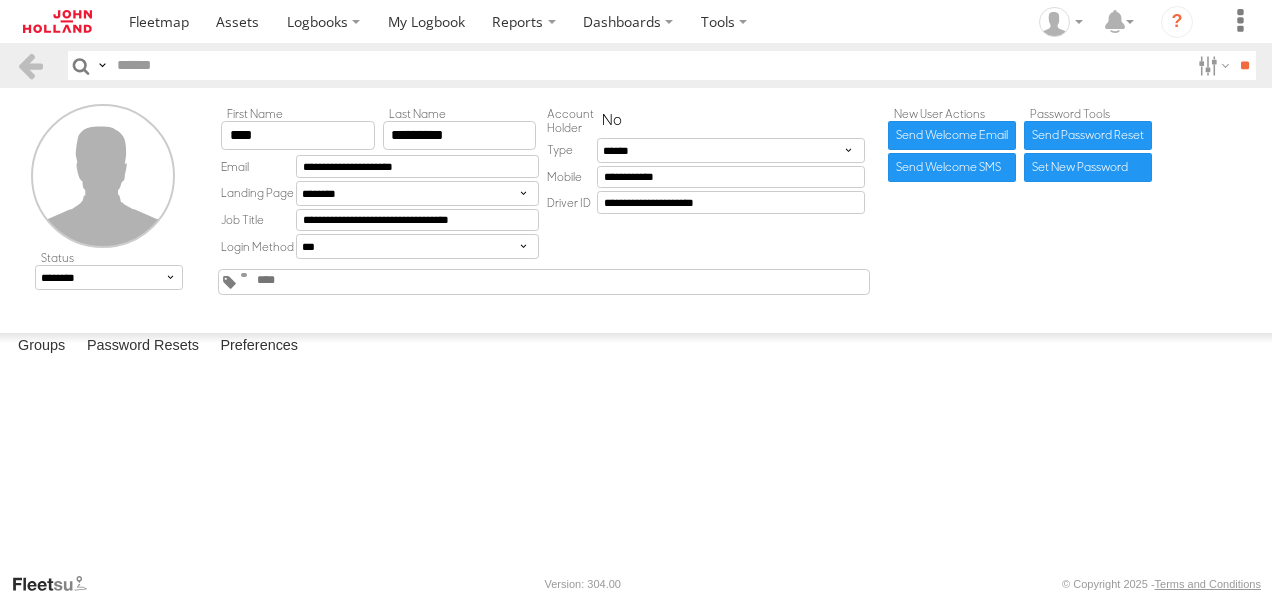 scroll, scrollTop: 0, scrollLeft: 0, axis: both 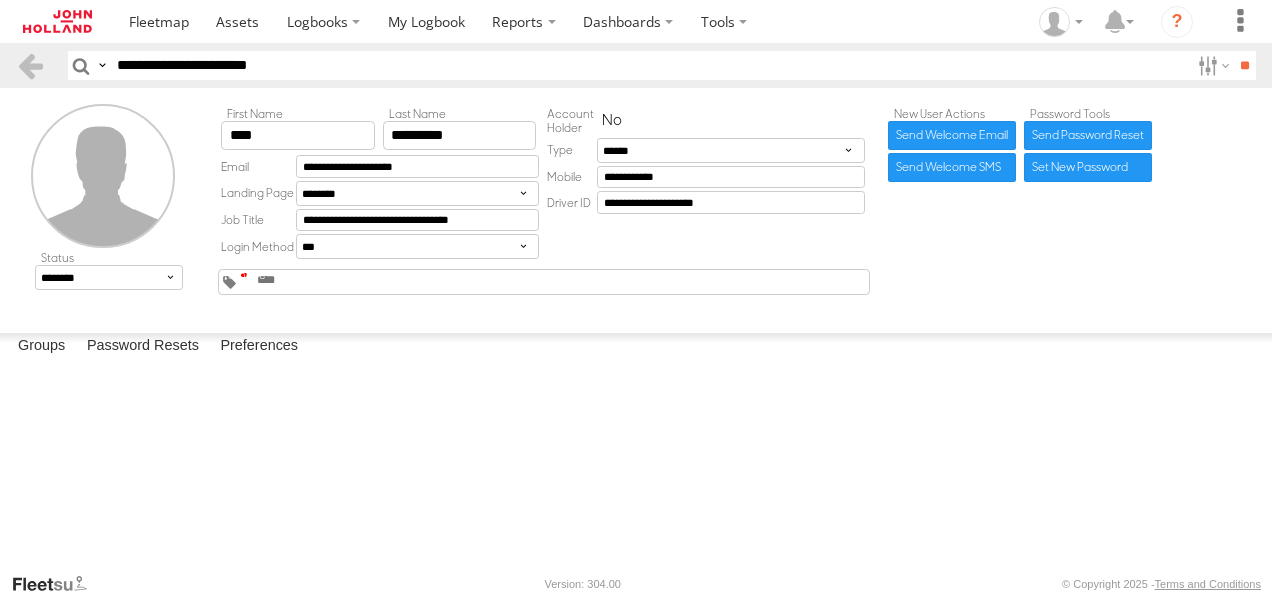 click at bounding box center (244, 275) 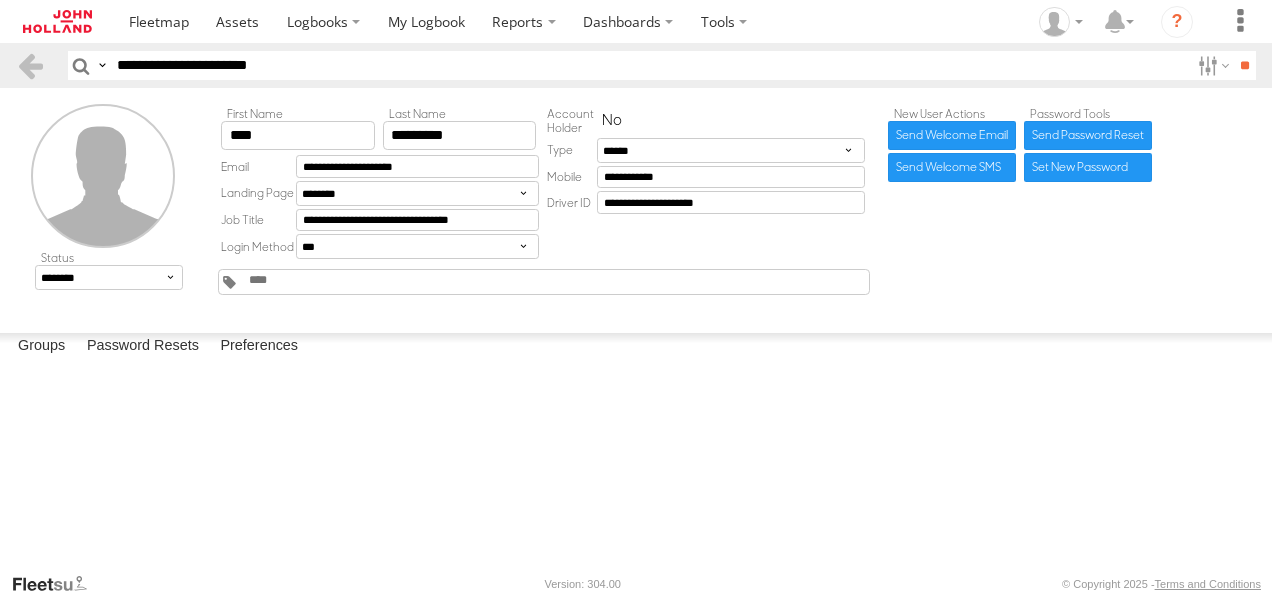 click at bounding box center (0, 0) 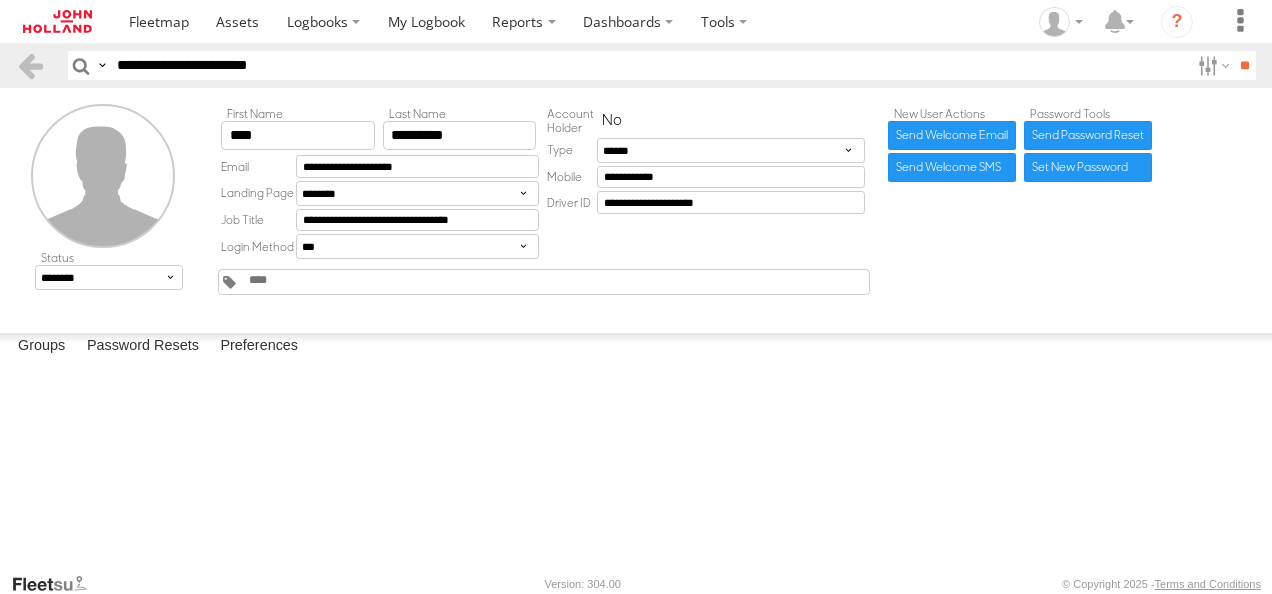 click at bounding box center (0, 0) 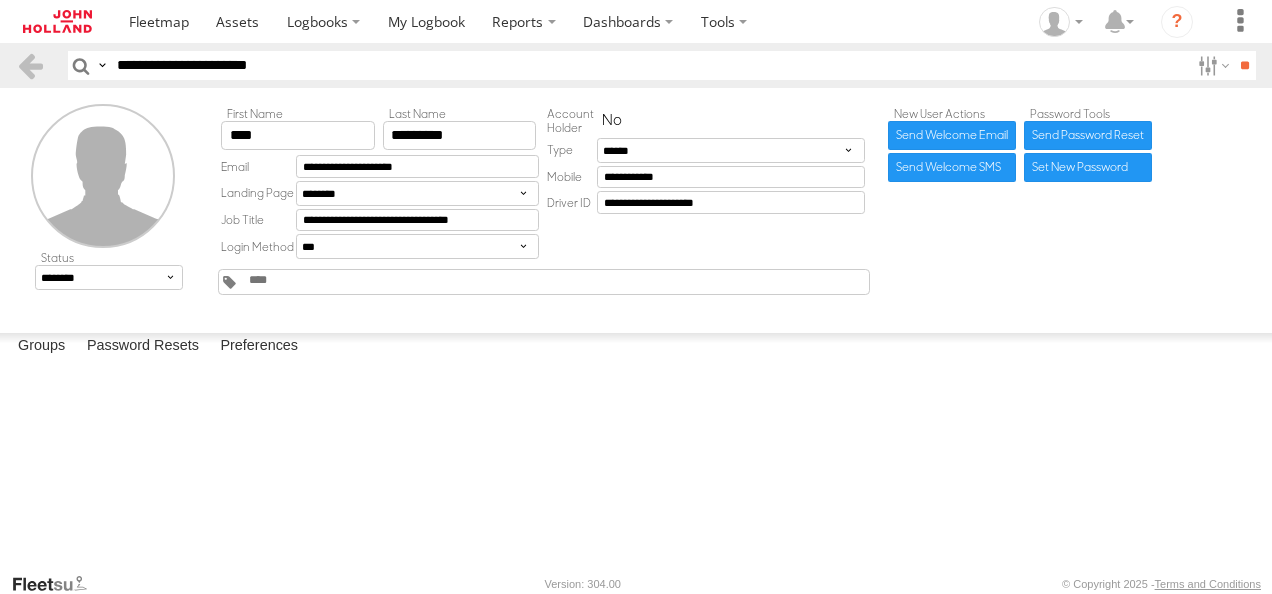 scroll, scrollTop: 1200, scrollLeft: 0, axis: vertical 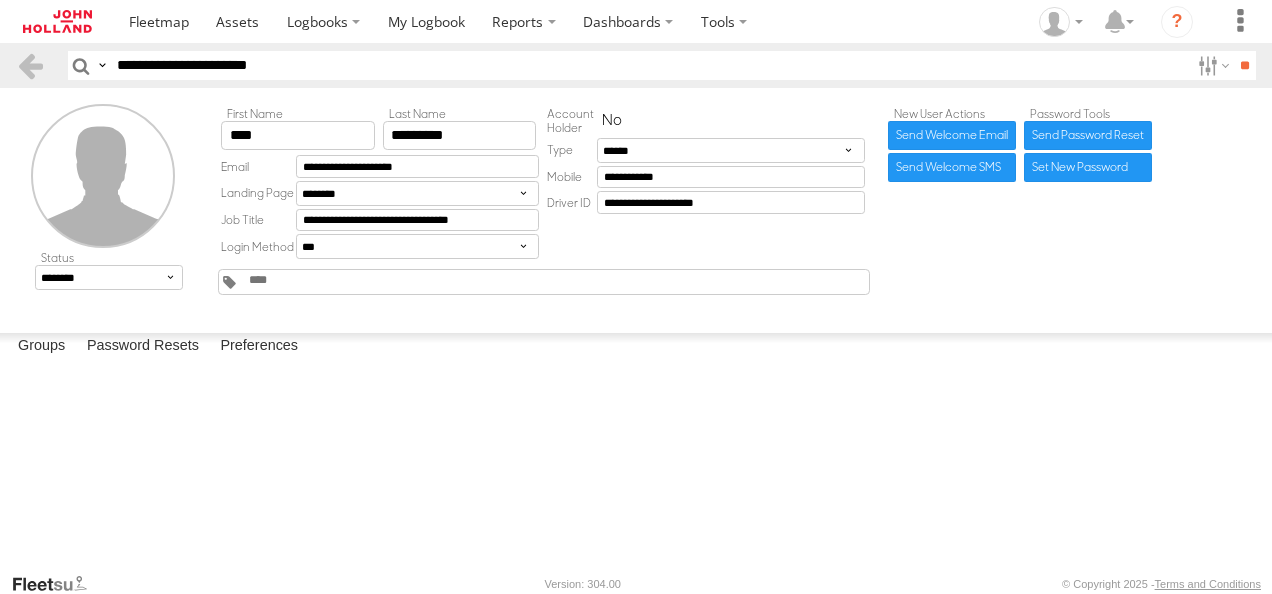 click on "7683 - WA Rail Surfacing 2024 / 2025" at bounding box center (0, 0) 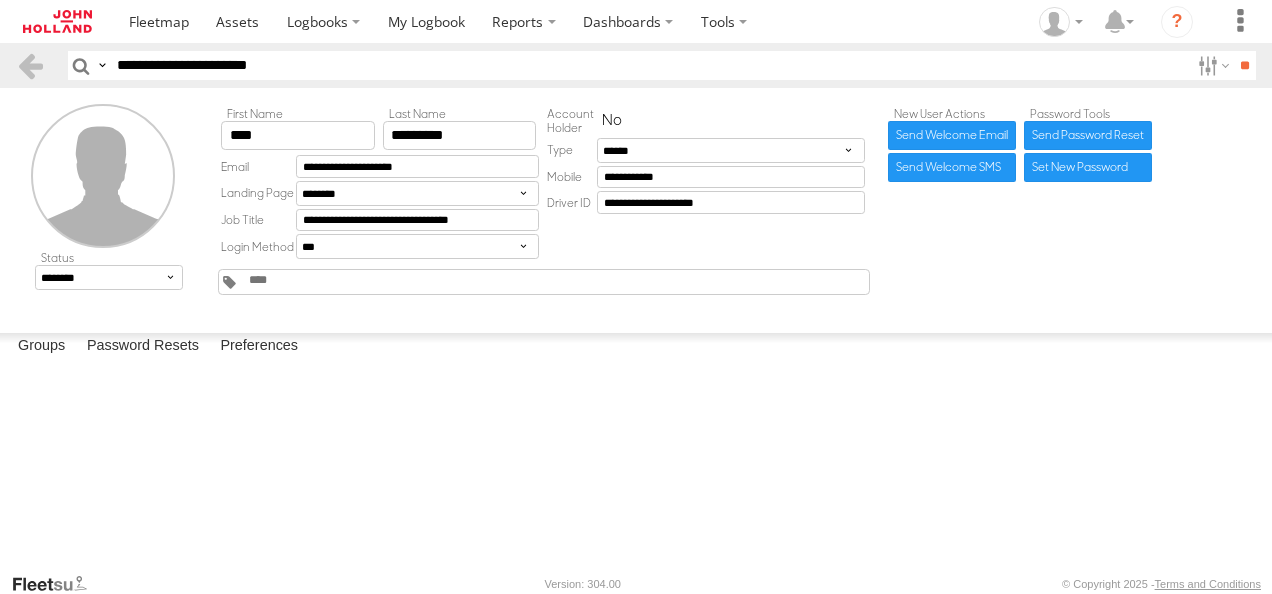drag, startPoint x: 334, startPoint y: 72, endPoint x: -4, endPoint y: 83, distance: 338.17896 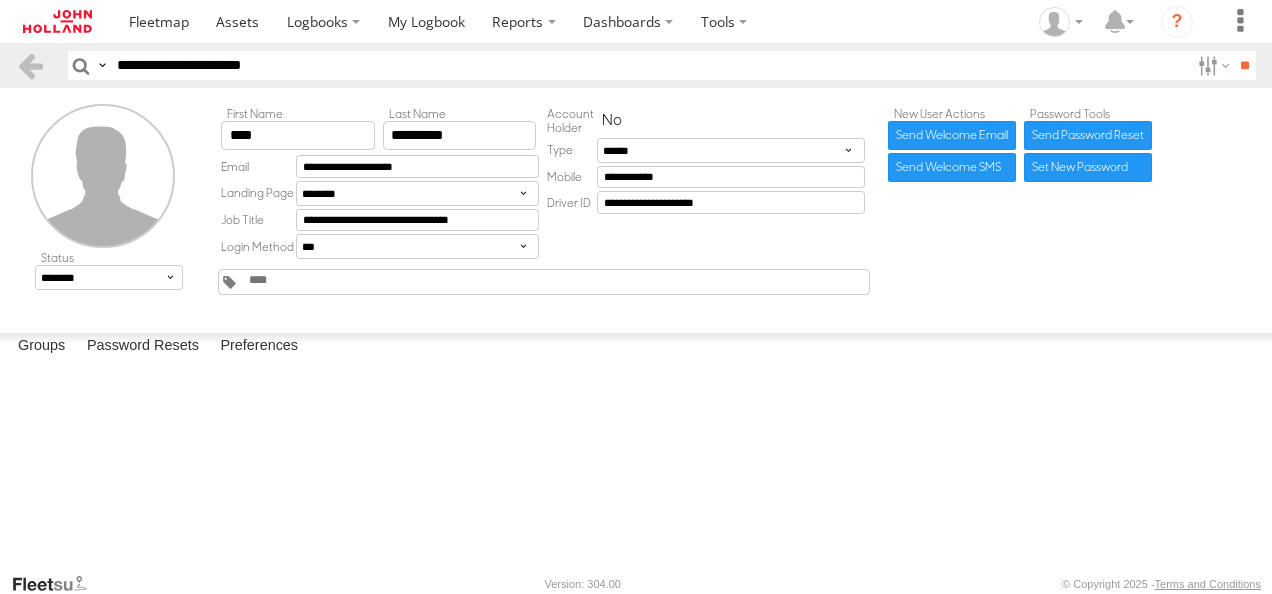 type on "**********" 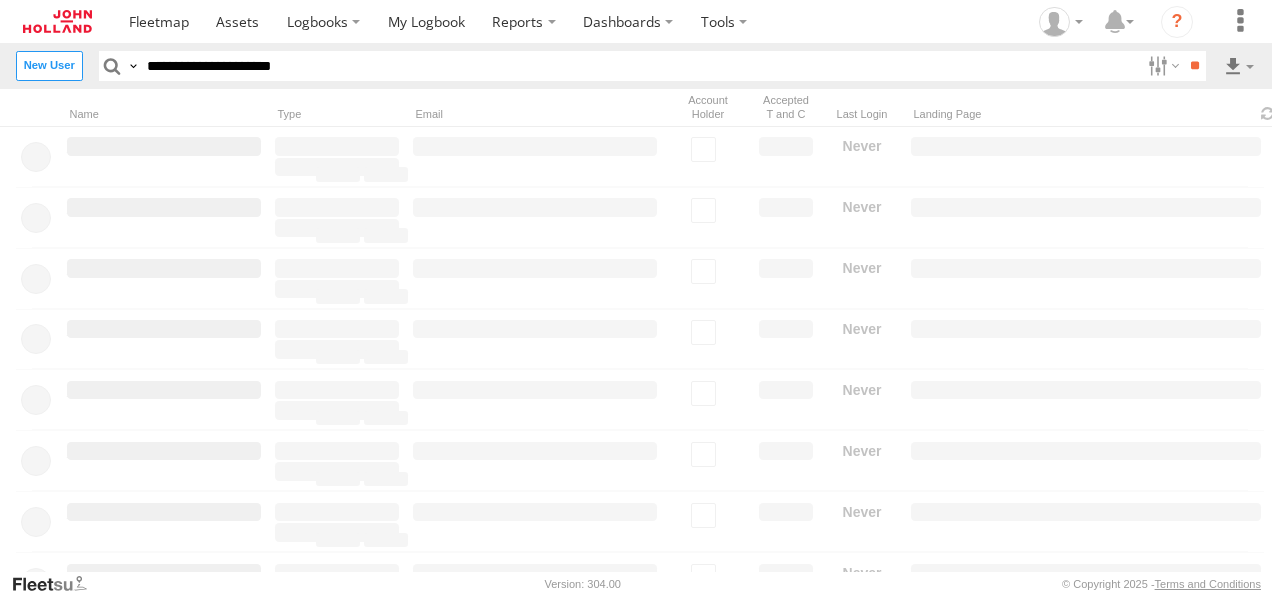 scroll, scrollTop: 0, scrollLeft: 0, axis: both 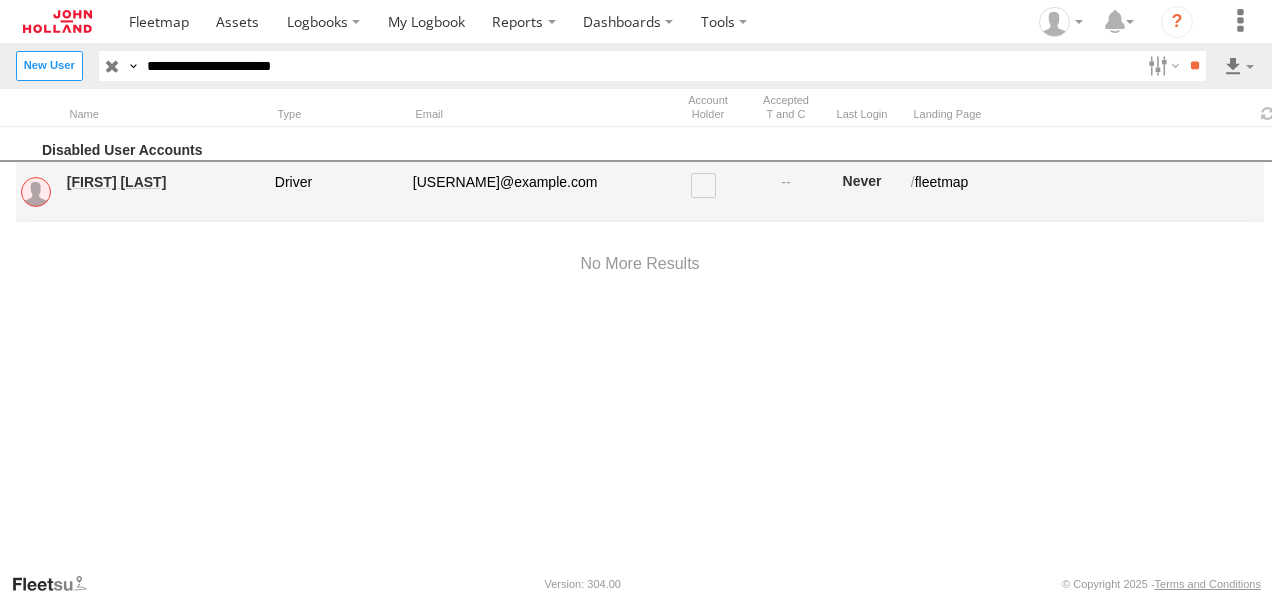 click on "Joseph Thompson" at bounding box center [164, 182] 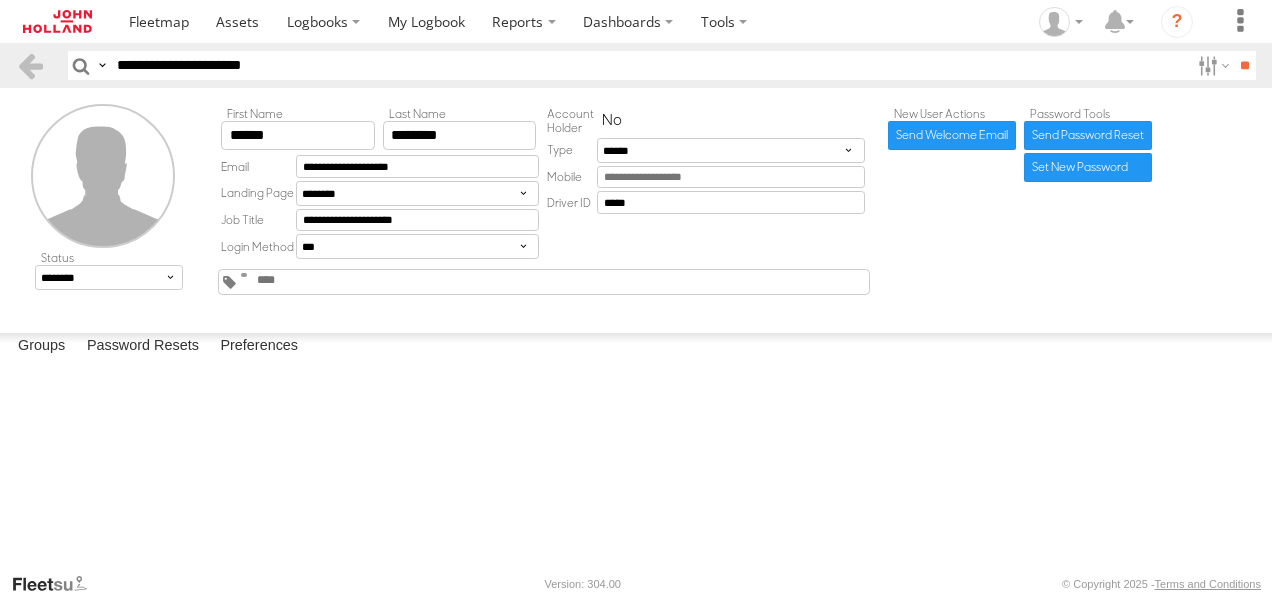 scroll, scrollTop: 0, scrollLeft: 0, axis: both 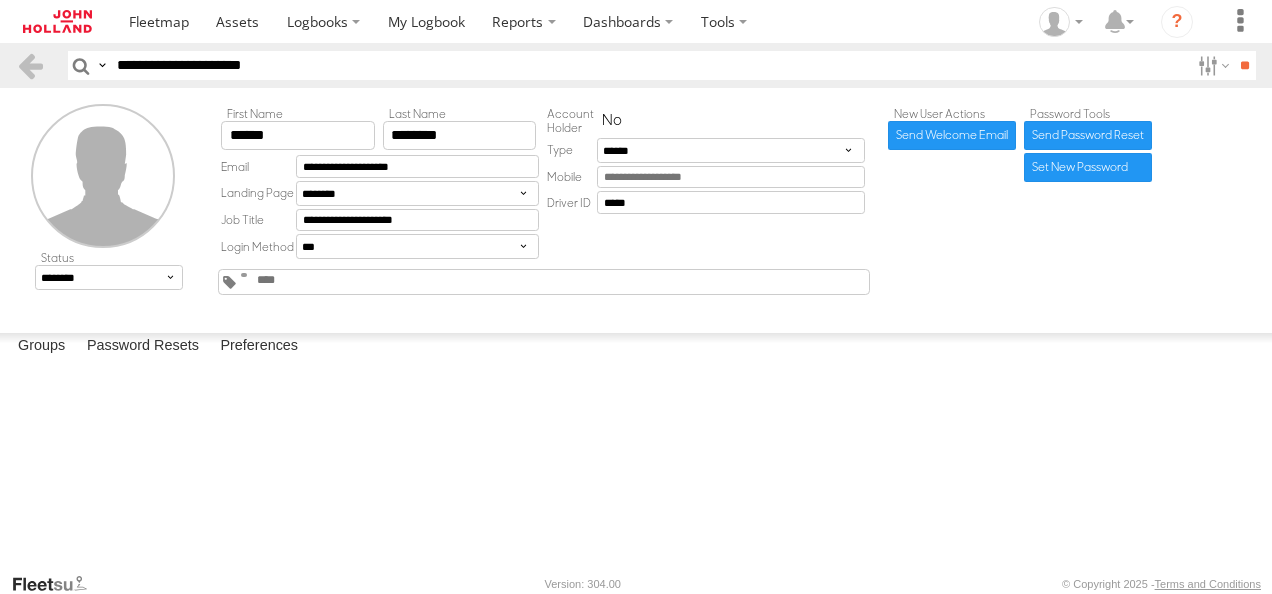 drag, startPoint x: 269, startPoint y: 294, endPoint x: 232, endPoint y: 370, distance: 84.5281 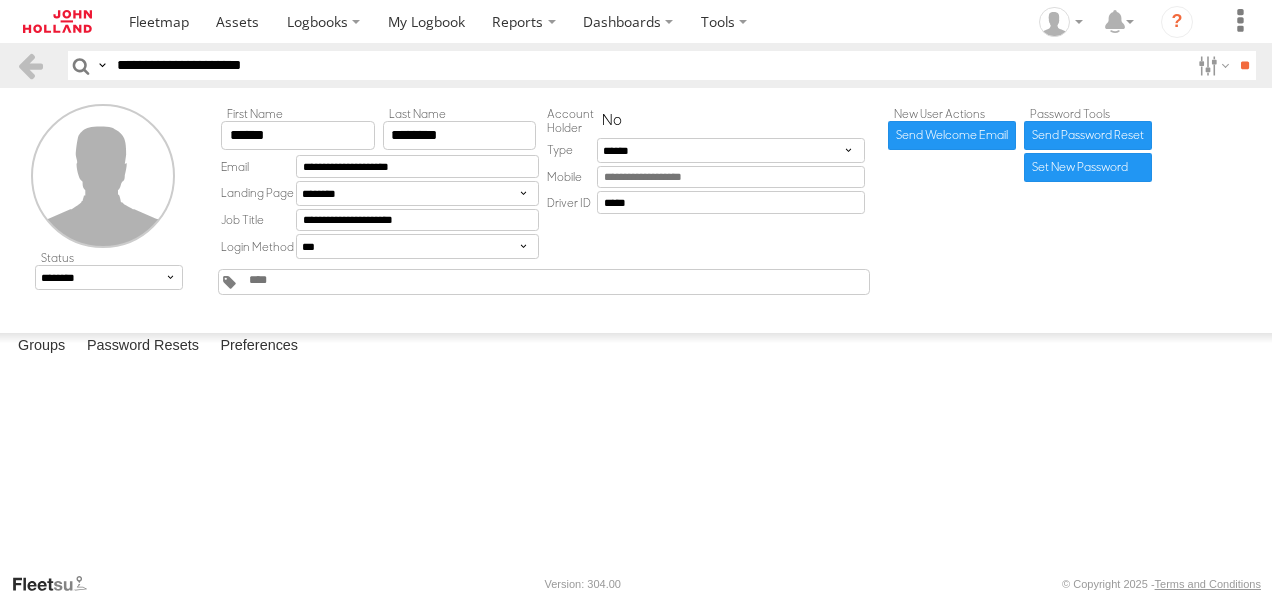 click at bounding box center (0, 0) 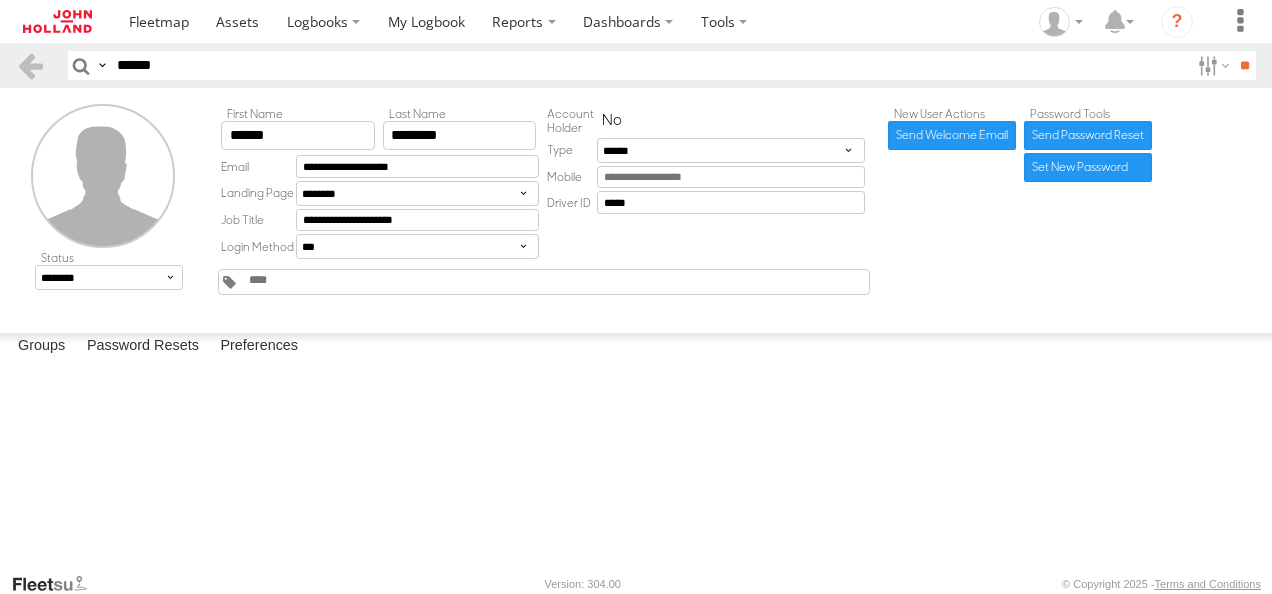type on "******" 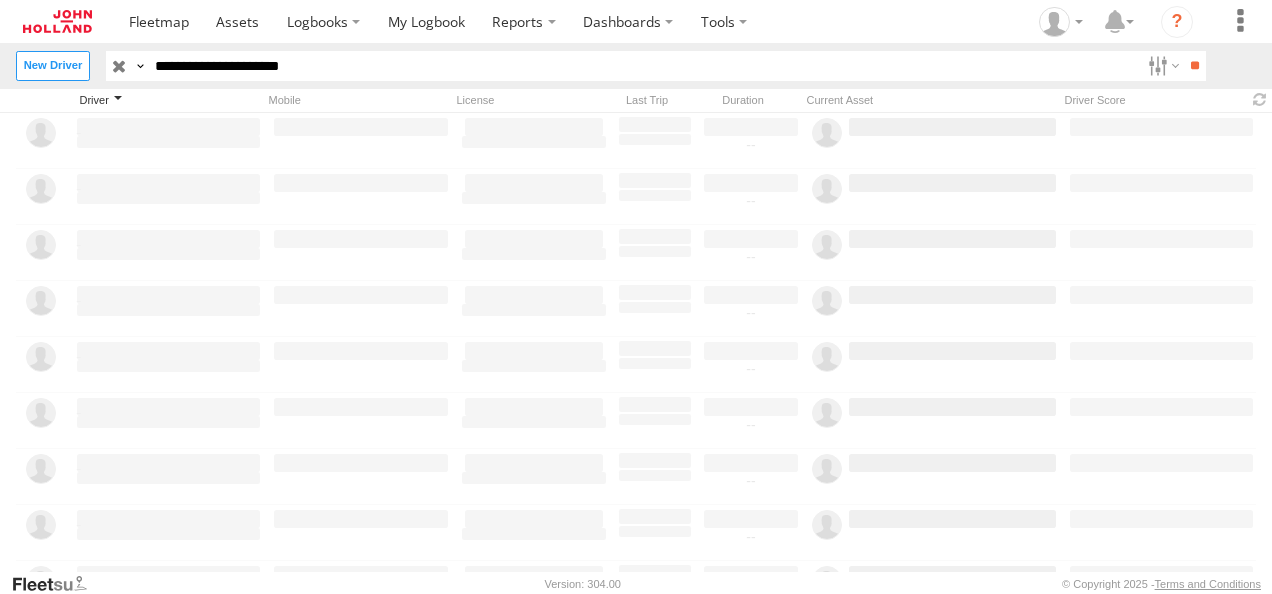 scroll, scrollTop: 0, scrollLeft: 0, axis: both 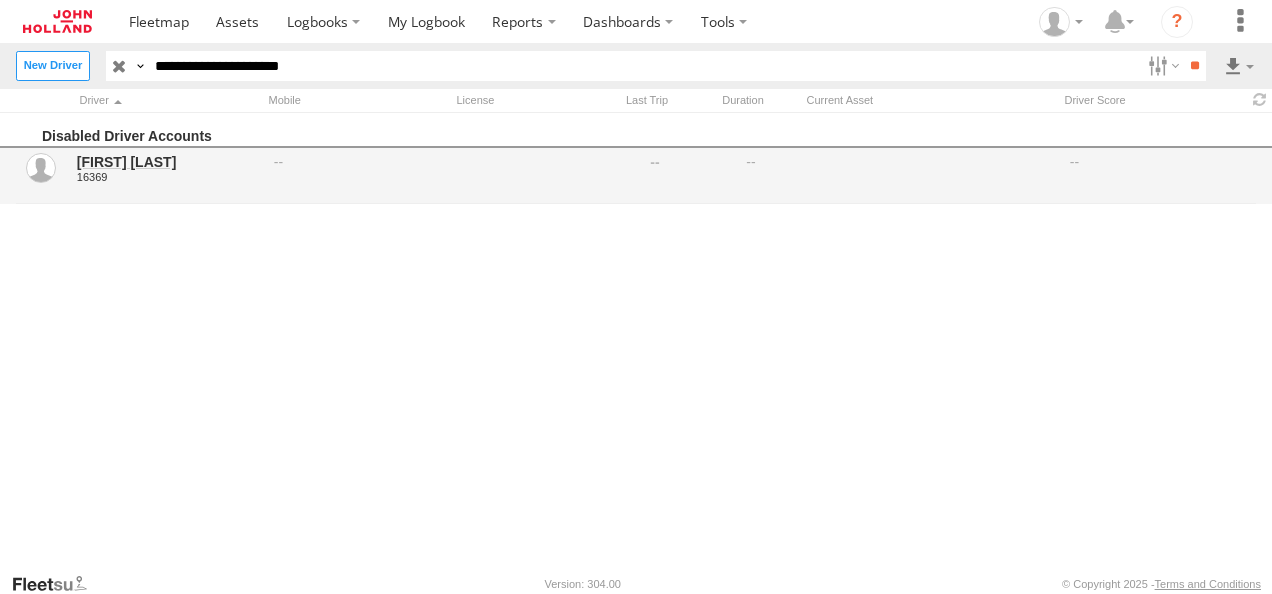 click on "[FIRST] [LAST]" at bounding box center [168, 162] 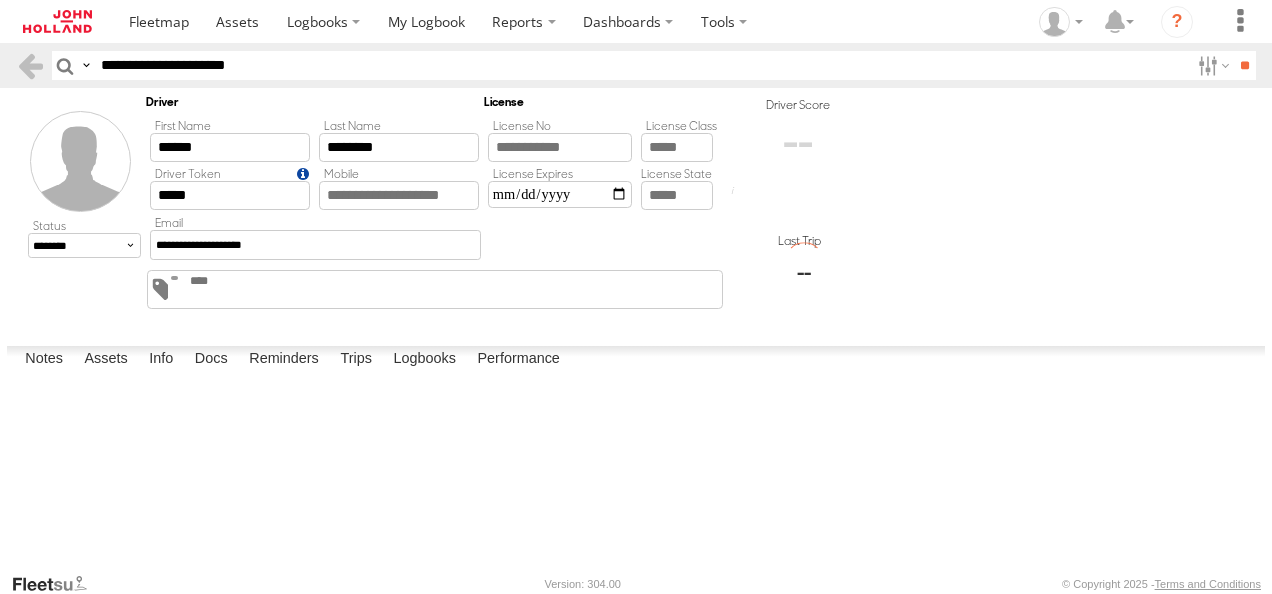 scroll, scrollTop: 0, scrollLeft: 0, axis: both 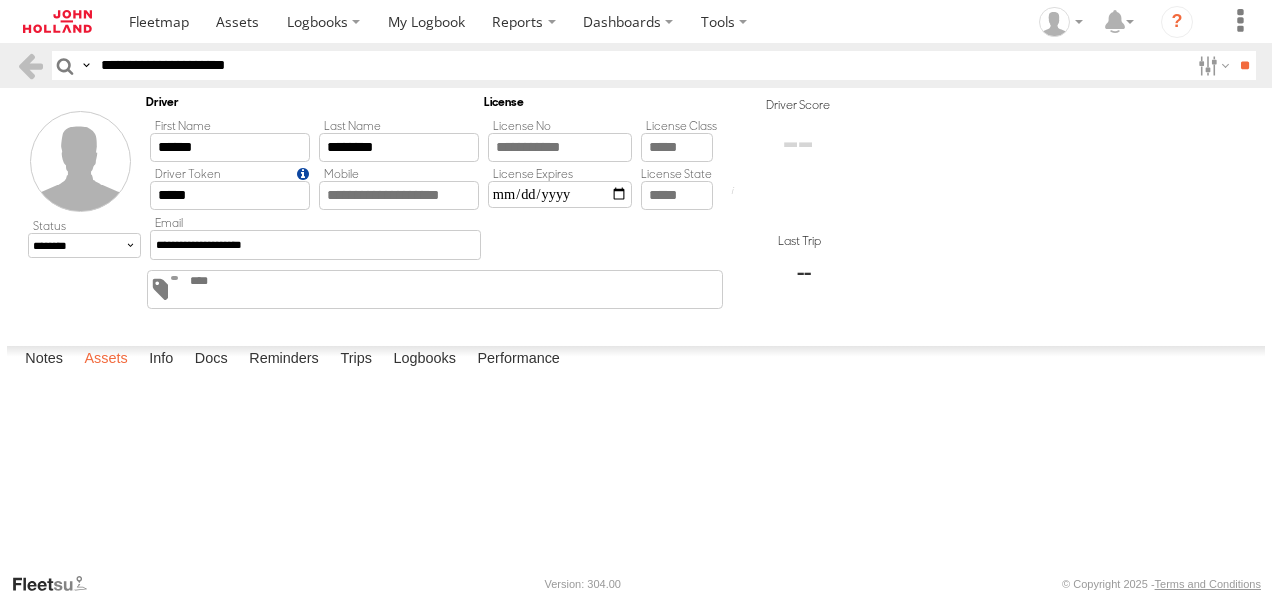 click on "Assets" at bounding box center (105, 360) 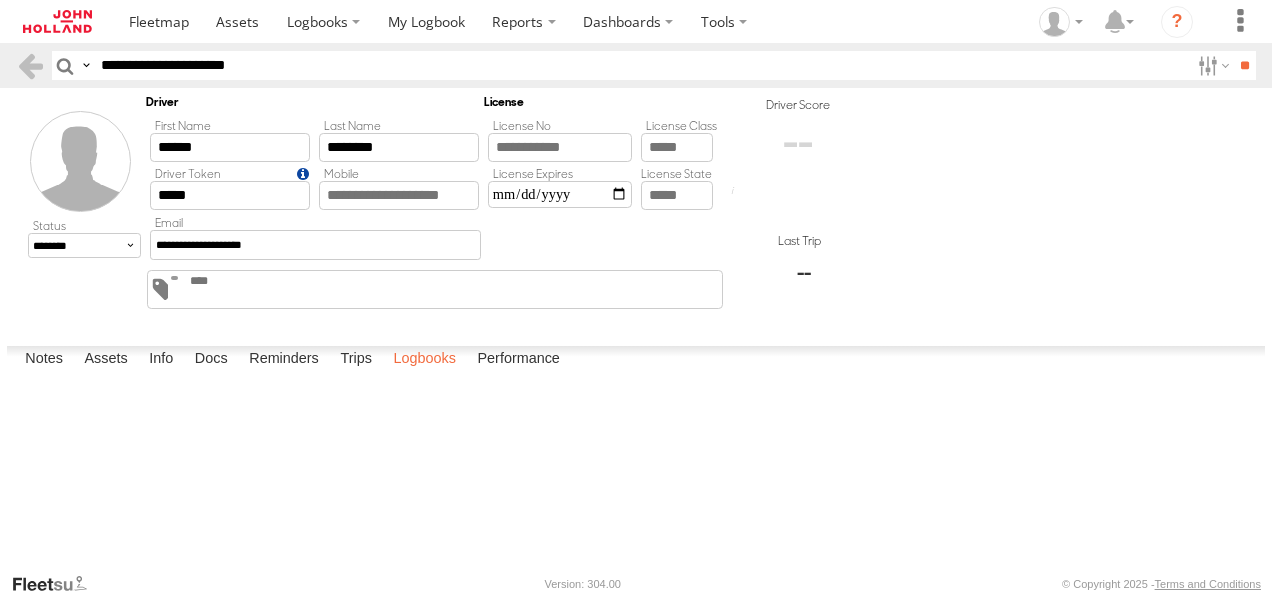 click on "Logbooks" at bounding box center [424, 360] 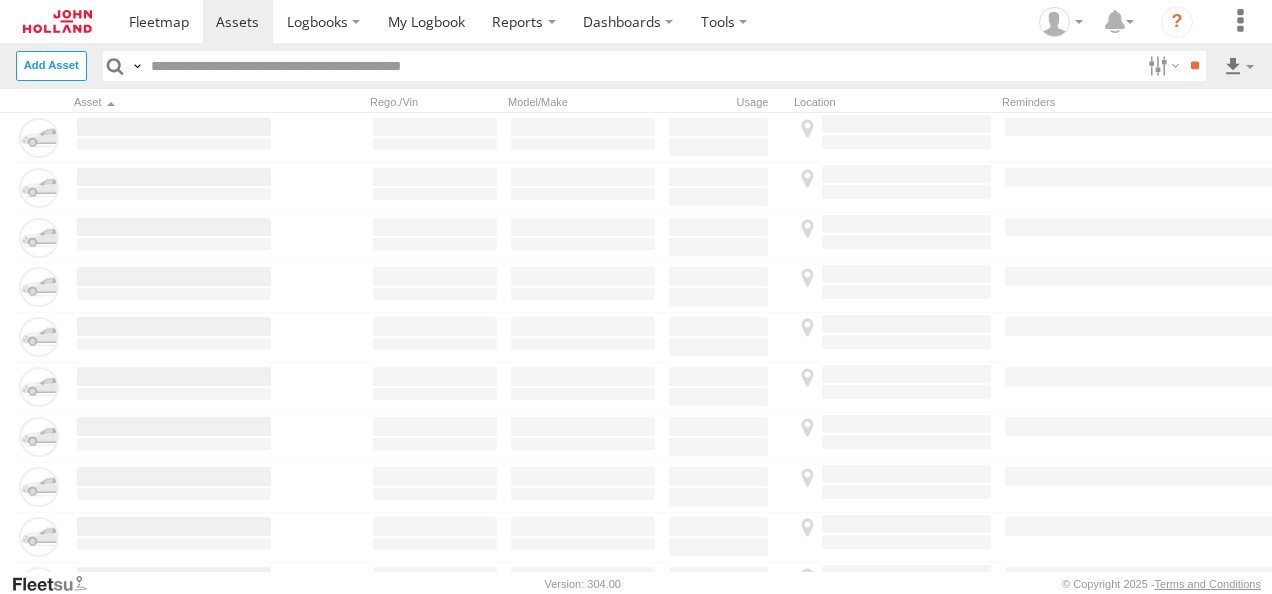 scroll, scrollTop: 0, scrollLeft: 0, axis: both 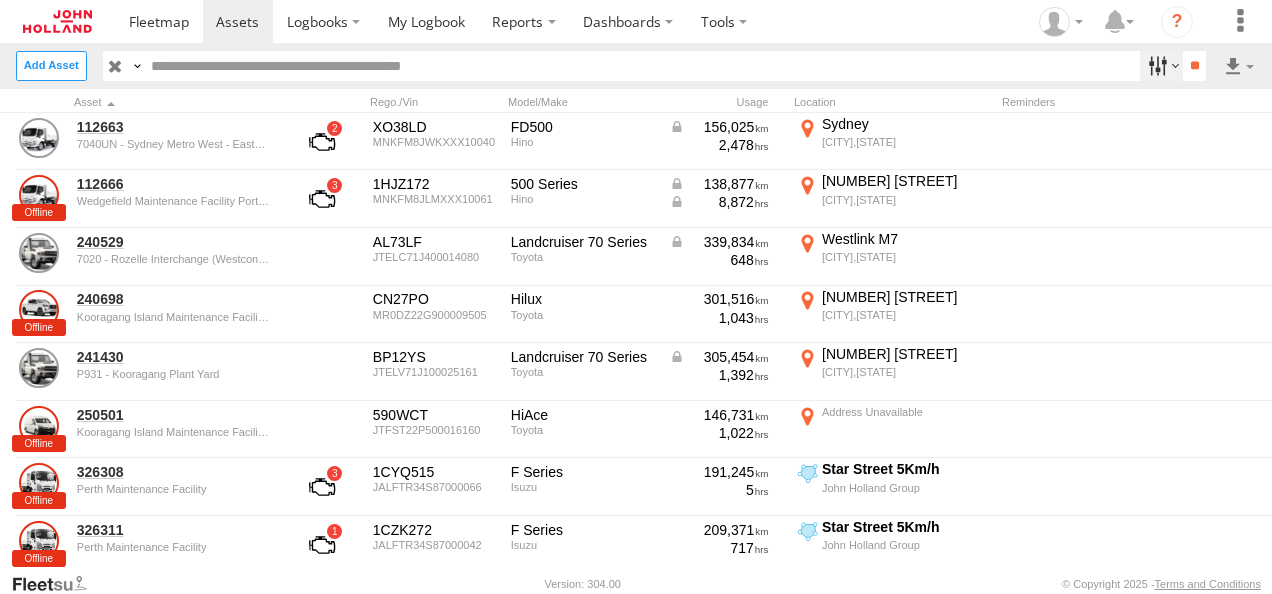 click at bounding box center [1161, 65] 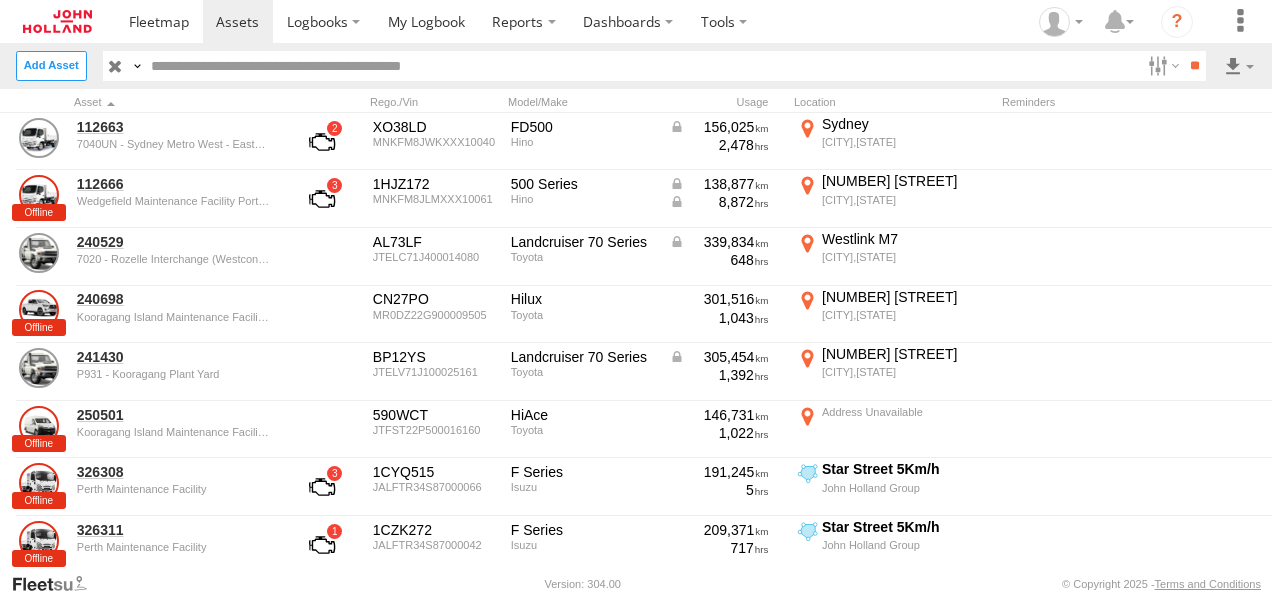 scroll, scrollTop: 0, scrollLeft: 0, axis: both 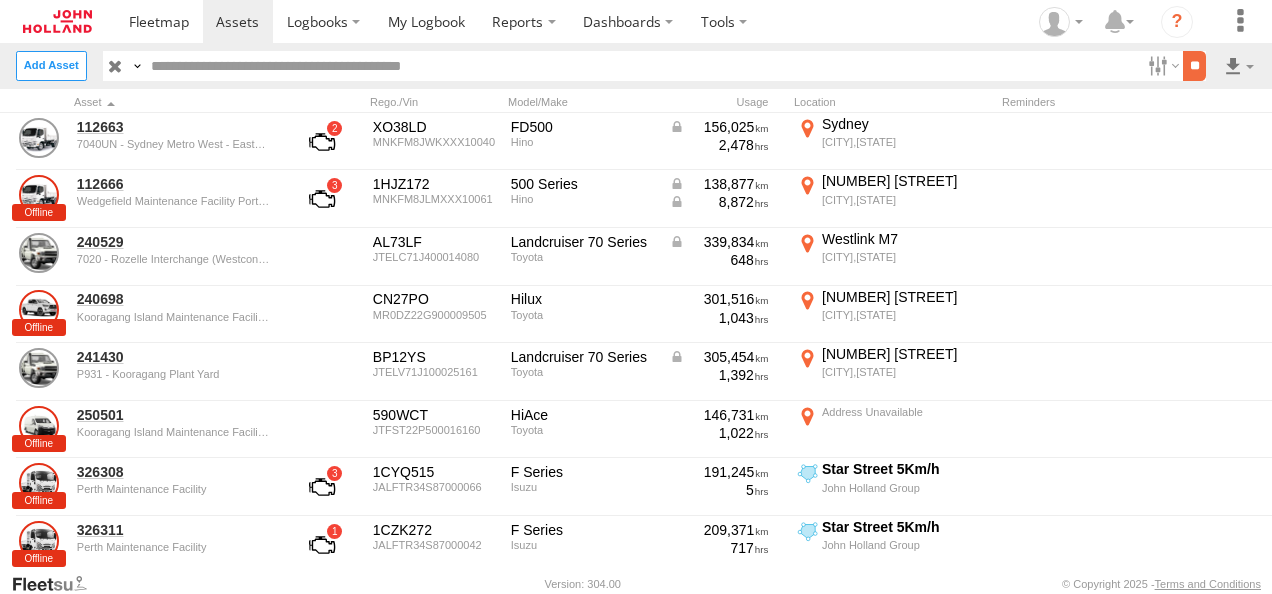 click on "**" at bounding box center (1194, 65) 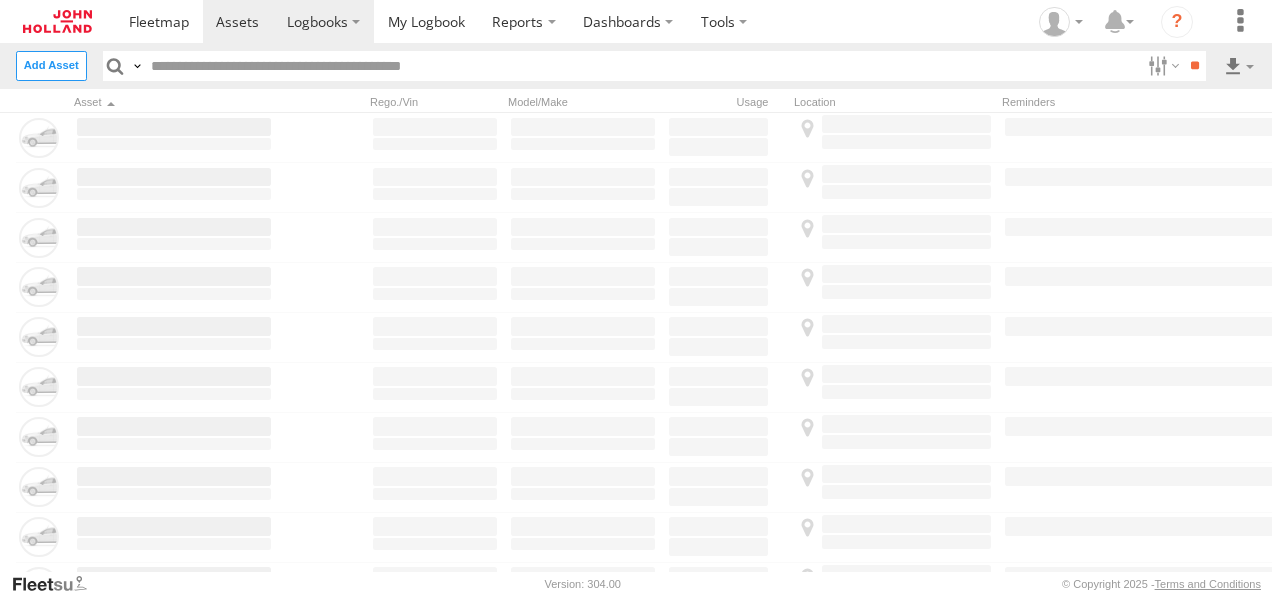 scroll, scrollTop: 0, scrollLeft: 0, axis: both 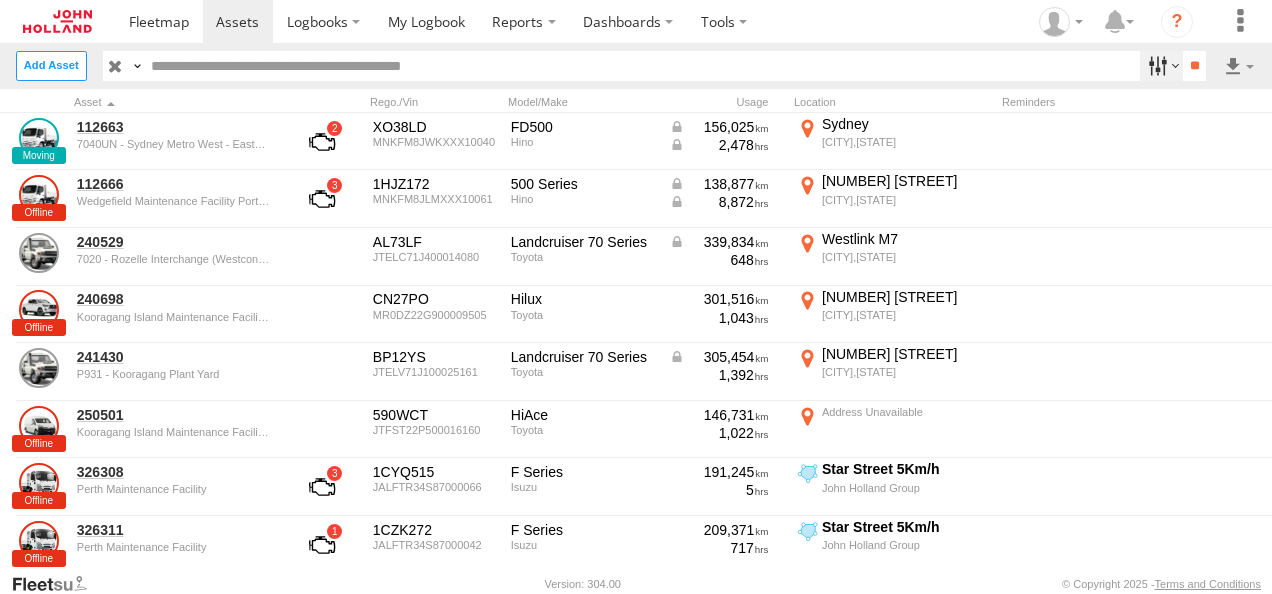 click at bounding box center [1161, 65] 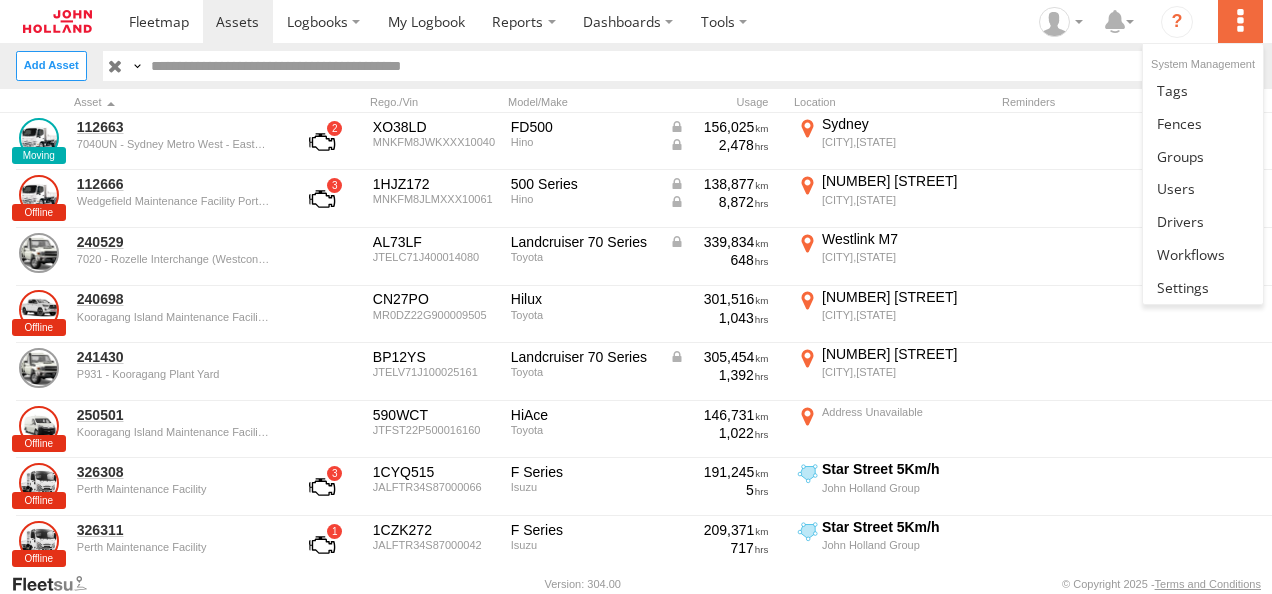 click at bounding box center [1240, 21] 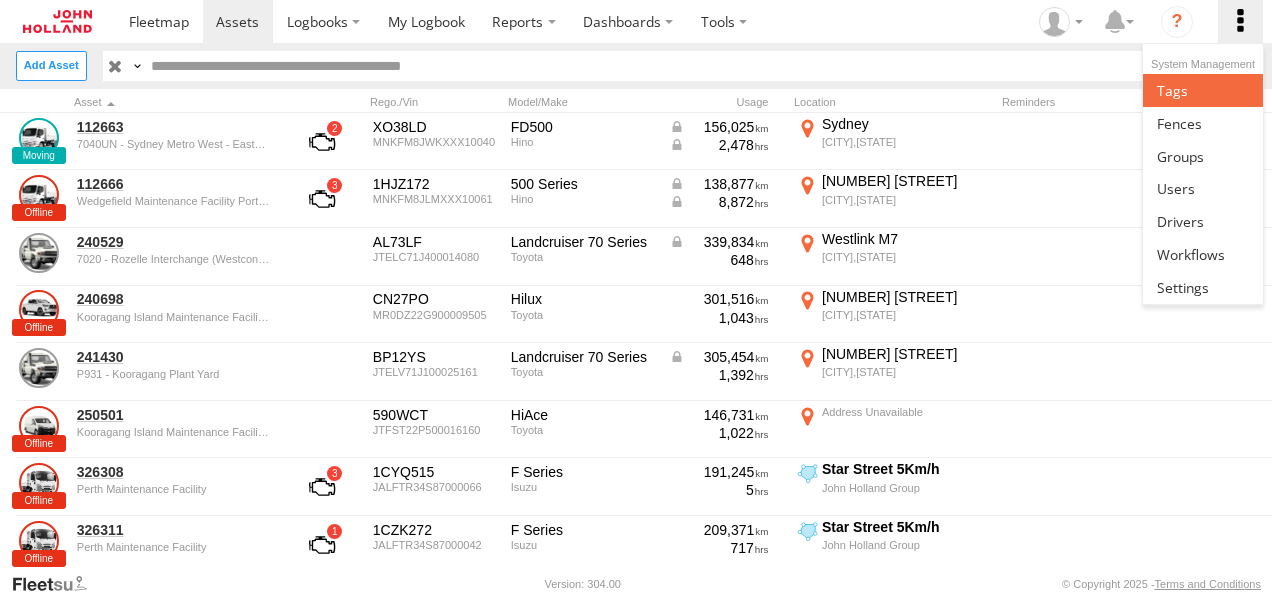 click at bounding box center [1202, 90] 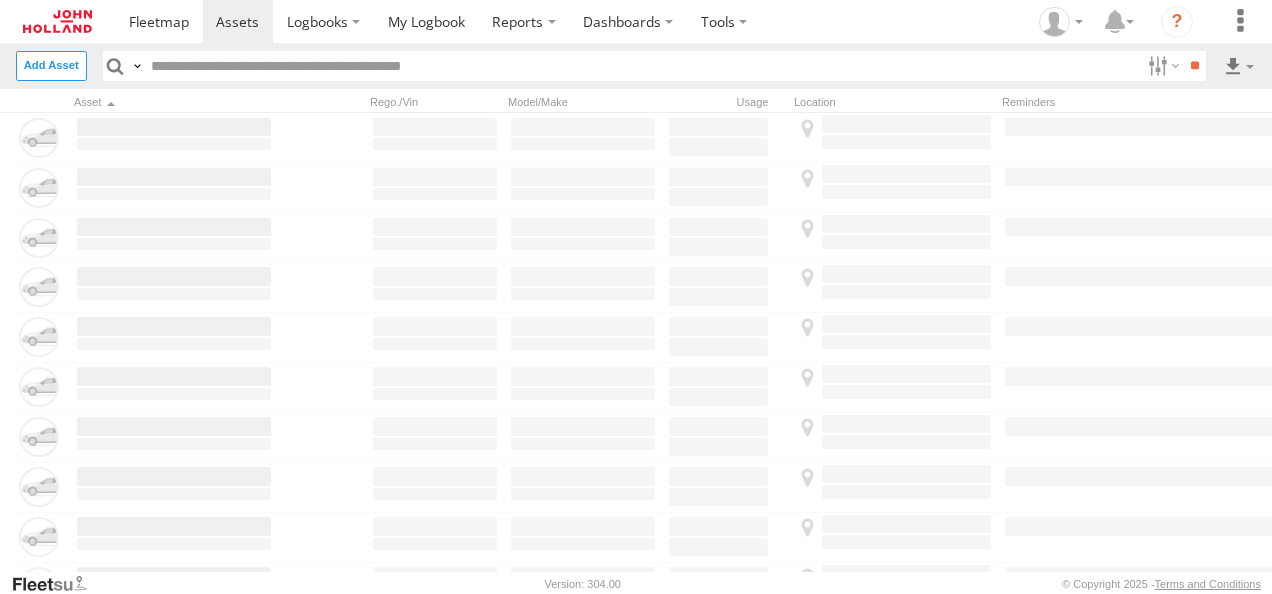 scroll, scrollTop: 0, scrollLeft: 0, axis: both 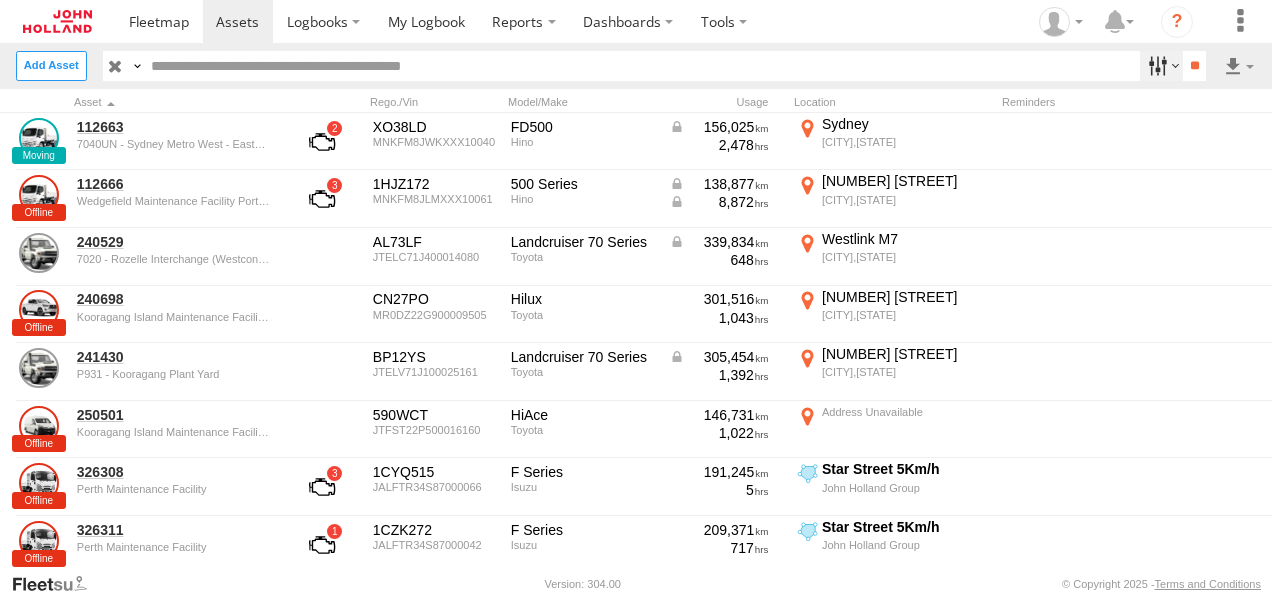 click at bounding box center [1161, 65] 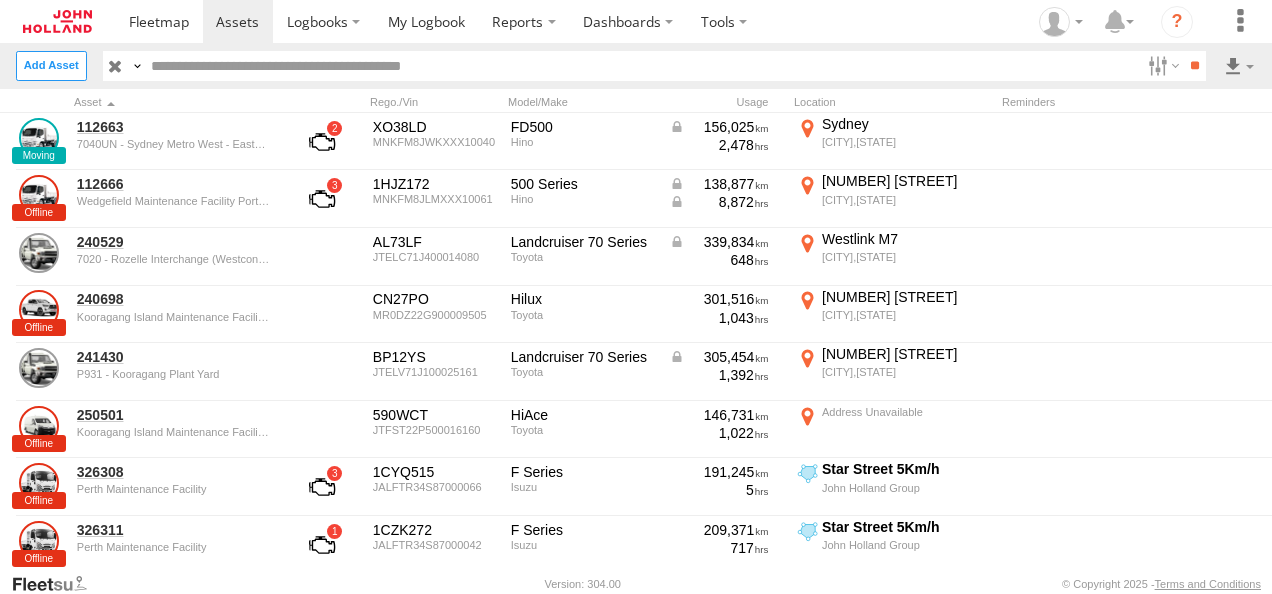 click on "Dashboards
?" at bounding box center [691, 21] 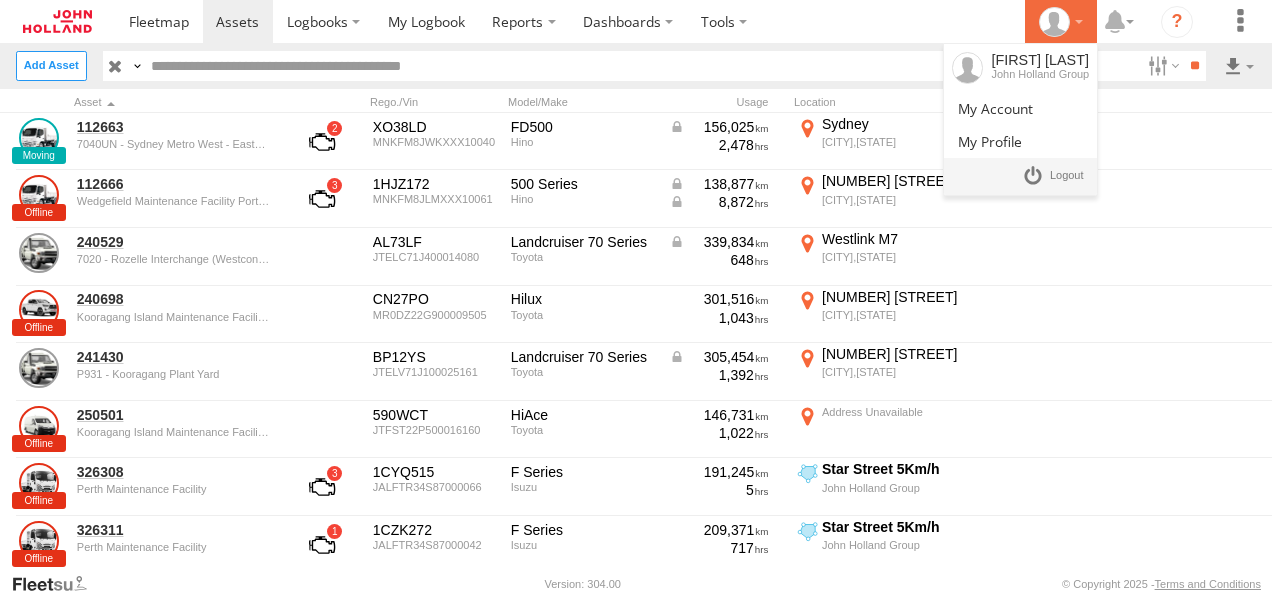 click at bounding box center [1054, 22] 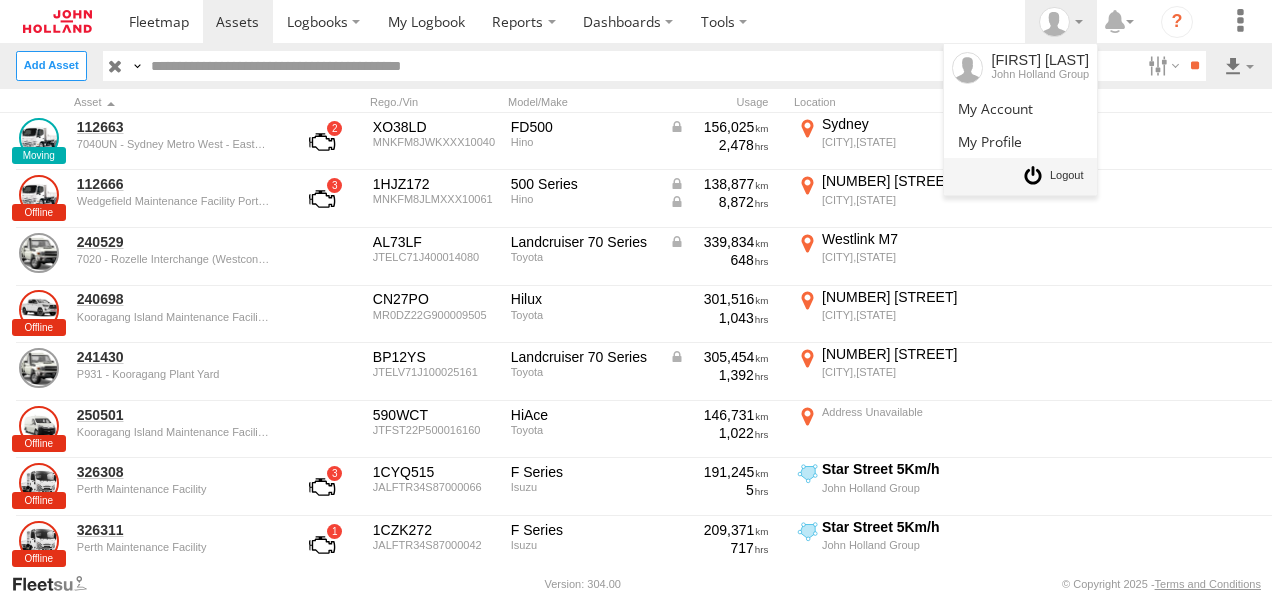 click at bounding box center (1067, 176) 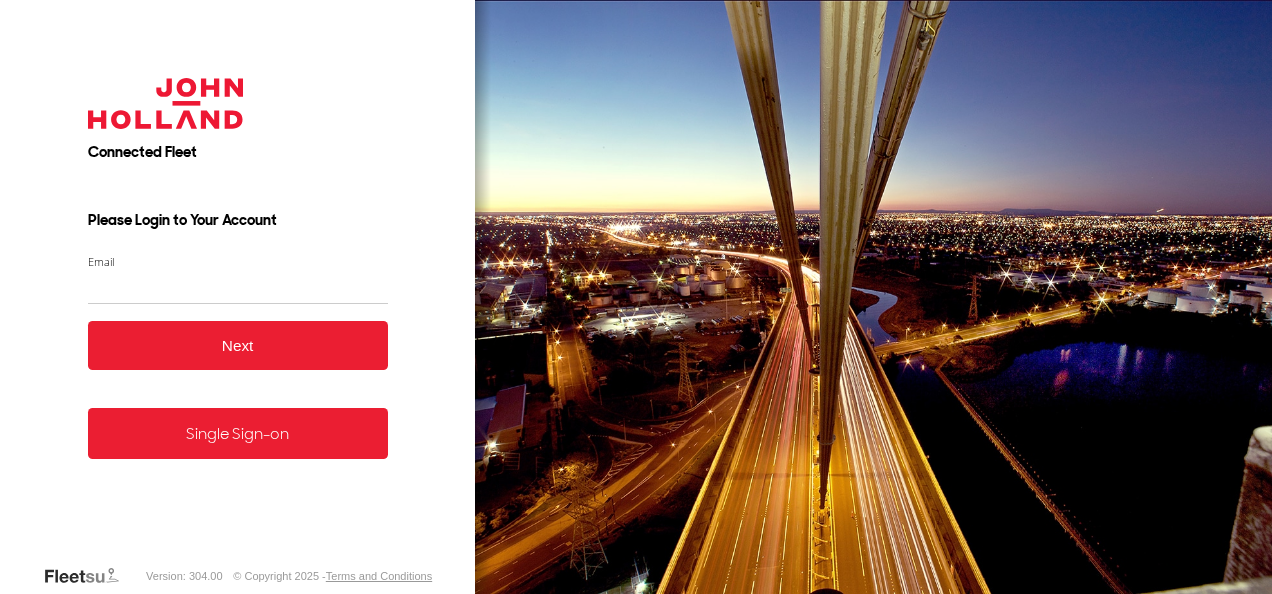 scroll, scrollTop: 0, scrollLeft: 0, axis: both 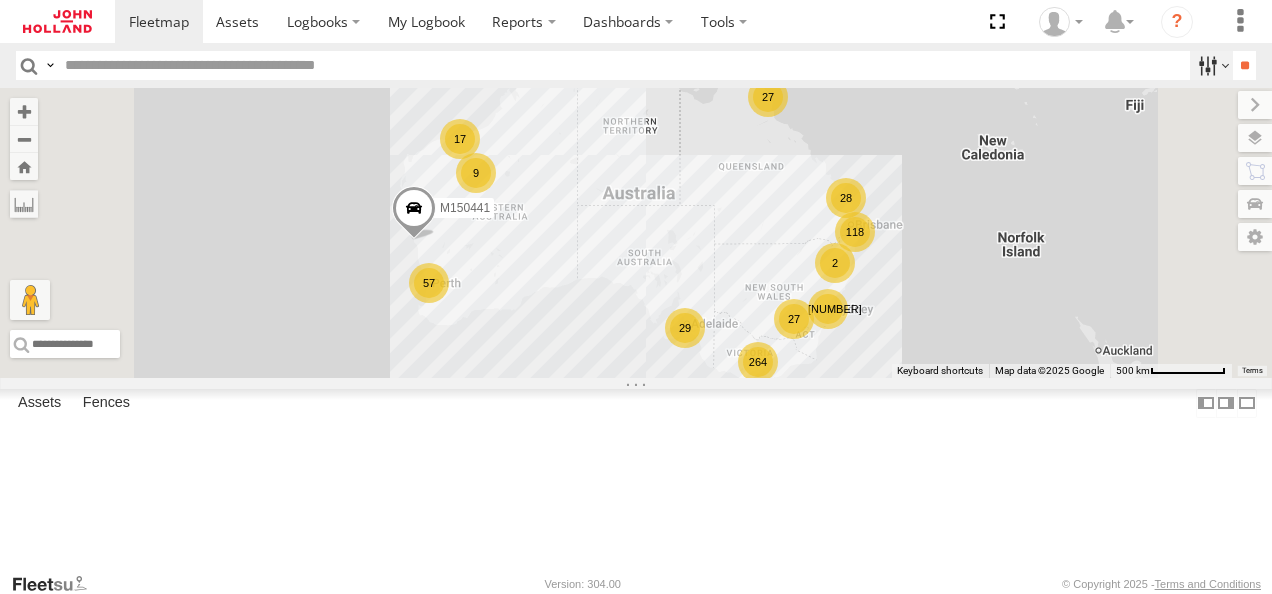click at bounding box center (1211, 65) 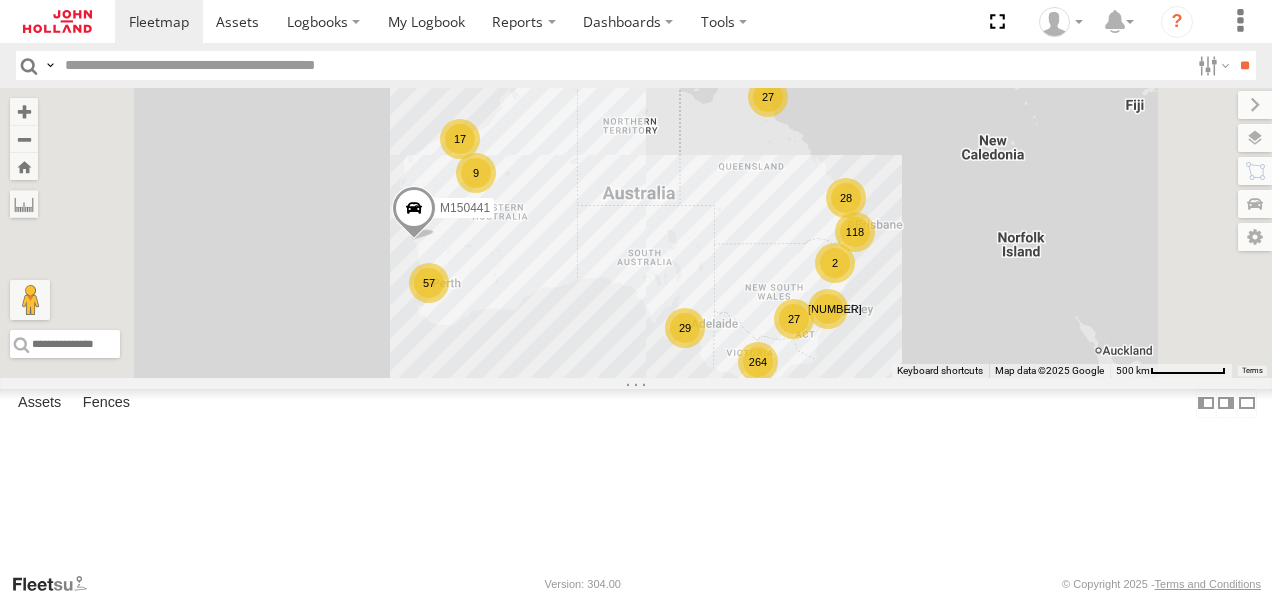 click at bounding box center [0, 0] 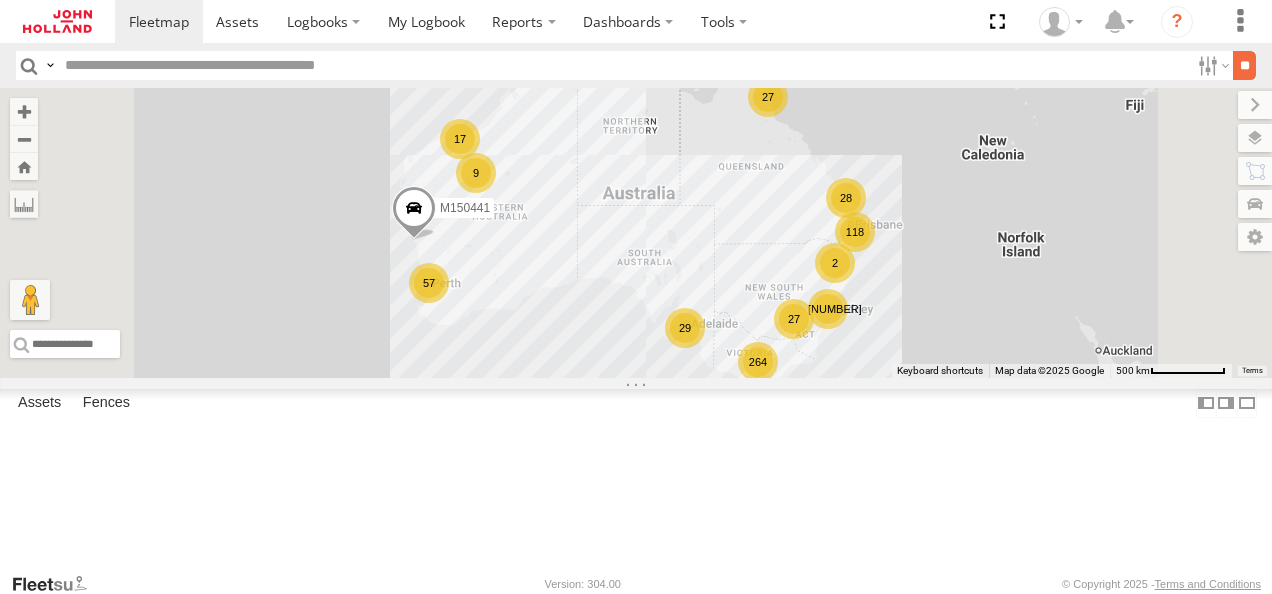 click on "**" at bounding box center [1244, 65] 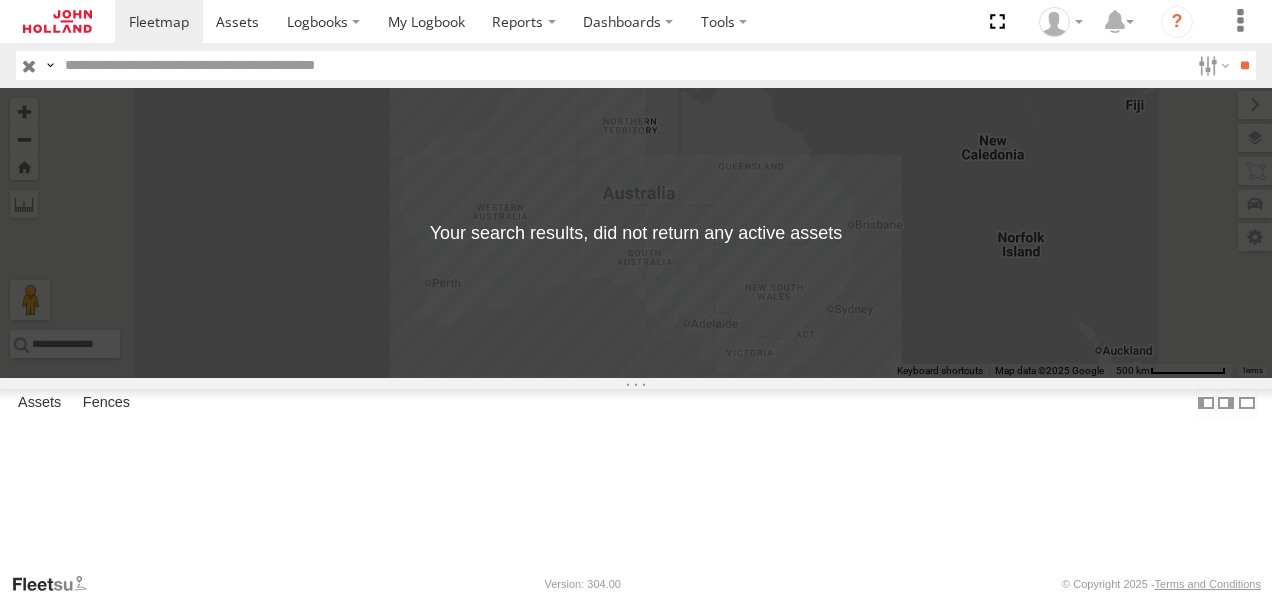 click at bounding box center (0, 0) 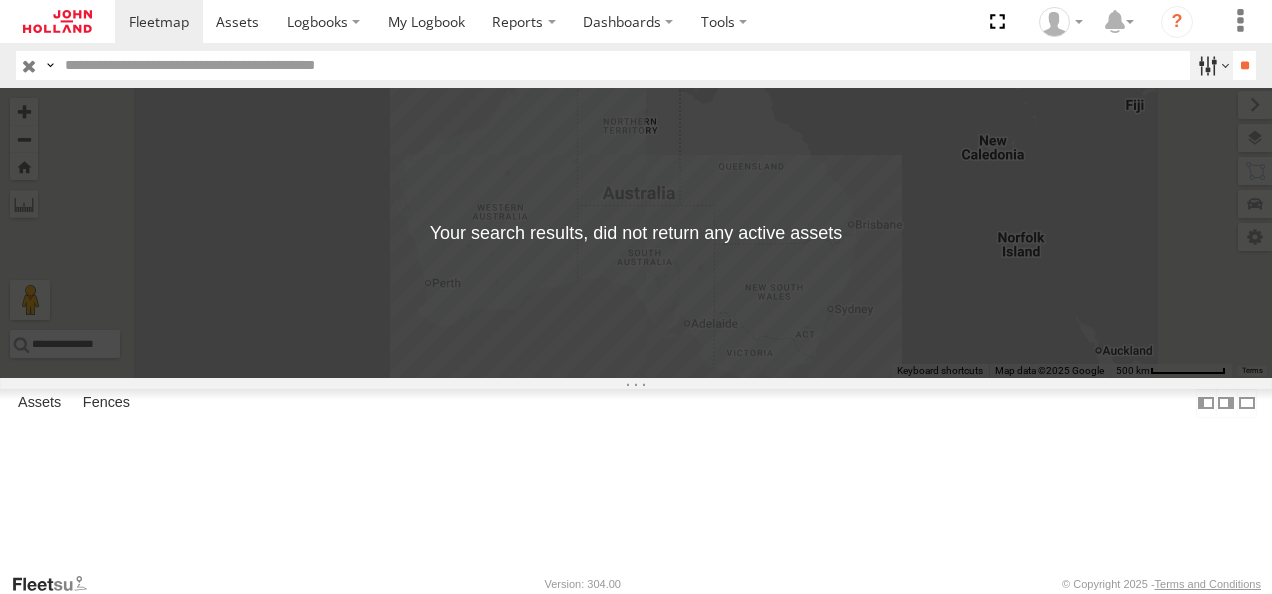 click at bounding box center [1211, 65] 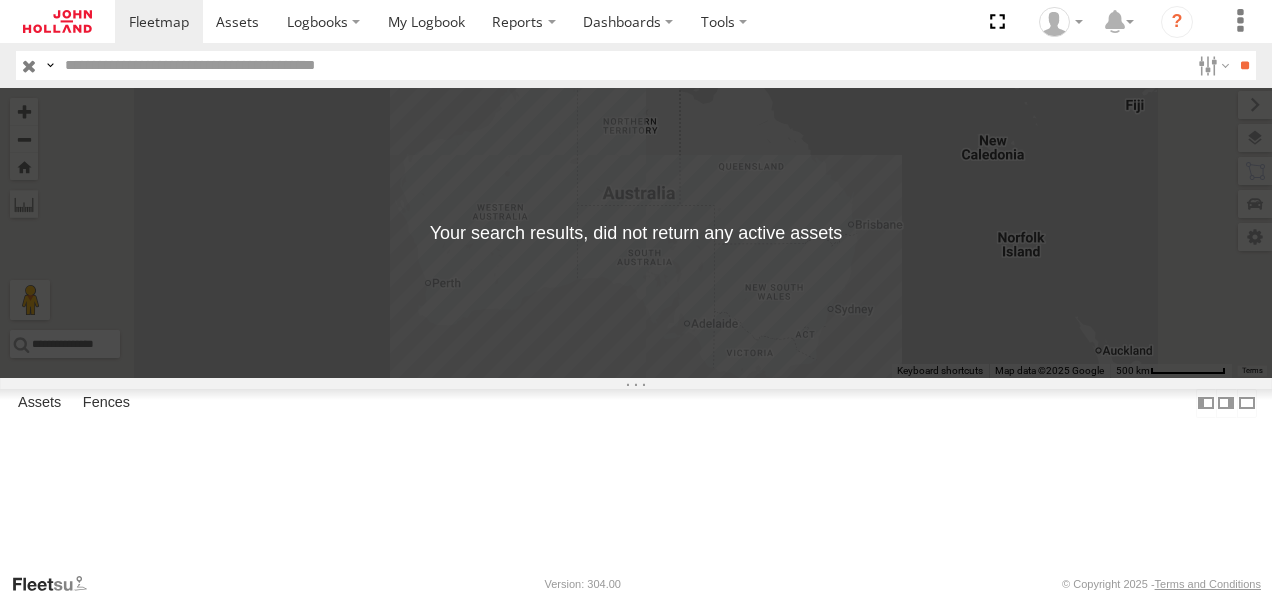 scroll, scrollTop: 300, scrollLeft: 0, axis: vertical 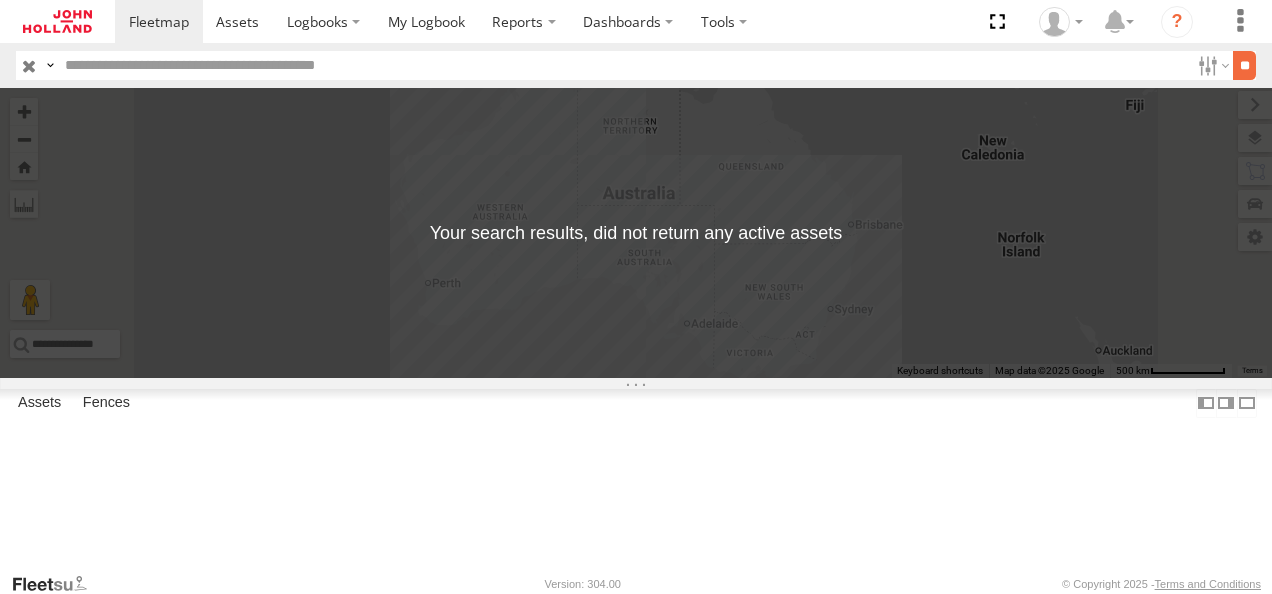click on "**" at bounding box center (1244, 65) 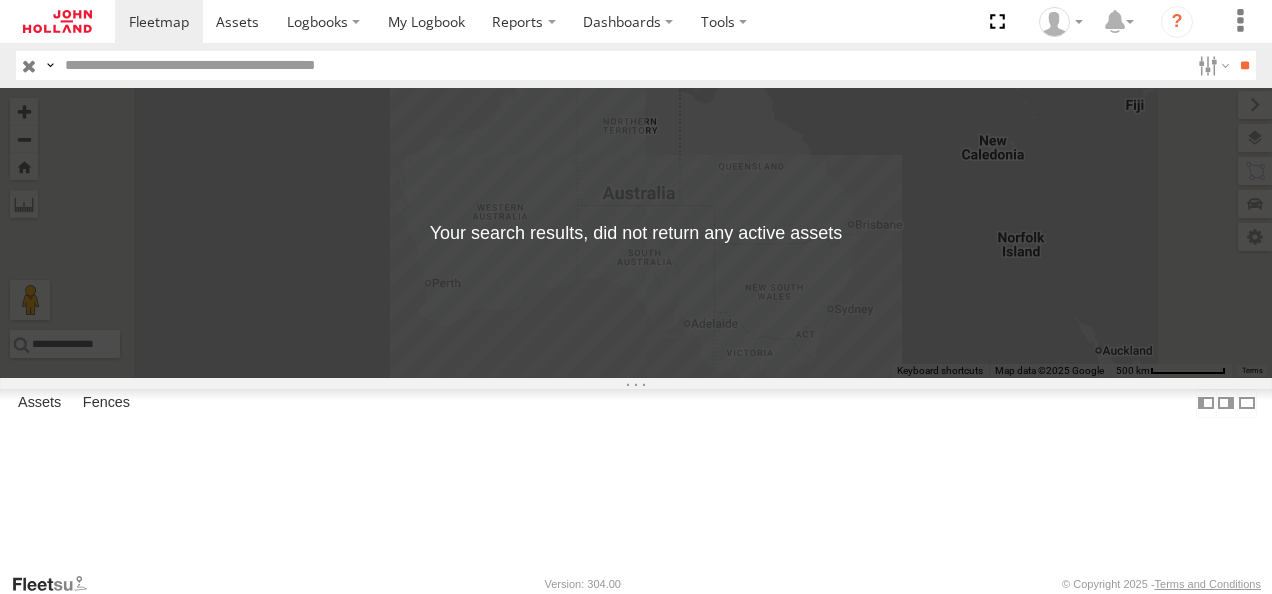 scroll, scrollTop: 0, scrollLeft: 0, axis: both 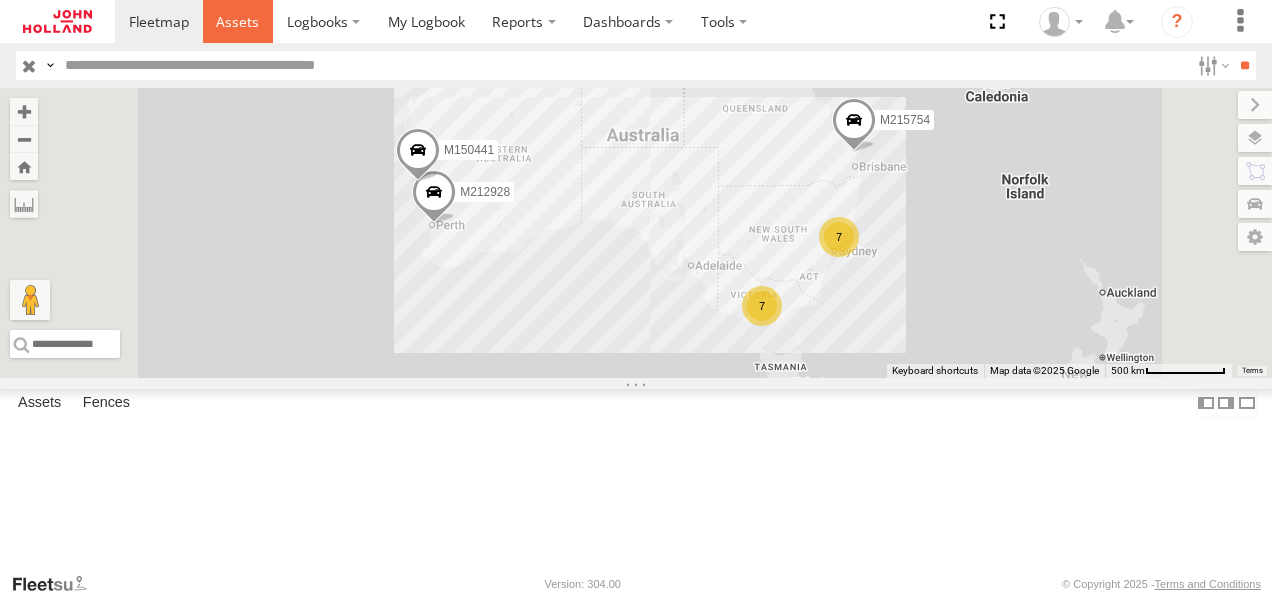click at bounding box center (238, 21) 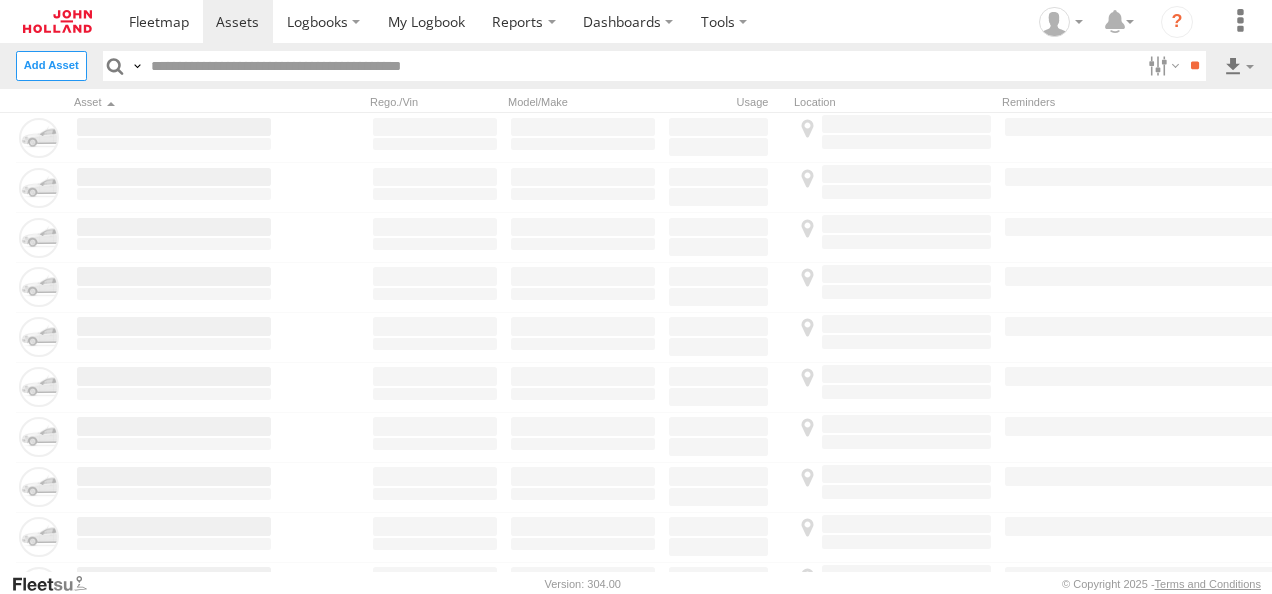 scroll, scrollTop: 0, scrollLeft: 0, axis: both 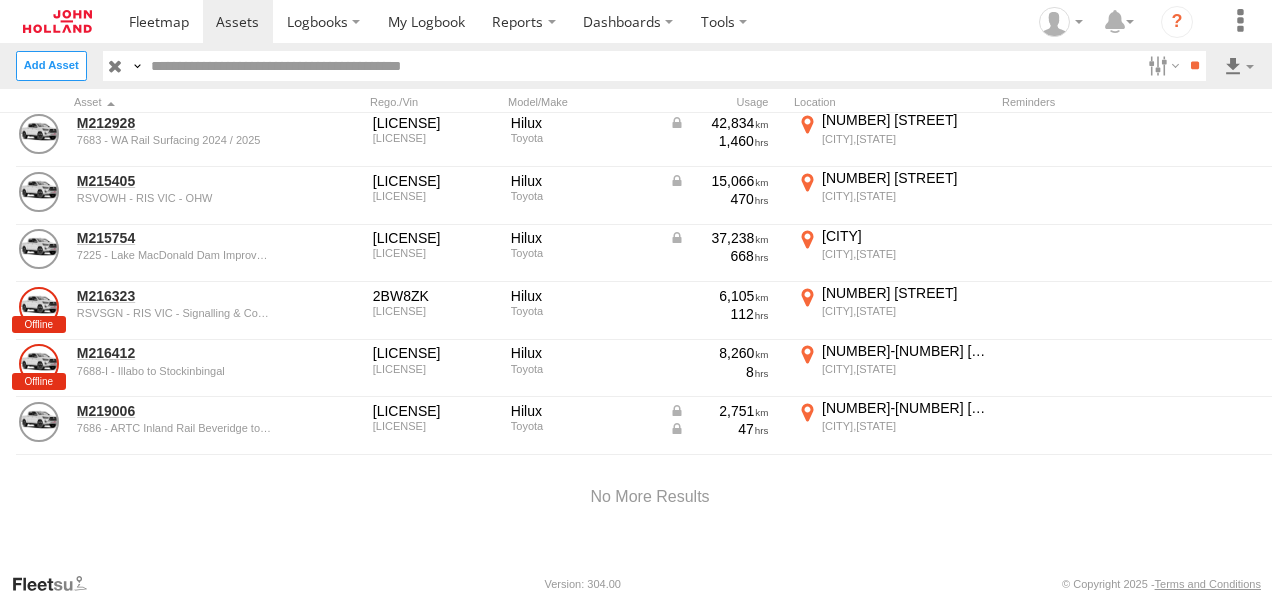 click at bounding box center (0, 0) 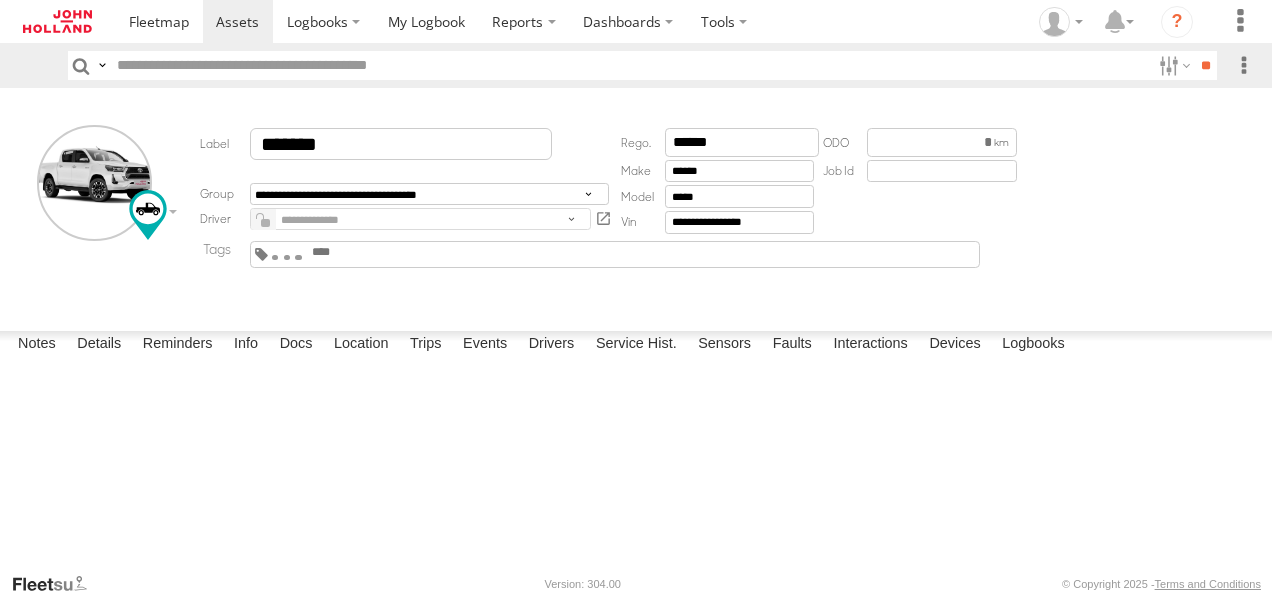 scroll, scrollTop: 0, scrollLeft: 0, axis: both 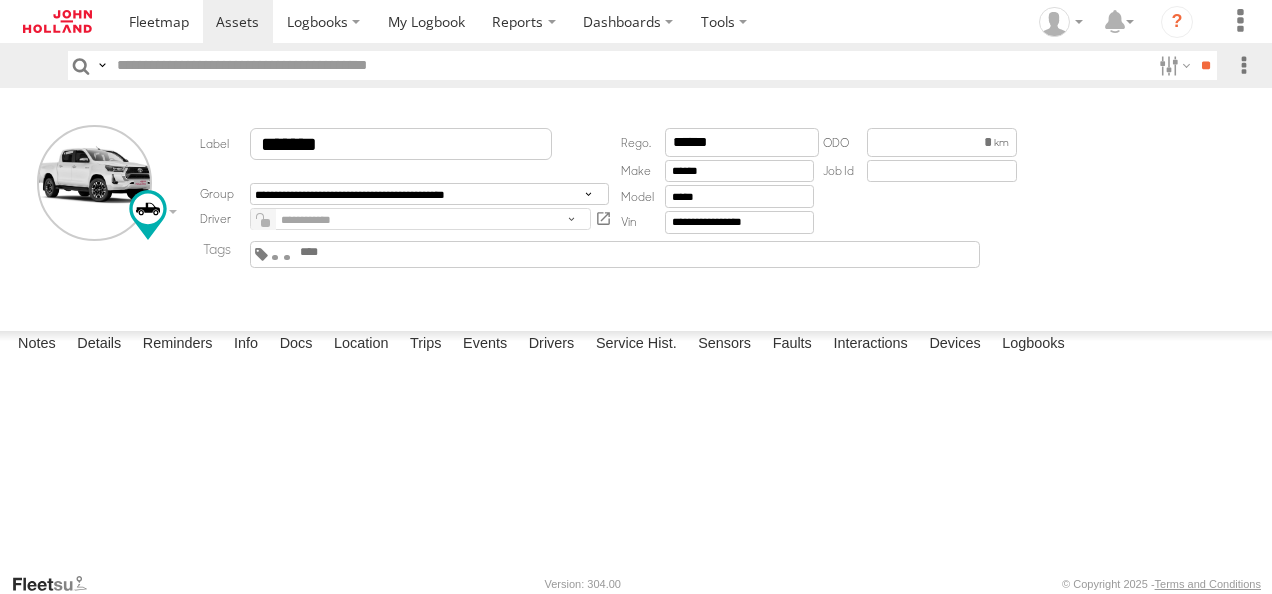 click at bounding box center (346, 252) 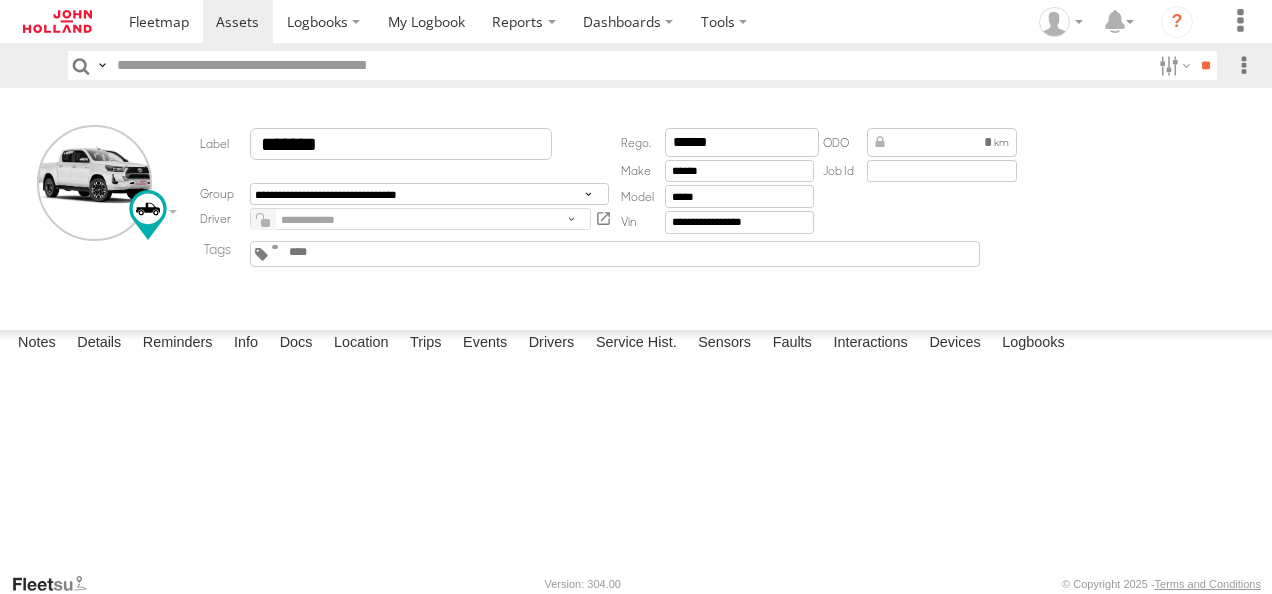 scroll, scrollTop: 0, scrollLeft: 0, axis: both 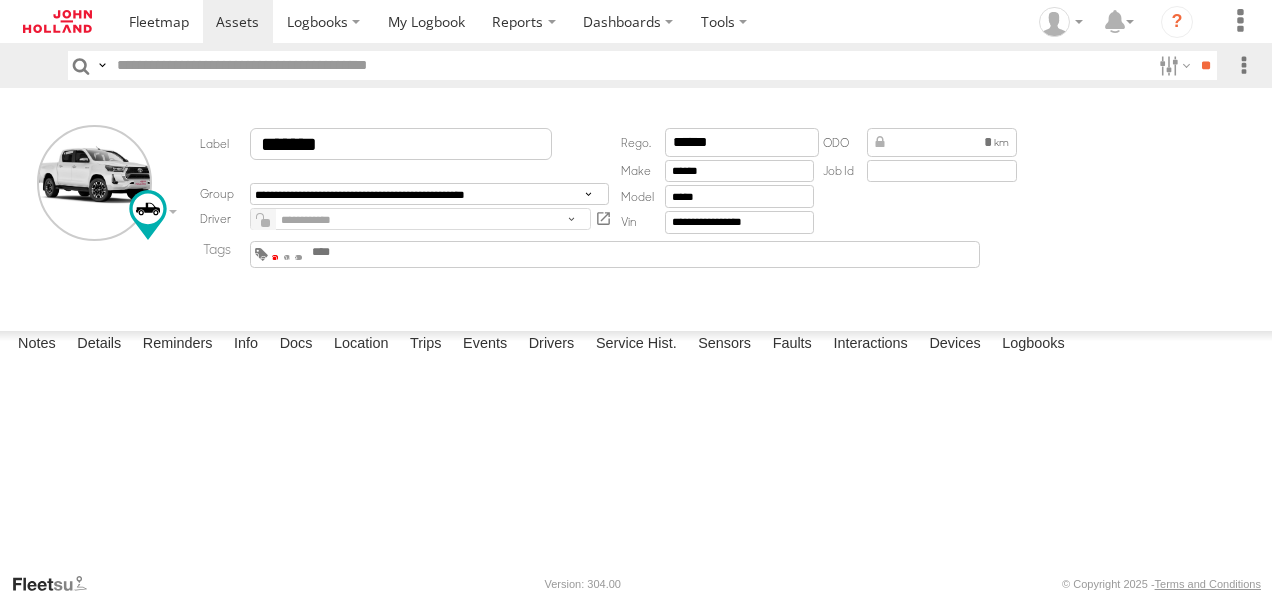click at bounding box center (275, 257) 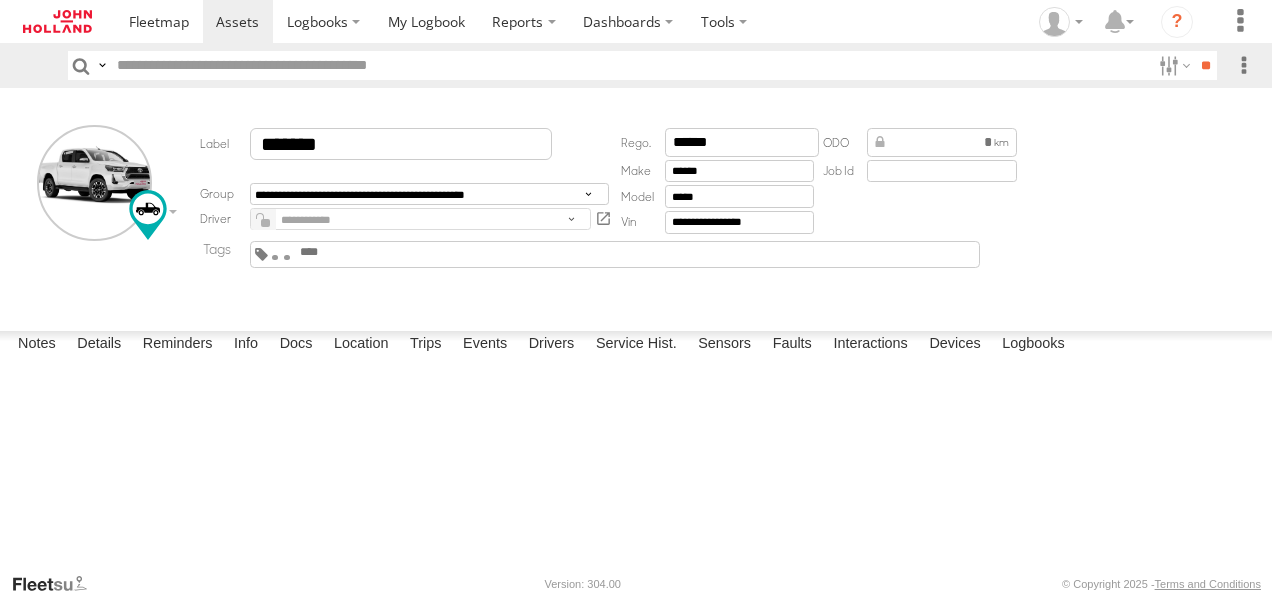 click at bounding box center [275, 257] 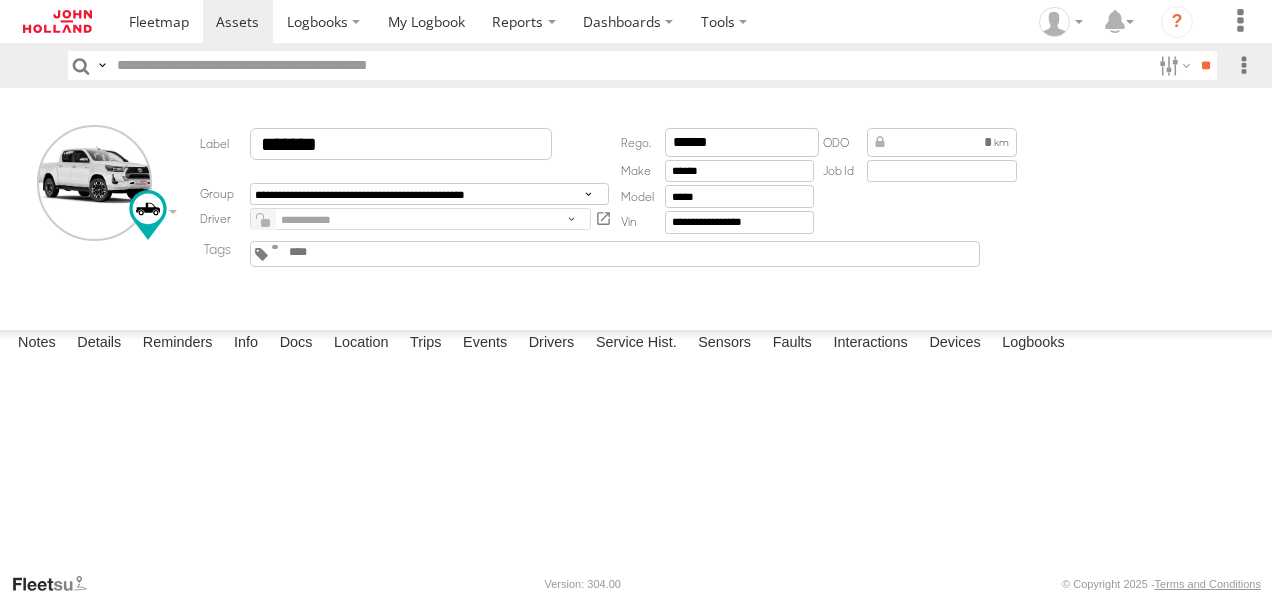 click at bounding box center (275, 247) 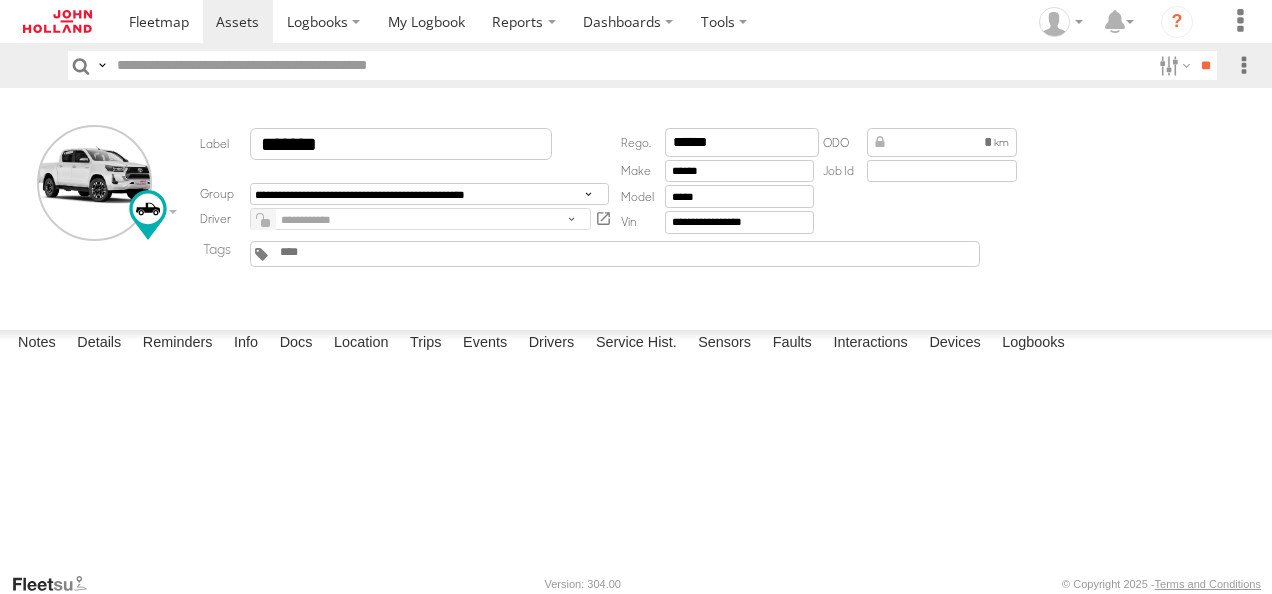 click at bounding box center [326, 252] 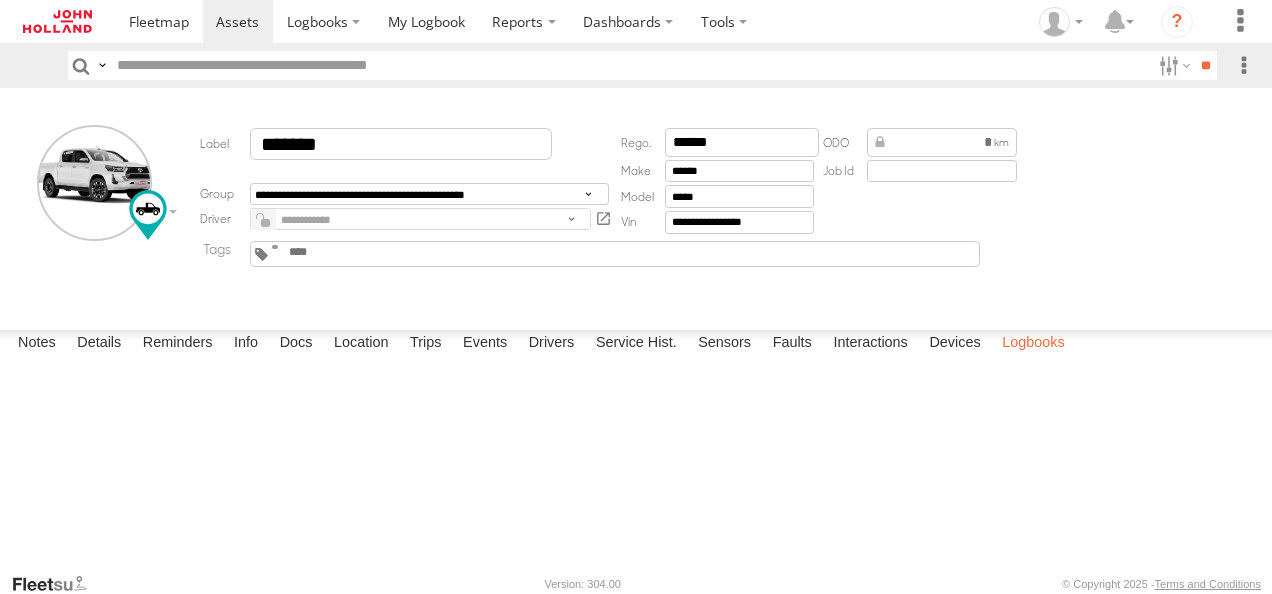 click on "Logbooks" at bounding box center (1033, 344) 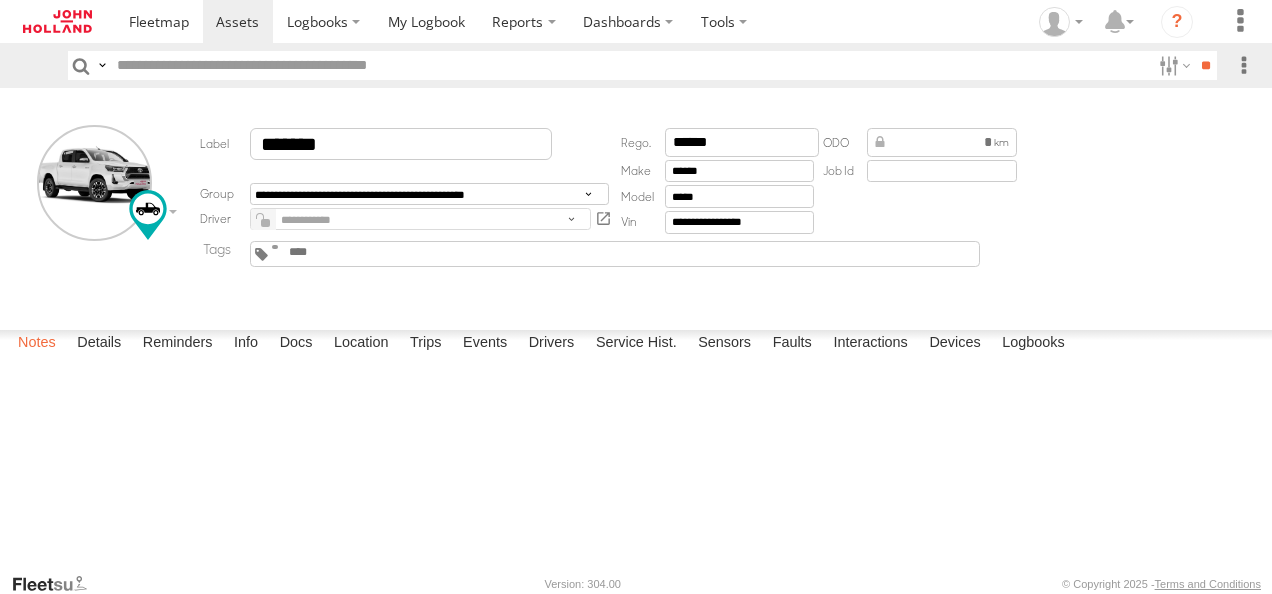 click on "Notes" at bounding box center [37, 344] 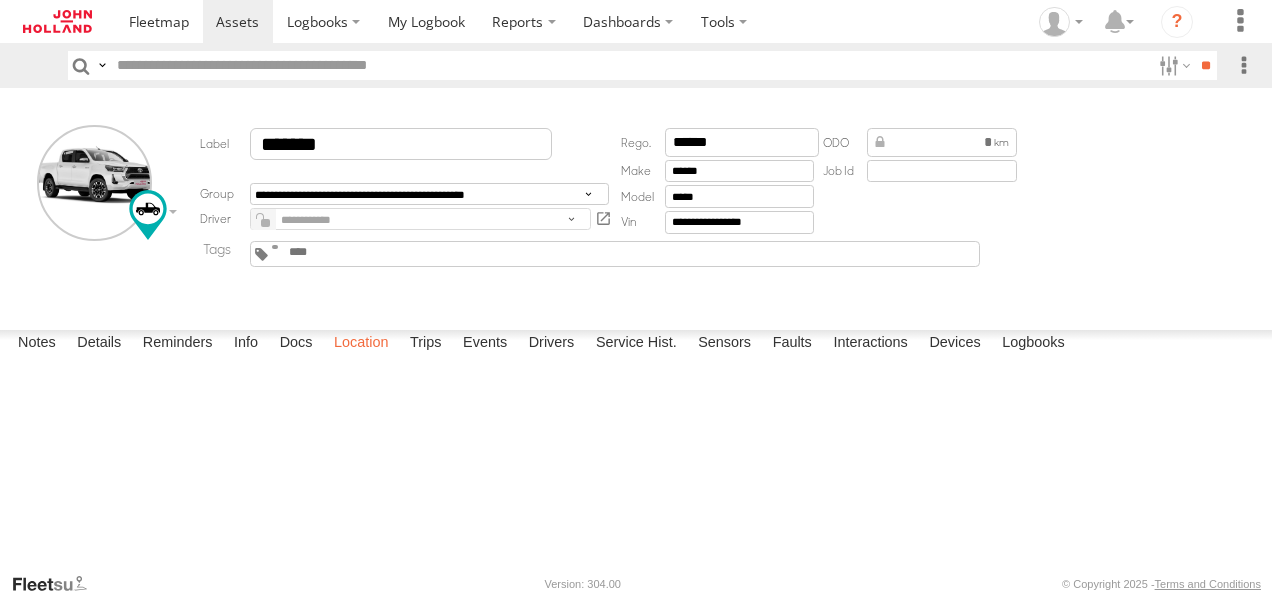 click on "Location" at bounding box center [361, 344] 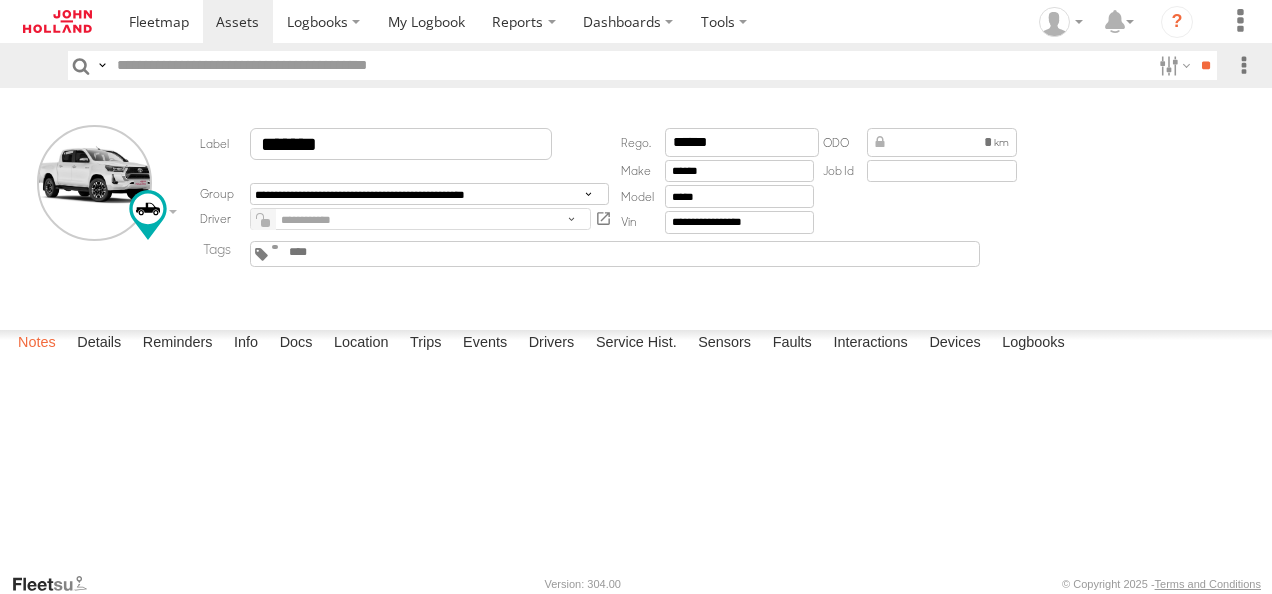 click on "Notes" at bounding box center [37, 344] 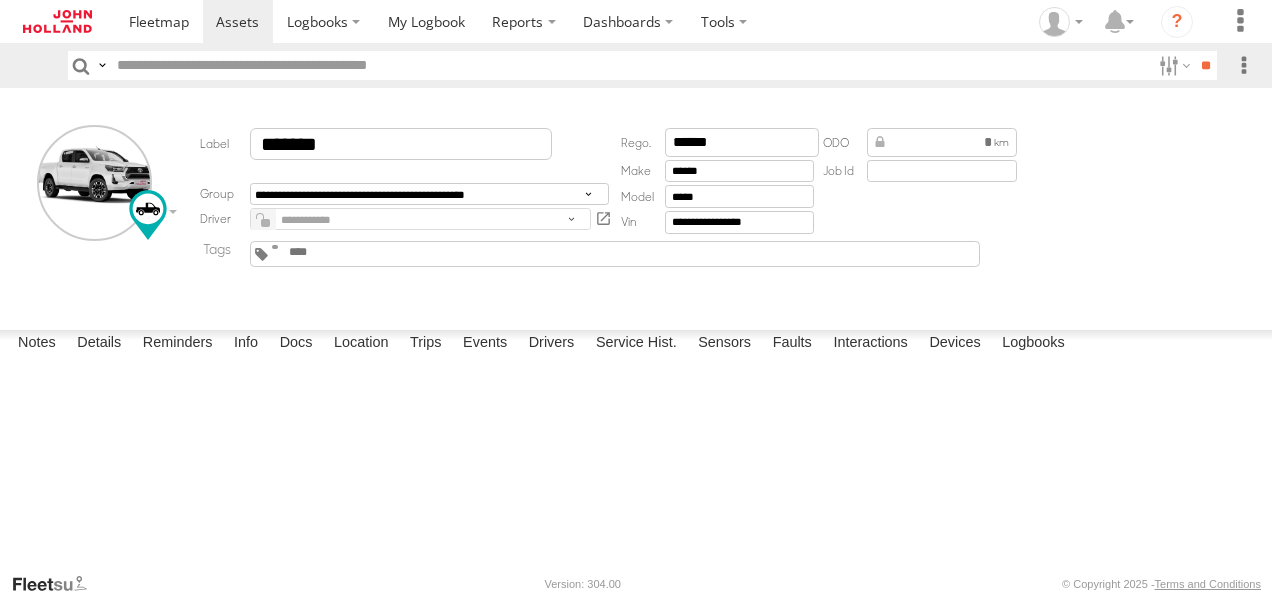 click at bounding box center [0, 0] 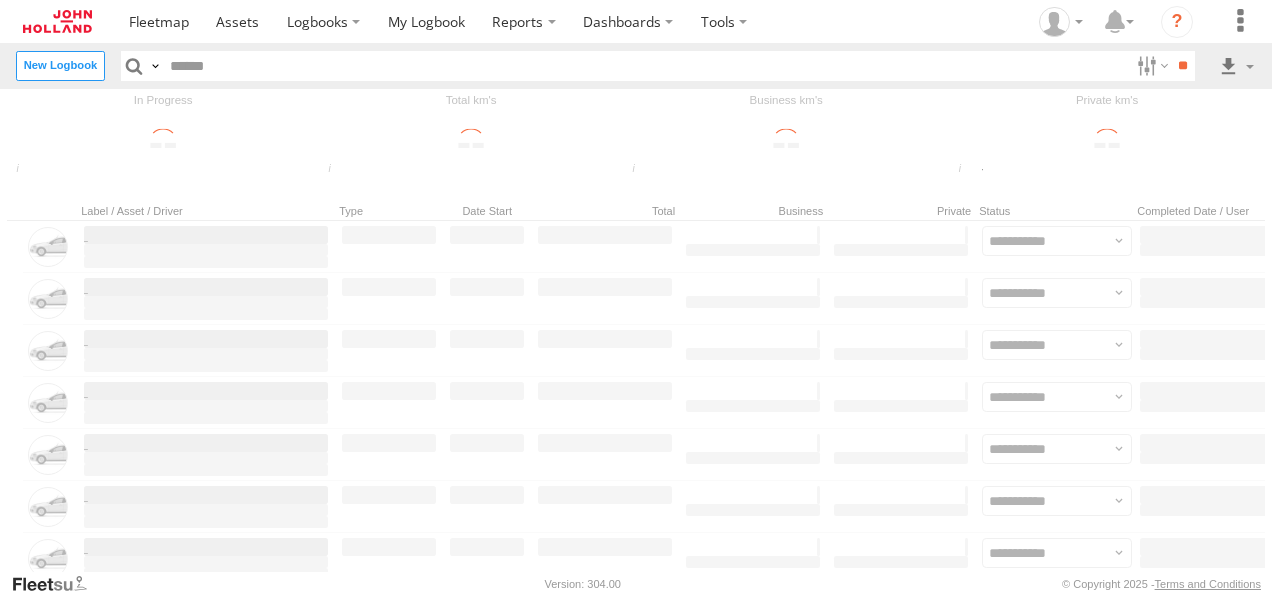 scroll, scrollTop: 0, scrollLeft: 0, axis: both 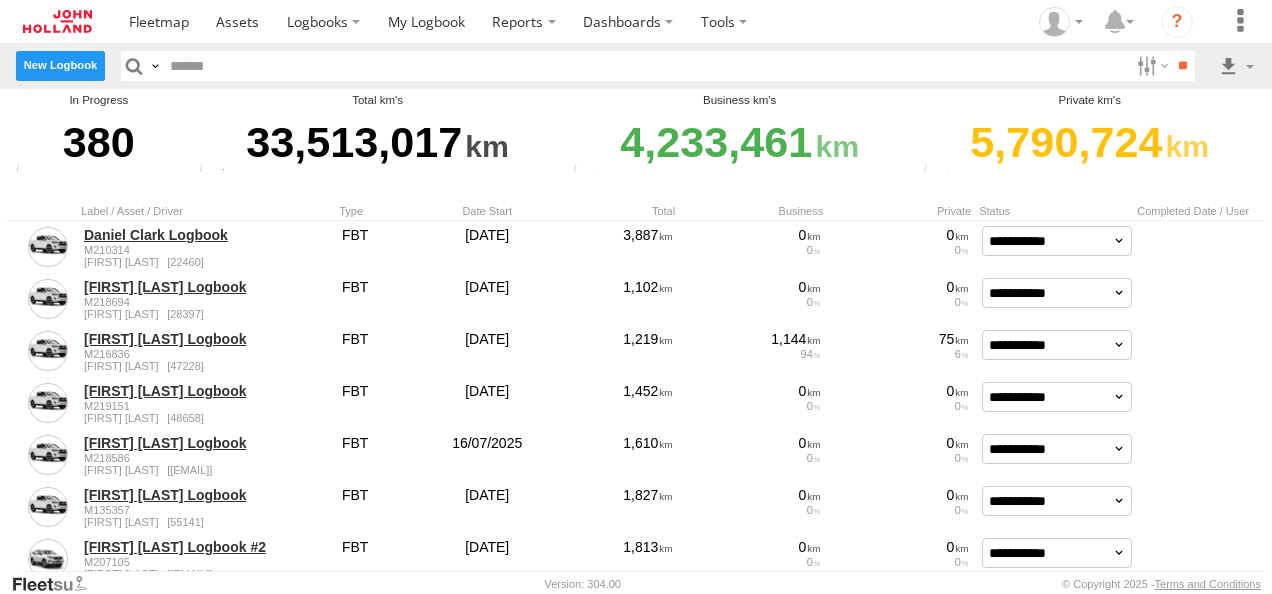 click on "New Logbook" at bounding box center [60, 65] 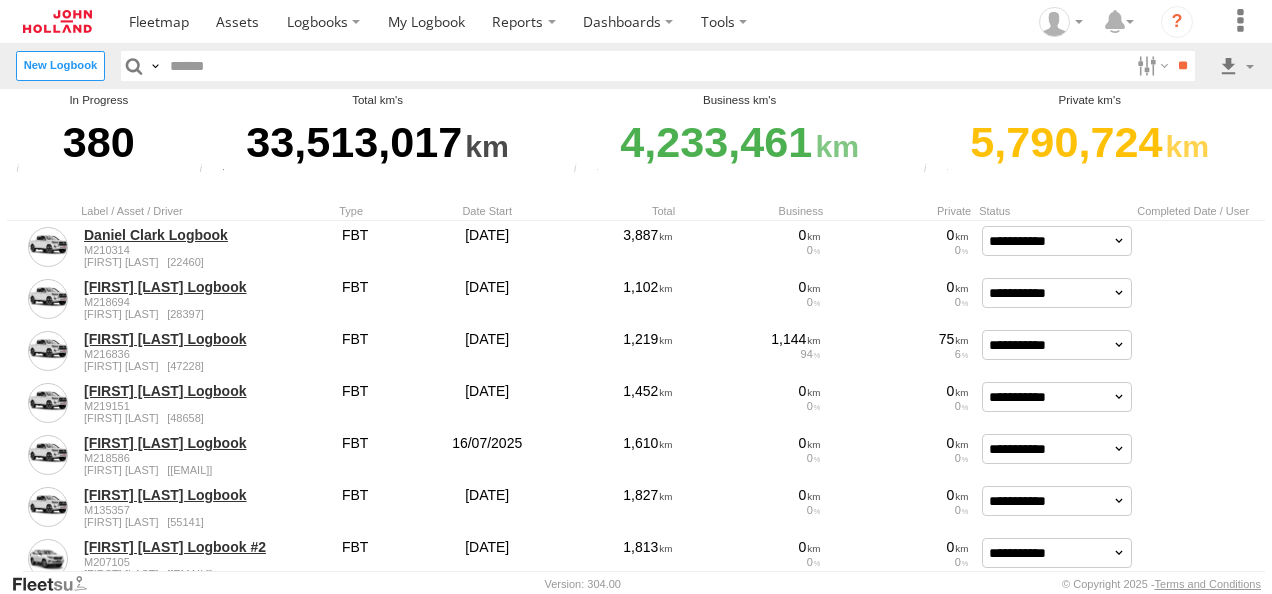 click at bounding box center [0, 0] 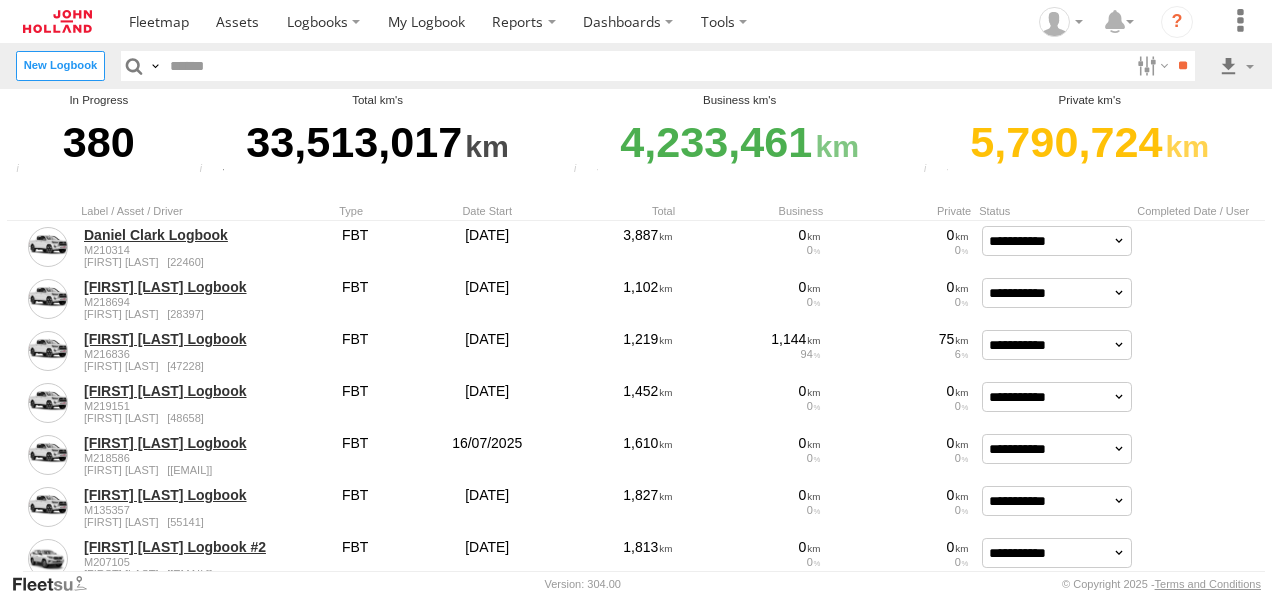 type on "*******" 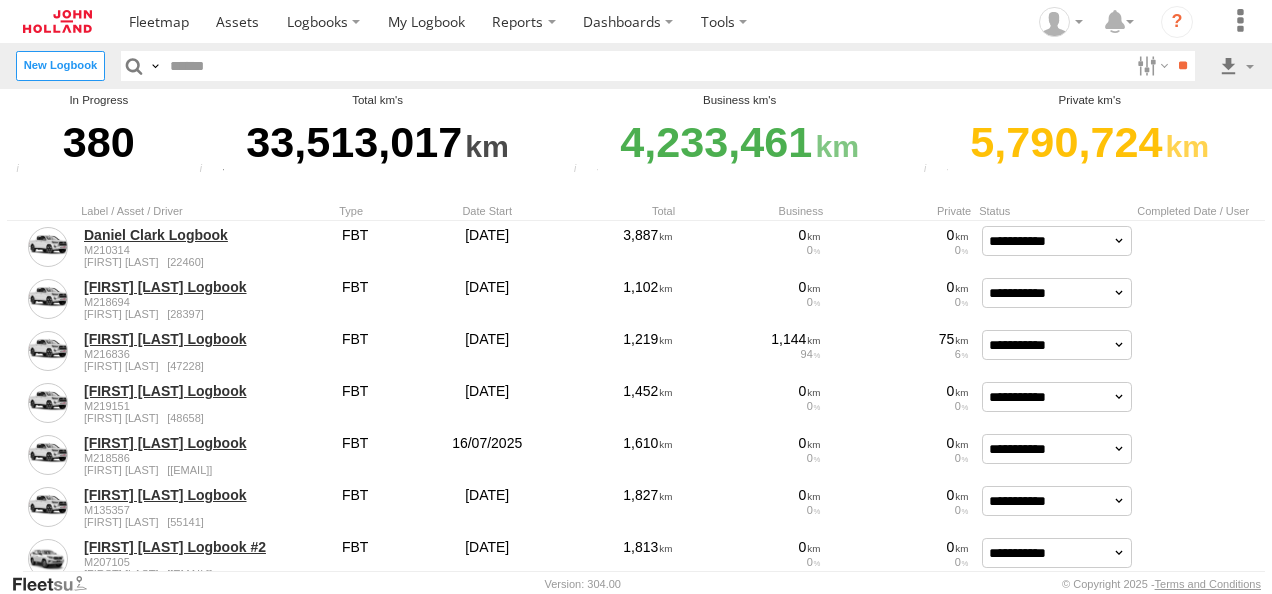 click on "Close" at bounding box center [0, 0] 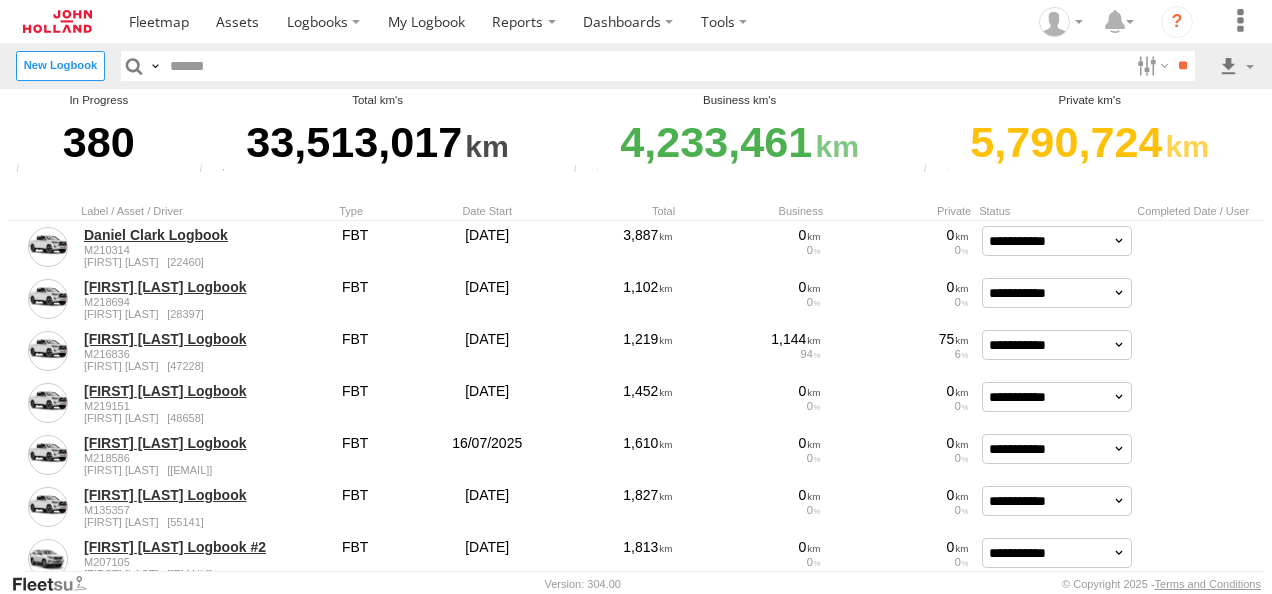 click on "Close" at bounding box center [0, 0] 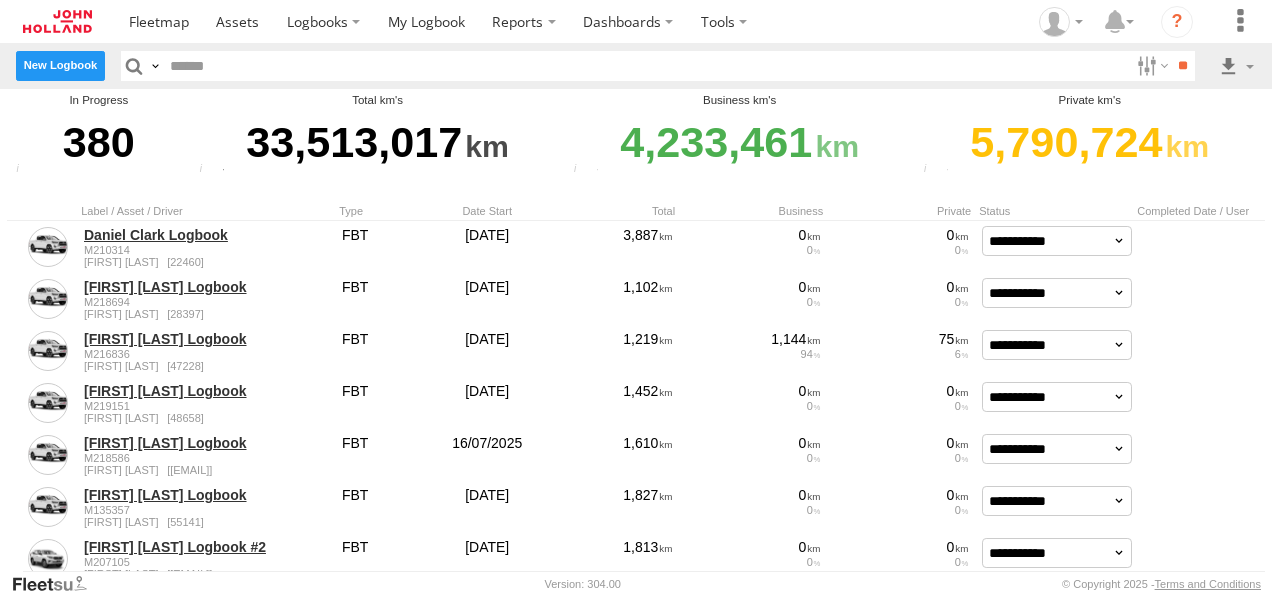 click on "New Logbook" at bounding box center [60, 65] 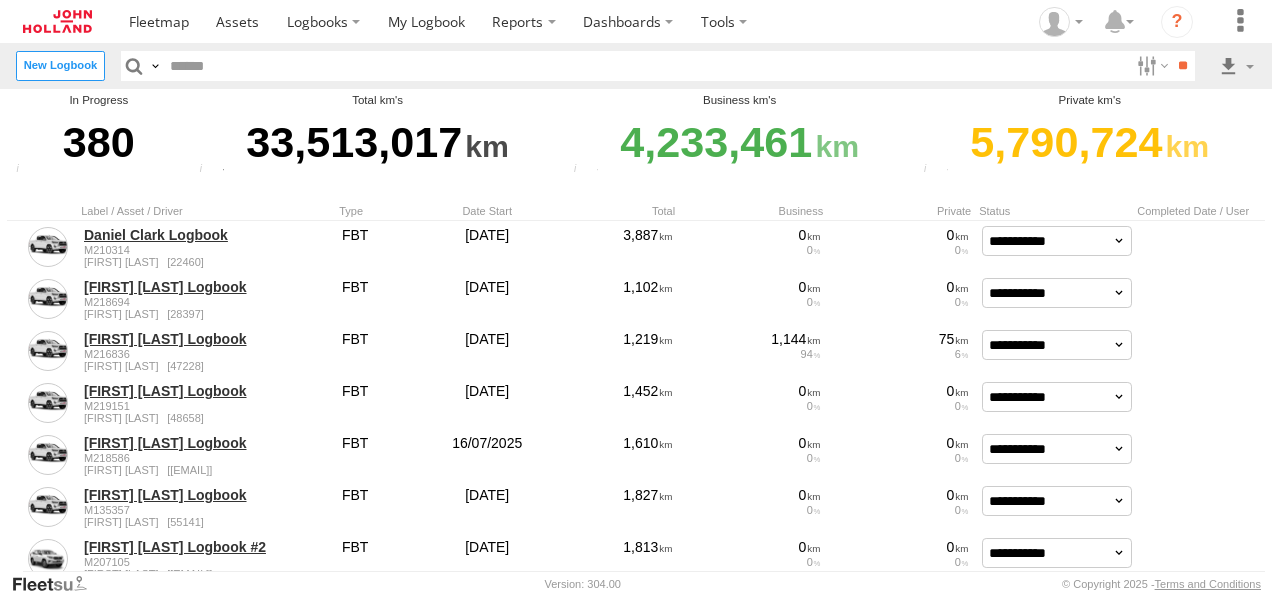 drag, startPoint x: 670, startPoint y: 389, endPoint x: 486, endPoint y: 387, distance: 184.01086 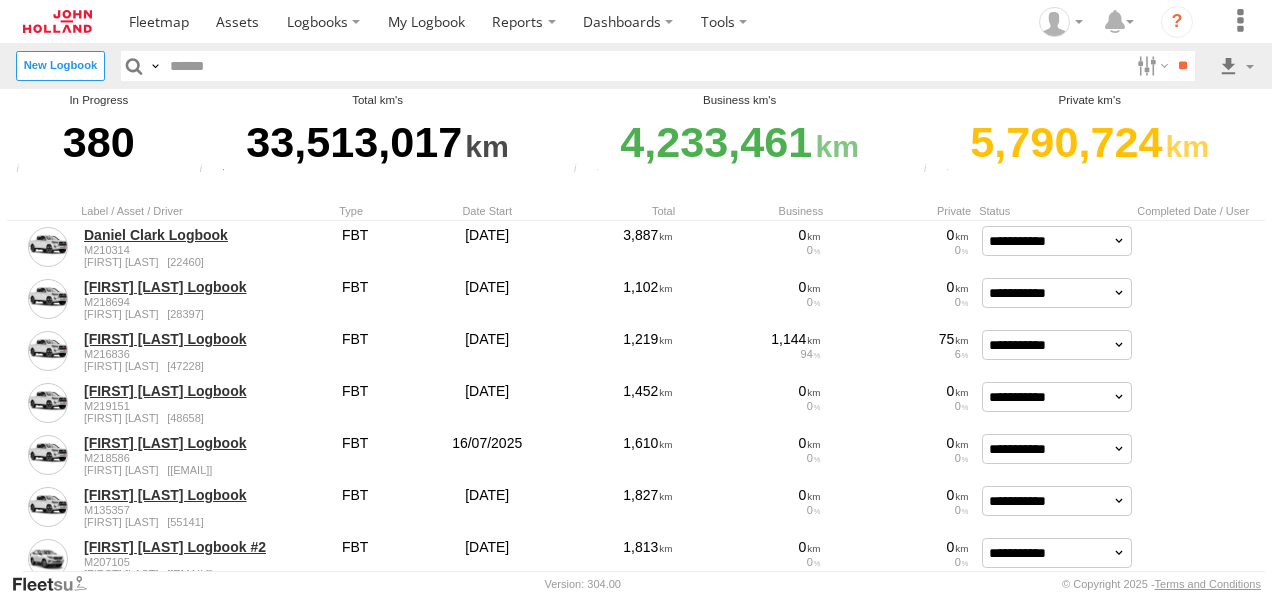 click on "×" at bounding box center (0, 0) 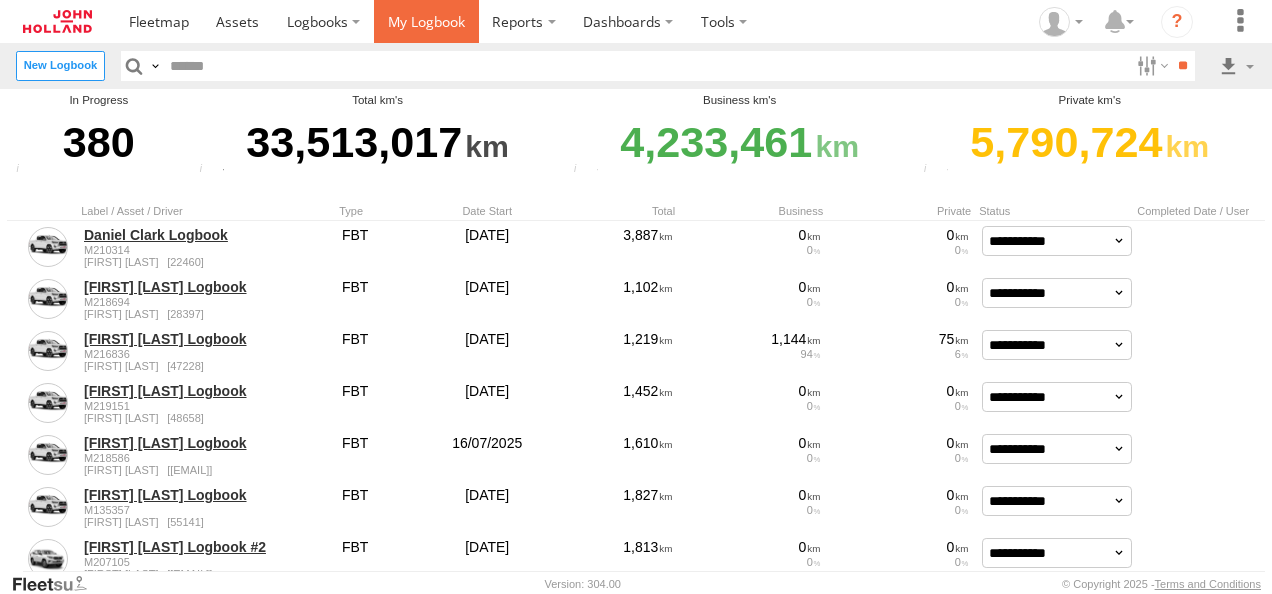 click at bounding box center [426, 21] 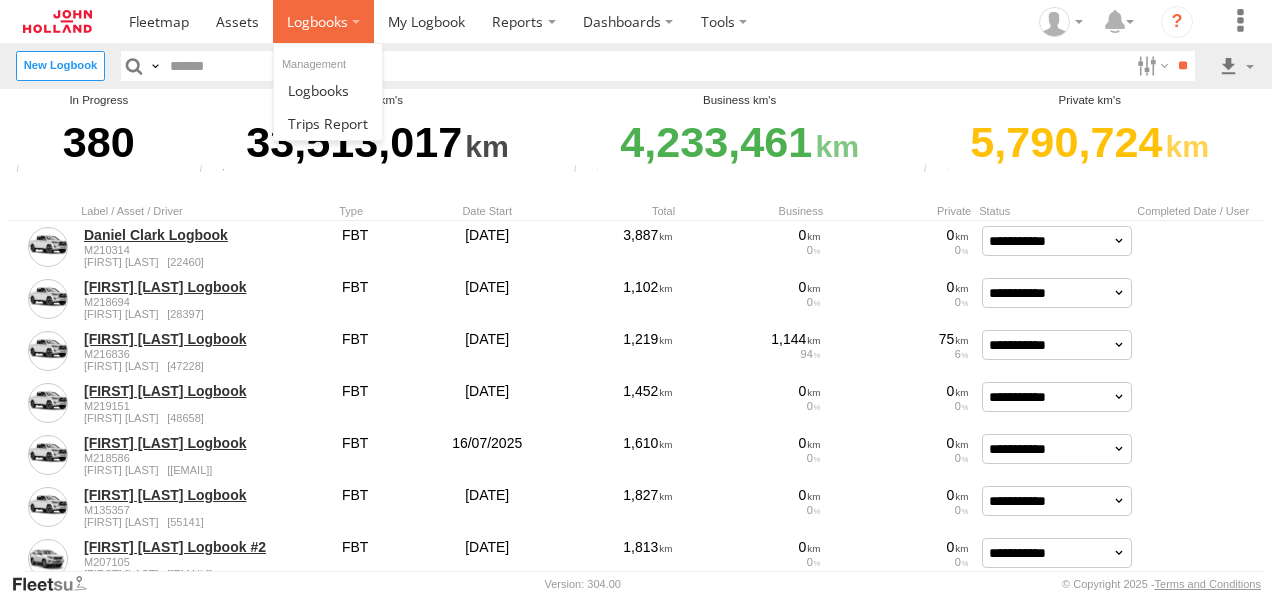 click at bounding box center [317, 21] 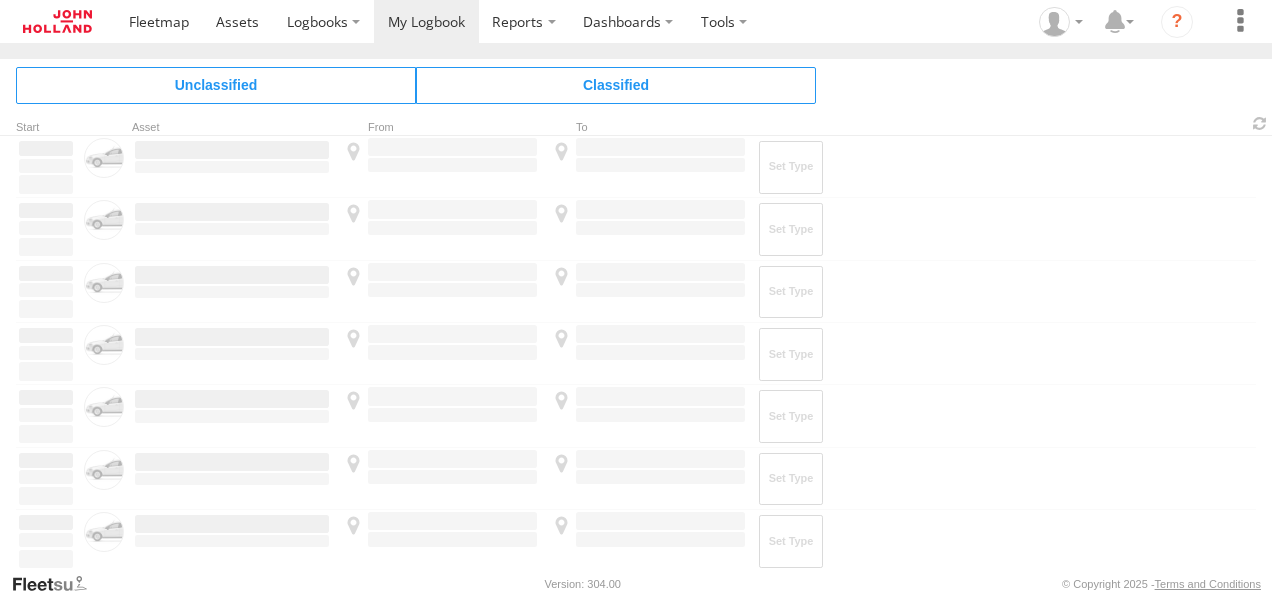 scroll, scrollTop: 0, scrollLeft: 0, axis: both 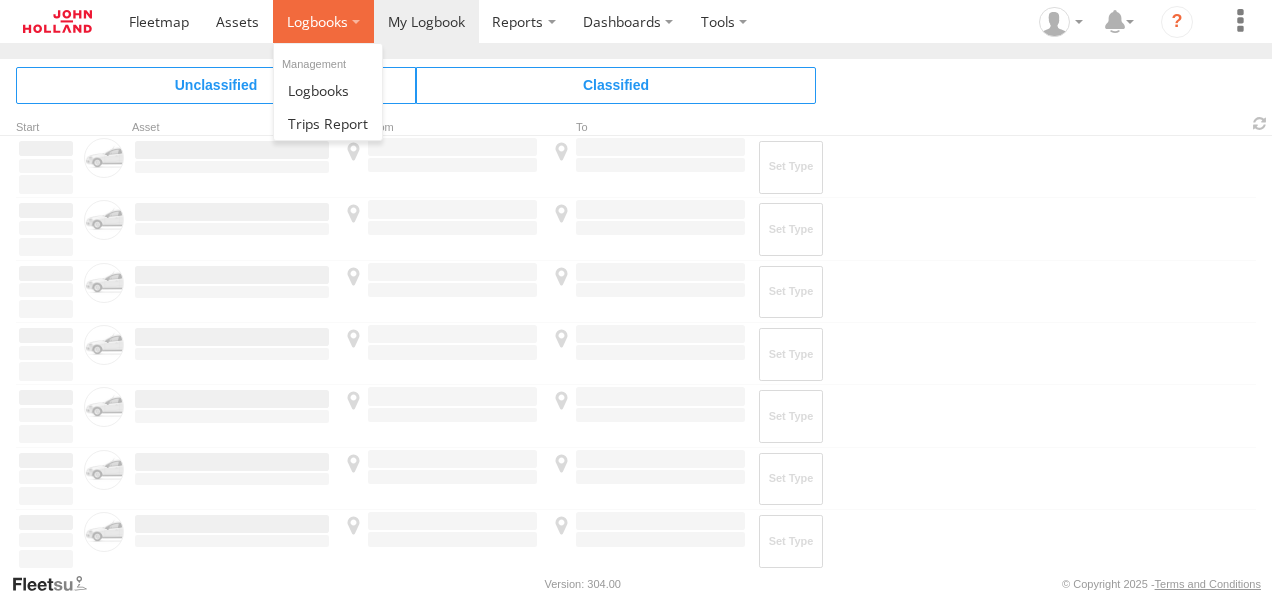 drag, startPoint x: 312, startPoint y: 24, endPoint x: 325, endPoint y: 48, distance: 27.294687 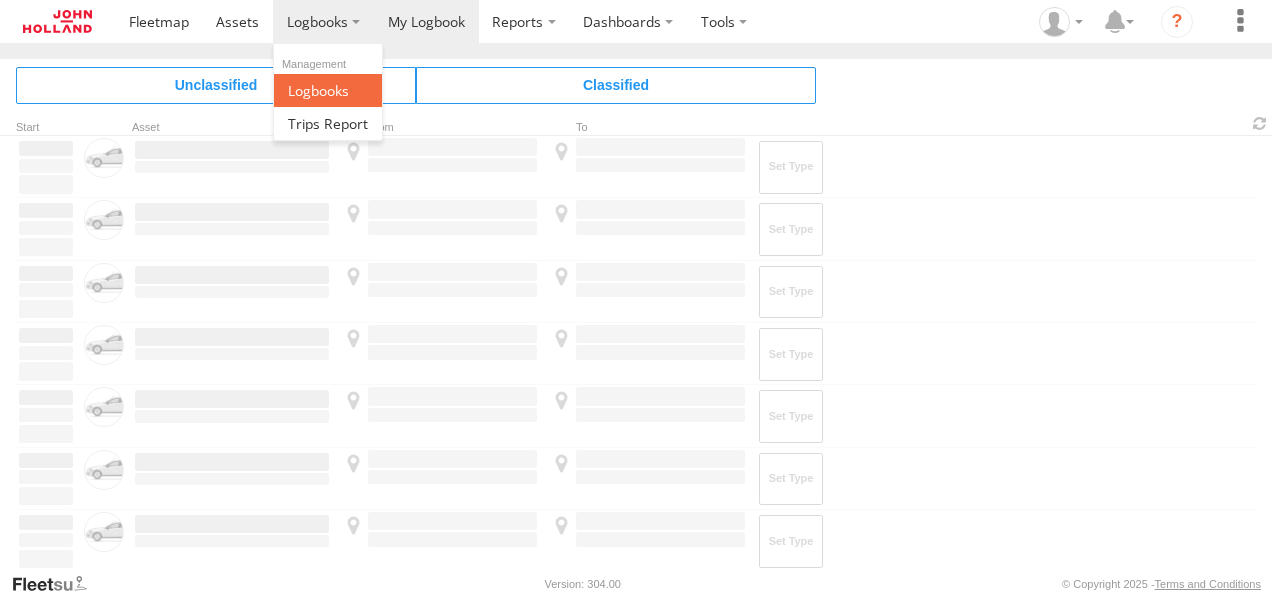 click at bounding box center [318, 90] 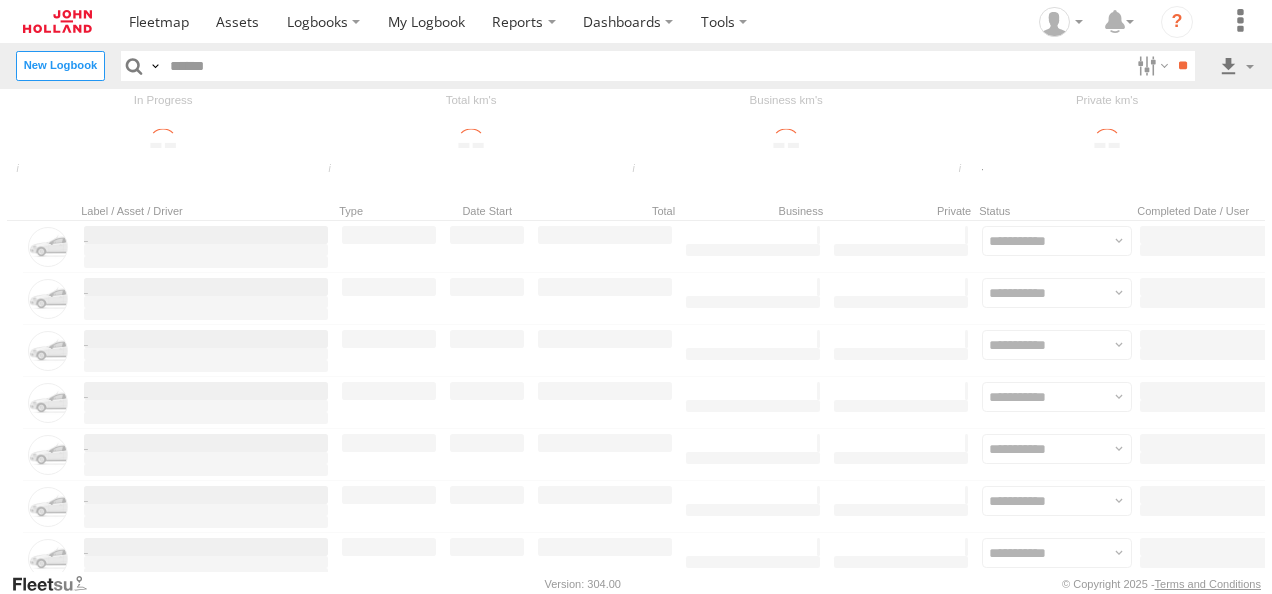 scroll, scrollTop: 0, scrollLeft: 0, axis: both 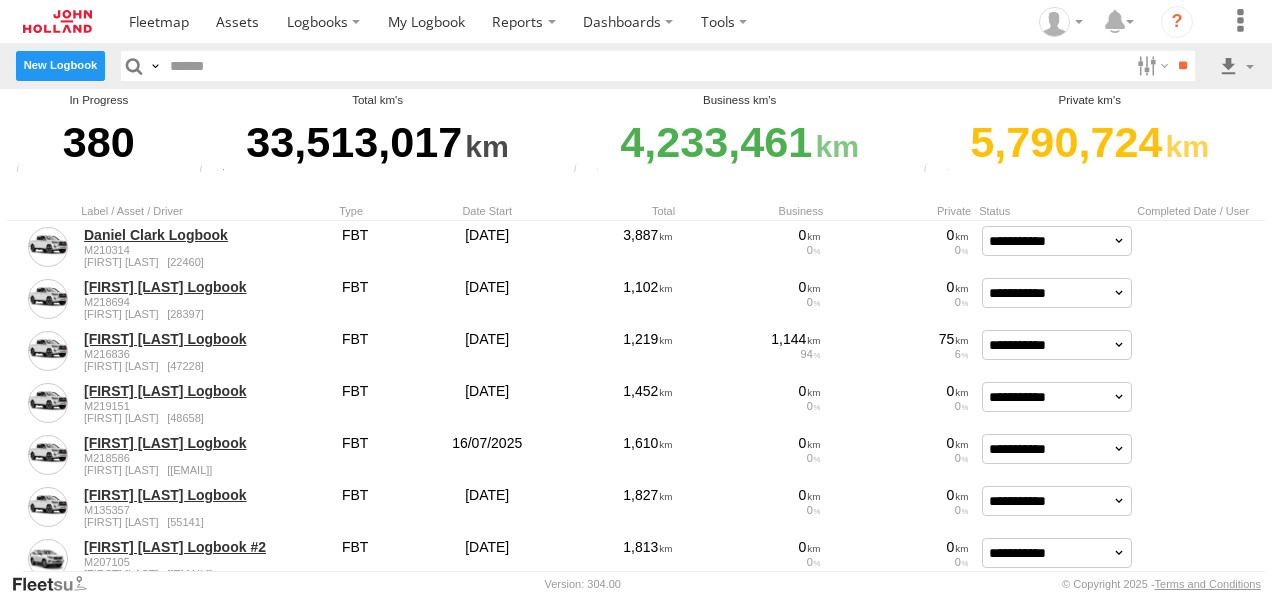 click on "New Logbook" at bounding box center (60, 65) 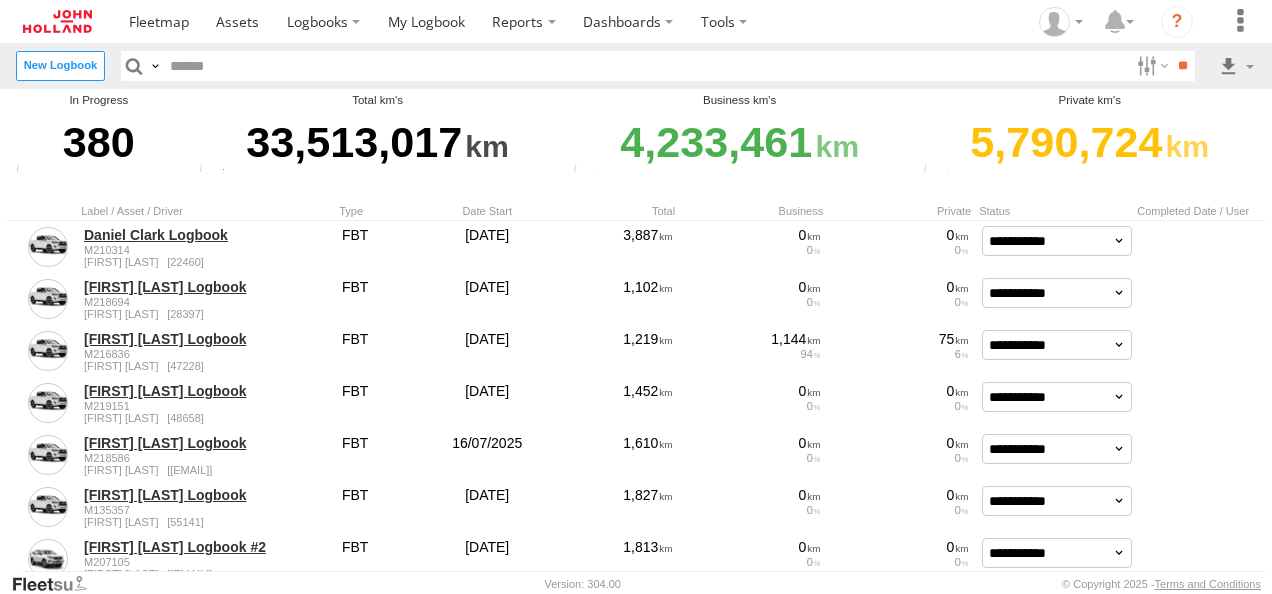 click at bounding box center (0, 0) 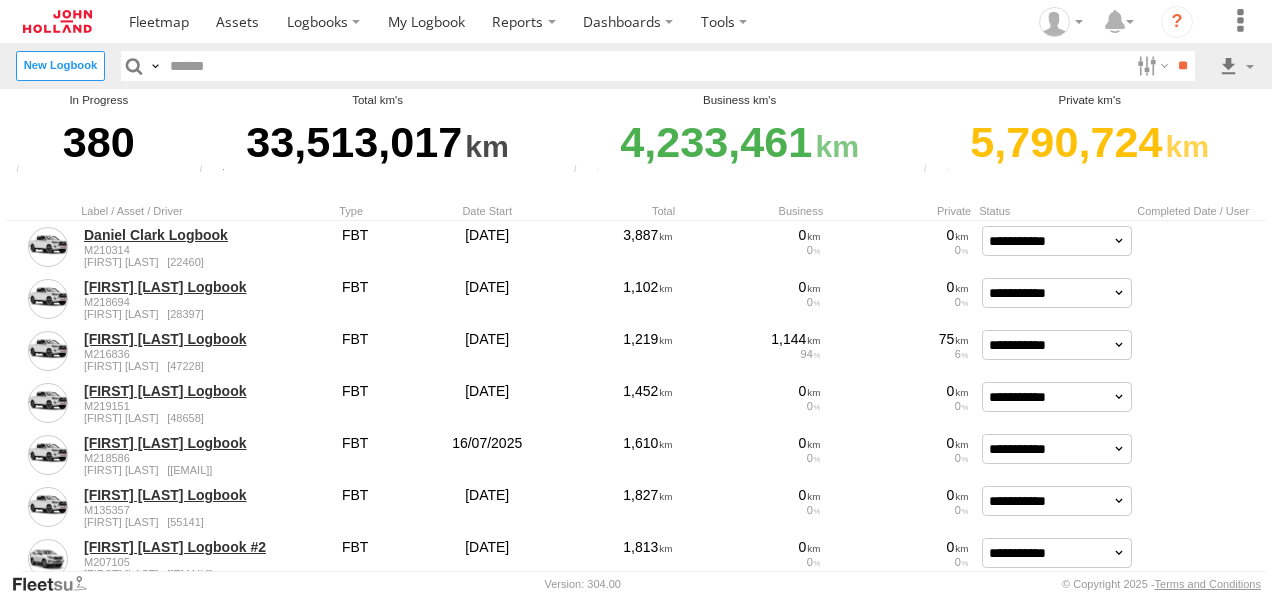type on "*******" 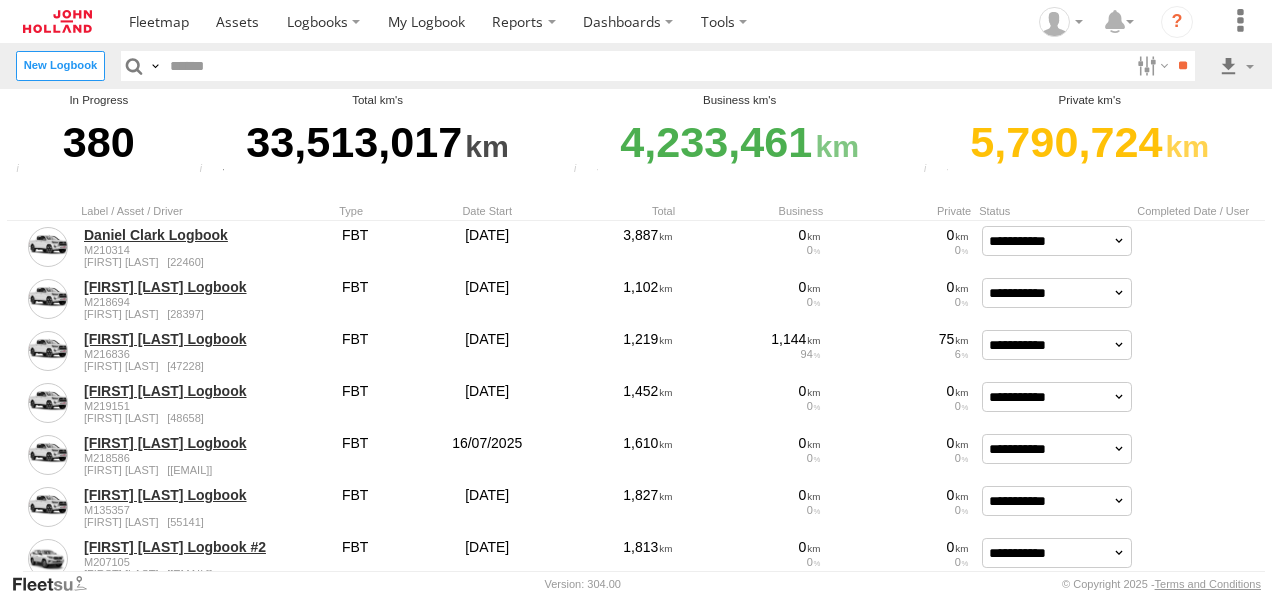 select on "*****" 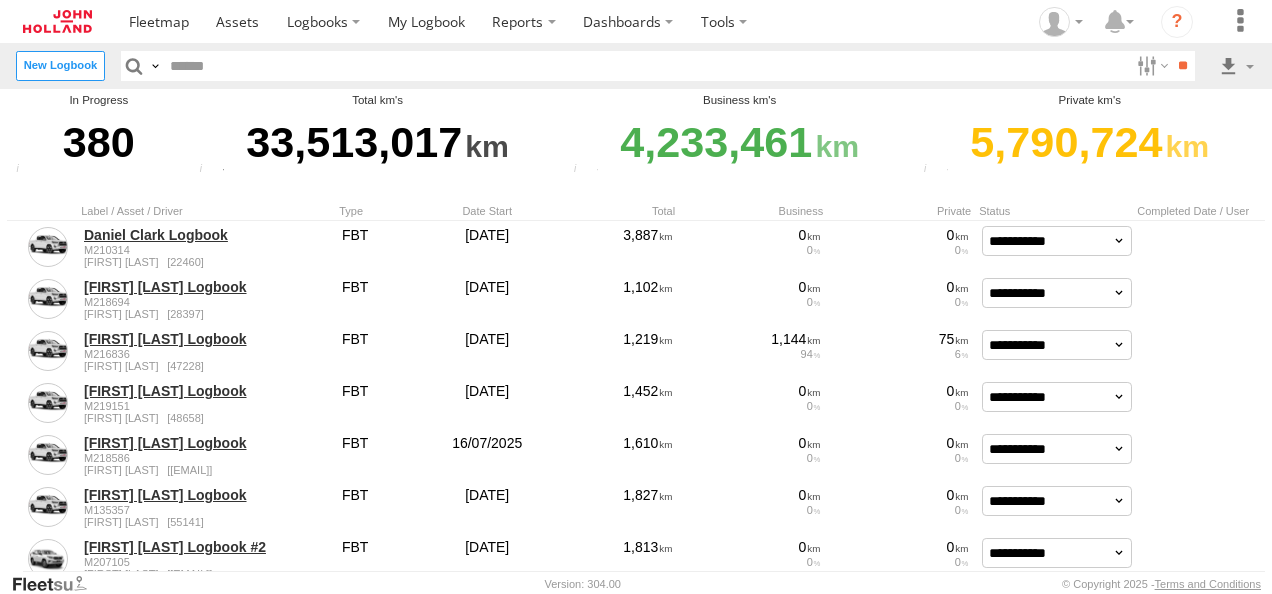 click on "Create" at bounding box center [0, 0] 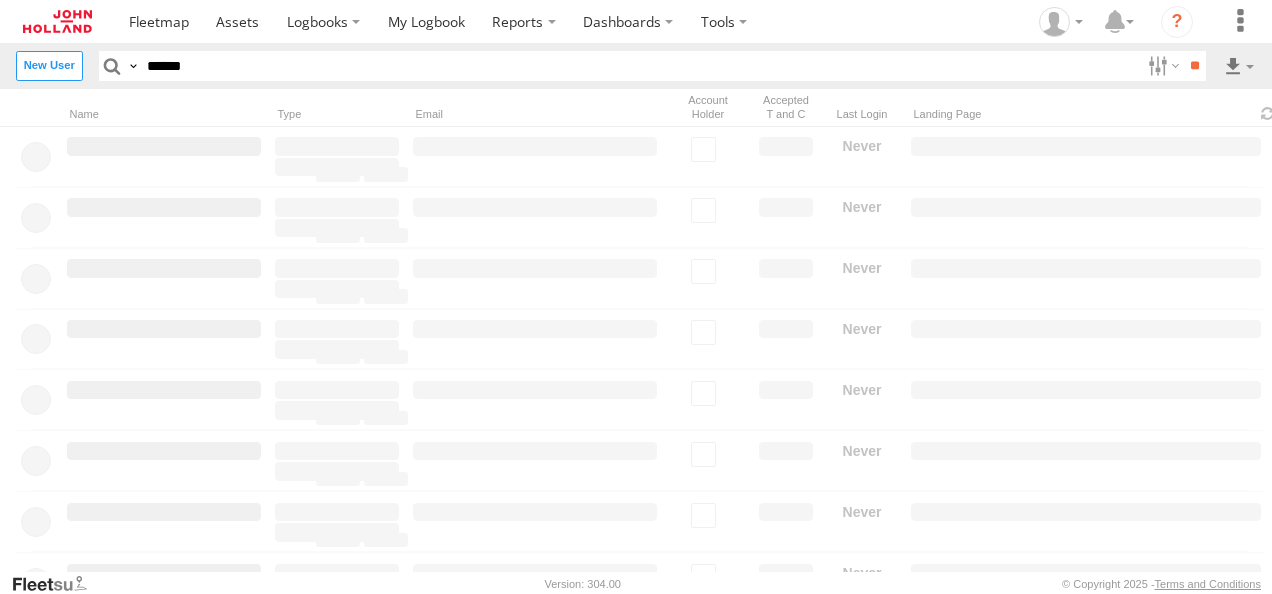 scroll, scrollTop: 0, scrollLeft: 0, axis: both 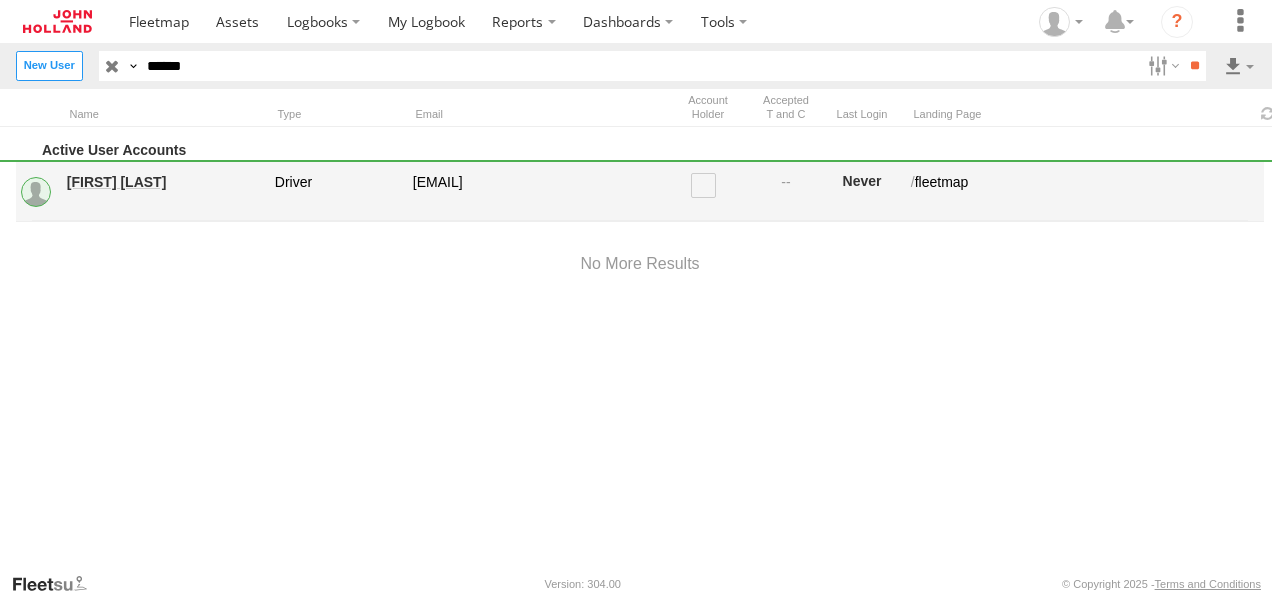 click on "[FIRST] [LAST]" at bounding box center [164, 182] 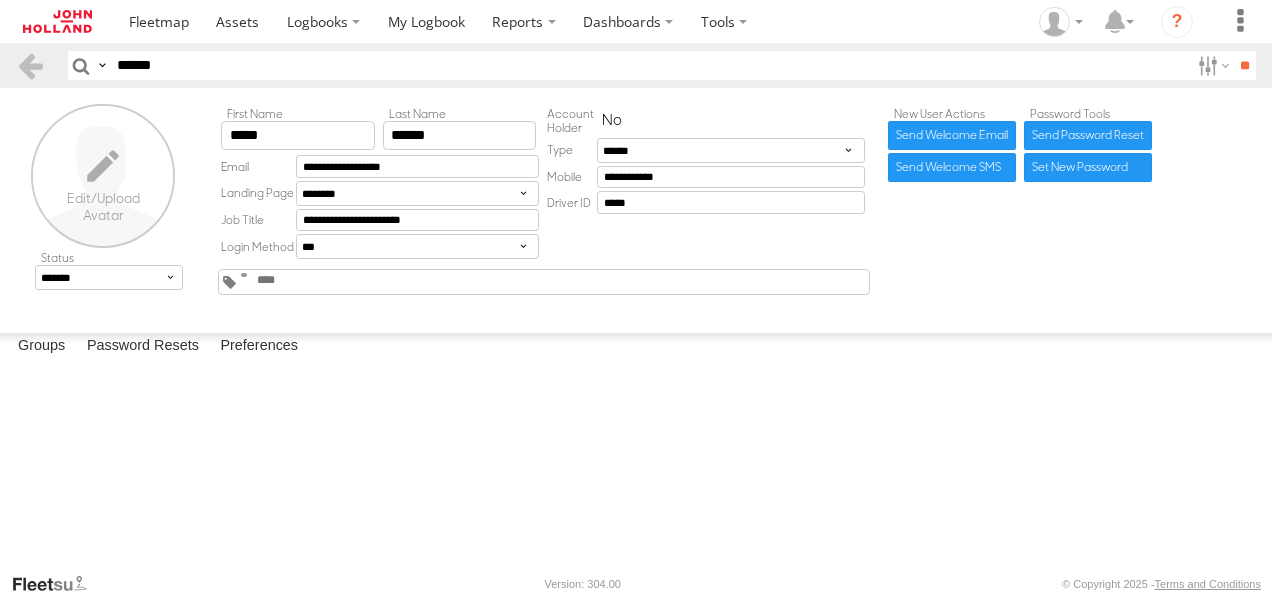 scroll, scrollTop: 0, scrollLeft: 0, axis: both 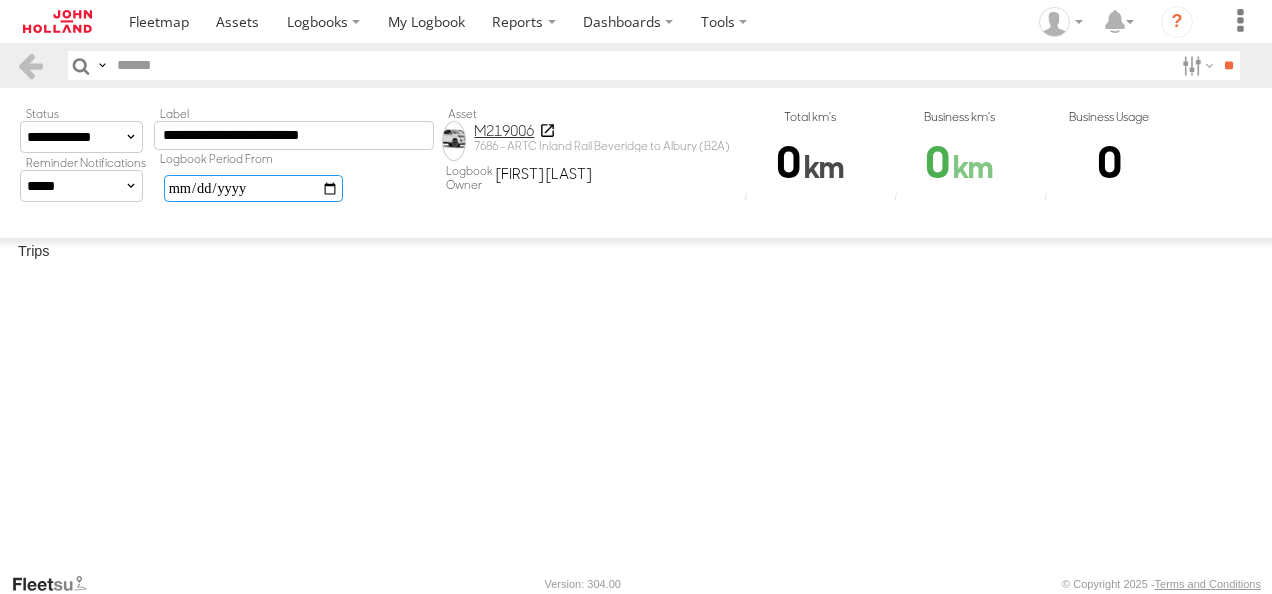 click on "**********" at bounding box center (253, 188) 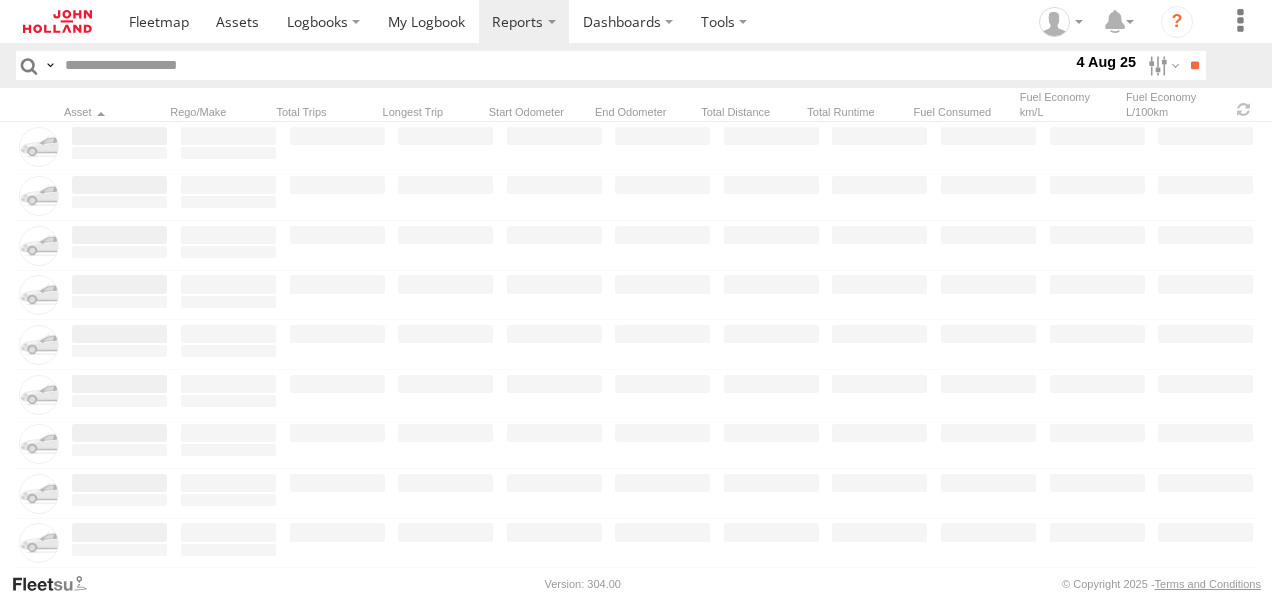 scroll, scrollTop: 0, scrollLeft: 0, axis: both 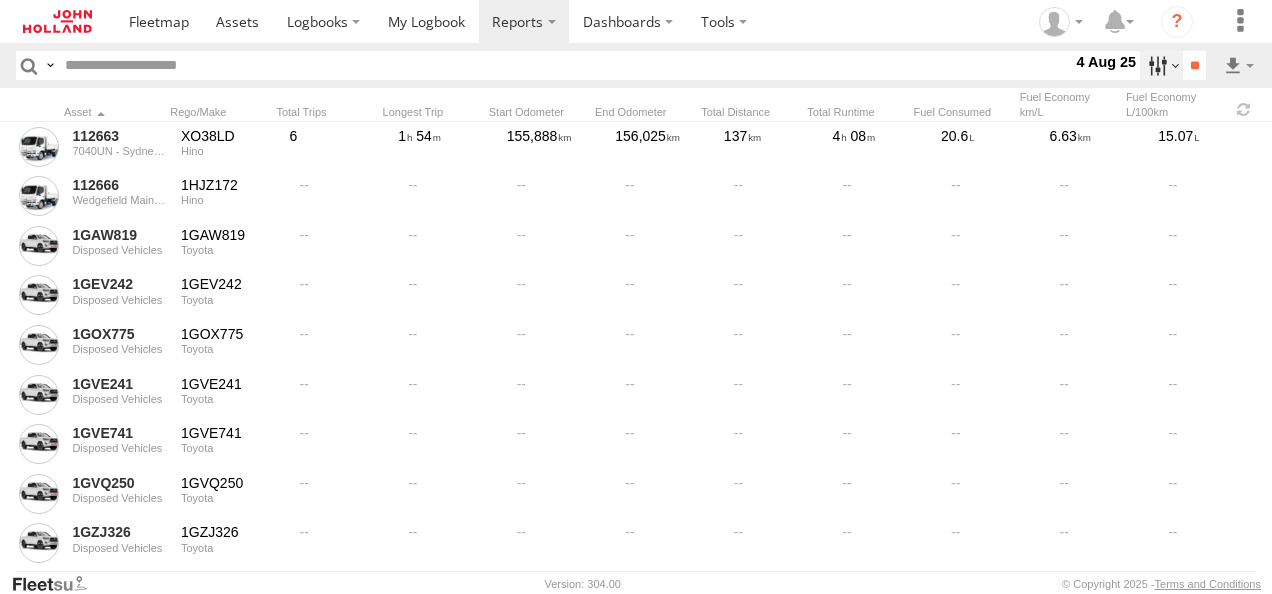 click at bounding box center [1161, 65] 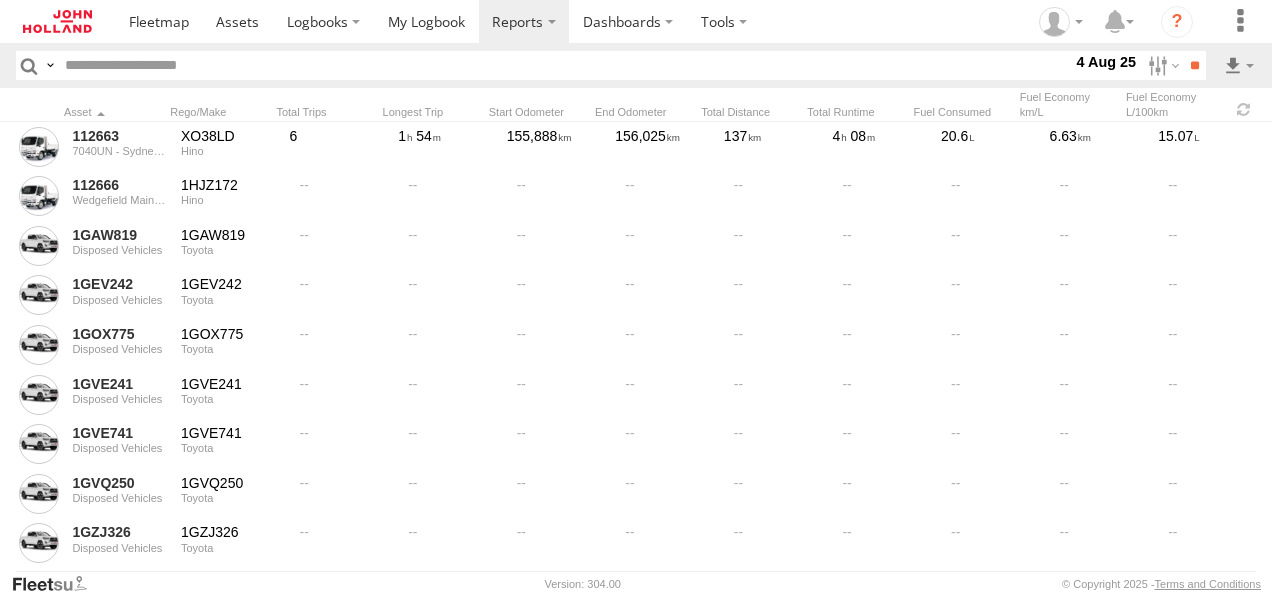 click at bounding box center [0, 0] 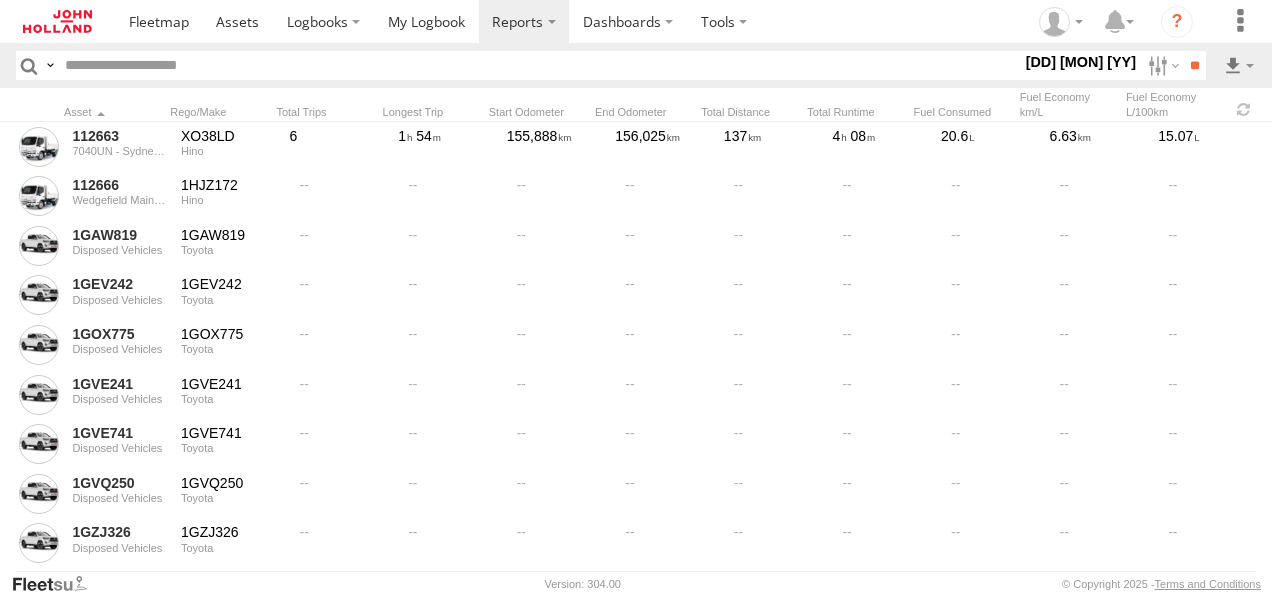 click at bounding box center [0, 0] 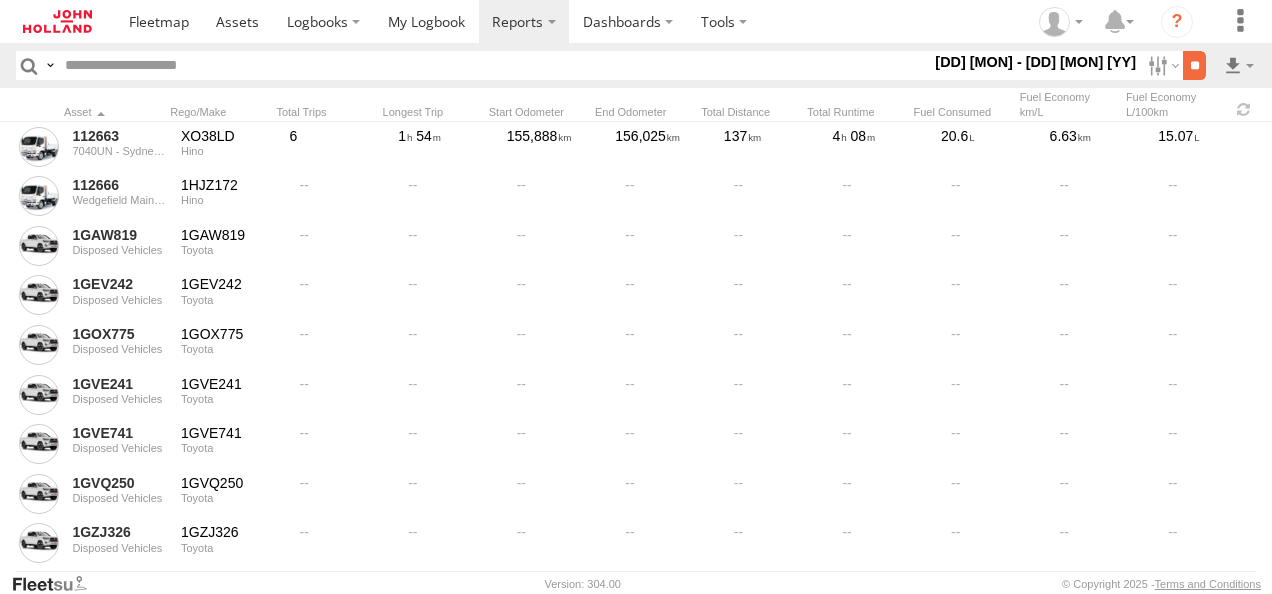 click on "**" at bounding box center [1194, 65] 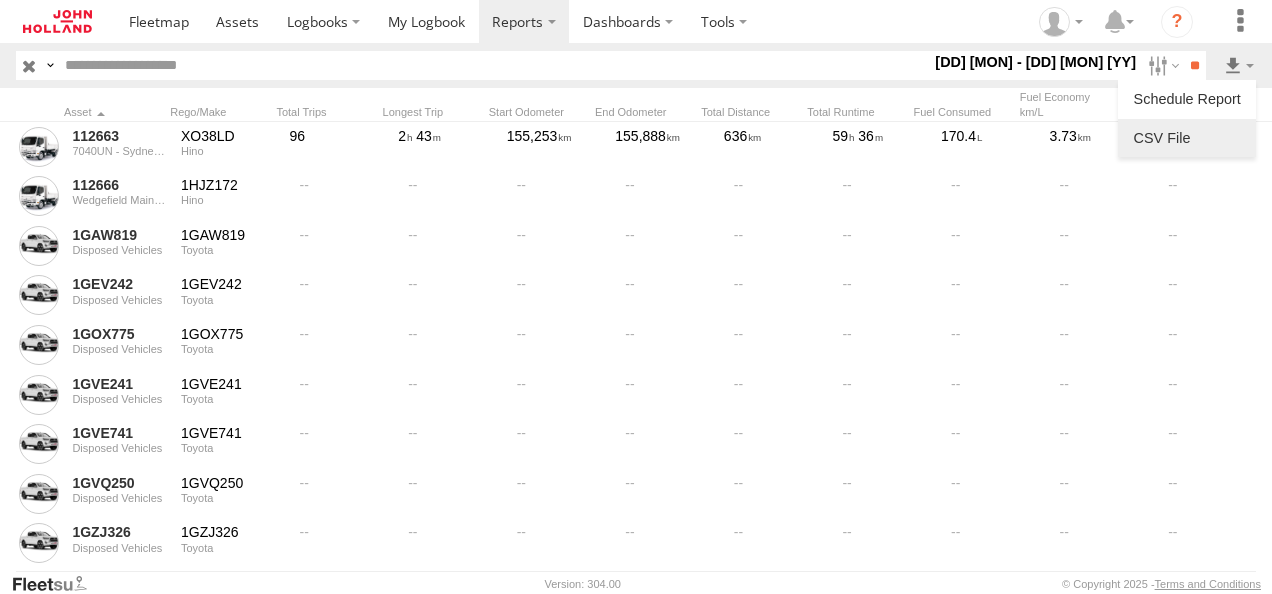 click at bounding box center (1187, 138) 